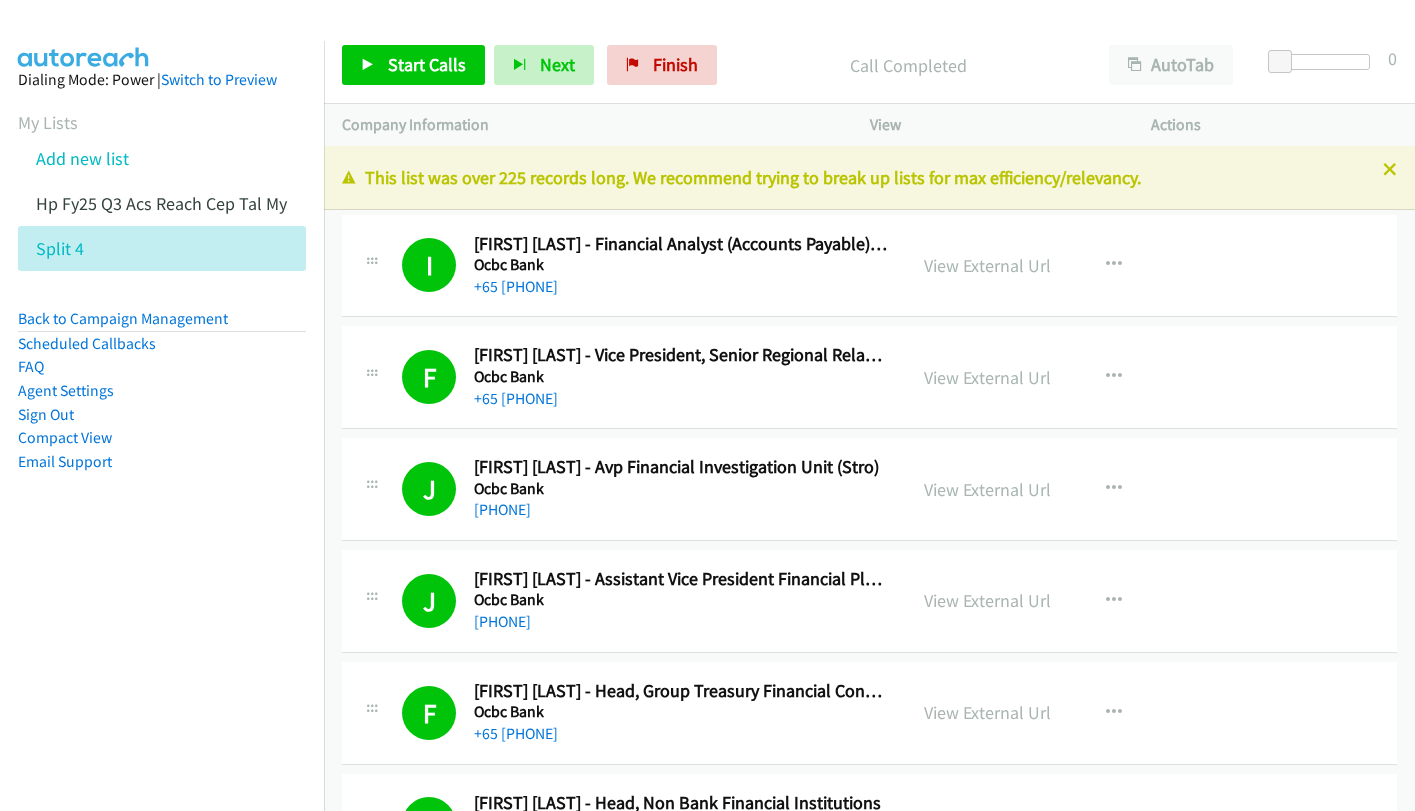 scroll, scrollTop: 0, scrollLeft: 0, axis: both 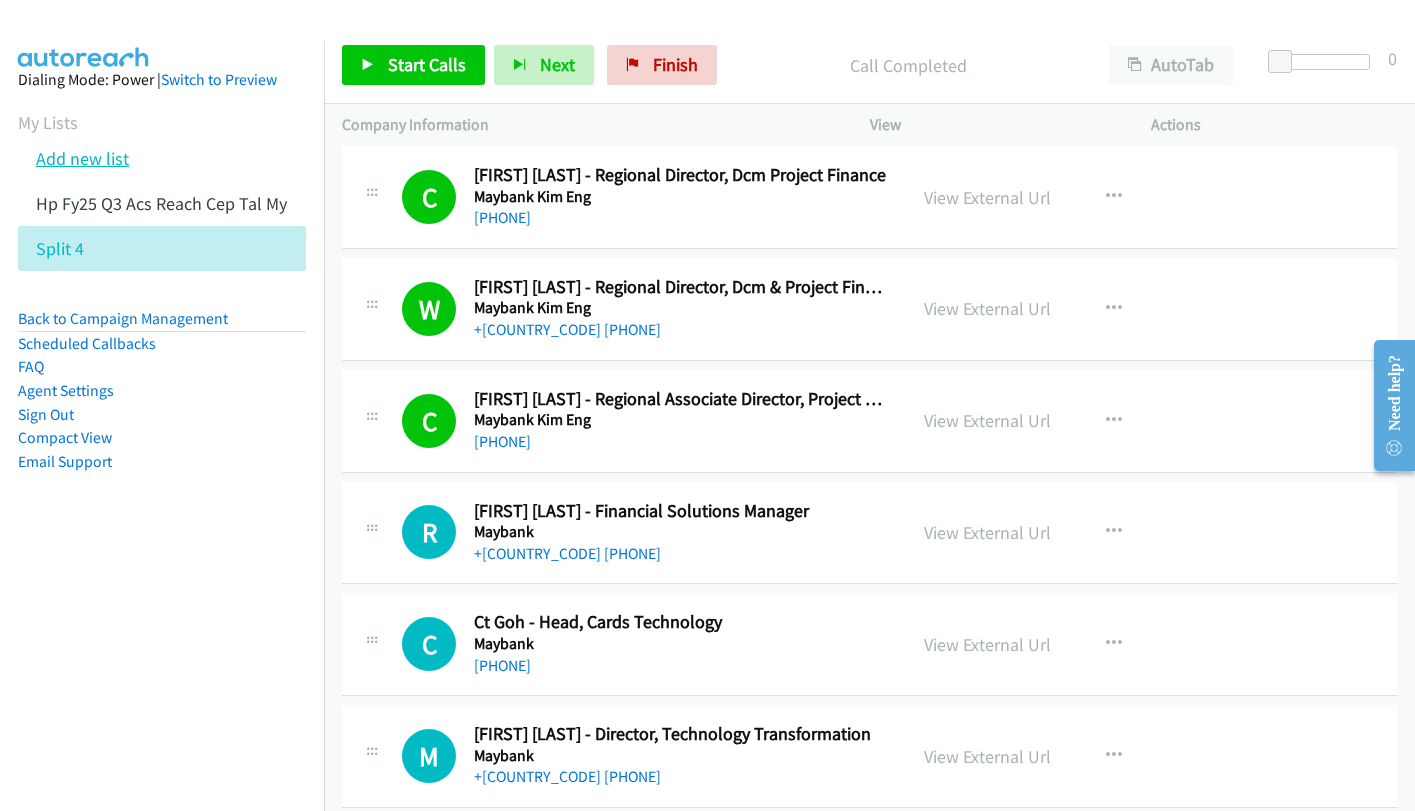 click on "Add new list" at bounding box center (82, 158) 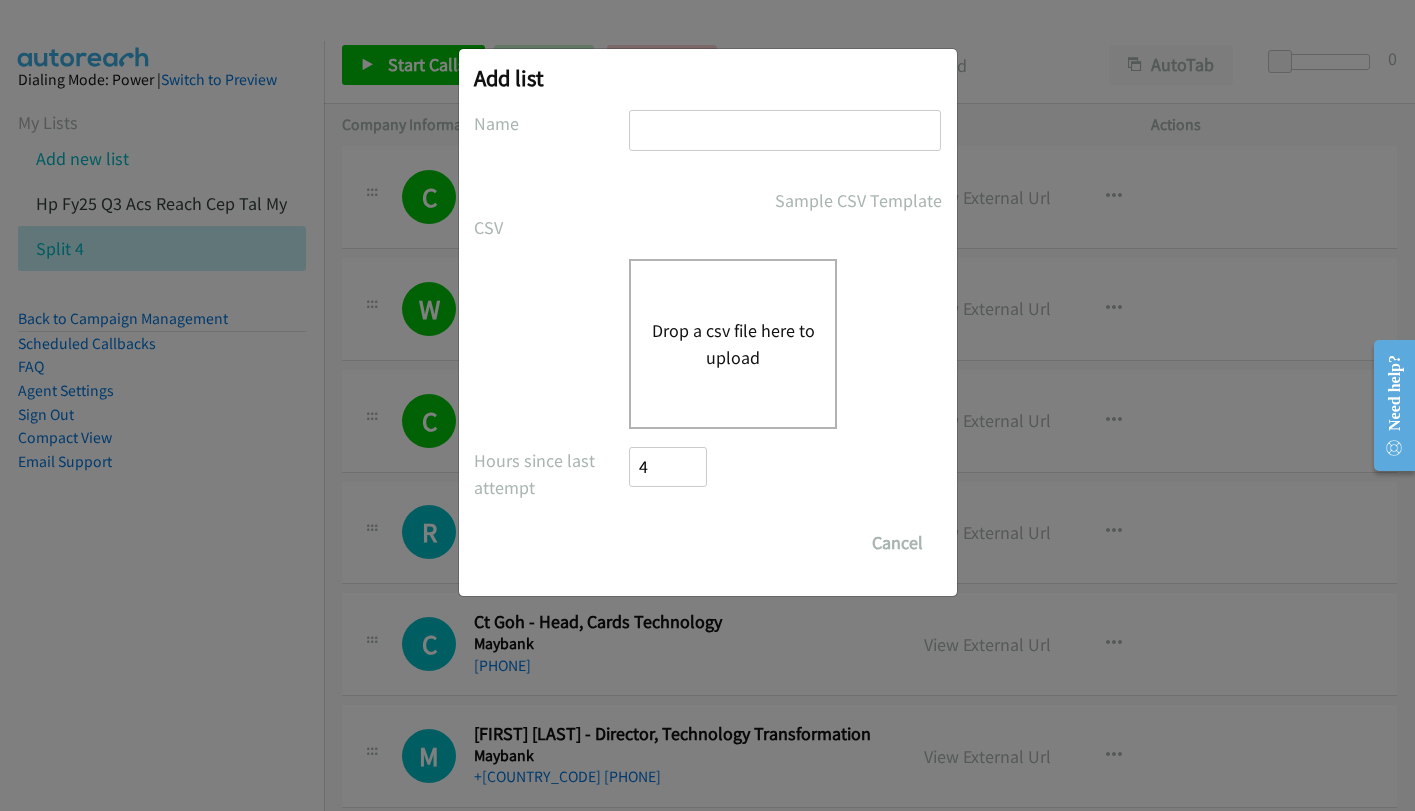 click on "Drop a csv file here to upload" at bounding box center (733, 344) 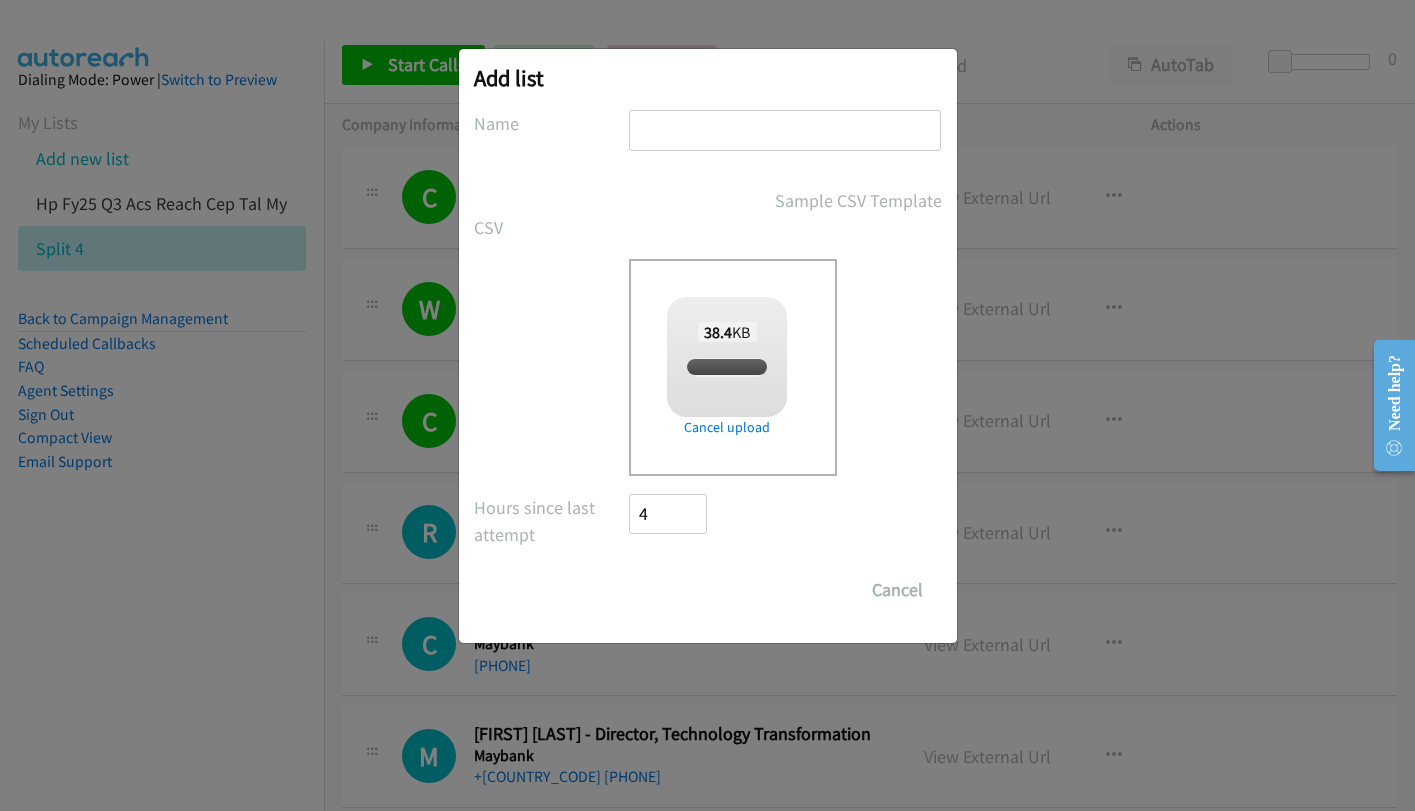 checkbox on "true" 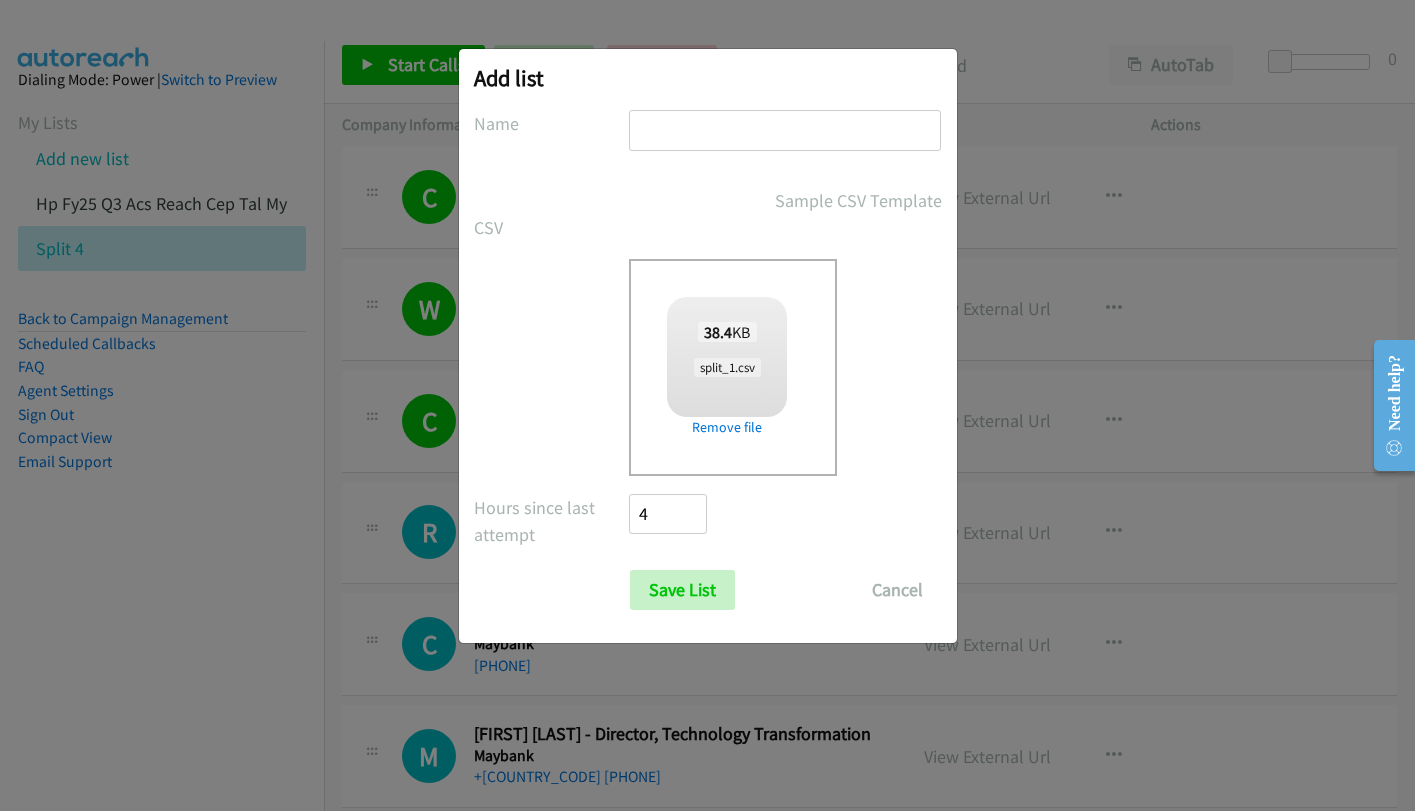 click at bounding box center (785, 130) 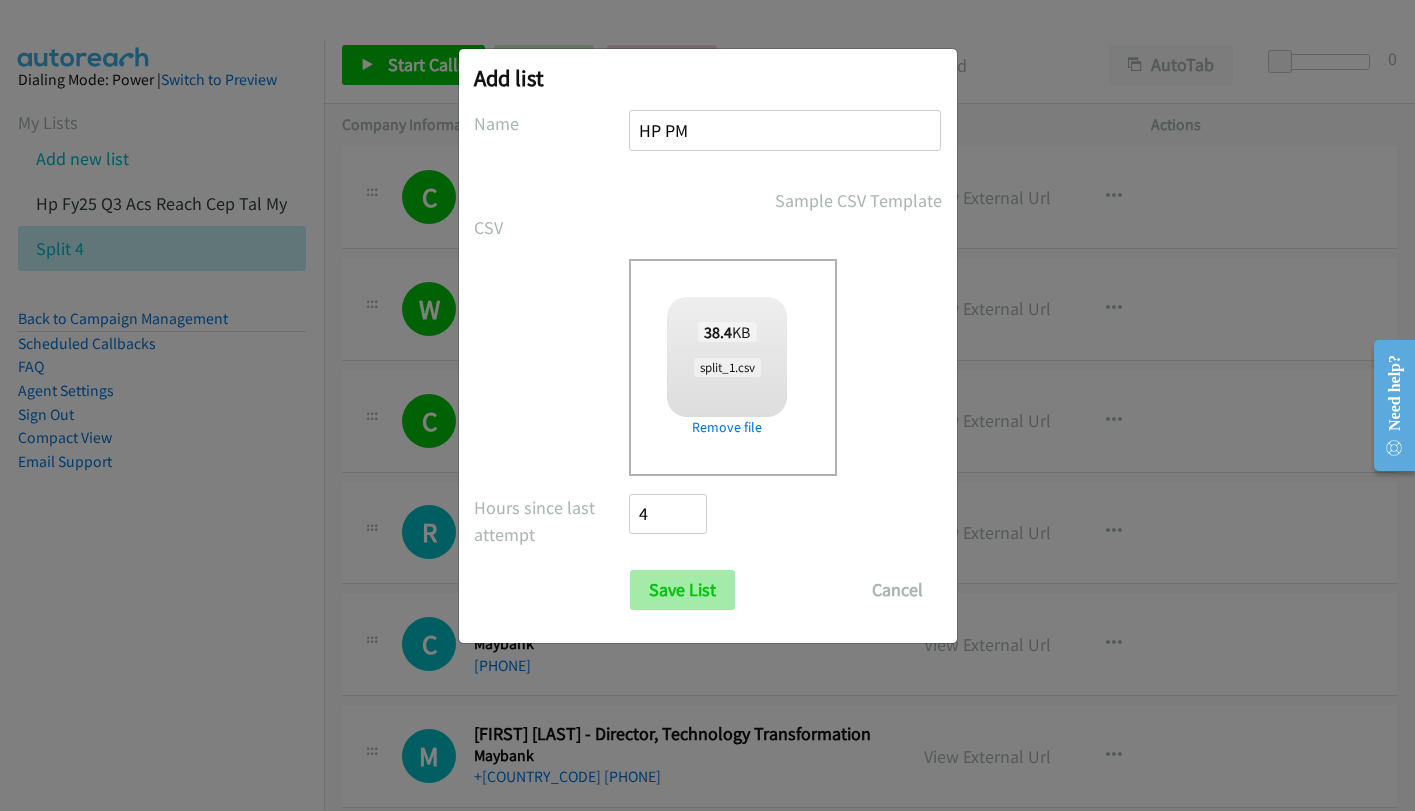 type on "HP PM" 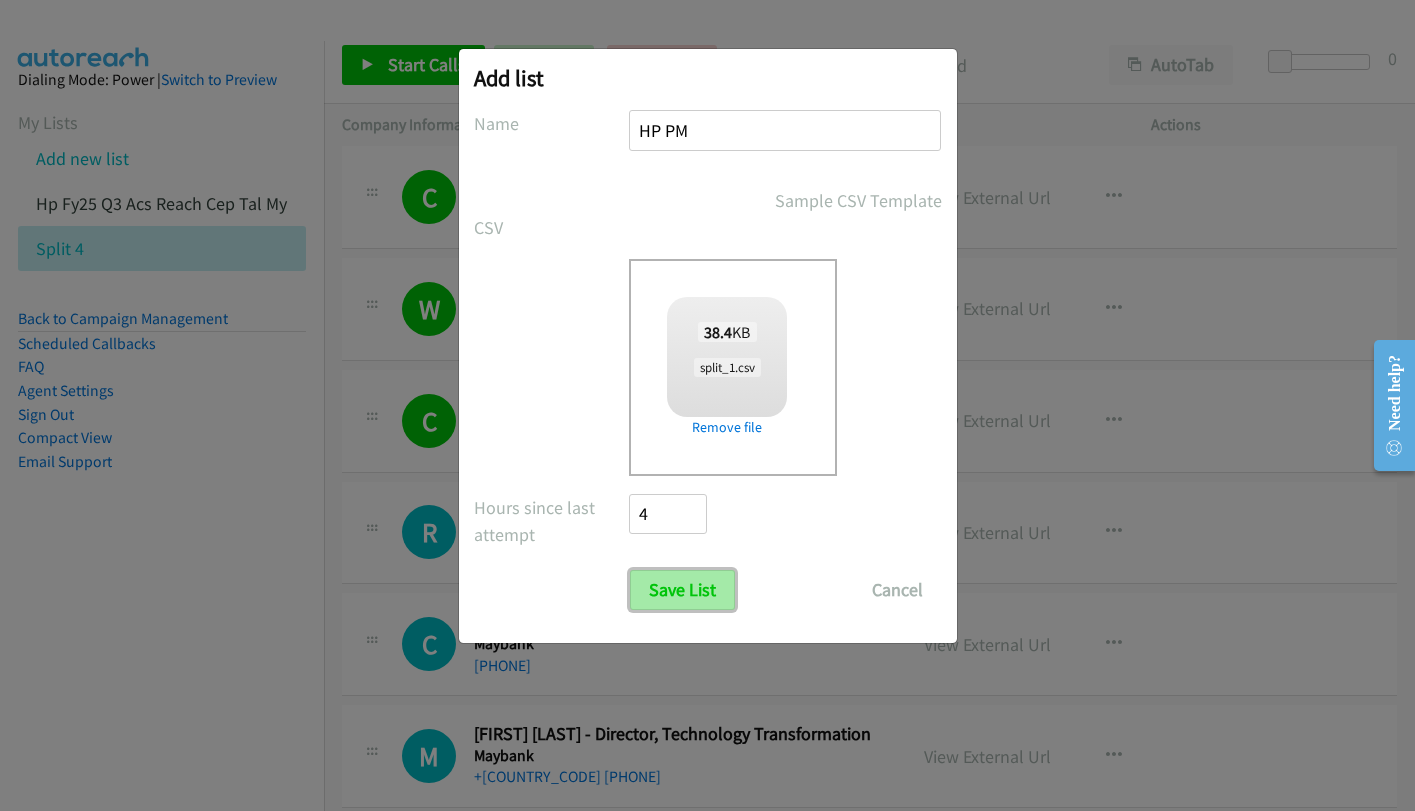 click on "Save List" at bounding box center [682, 590] 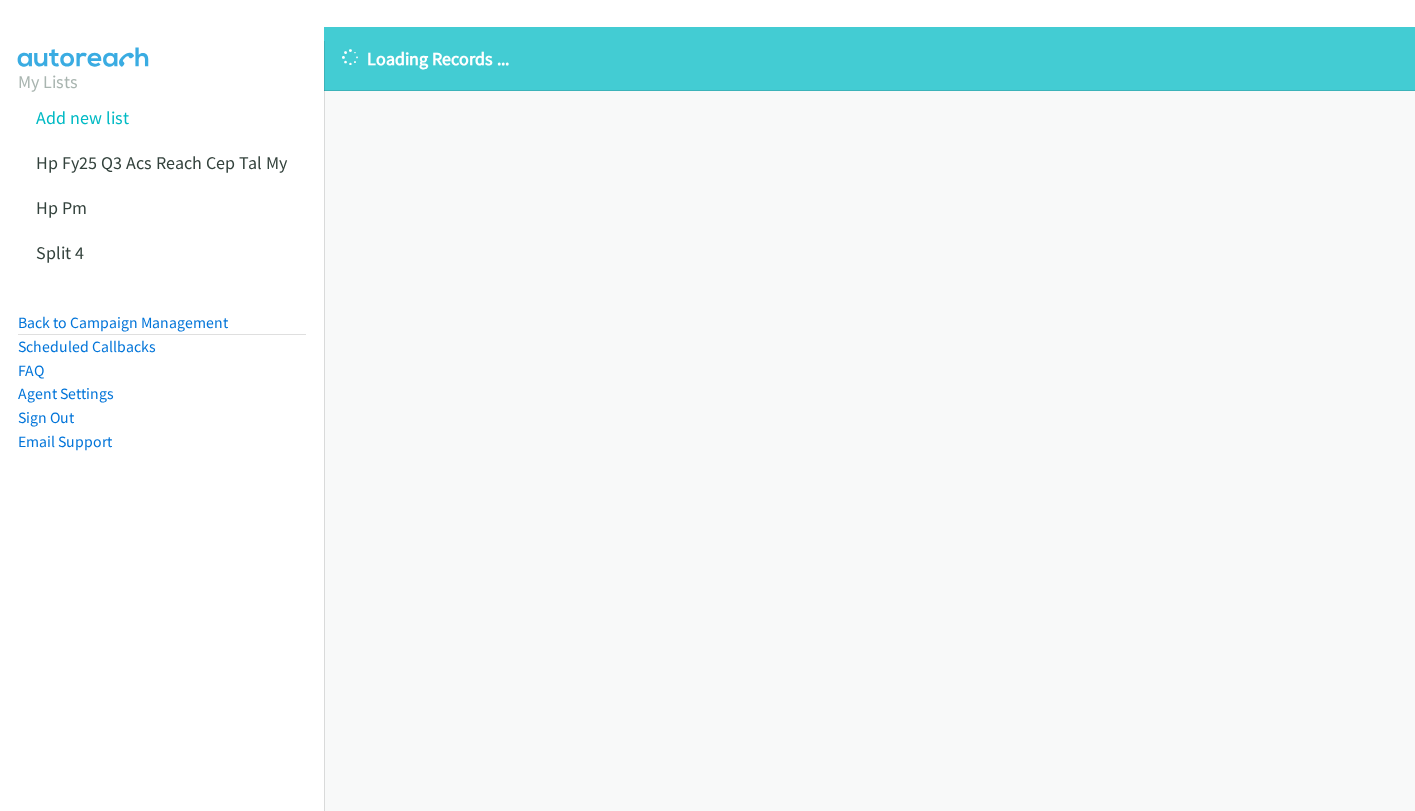 scroll, scrollTop: 0, scrollLeft: 0, axis: both 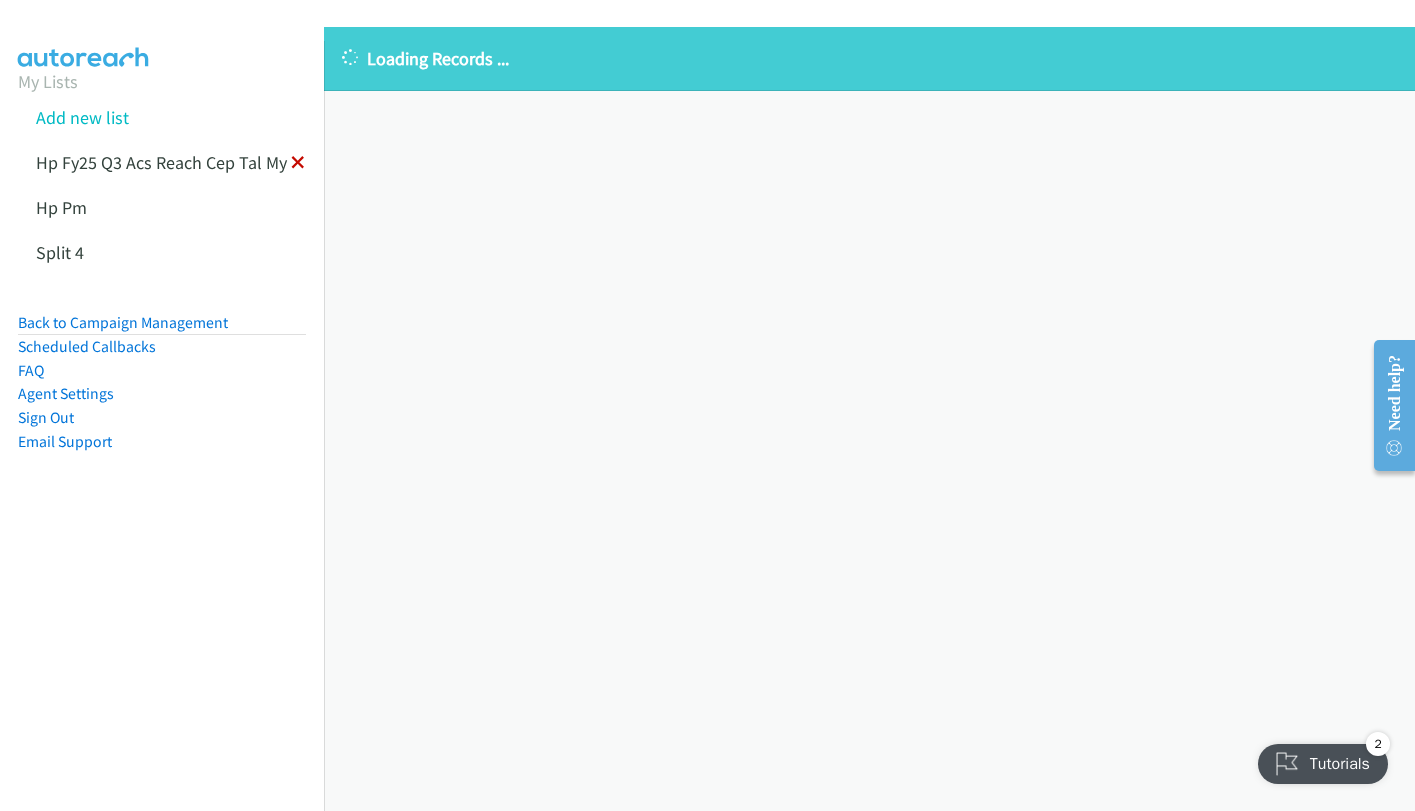 click at bounding box center [298, 164] 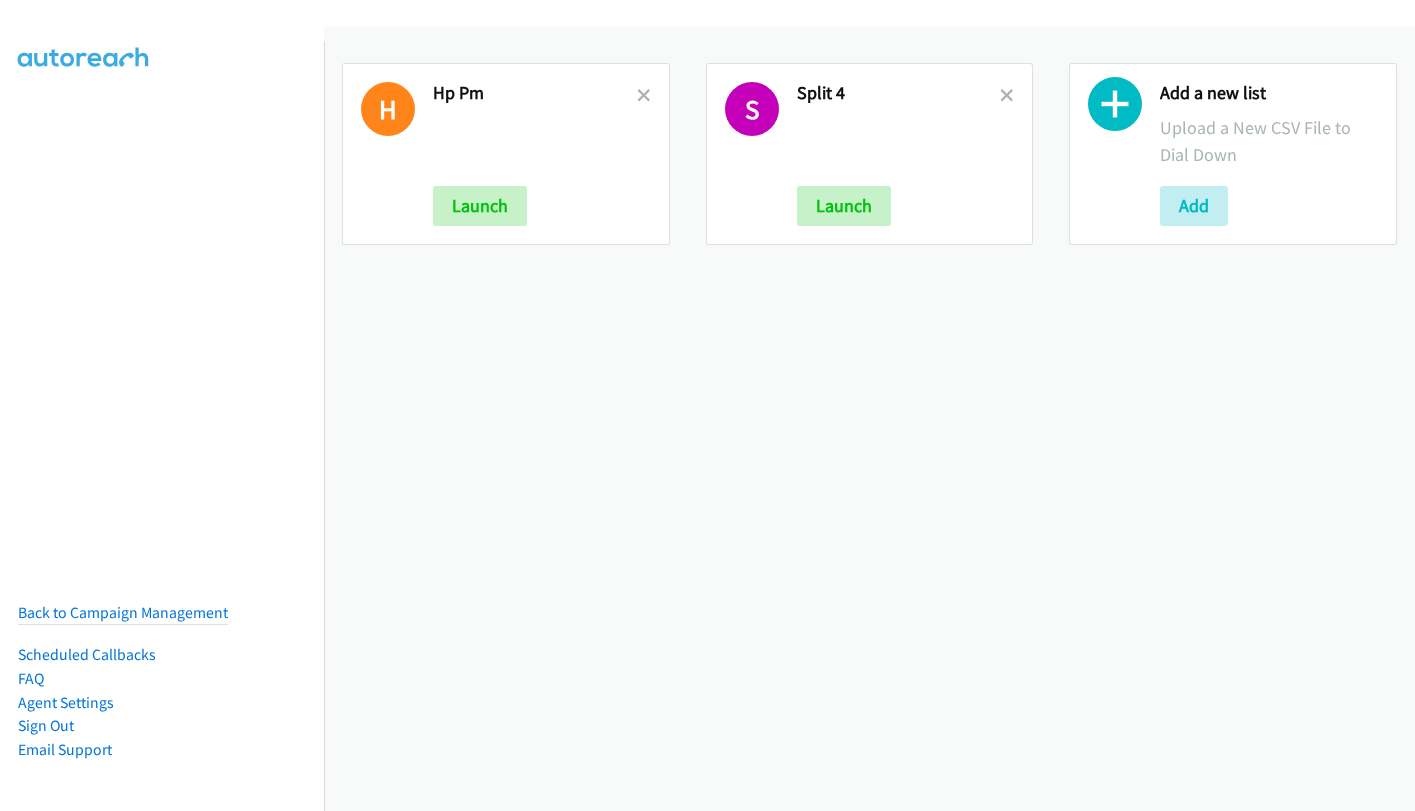 scroll, scrollTop: 0, scrollLeft: 0, axis: both 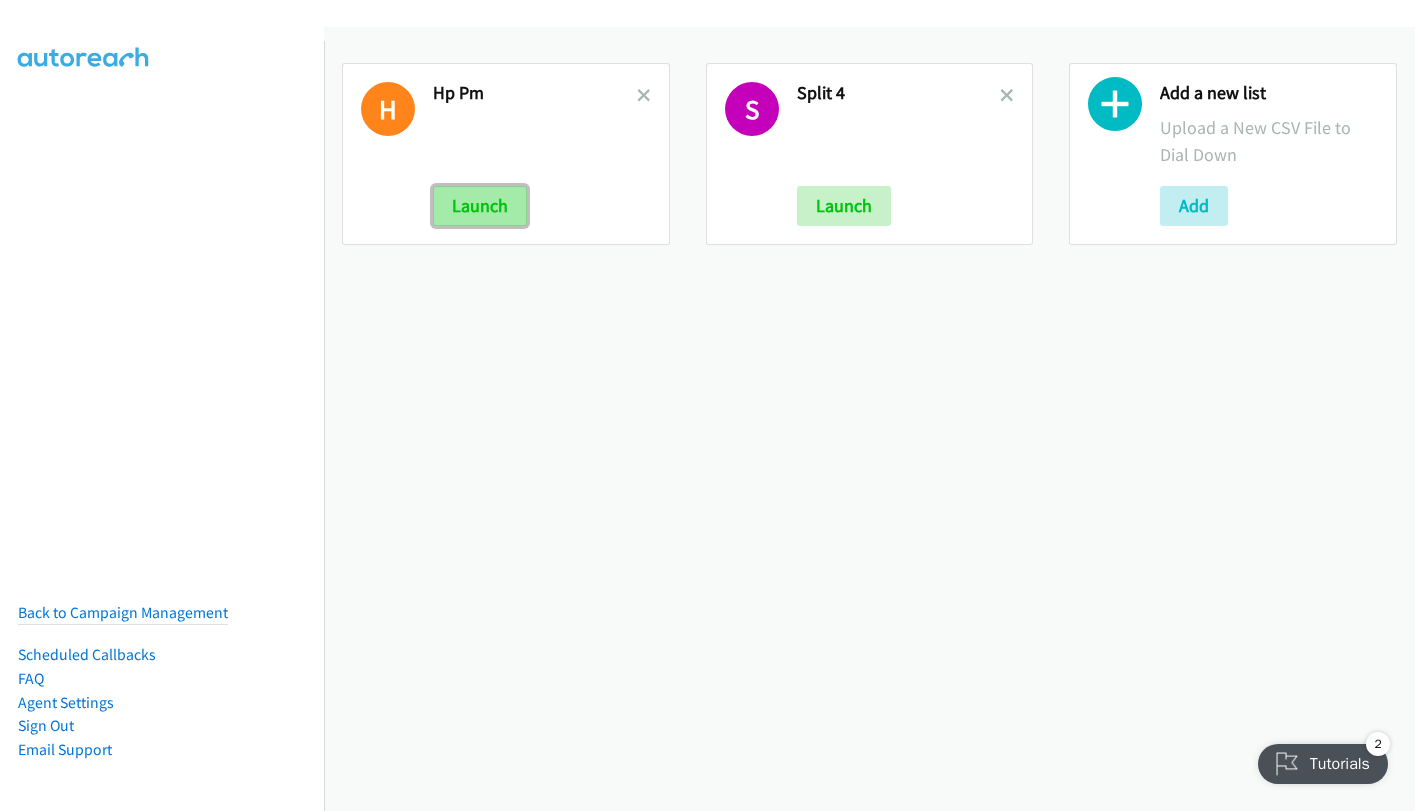 click on "Launch" at bounding box center [480, 206] 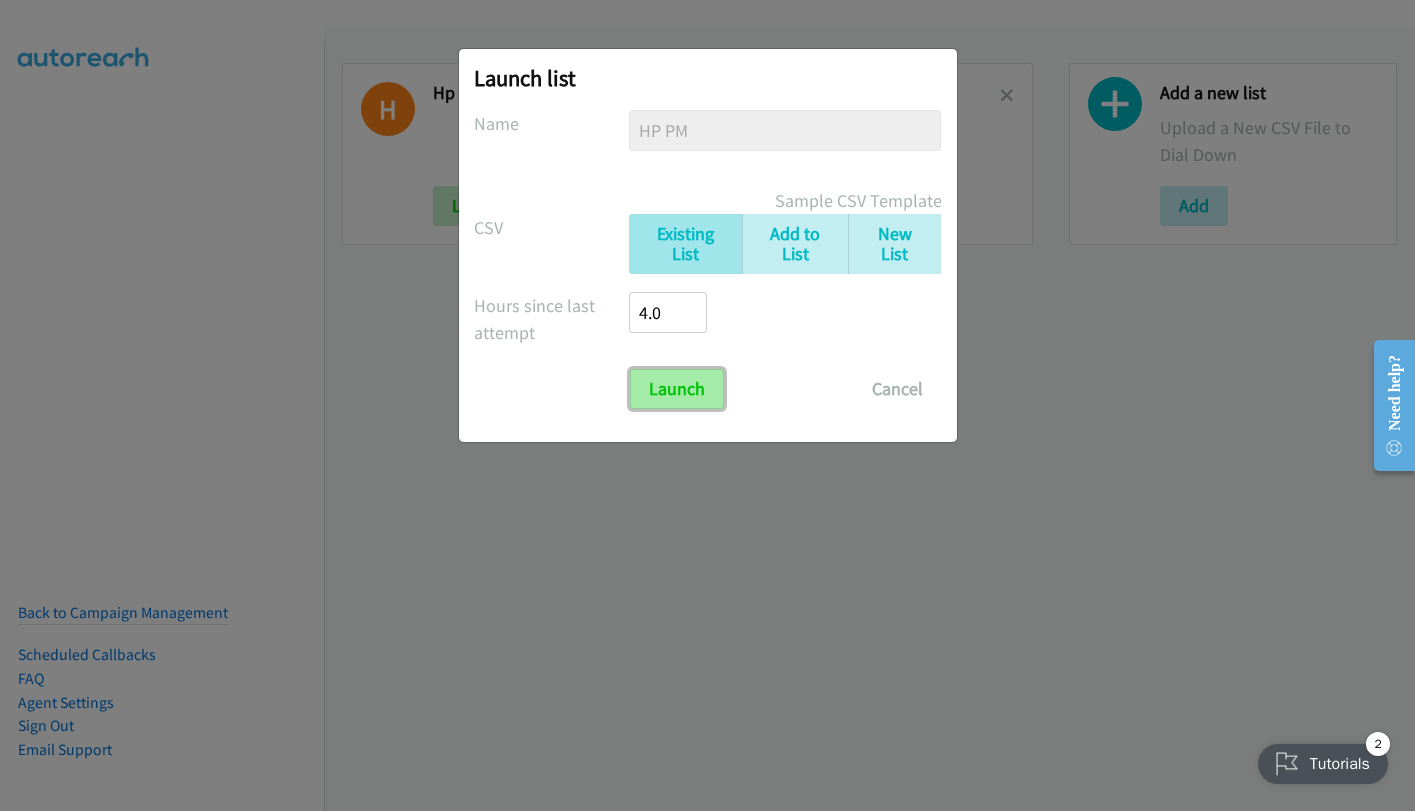 click on "Launch" at bounding box center (677, 389) 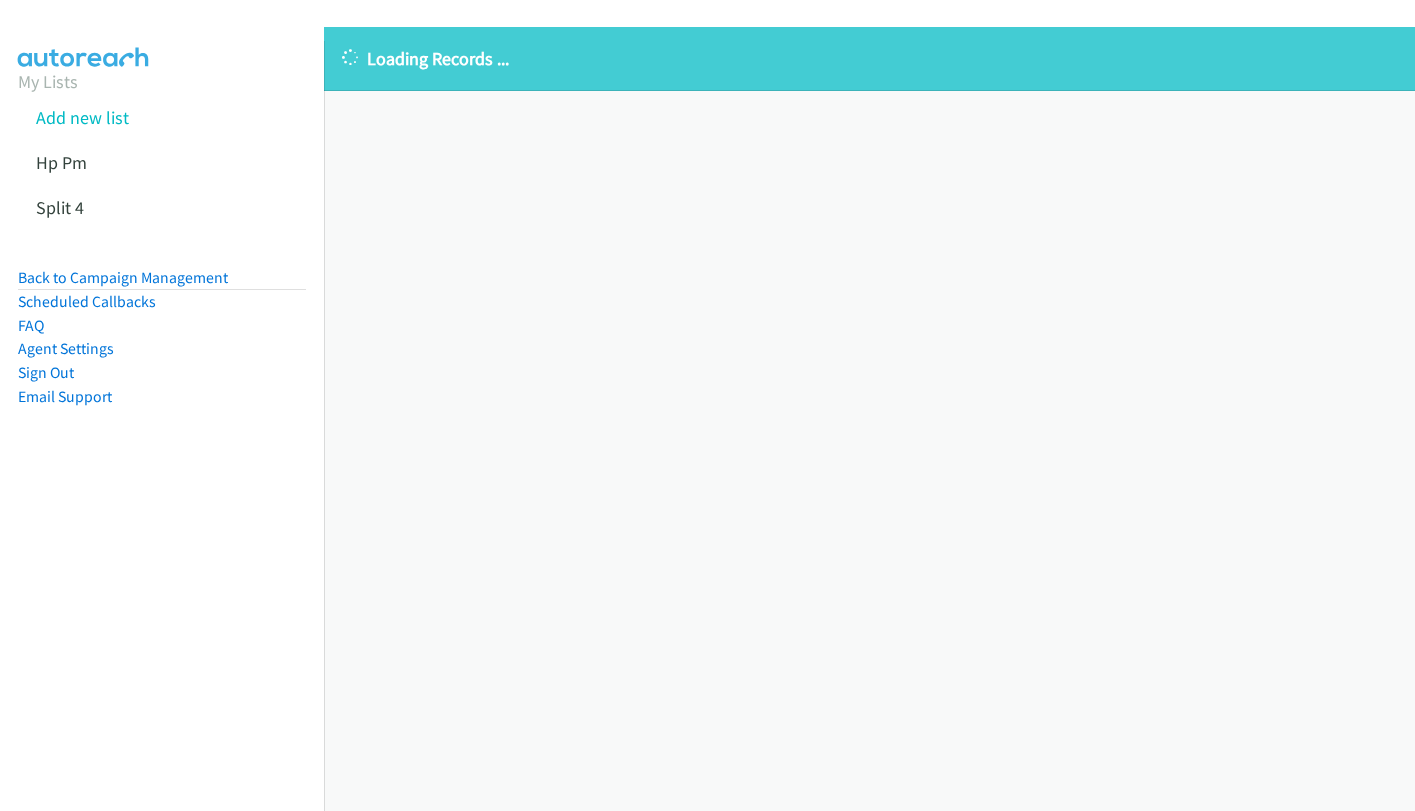 scroll, scrollTop: 0, scrollLeft: 0, axis: both 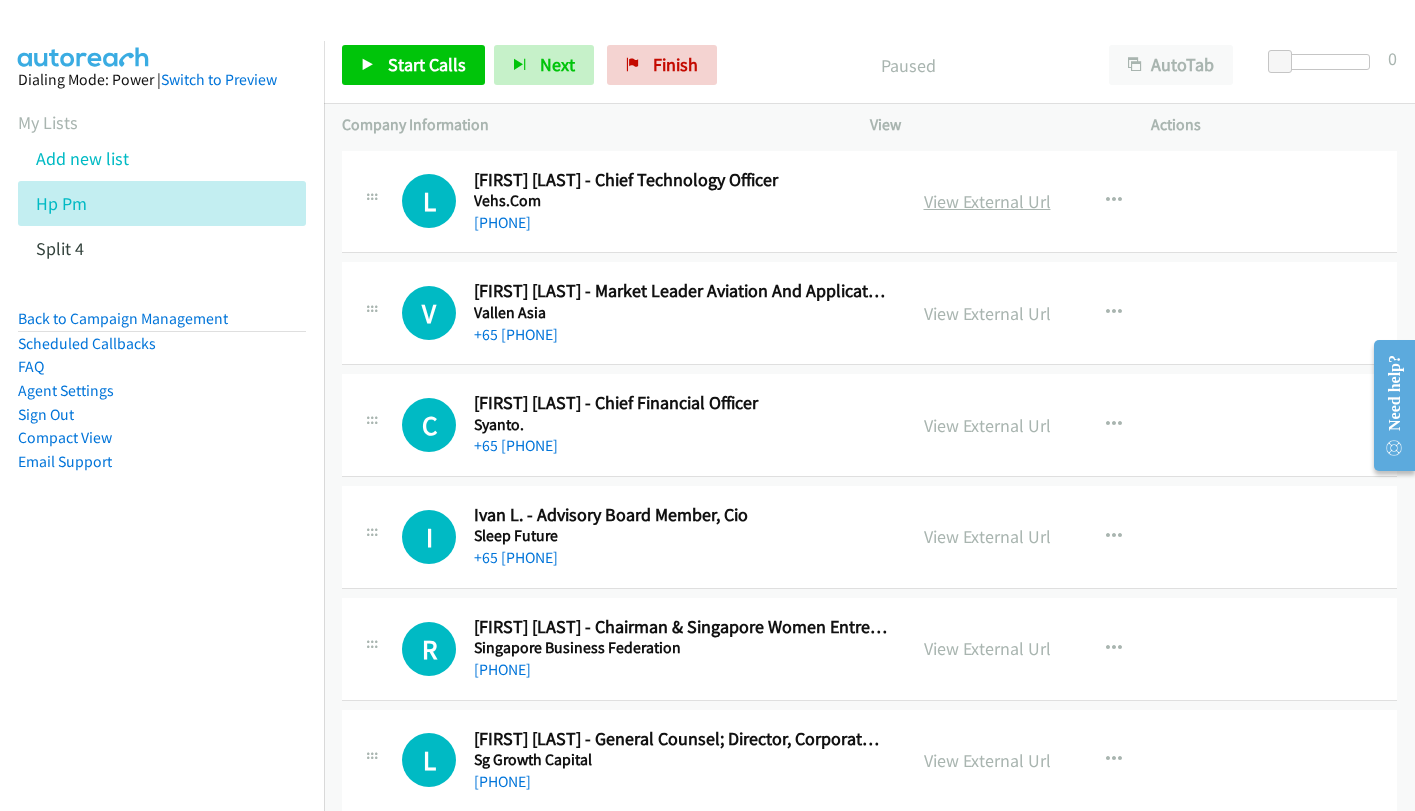 click on "View External Url" at bounding box center [987, 201] 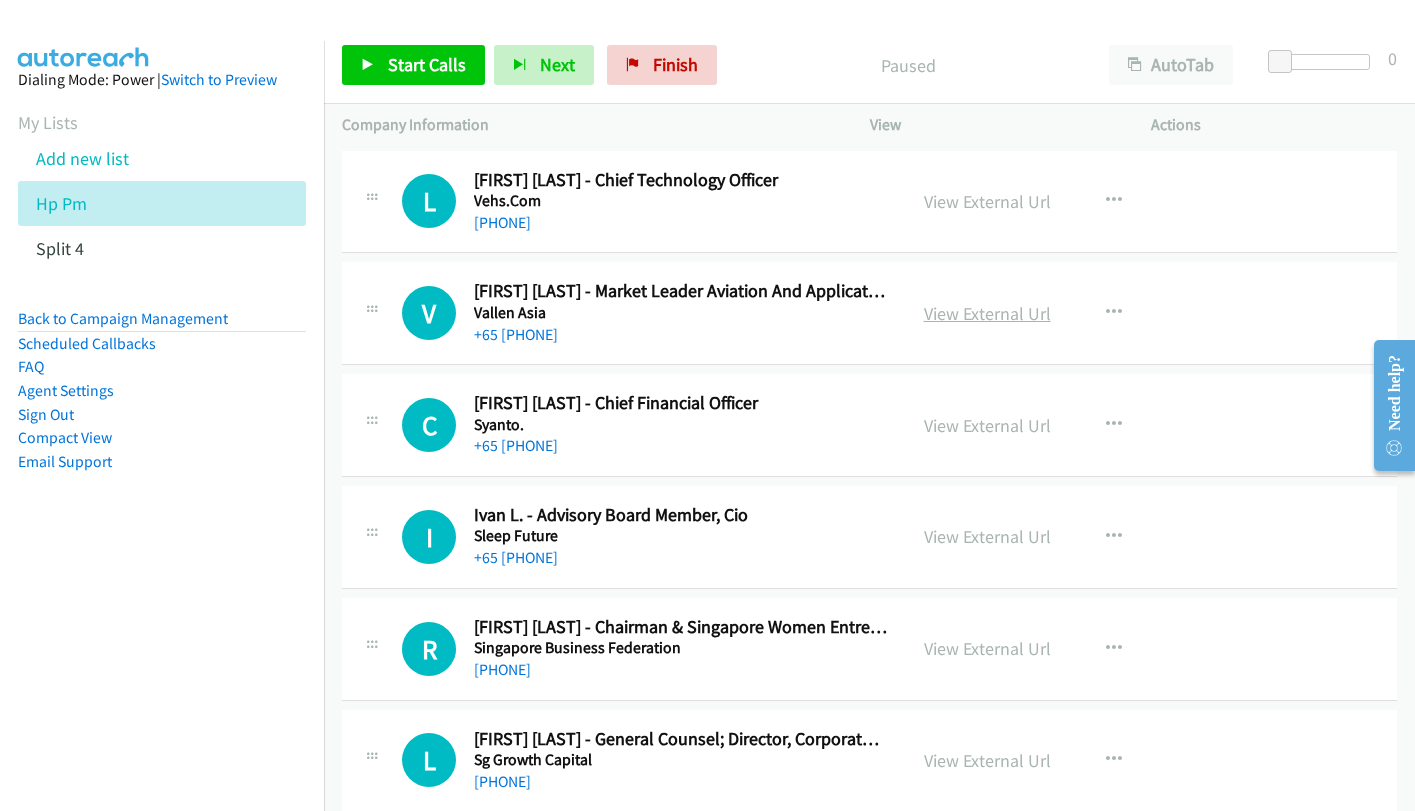 click on "View External Url" at bounding box center (987, 313) 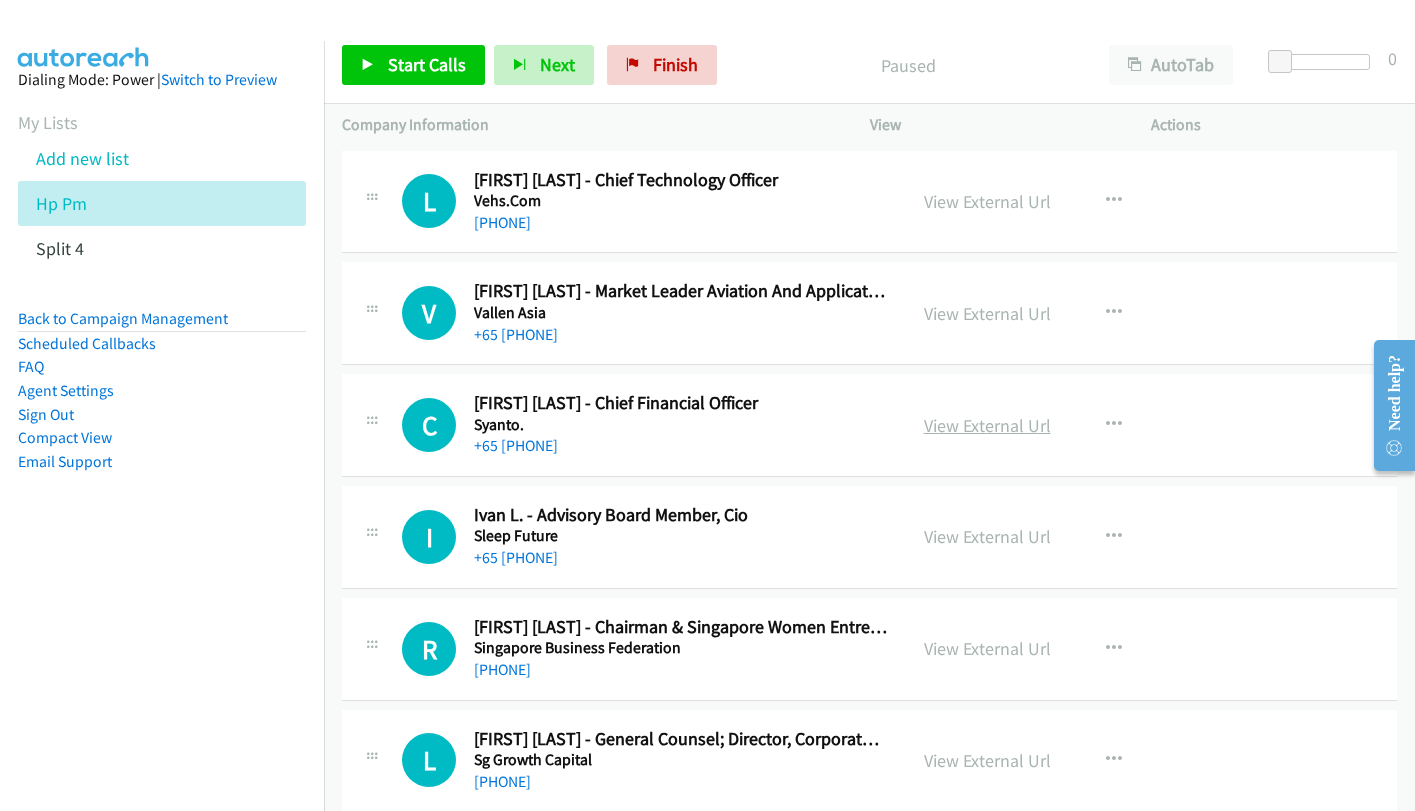 click on "View External Url" at bounding box center (987, 425) 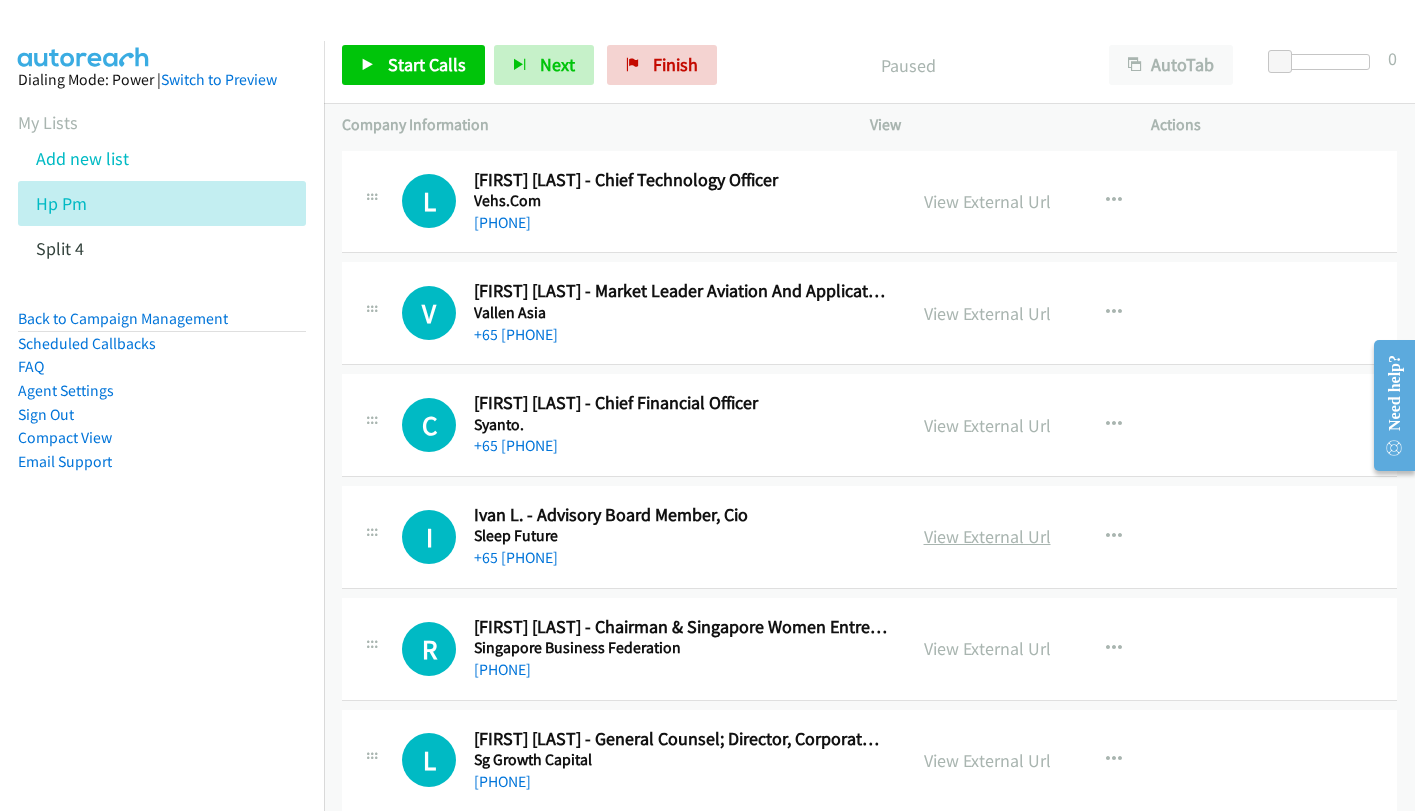 click on "View External Url" at bounding box center (987, 536) 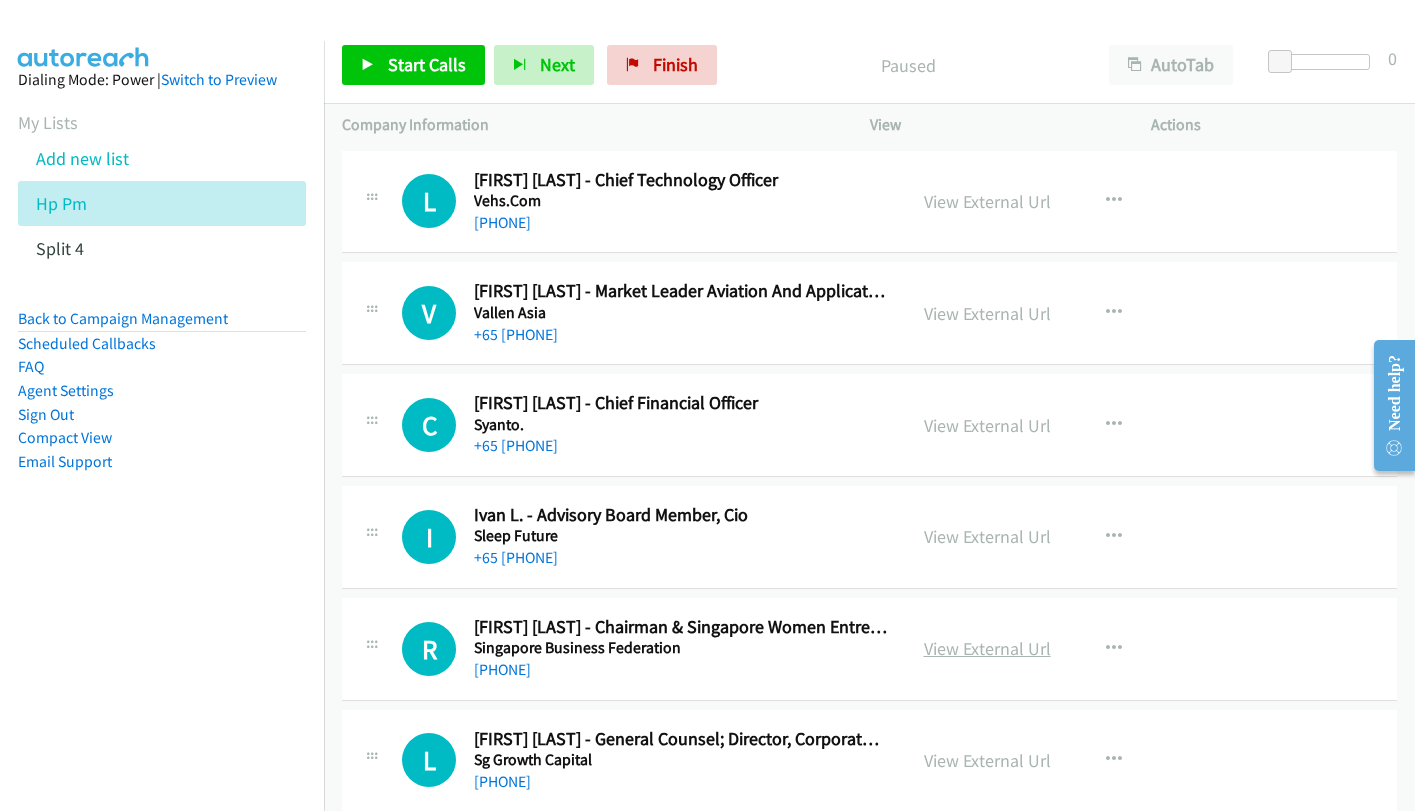 click on "View External Url" at bounding box center (987, 648) 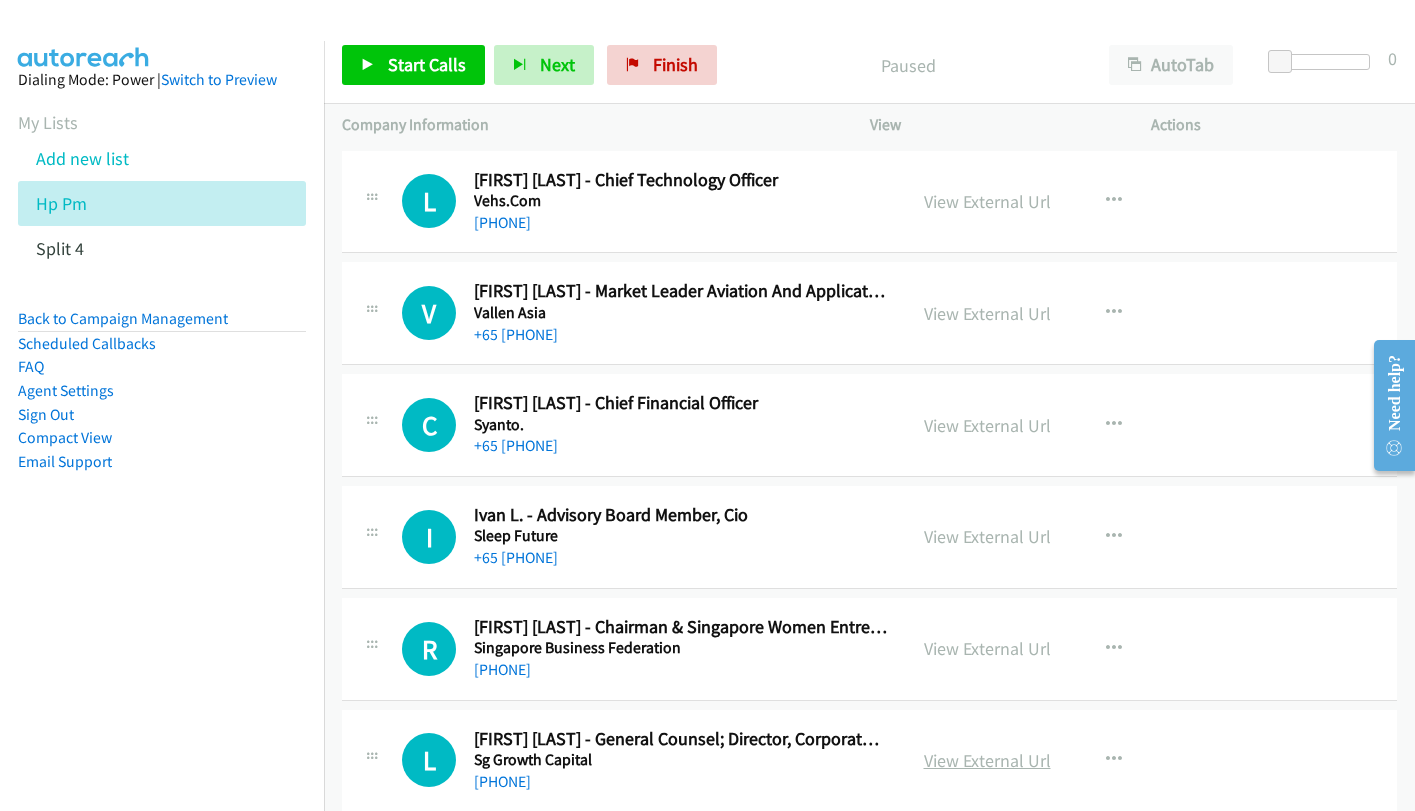 click on "View External Url" at bounding box center [987, 760] 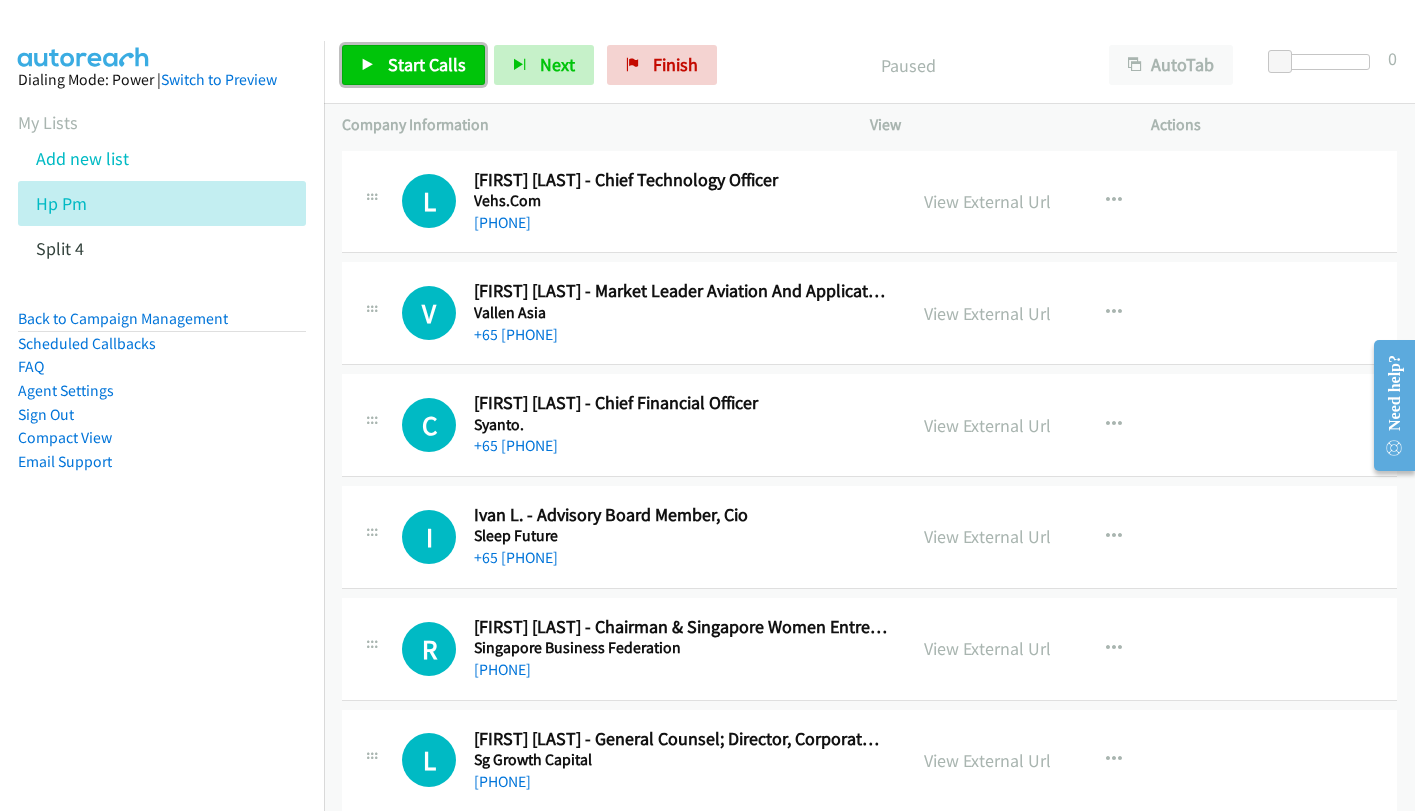 click on "Start Calls" at bounding box center [427, 64] 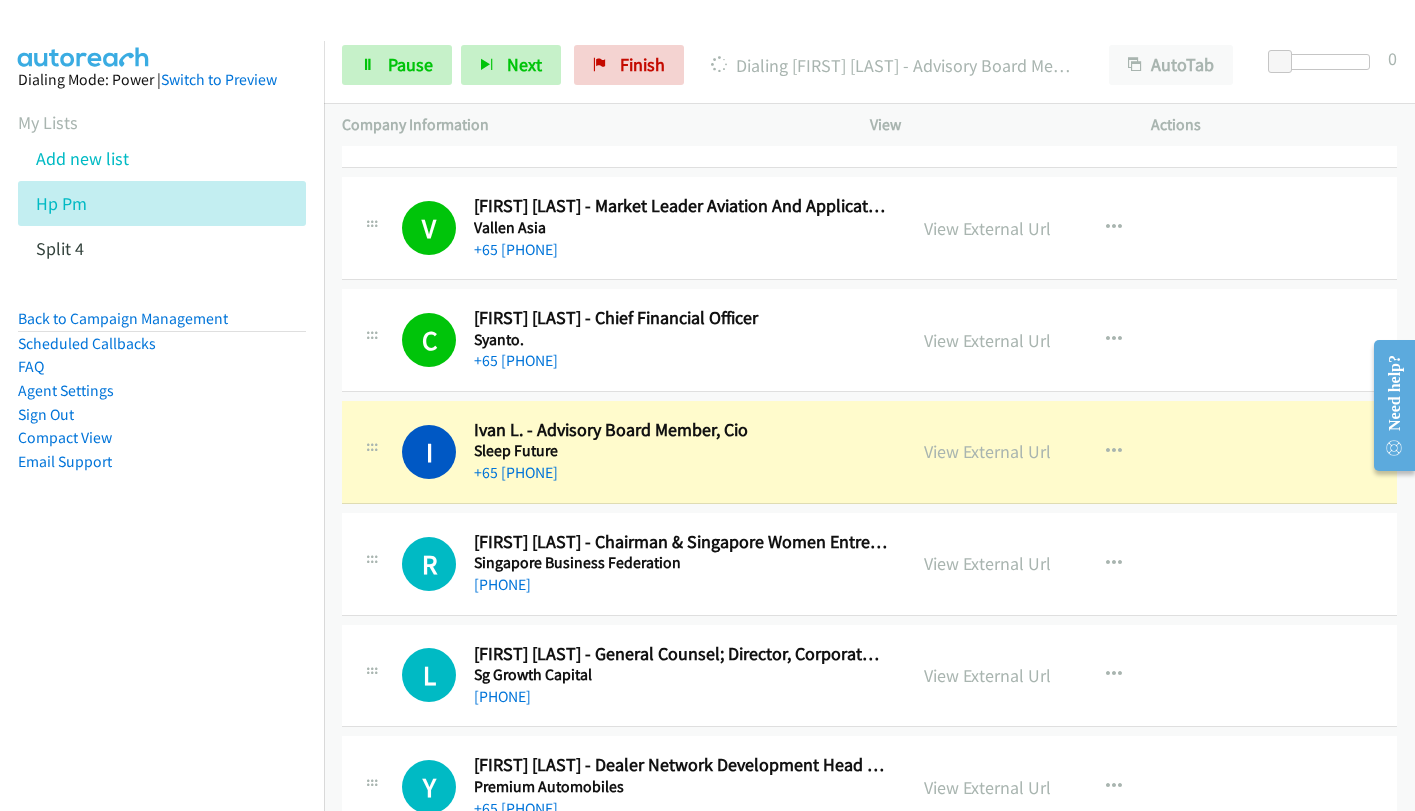 scroll, scrollTop: 300, scrollLeft: 0, axis: vertical 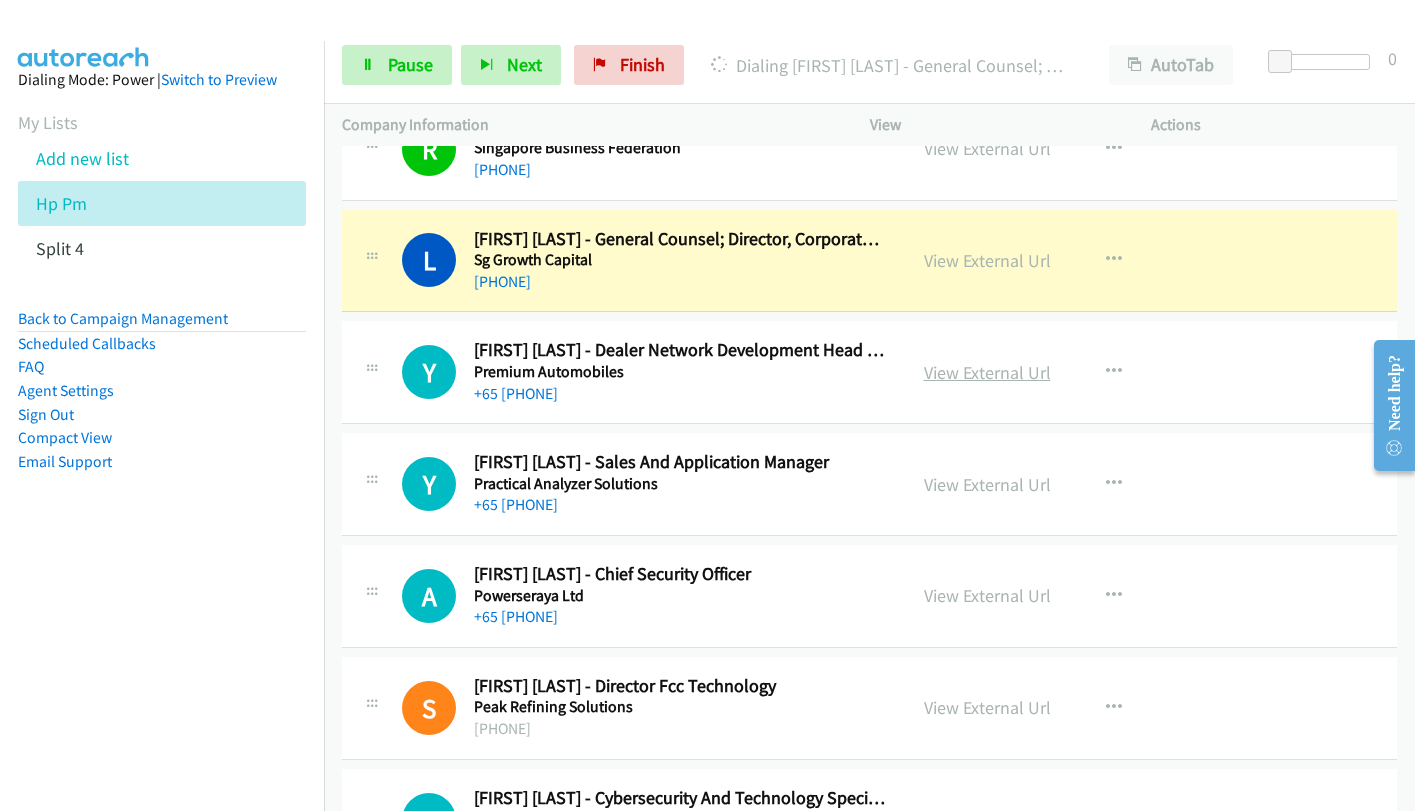 click on "View External Url" at bounding box center [987, 372] 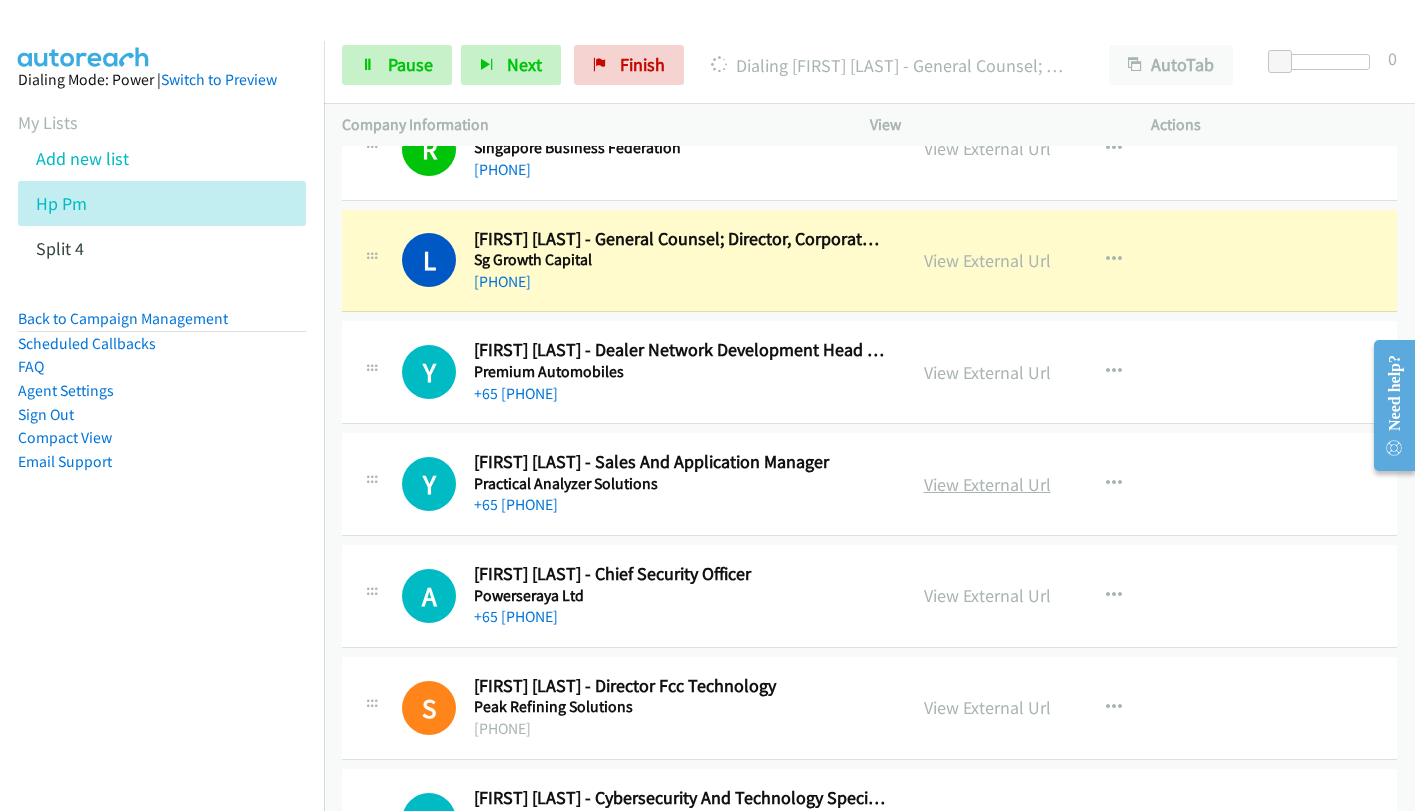 click on "View External Url" at bounding box center [987, 484] 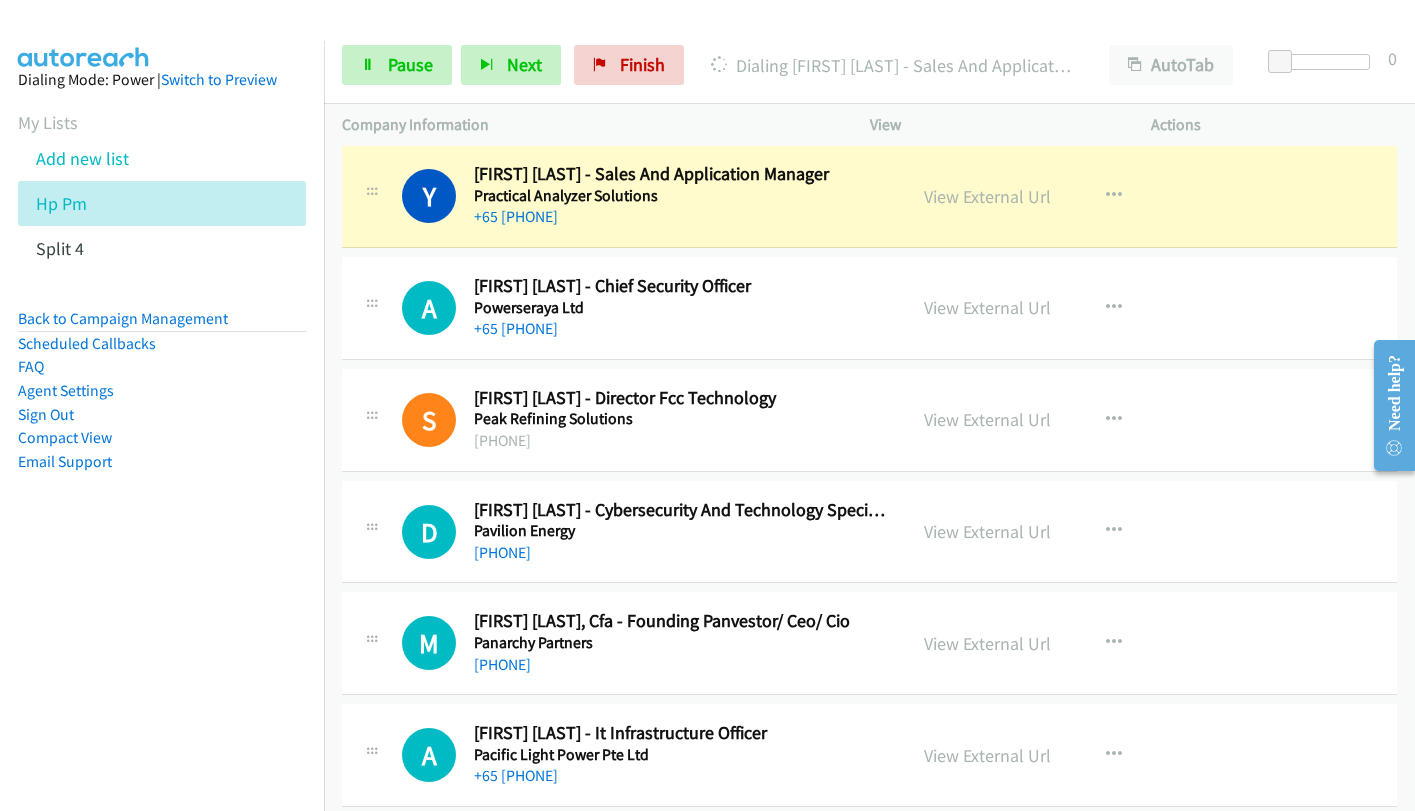 scroll, scrollTop: 800, scrollLeft: 0, axis: vertical 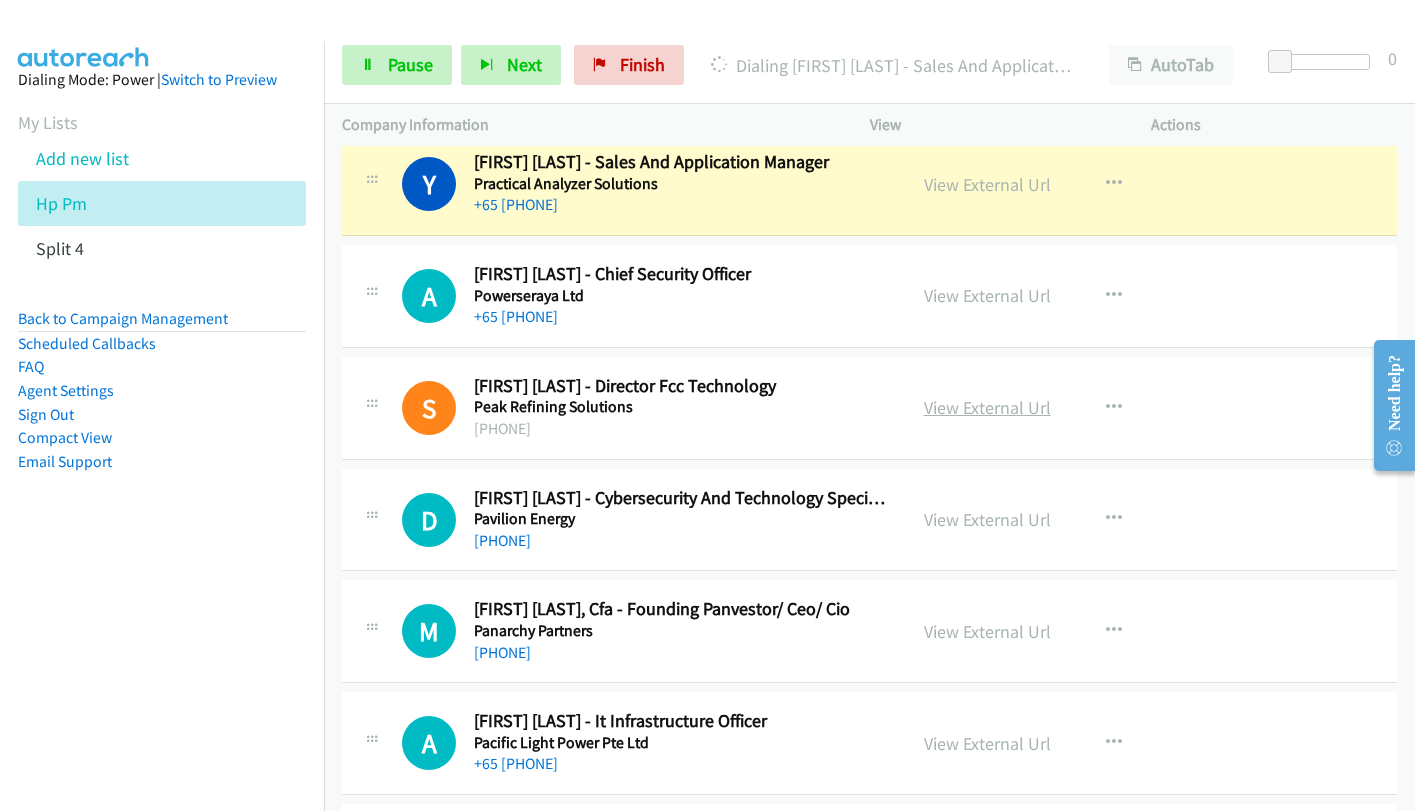 click on "View External Url" at bounding box center (987, 407) 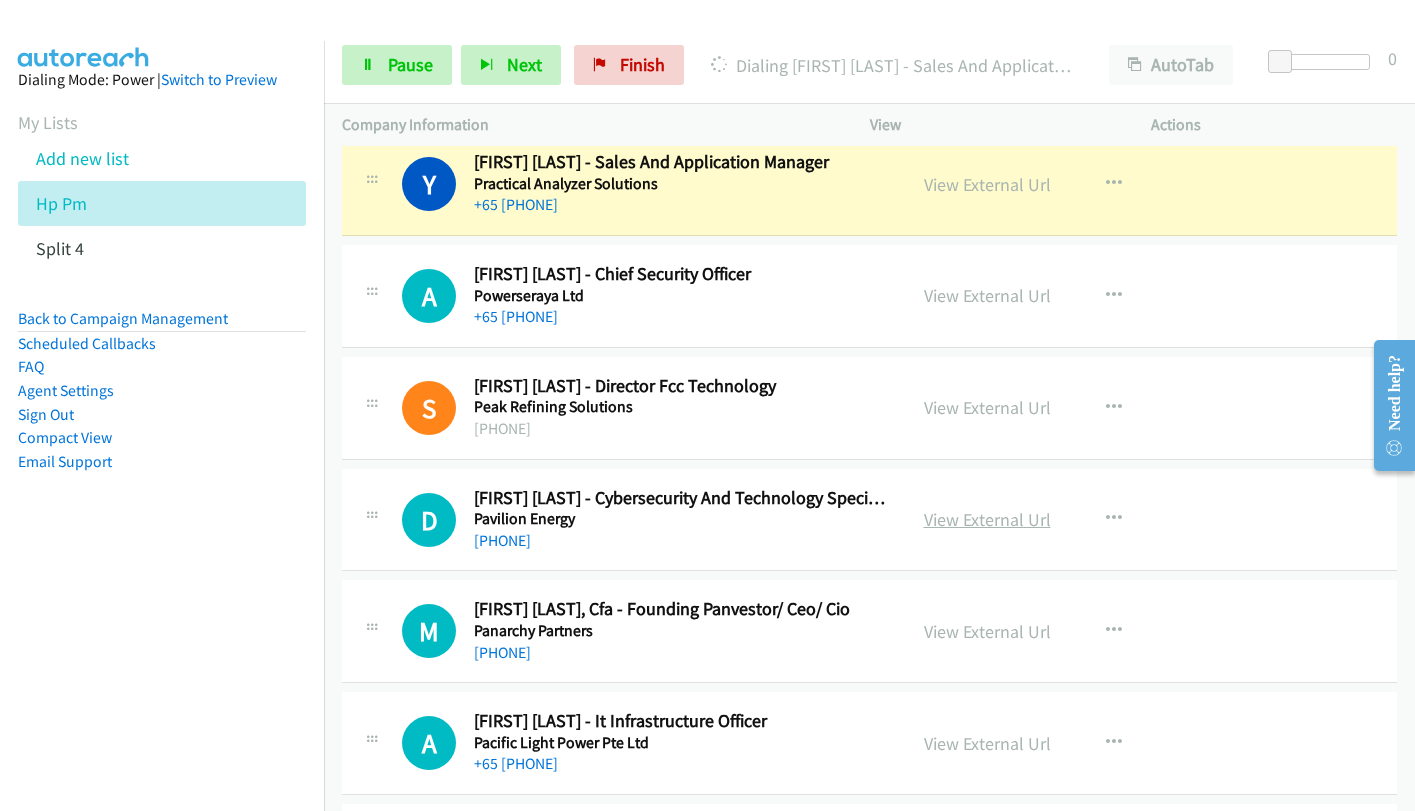 click on "View External Url" at bounding box center [987, 519] 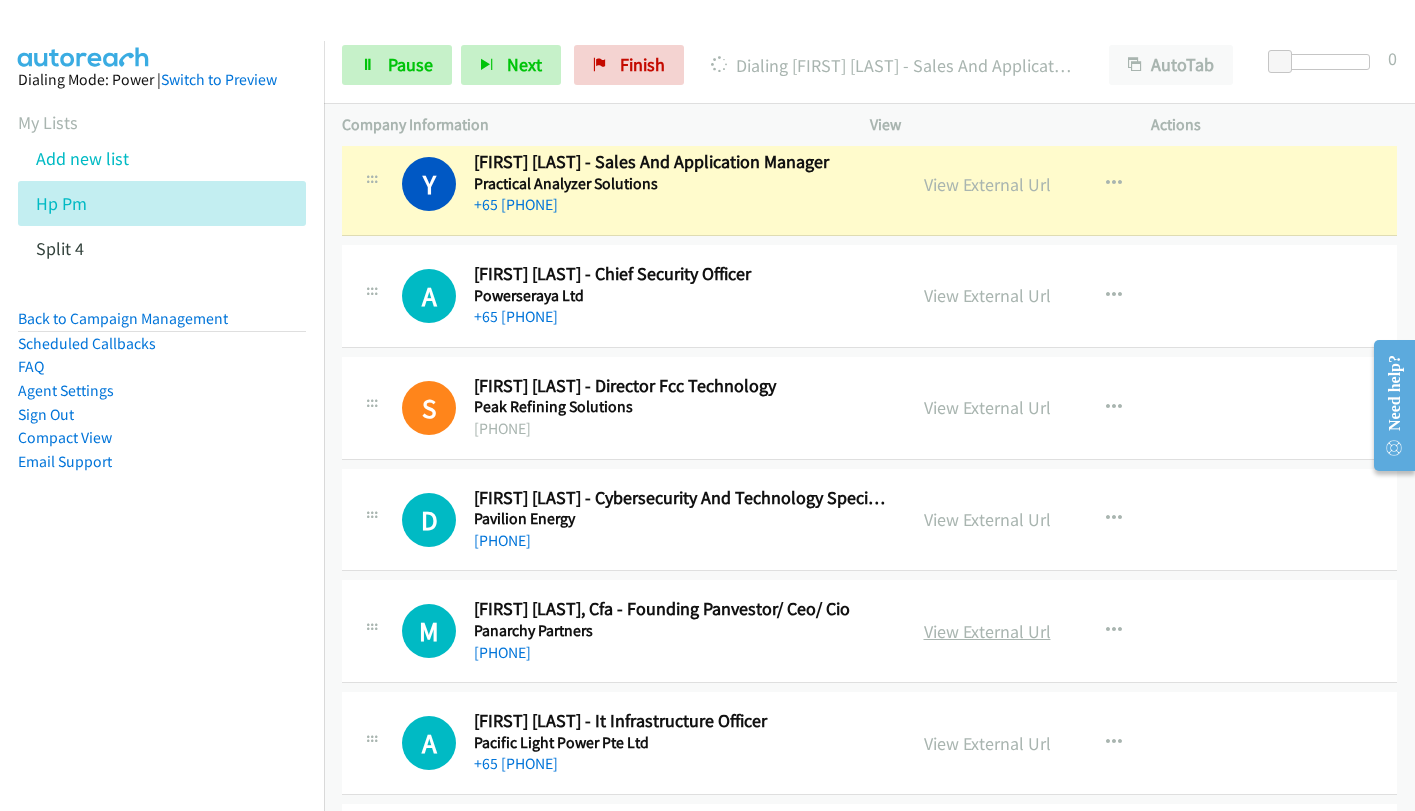 click on "View External Url" at bounding box center (987, 631) 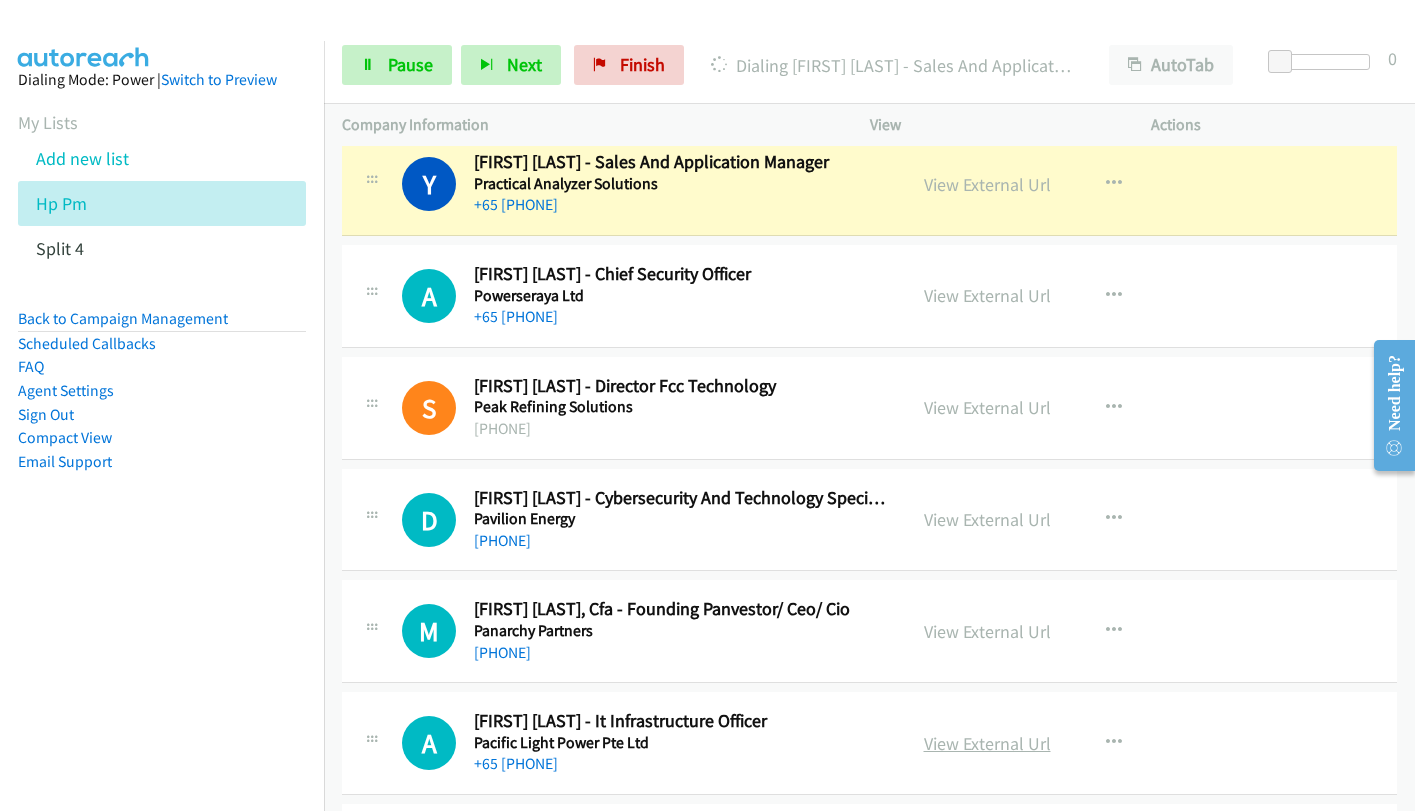 click on "View External Url" at bounding box center (987, 743) 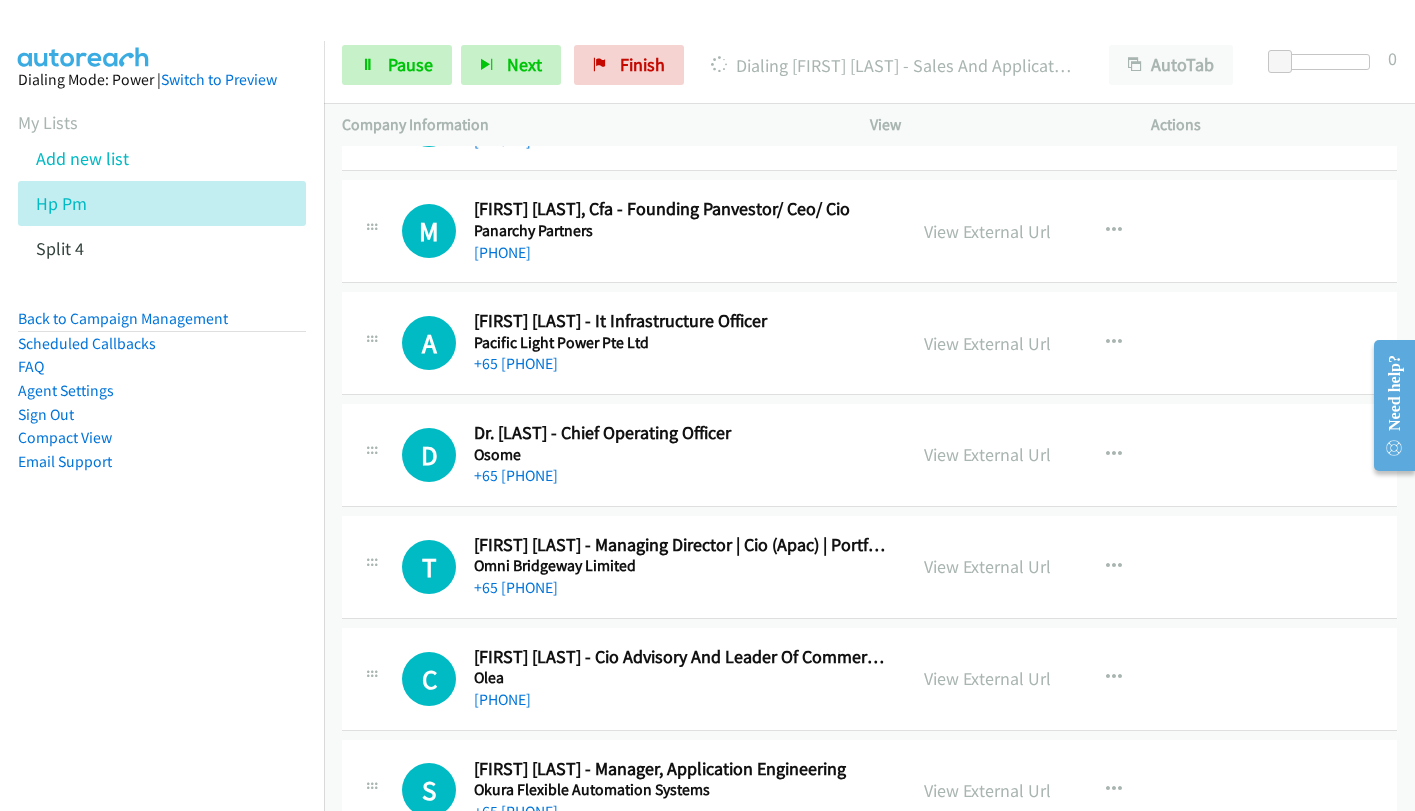 scroll, scrollTop: 1300, scrollLeft: 0, axis: vertical 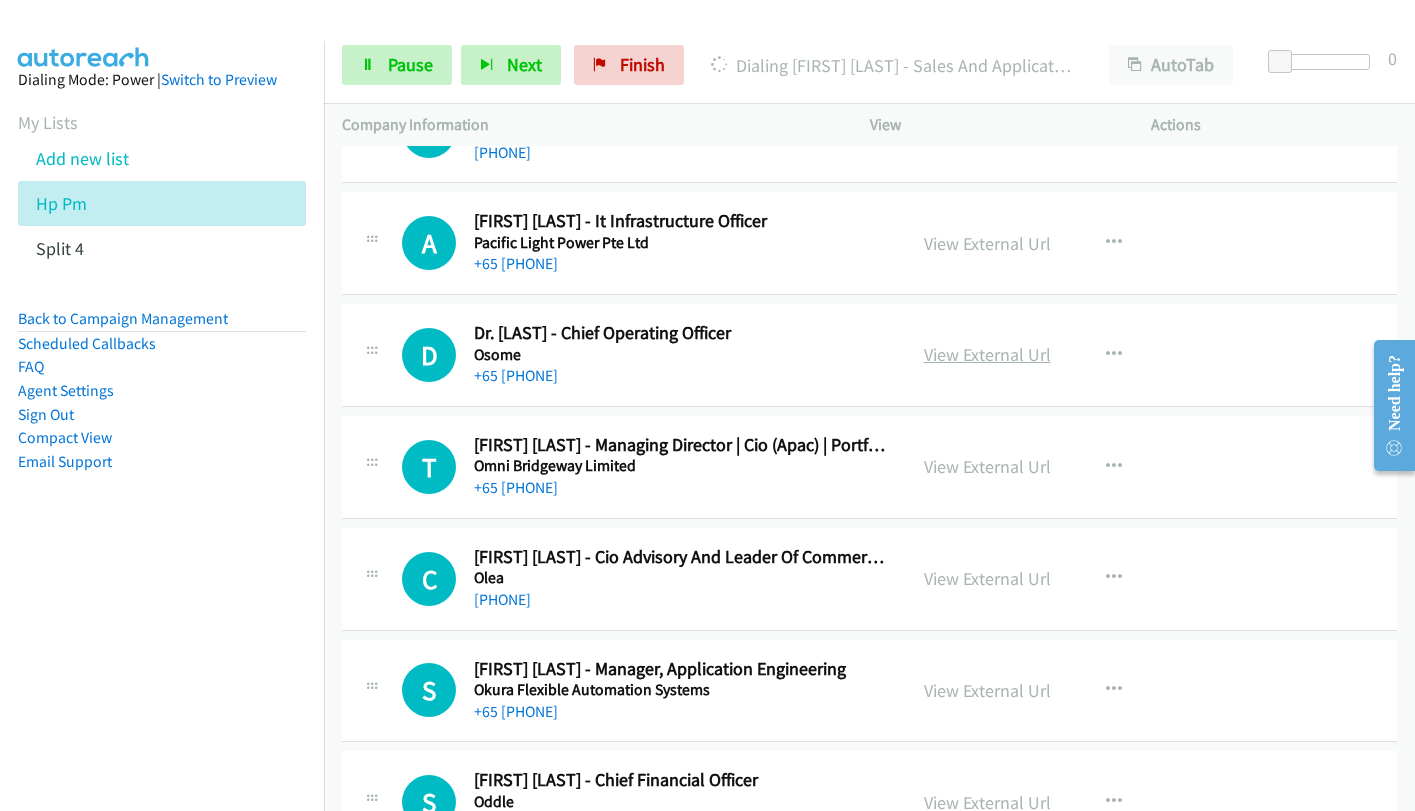 click on "View External Url" at bounding box center [987, 354] 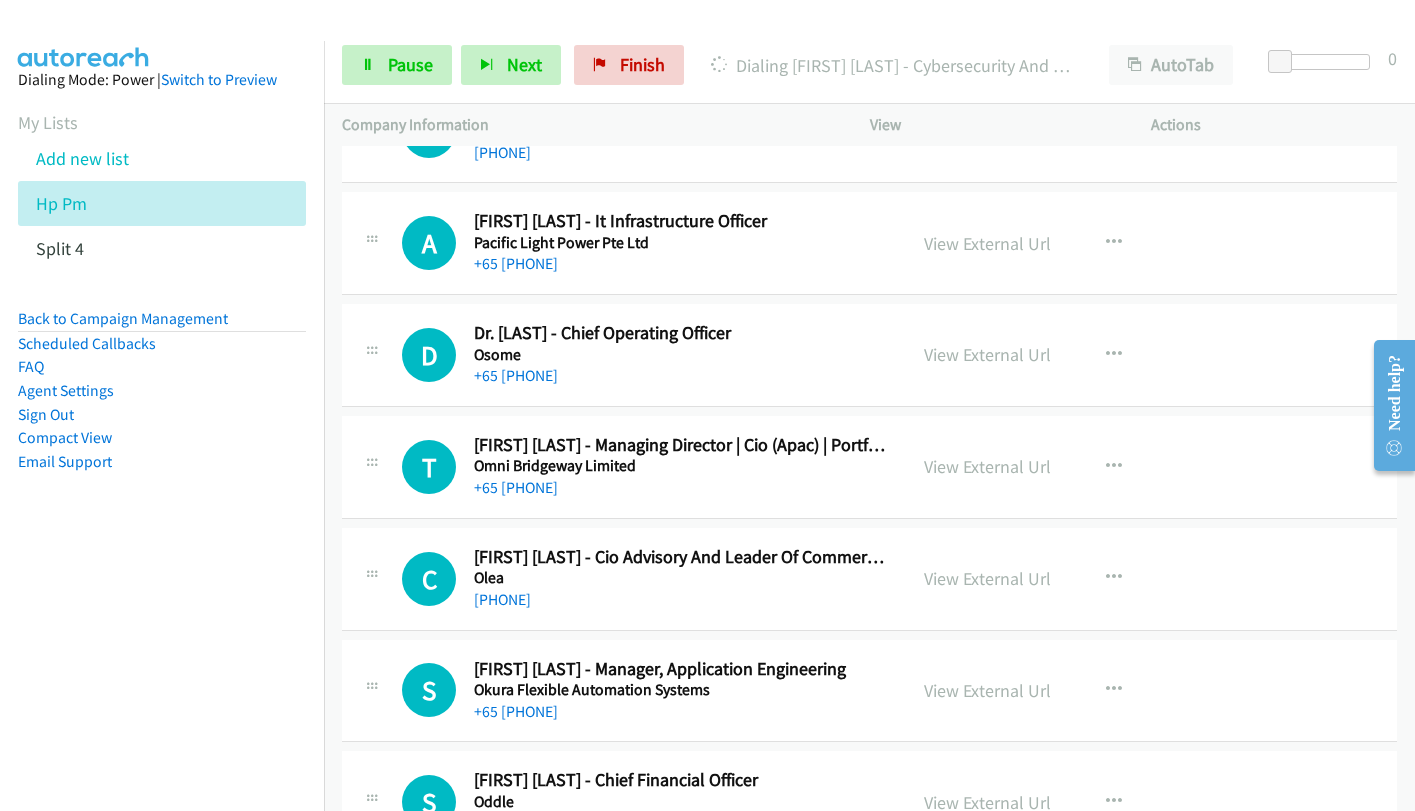 scroll, scrollTop: 1100, scrollLeft: 0, axis: vertical 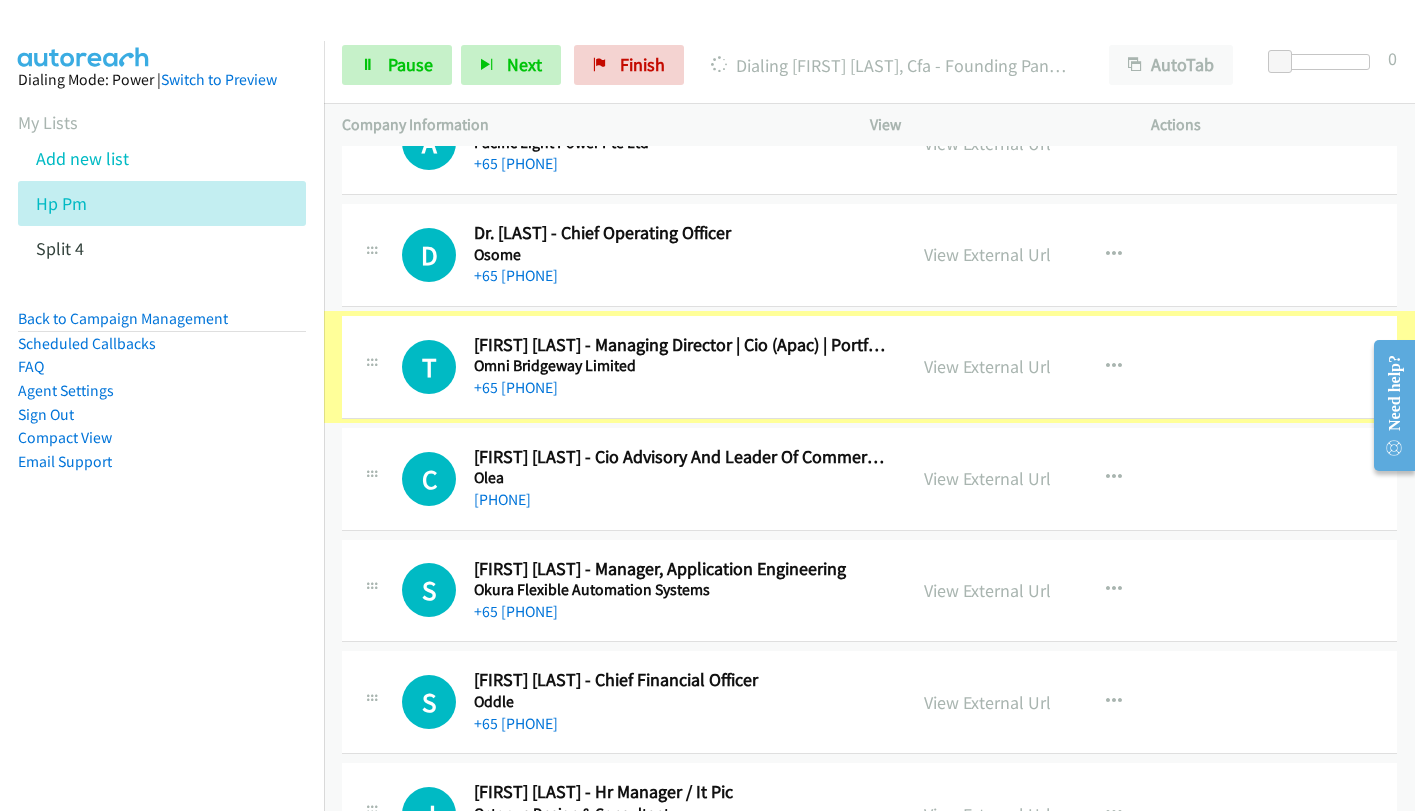 click on "View External Url" at bounding box center (987, 366) 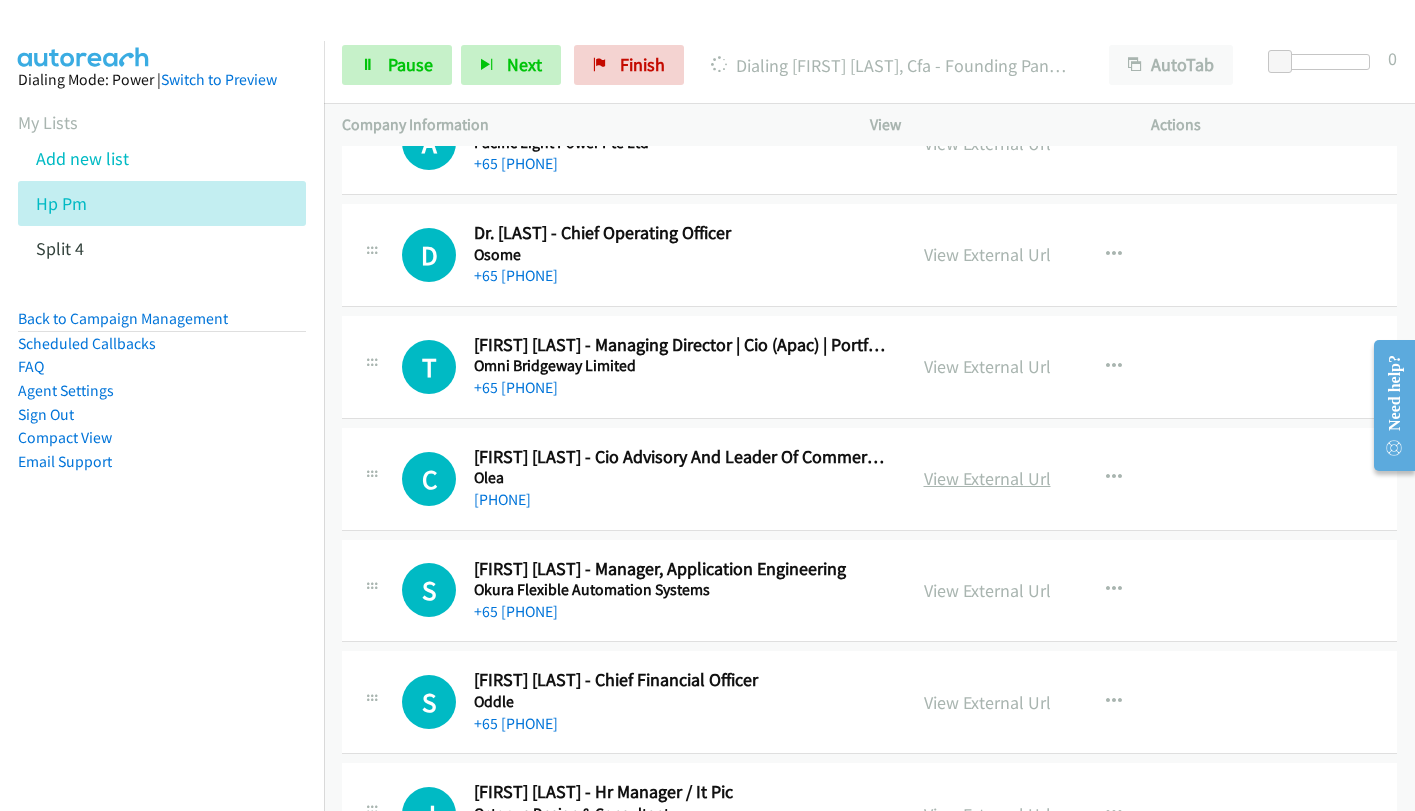 click on "View External Url" at bounding box center [987, 478] 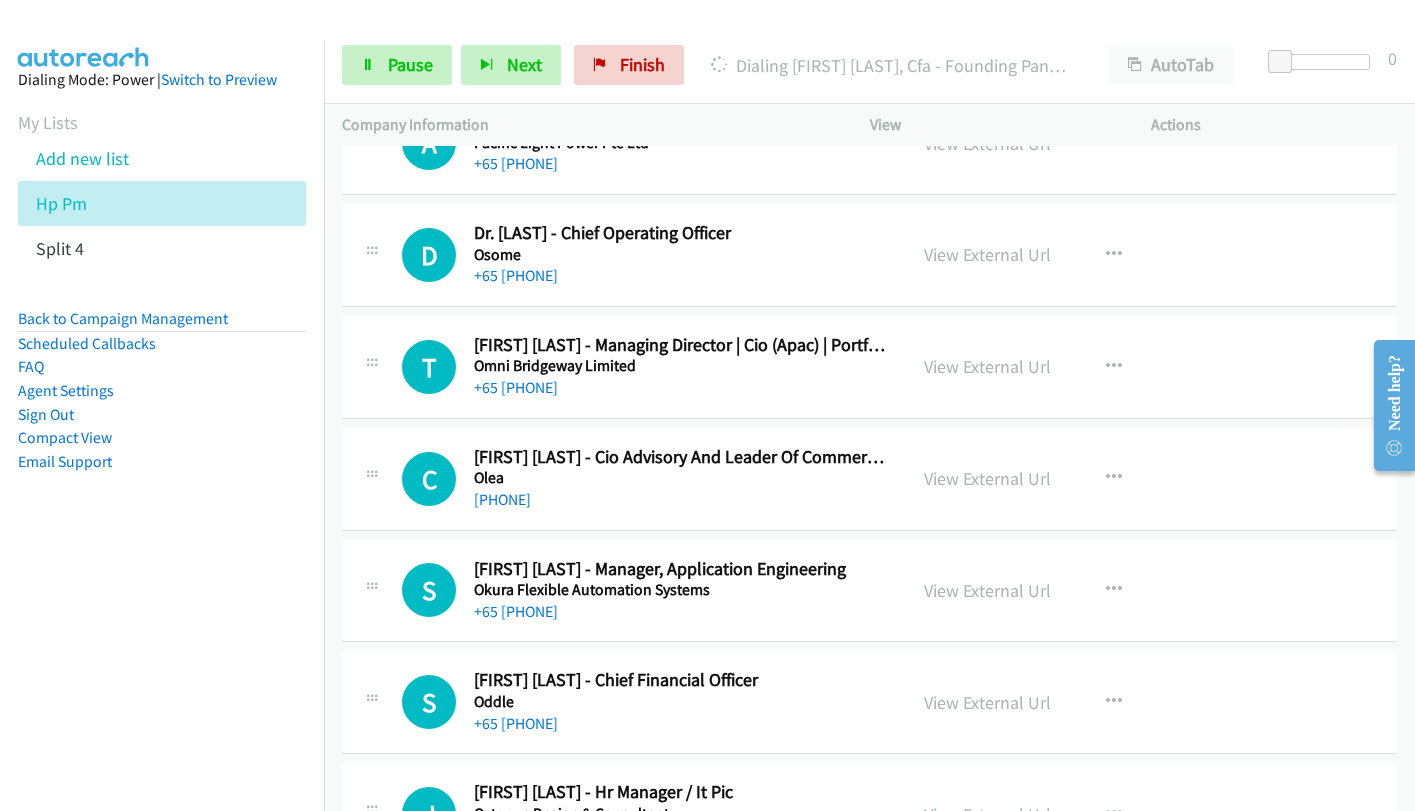 click on "View External Url
View External Url
Schedule/Manage Callback
Start Calls Here
Remove from list
Add to do not call list
Reset Call Status" at bounding box center (1056, 591) 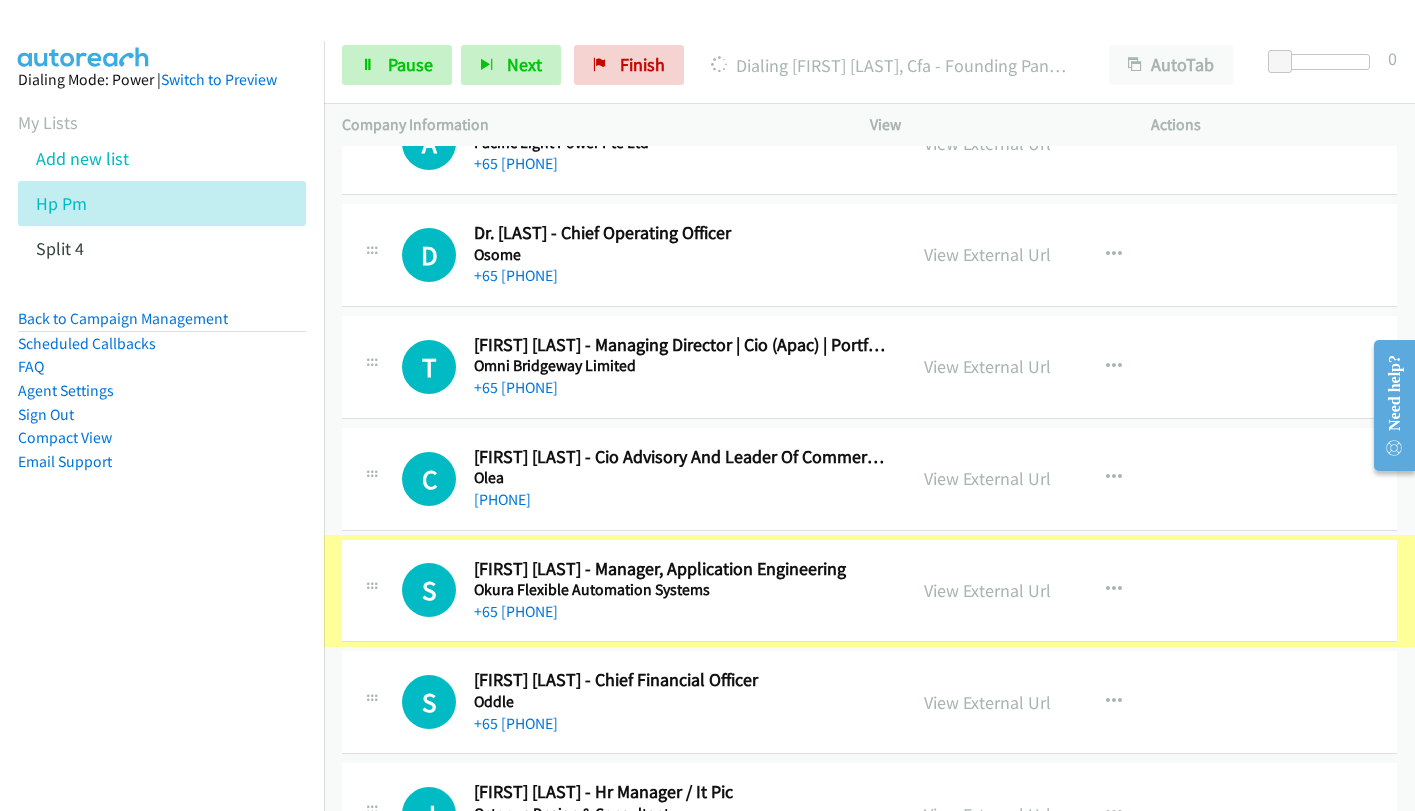 click on "View External Url" at bounding box center [987, 590] 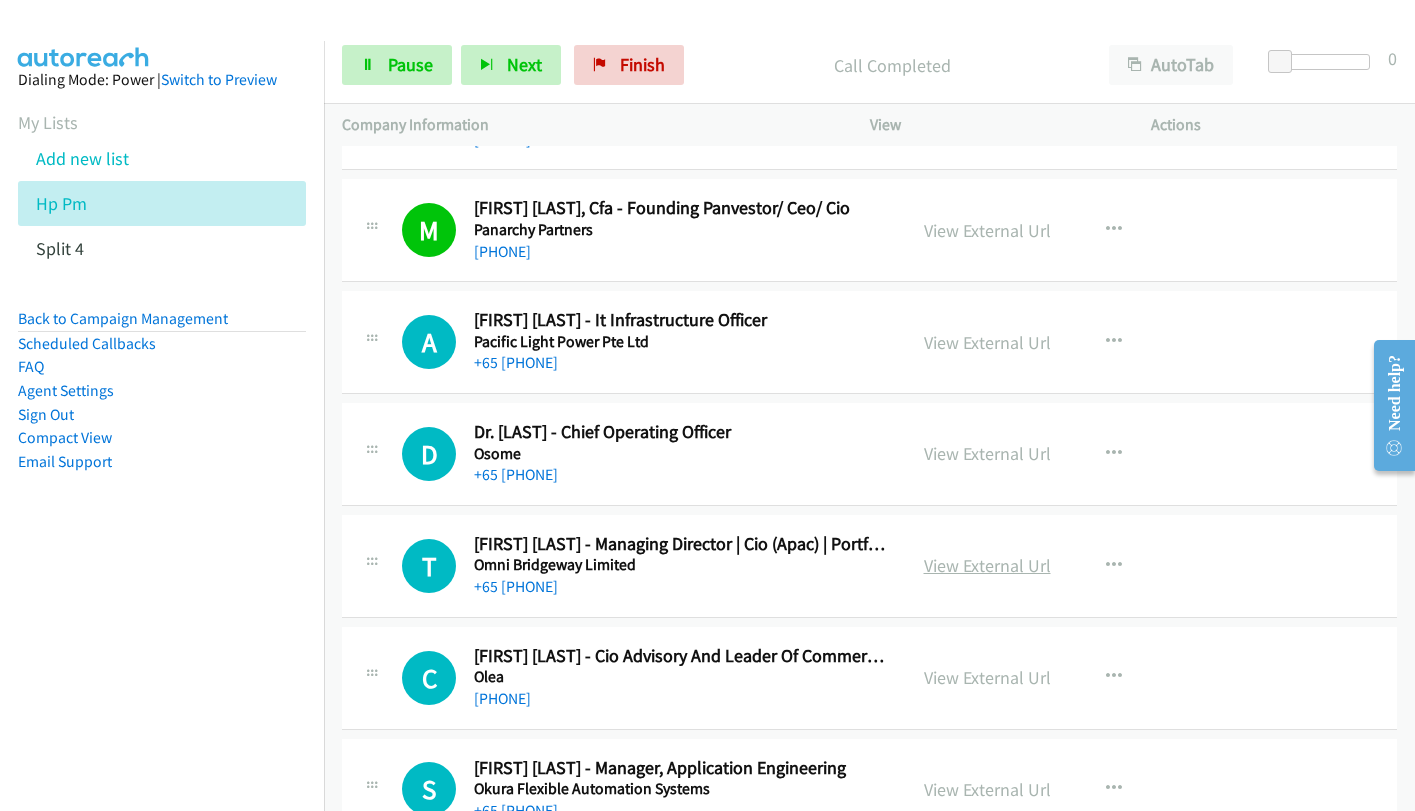 scroll, scrollTop: 1200, scrollLeft: 0, axis: vertical 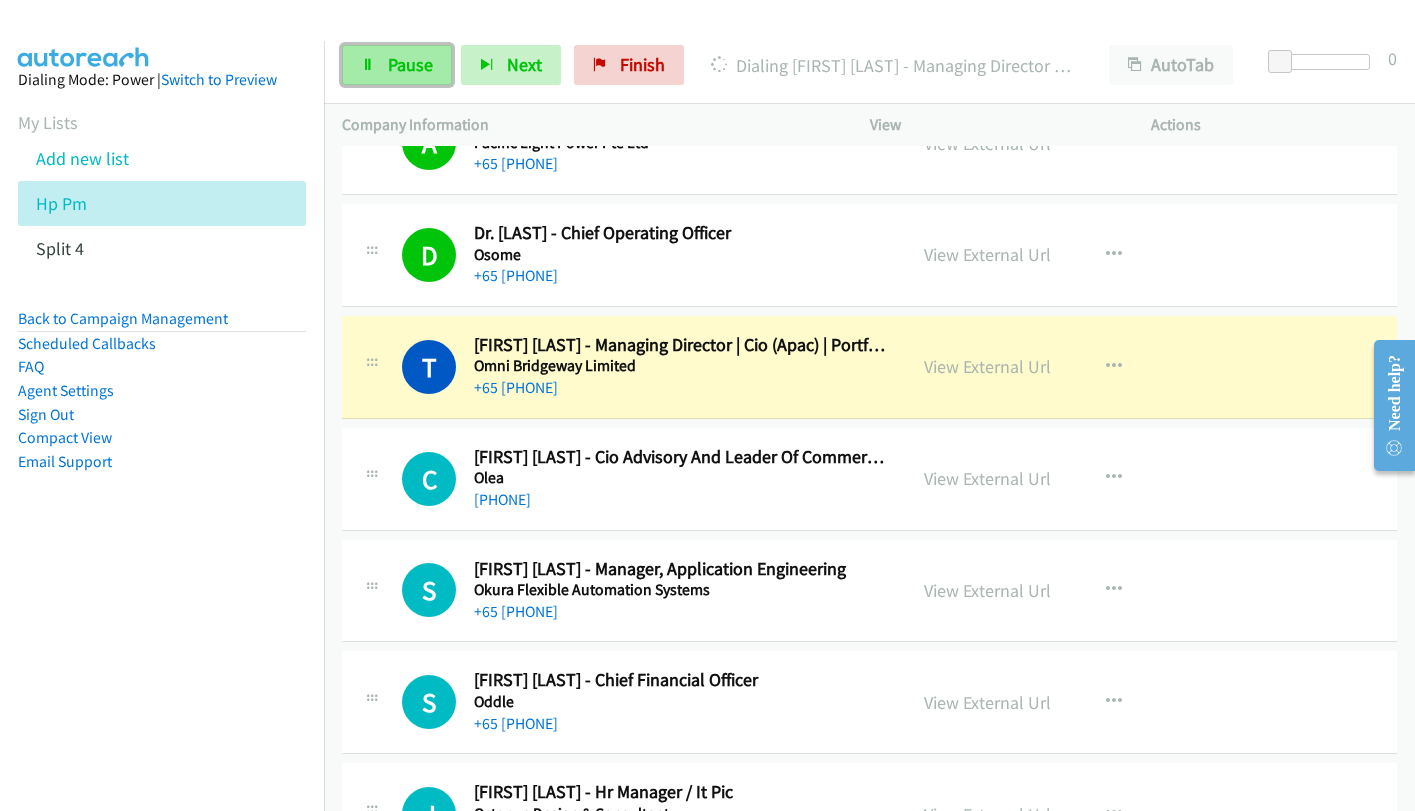 click on "Pause" at bounding box center [410, 64] 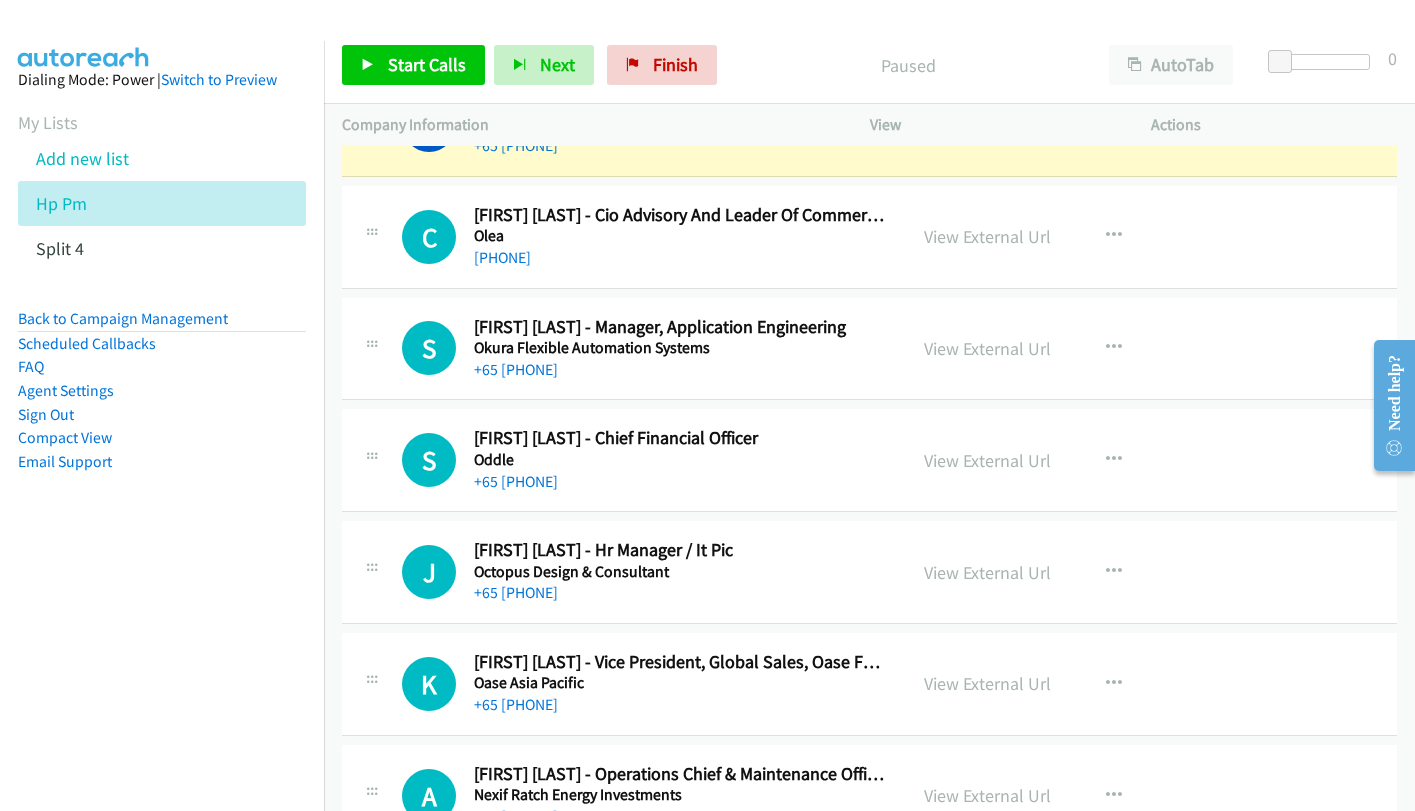 scroll, scrollTop: 1700, scrollLeft: 0, axis: vertical 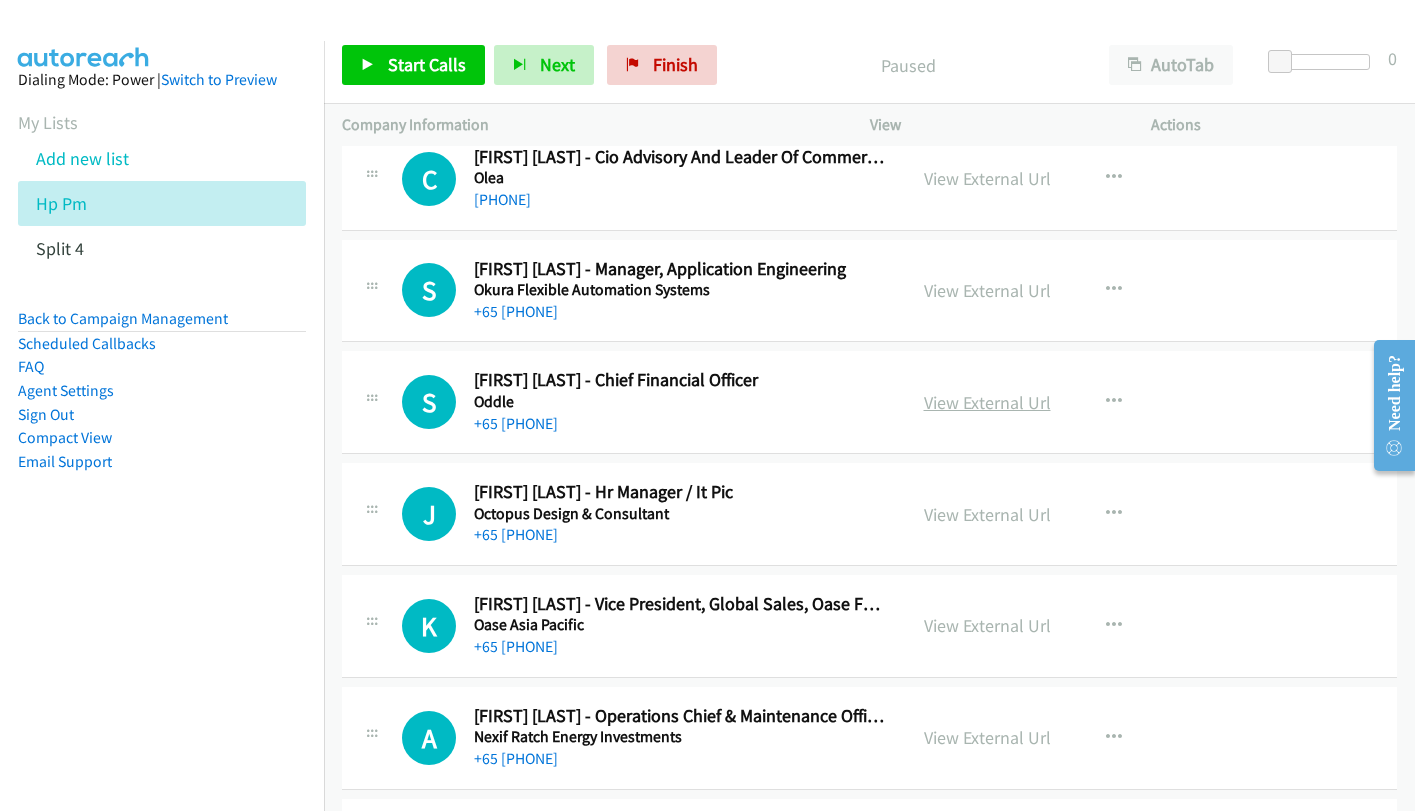 click on "View External Url" at bounding box center (987, 402) 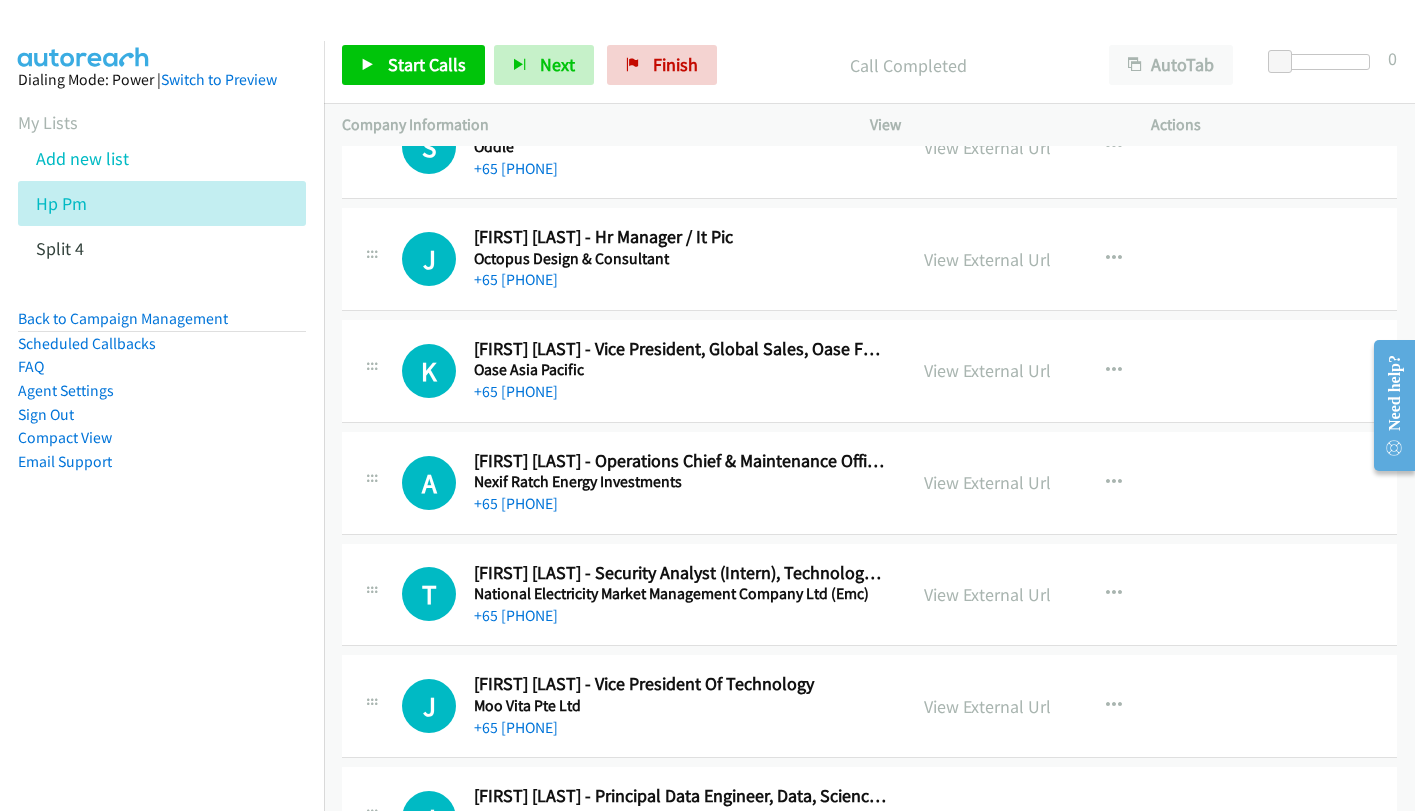 scroll, scrollTop: 2000, scrollLeft: 0, axis: vertical 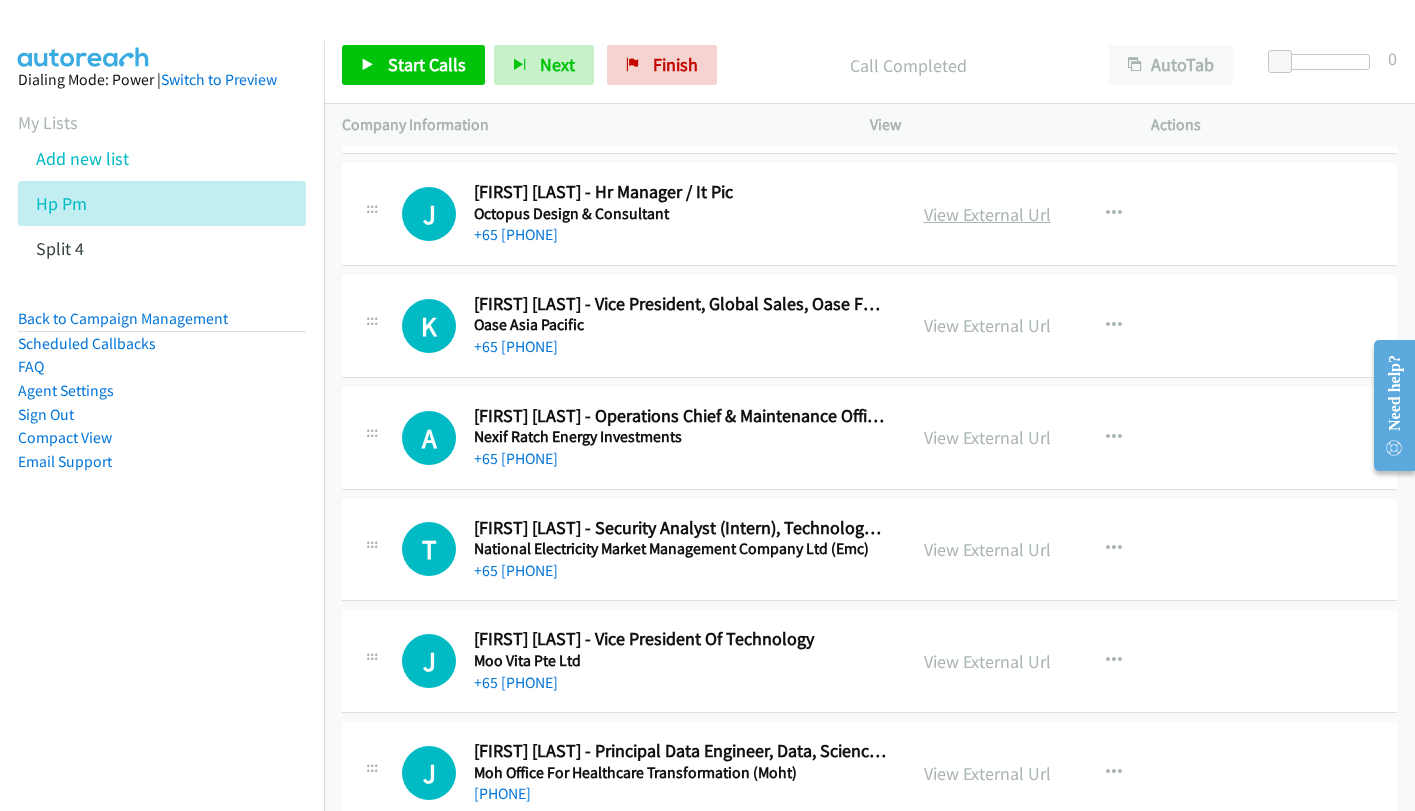click on "View External Url" at bounding box center (987, 214) 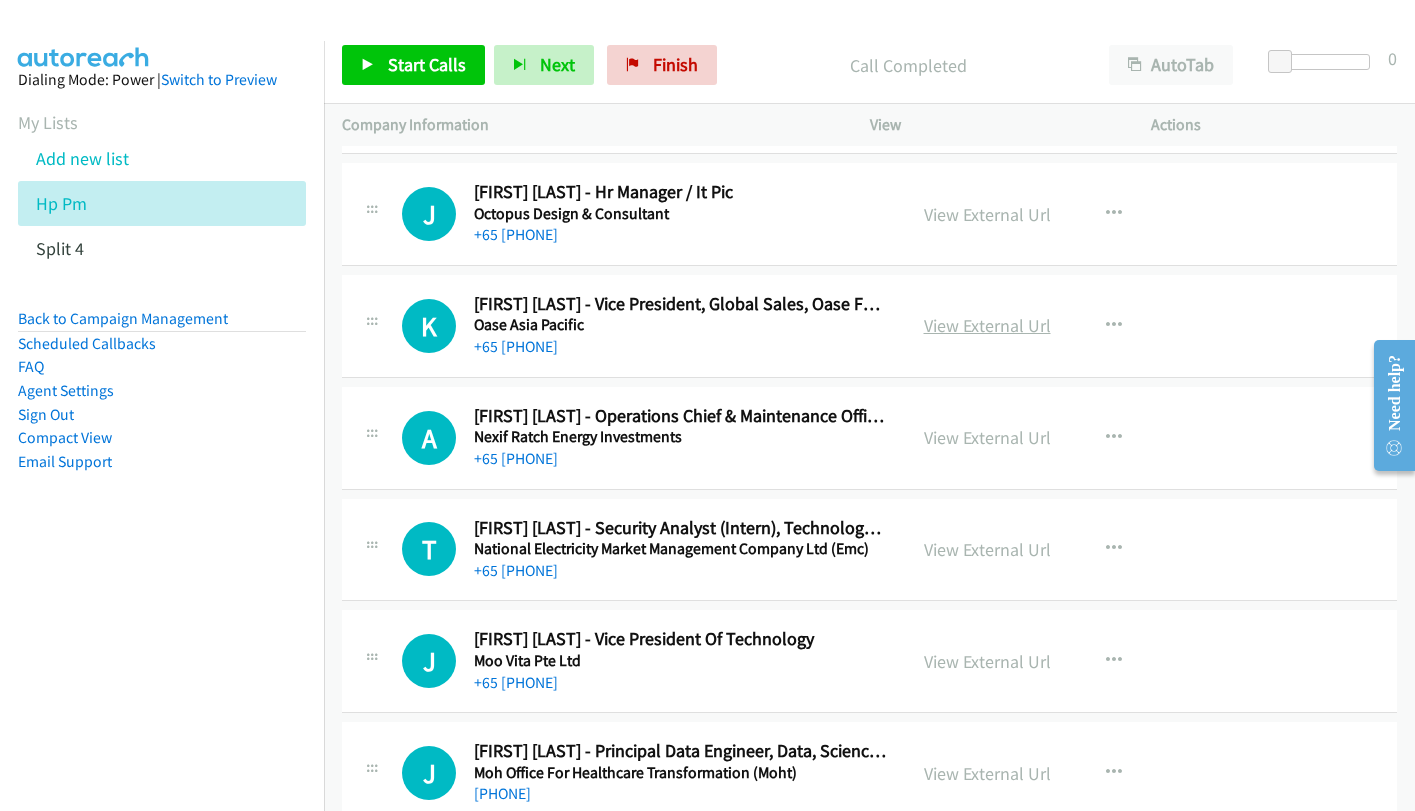 click on "View External Url" at bounding box center [987, 325] 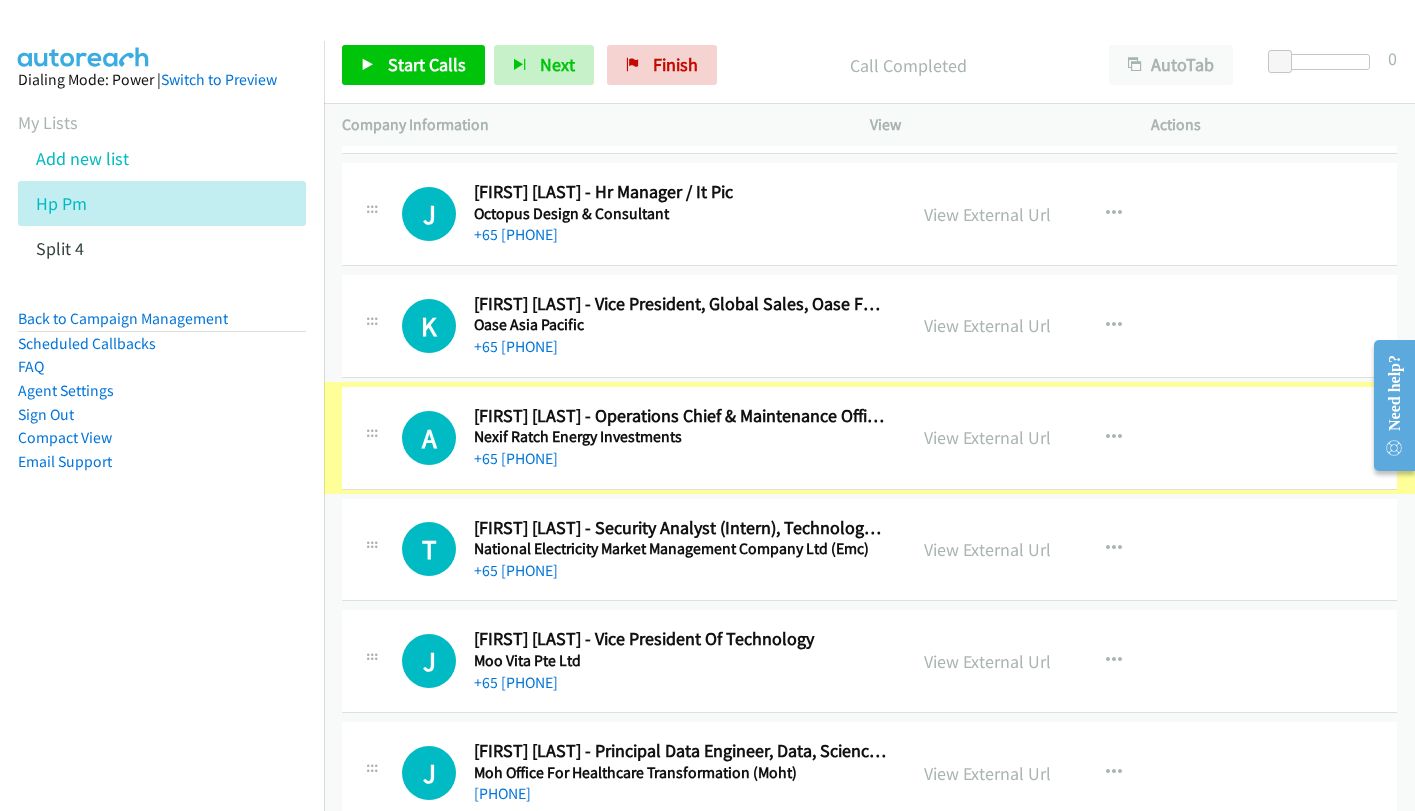click on "View External Url" at bounding box center (987, 437) 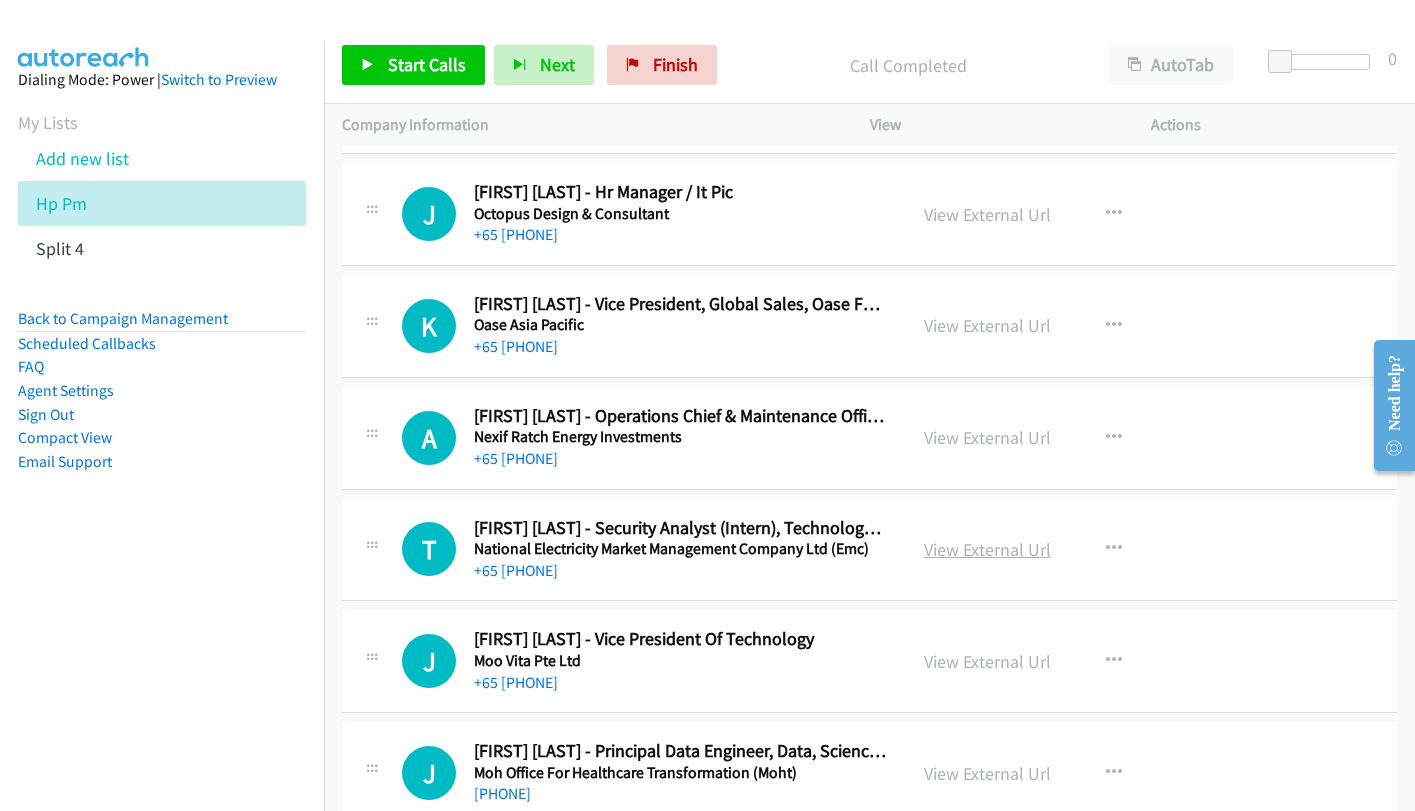 click on "View External Url" at bounding box center (987, 549) 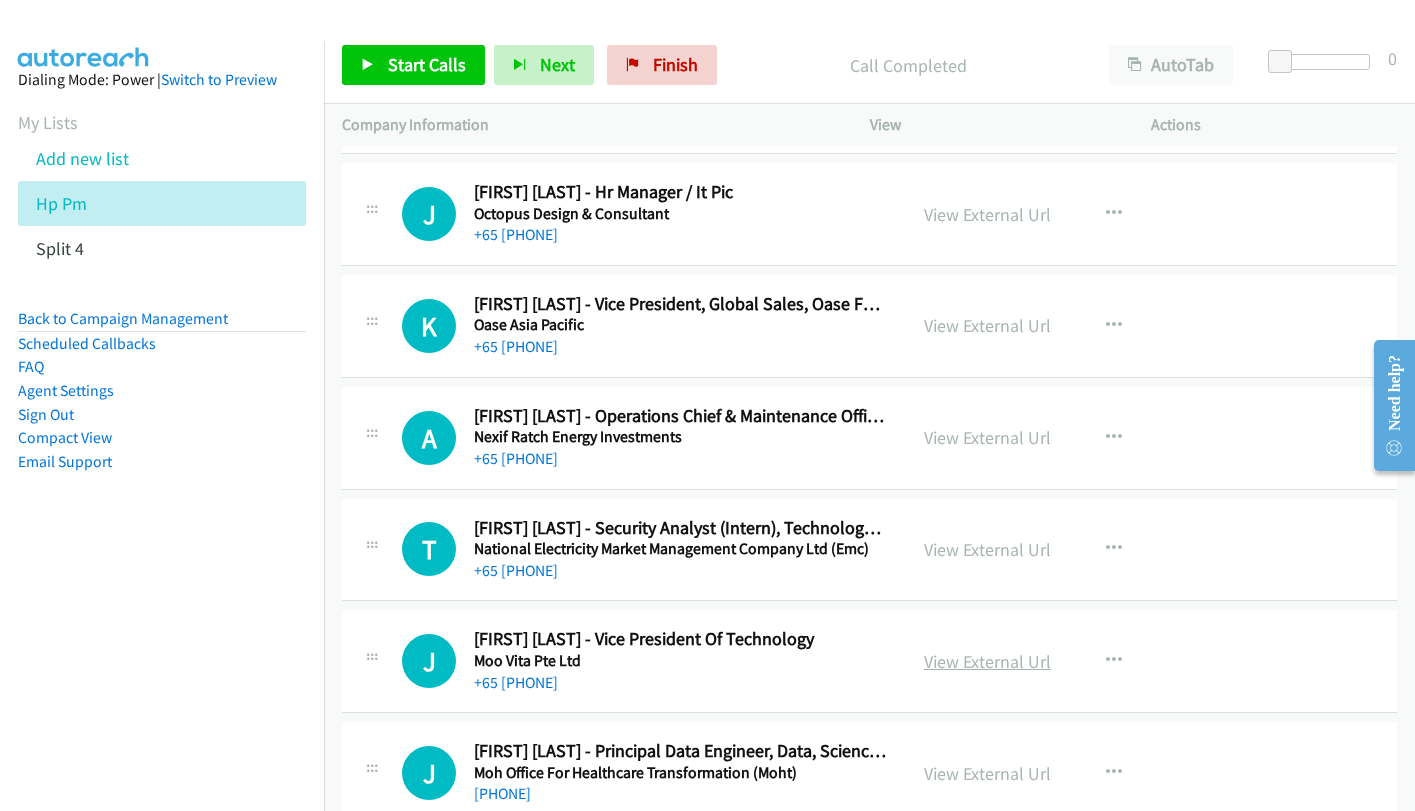 click on "View External Url" at bounding box center [987, 661] 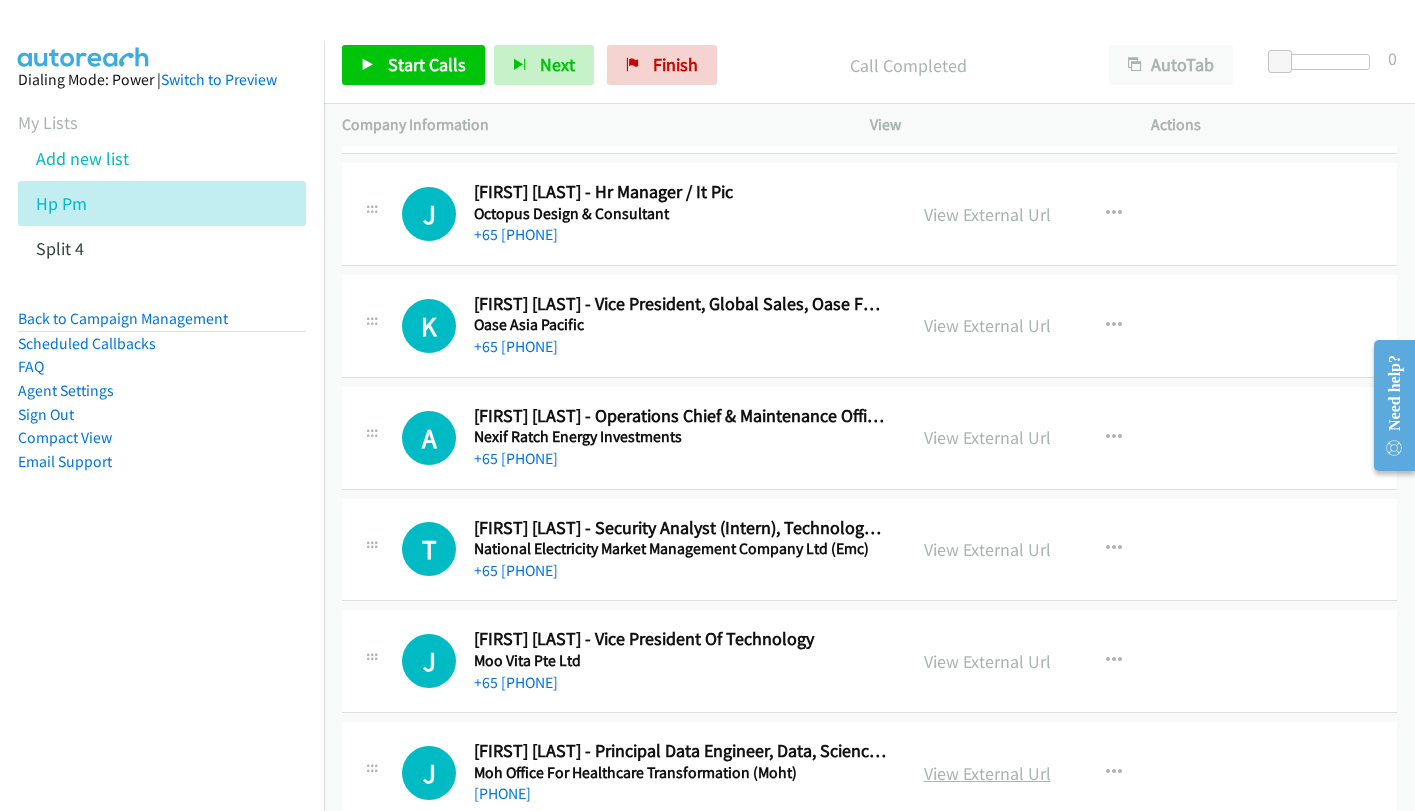 click on "View External Url" at bounding box center [987, 773] 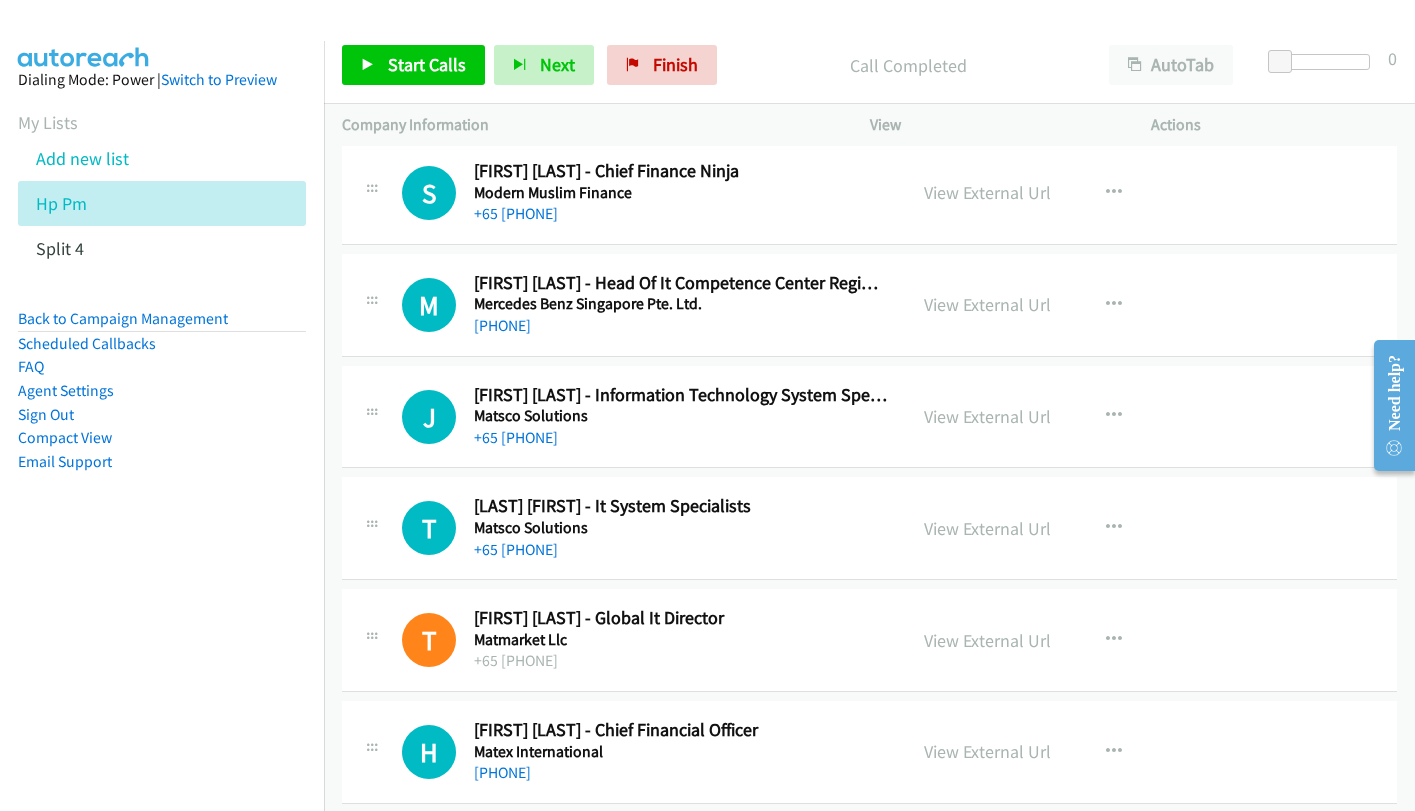 scroll, scrollTop: 2700, scrollLeft: 0, axis: vertical 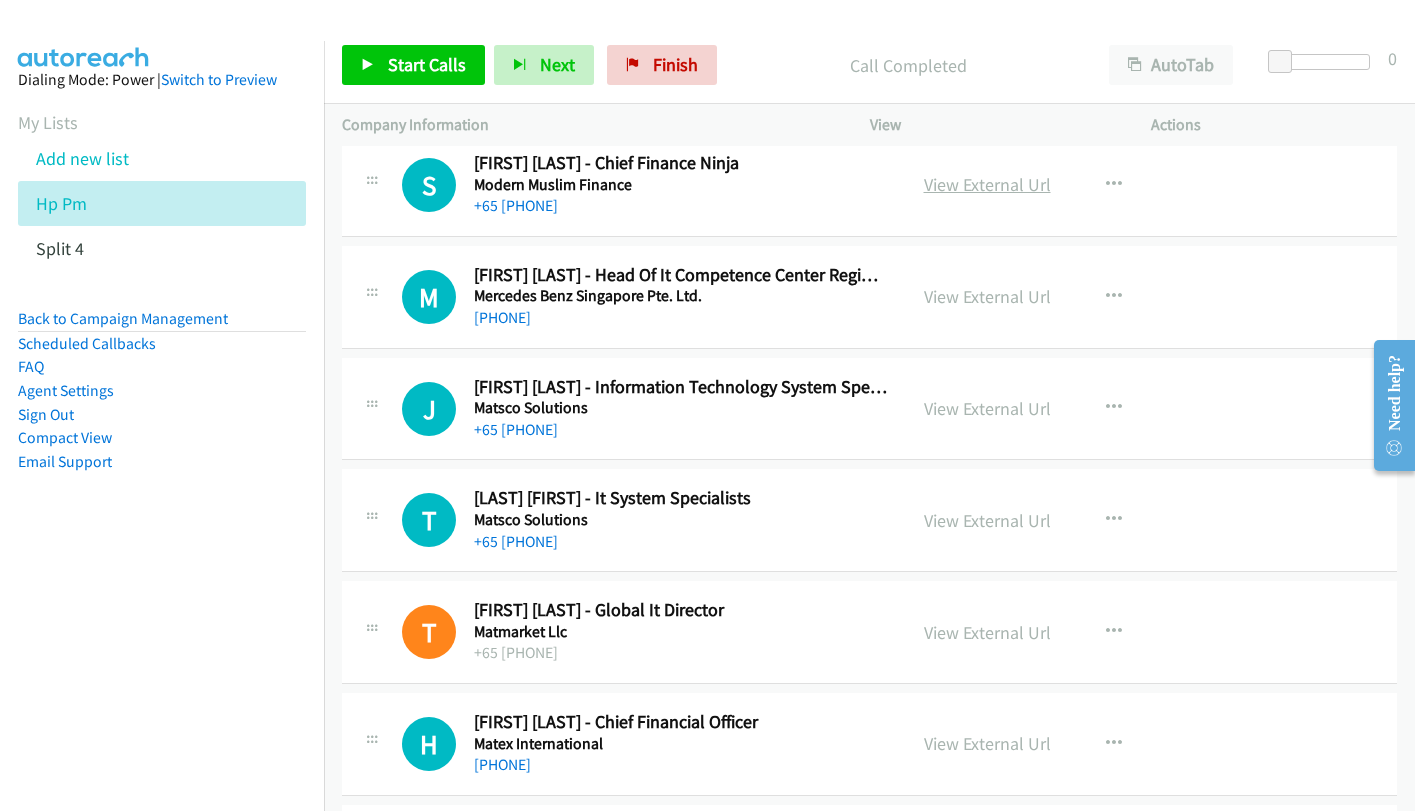 click on "View External Url" at bounding box center [987, 184] 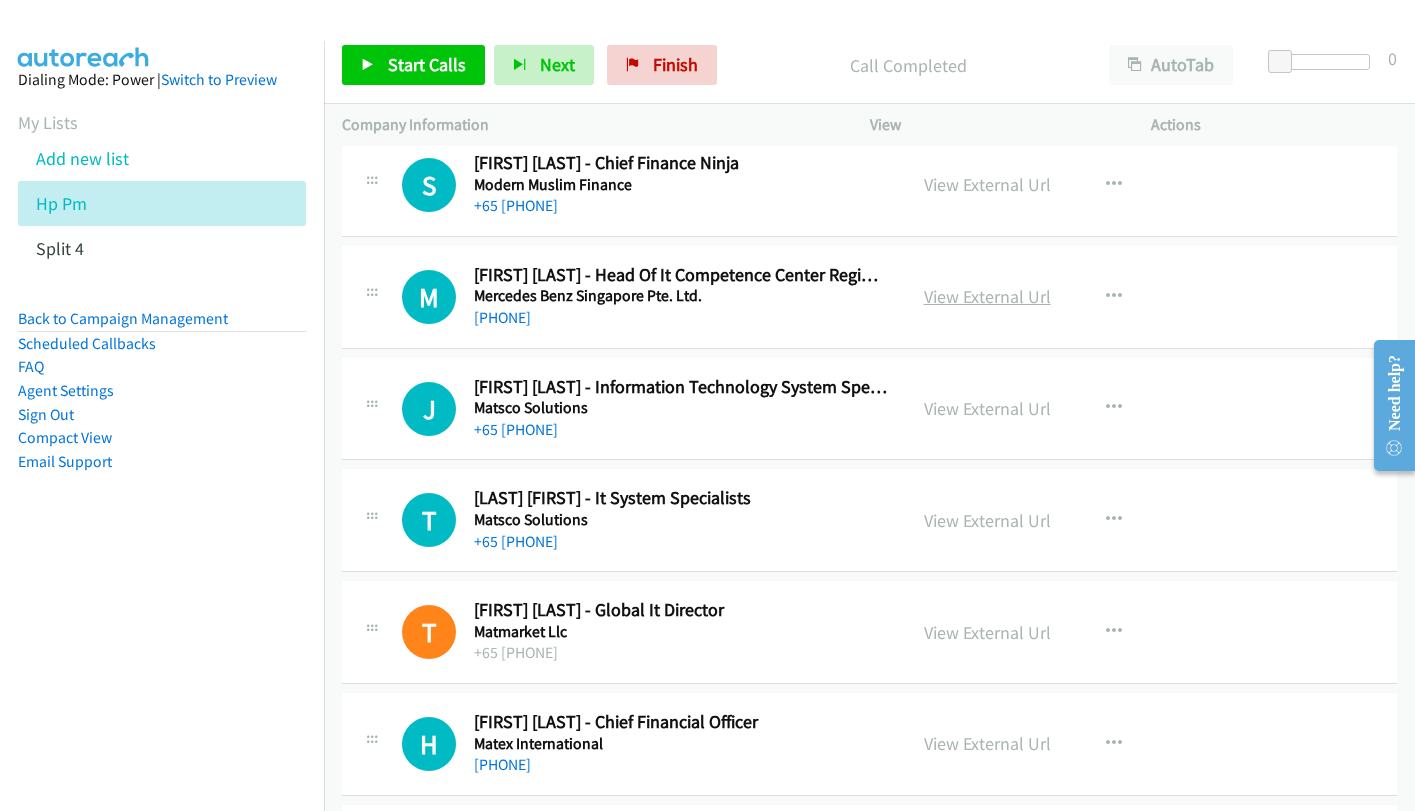 click on "View External Url" at bounding box center (987, 296) 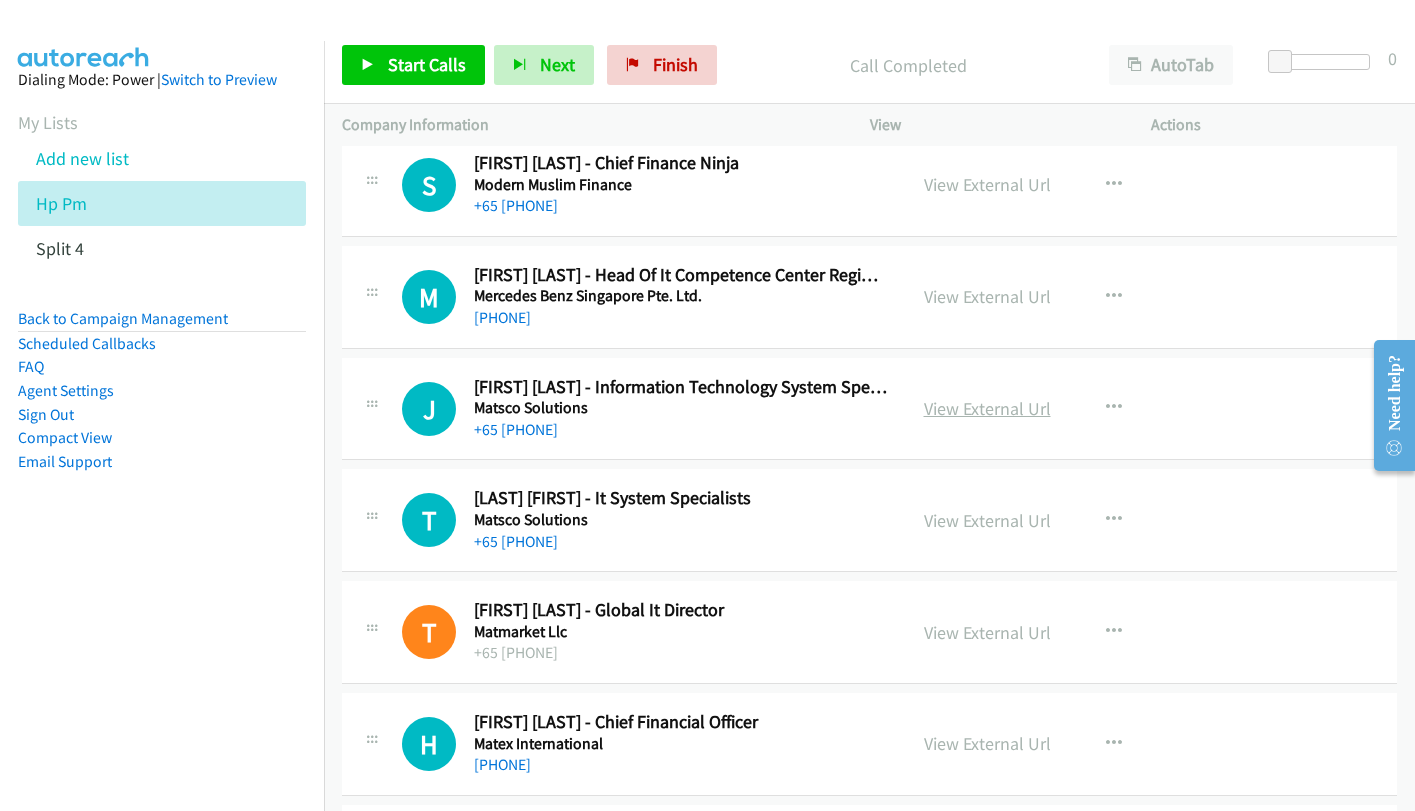 click on "View External Url" at bounding box center (987, 408) 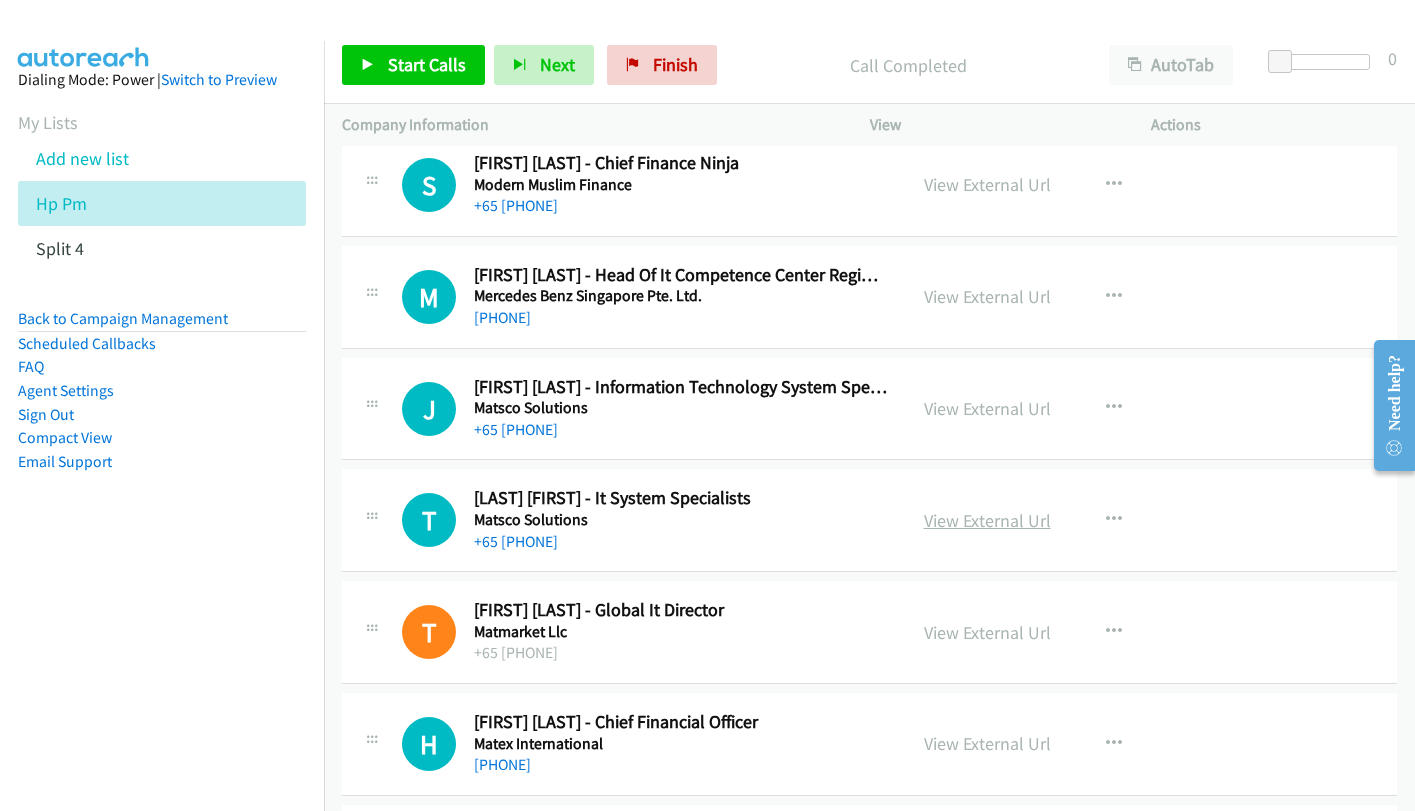 click on "View External Url" at bounding box center [987, 520] 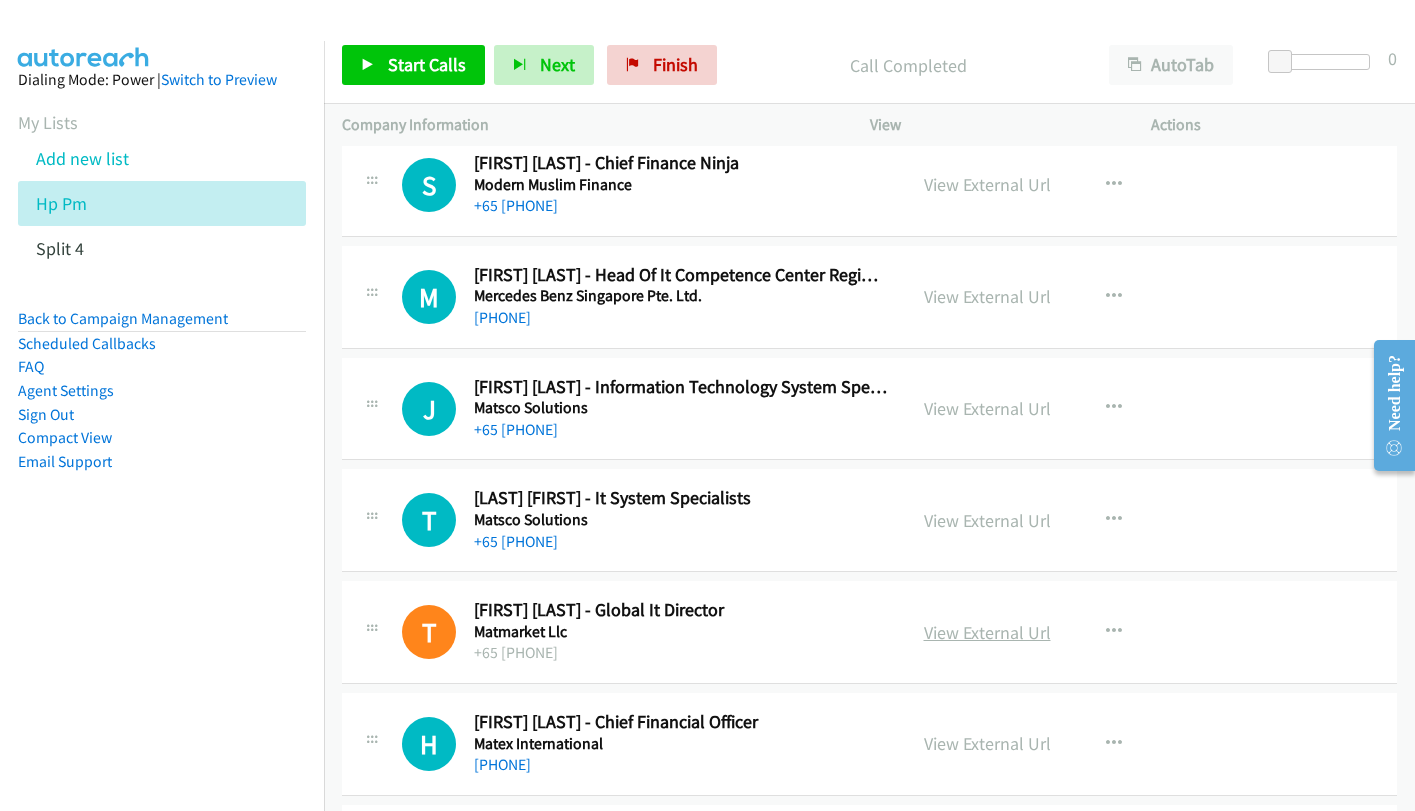 click on "View External Url" at bounding box center [987, 632] 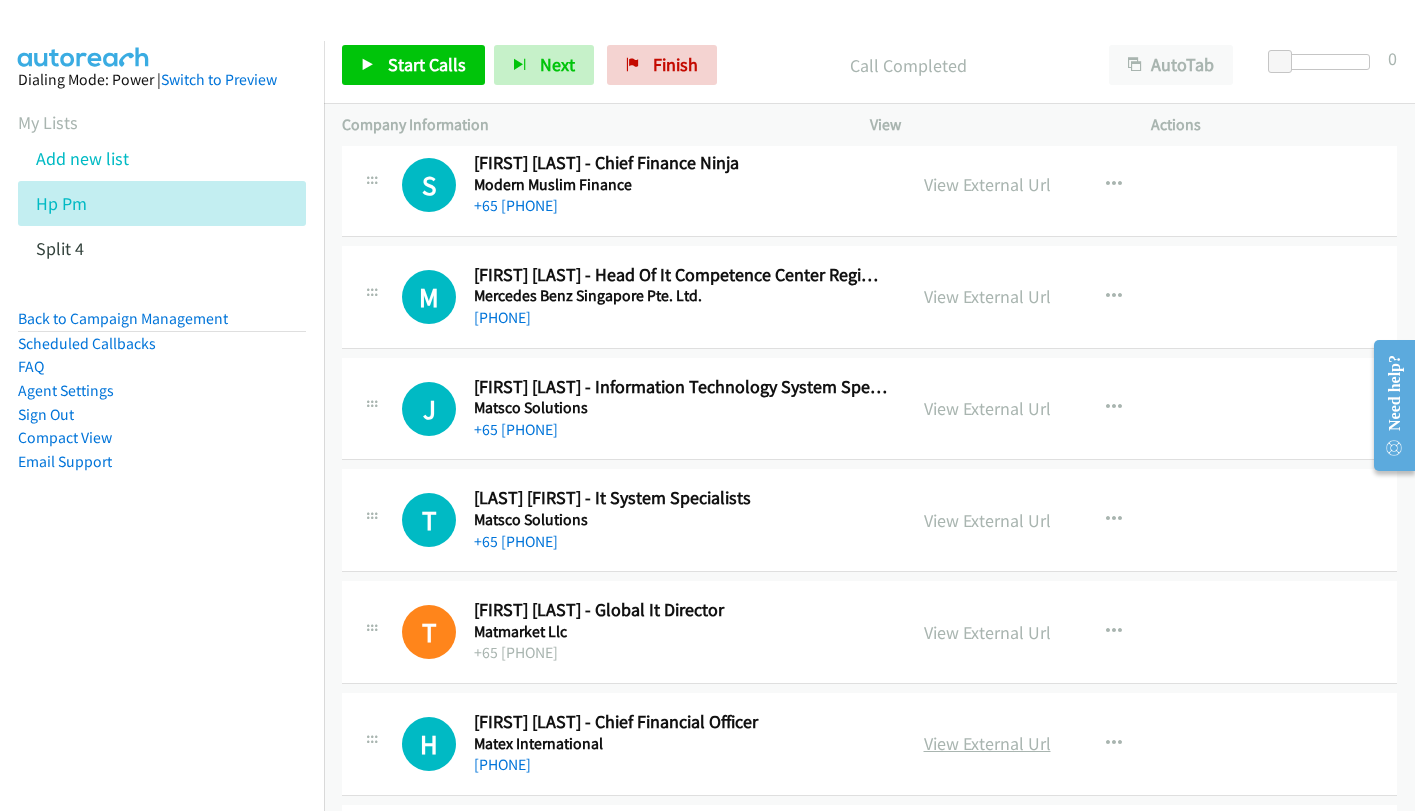 click on "View External Url" at bounding box center (987, 743) 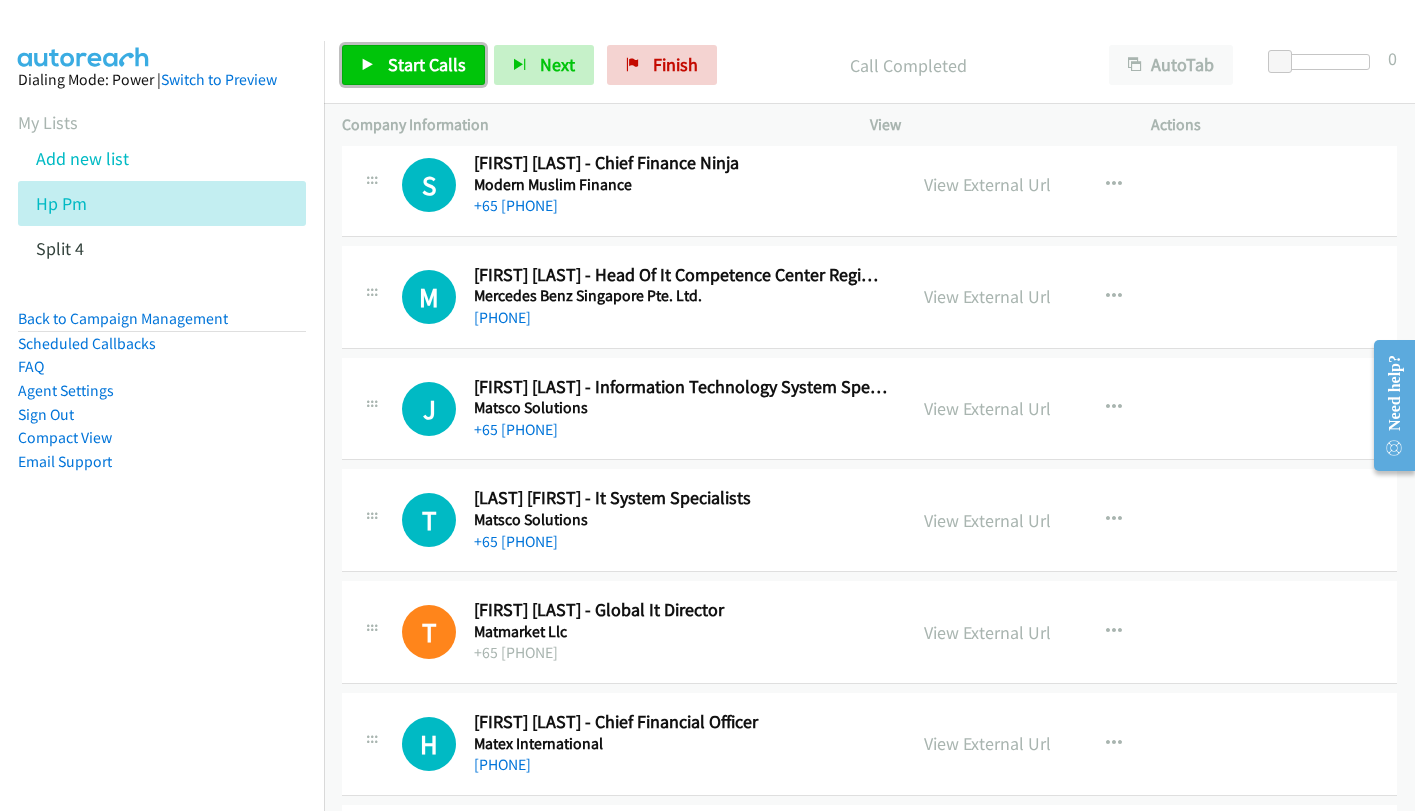 click on "Start Calls" at bounding box center (427, 64) 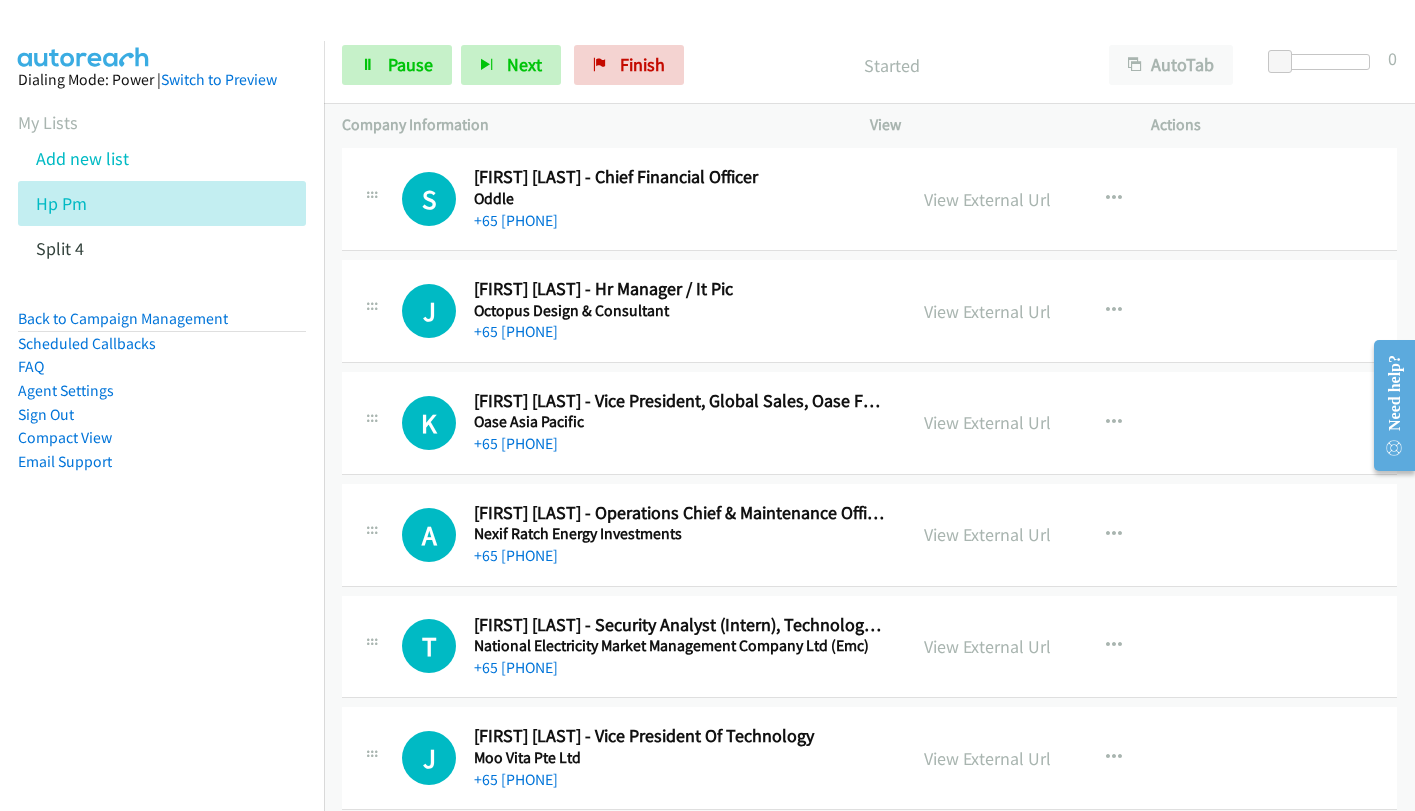 scroll, scrollTop: 1700, scrollLeft: 0, axis: vertical 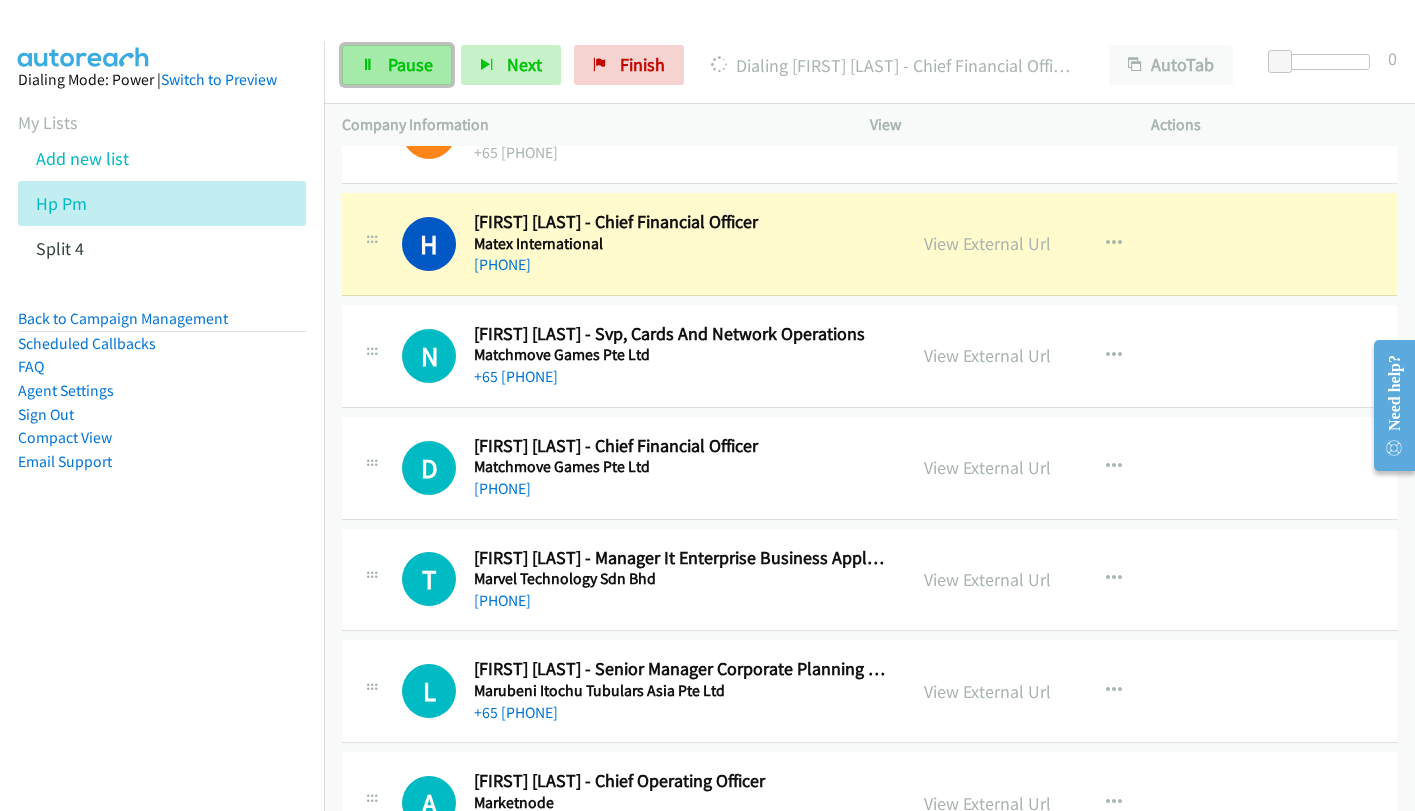 click on "Pause" at bounding box center (410, 64) 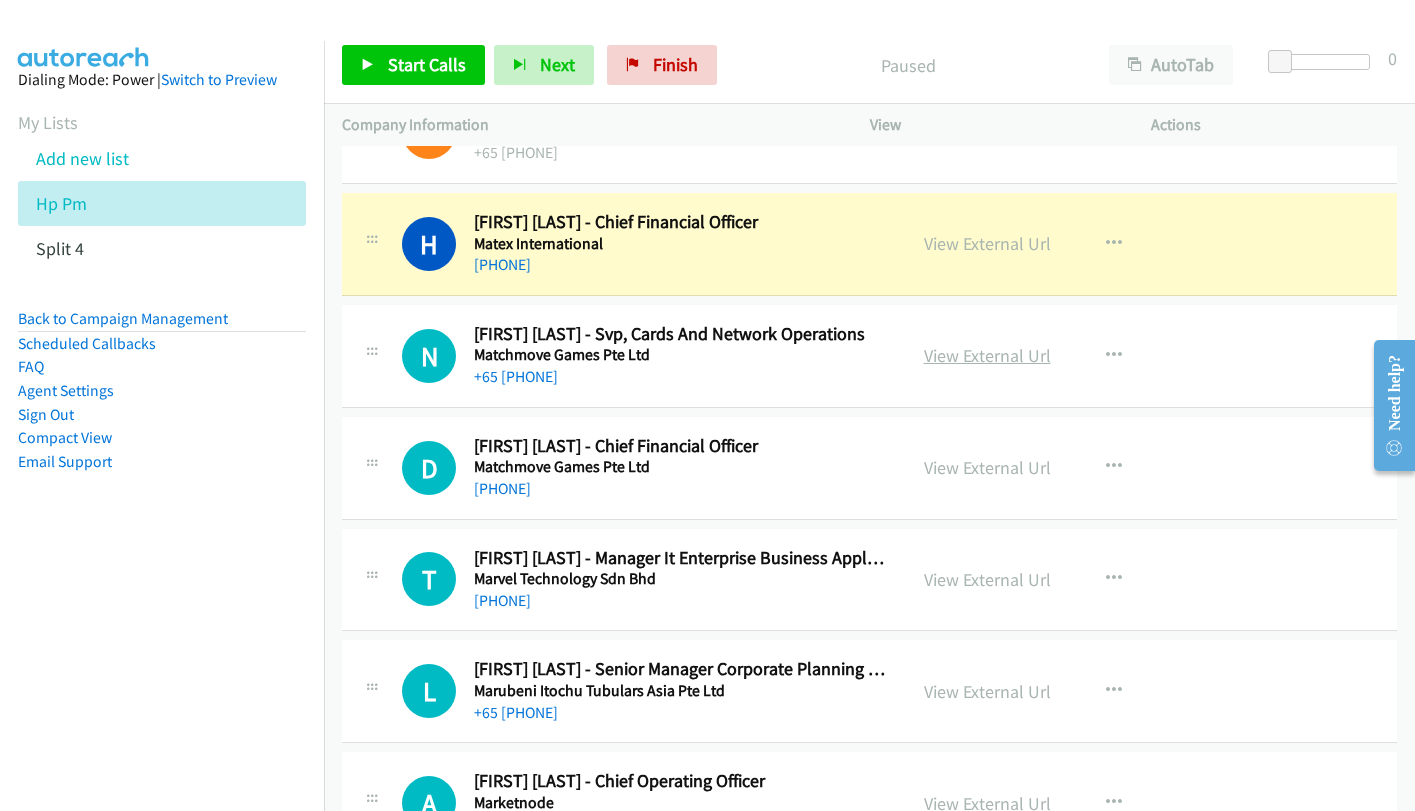 click on "View External Url" at bounding box center (987, 355) 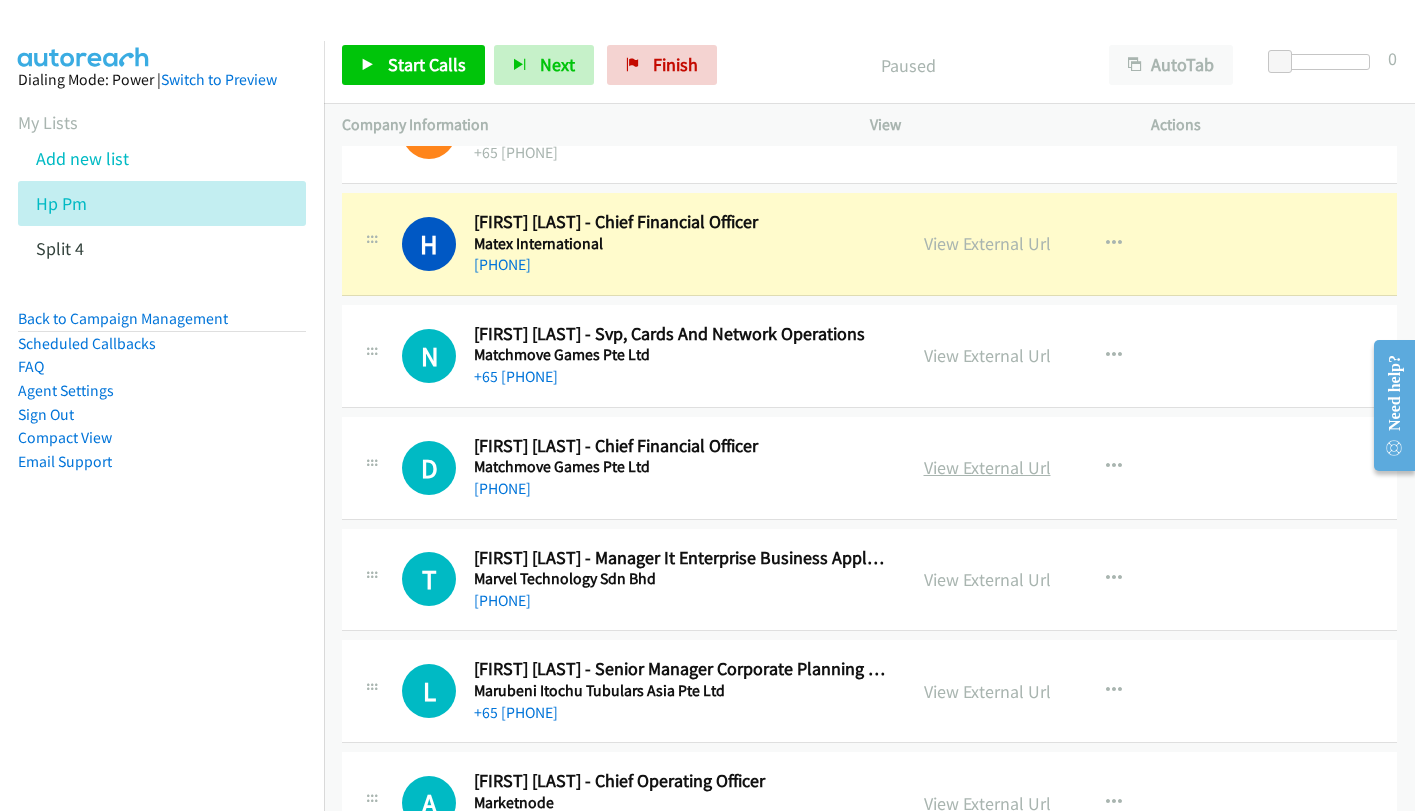 click on "View External Url" at bounding box center [987, 467] 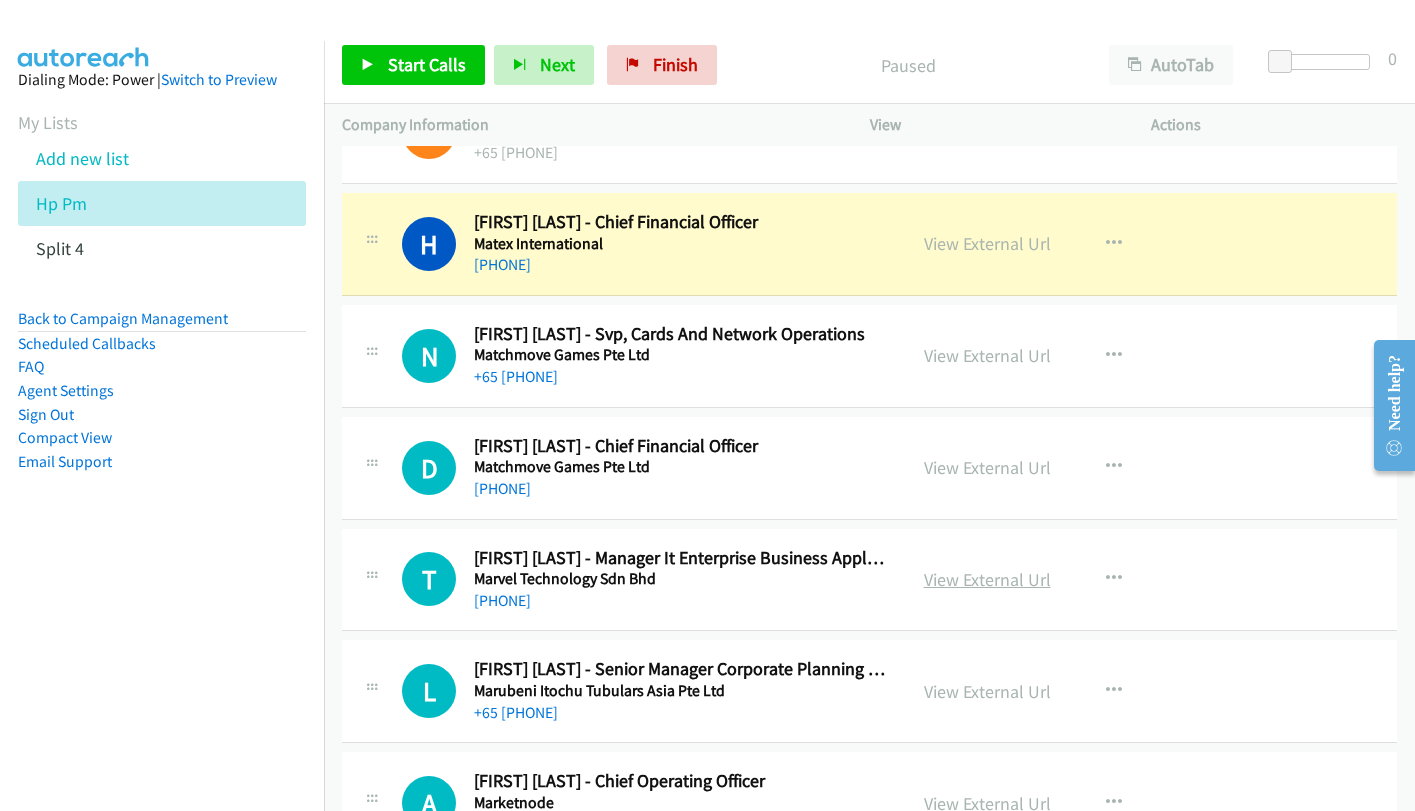 click on "View External Url" at bounding box center [987, 579] 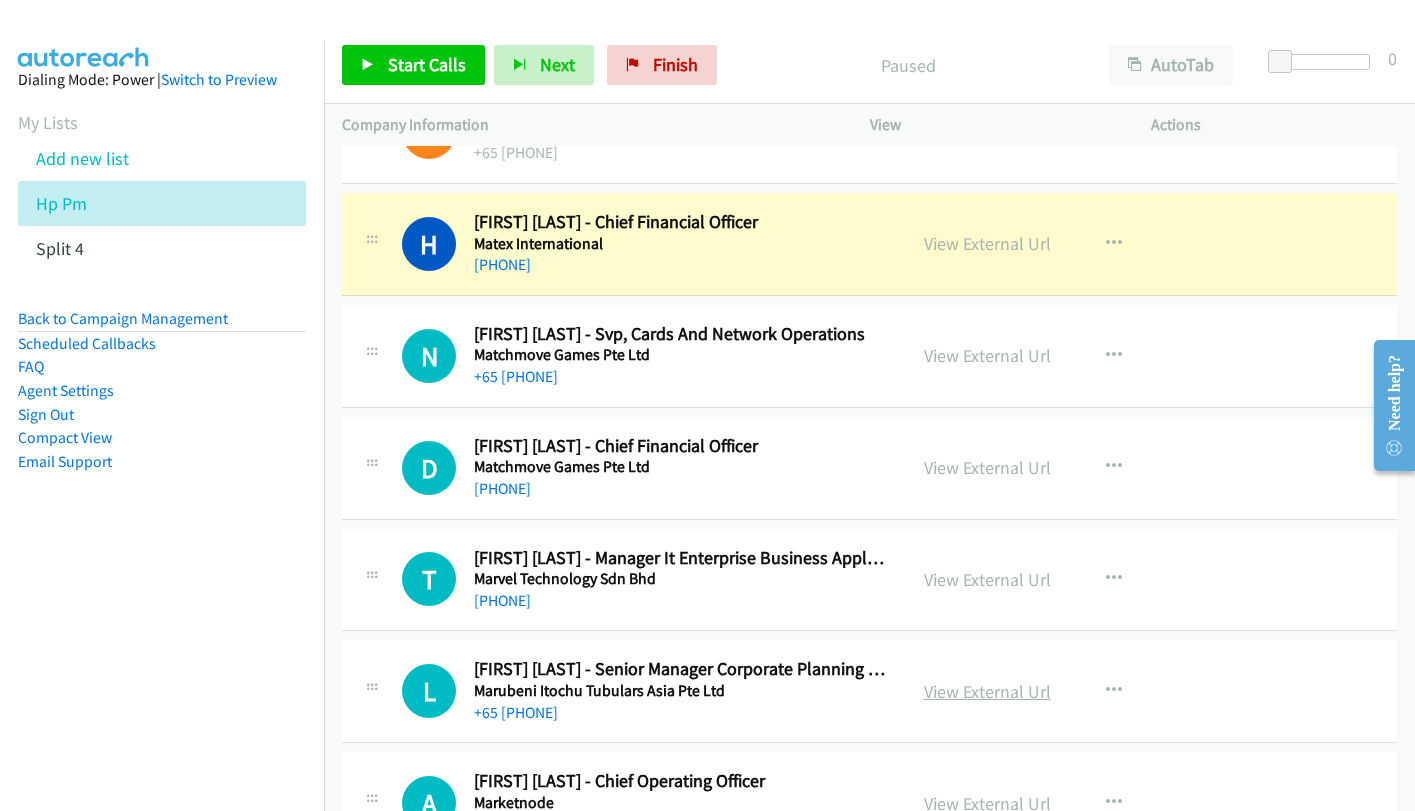 click on "View External Url" at bounding box center (987, 691) 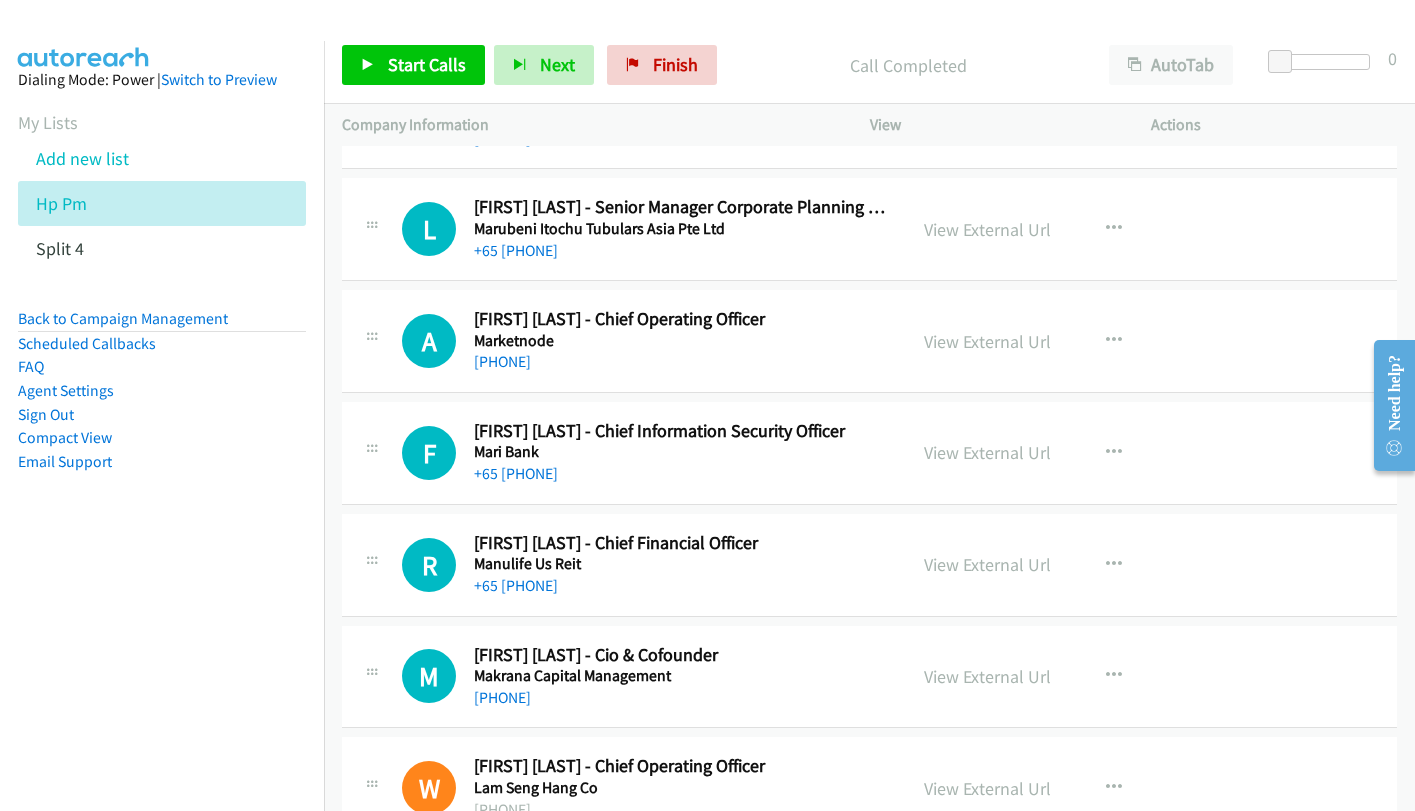 scroll, scrollTop: 3700, scrollLeft: 0, axis: vertical 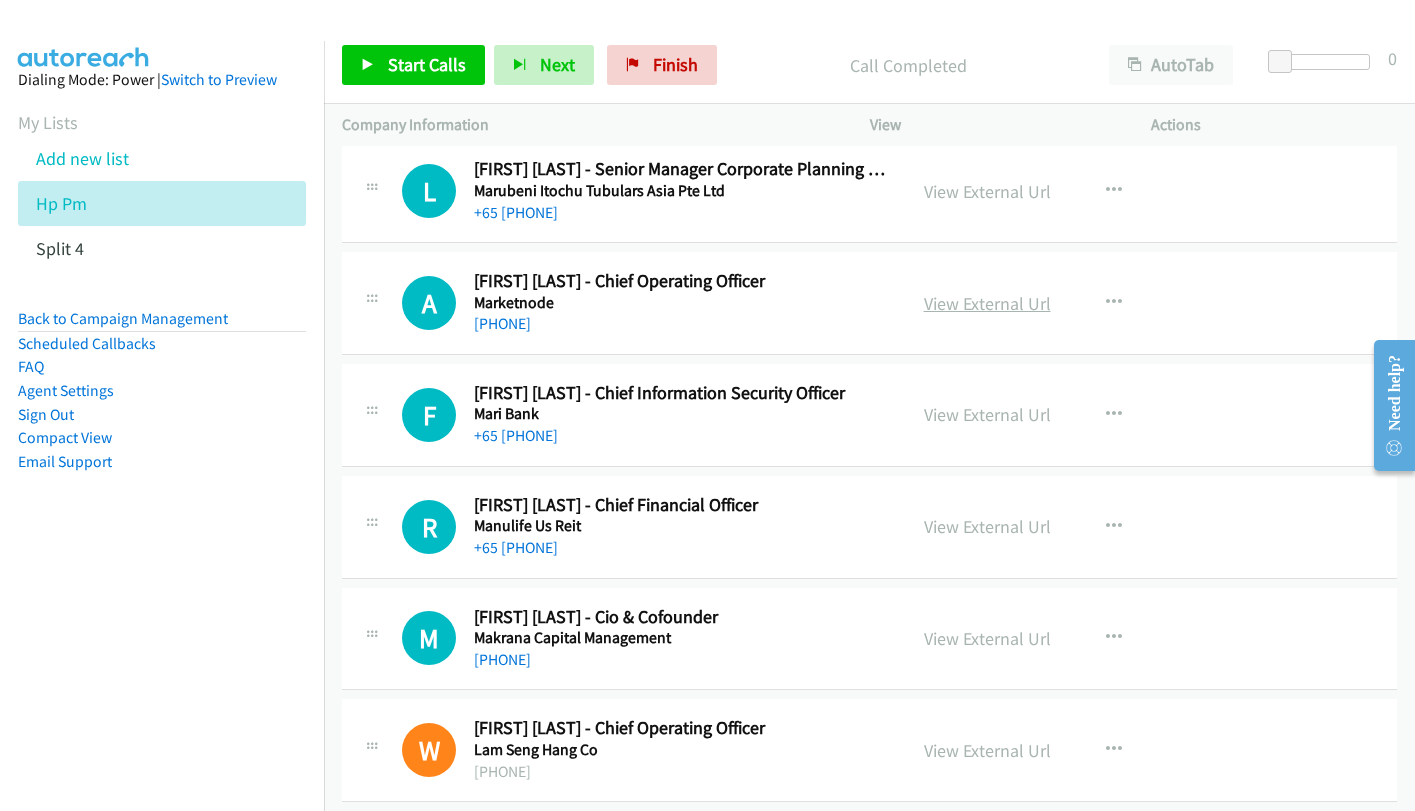 click on "View External Url" at bounding box center (987, 303) 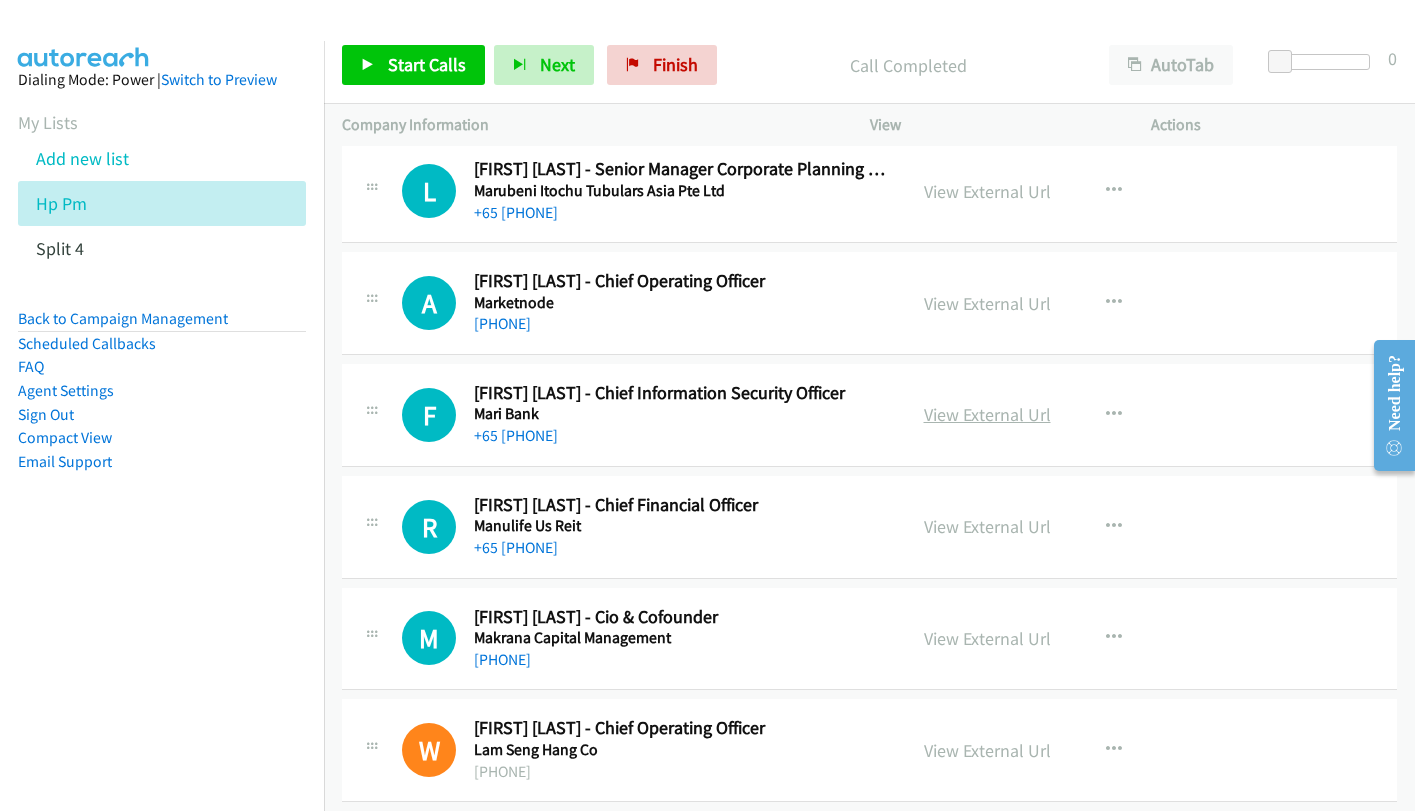 click on "View External Url" at bounding box center (987, 414) 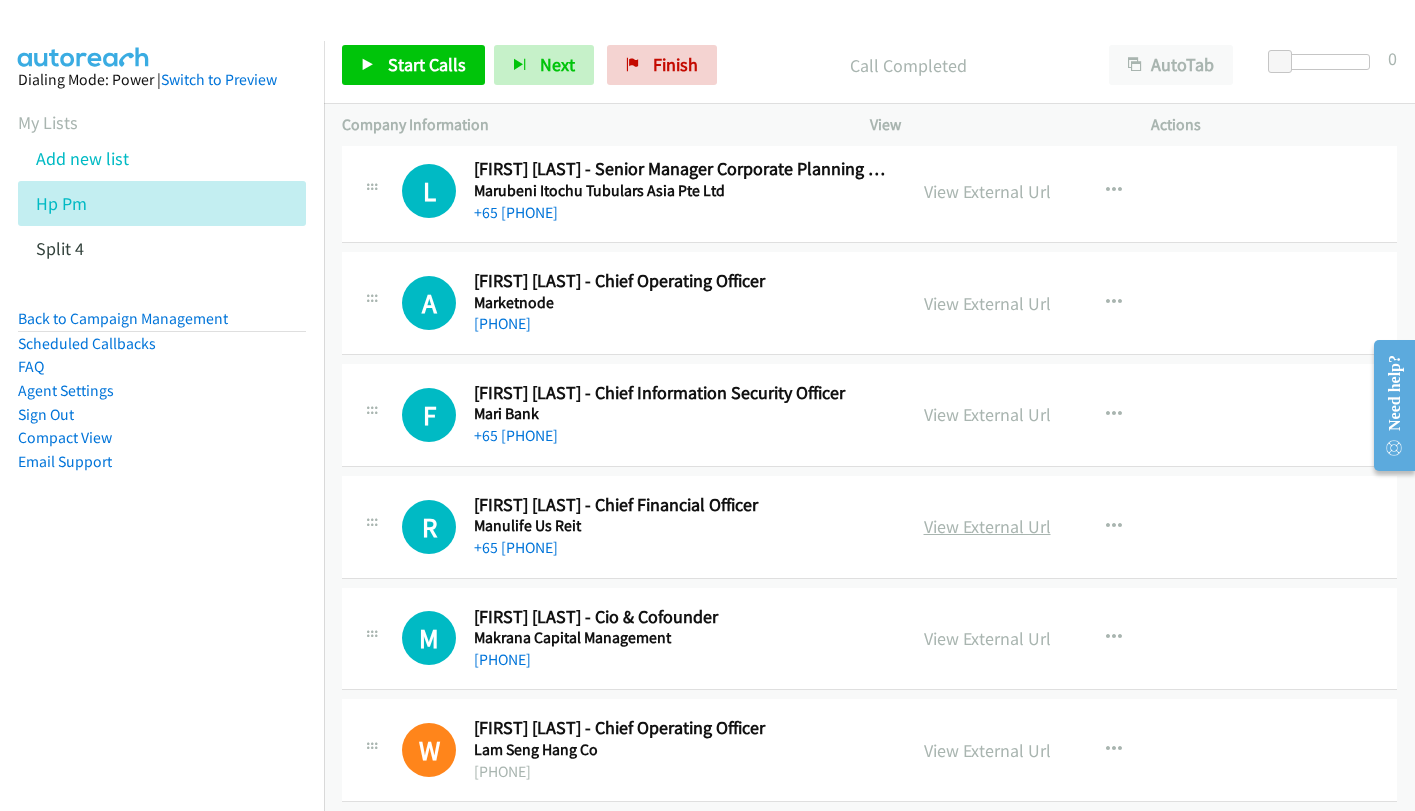 click on "View External Url" at bounding box center [987, 526] 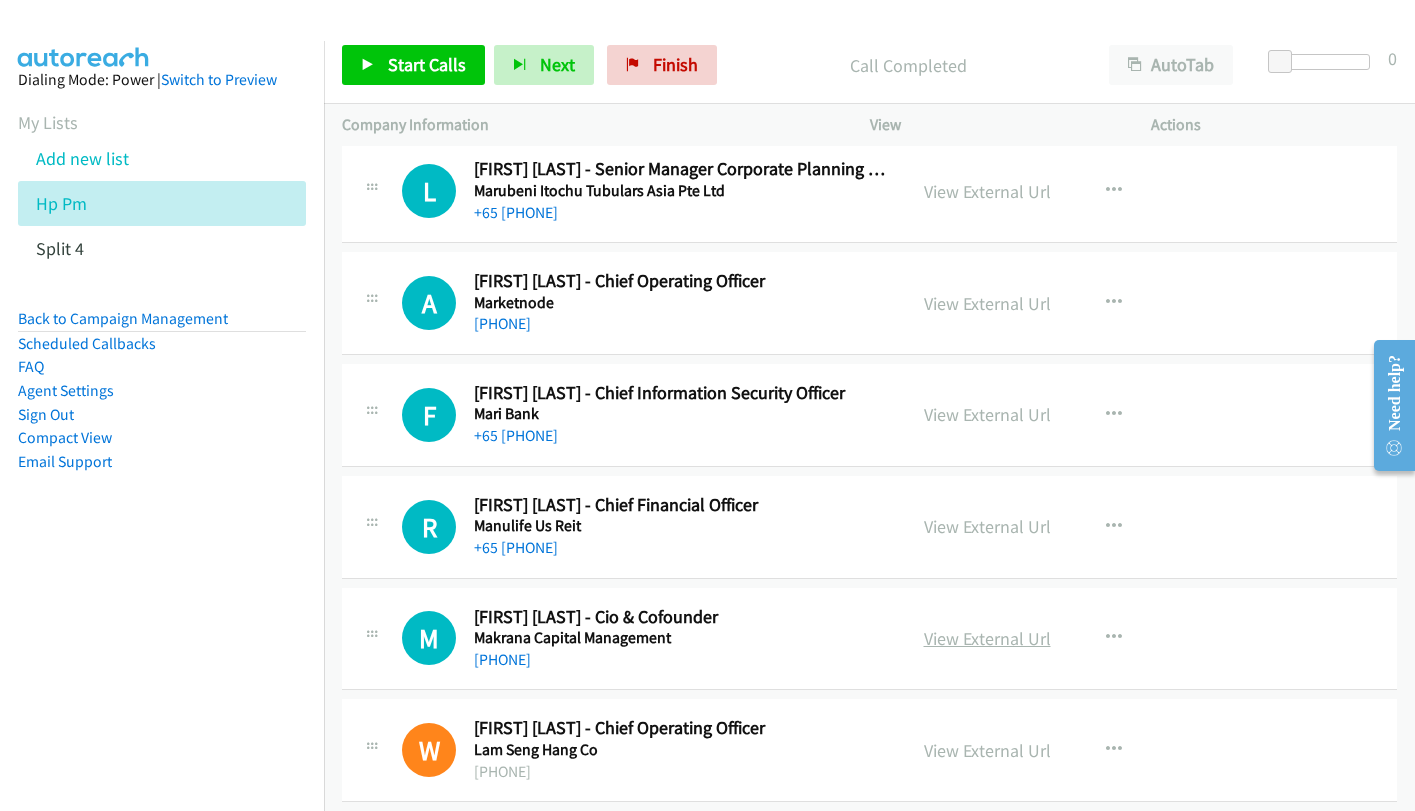 click on "View External Url" at bounding box center [987, 638] 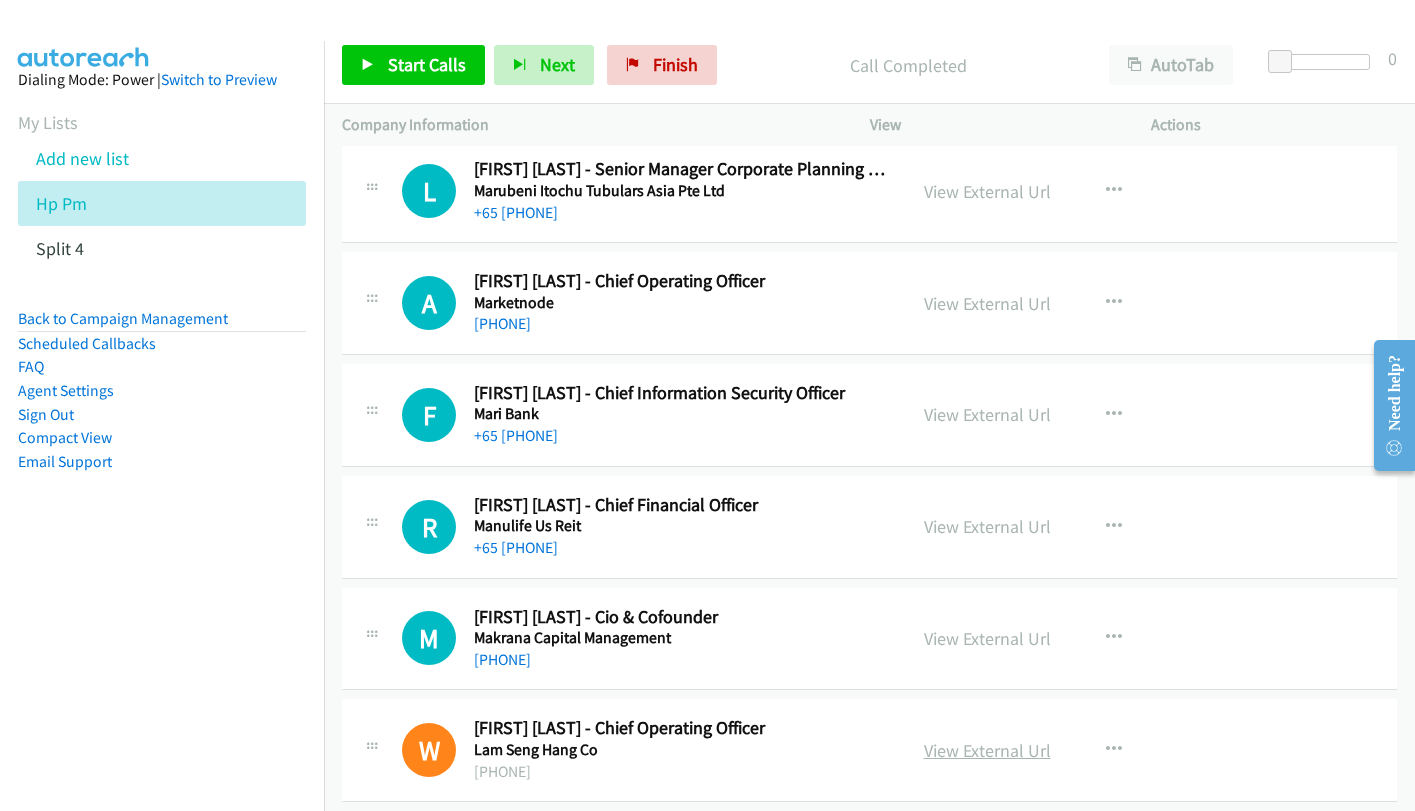 click on "View External Url" at bounding box center (987, 750) 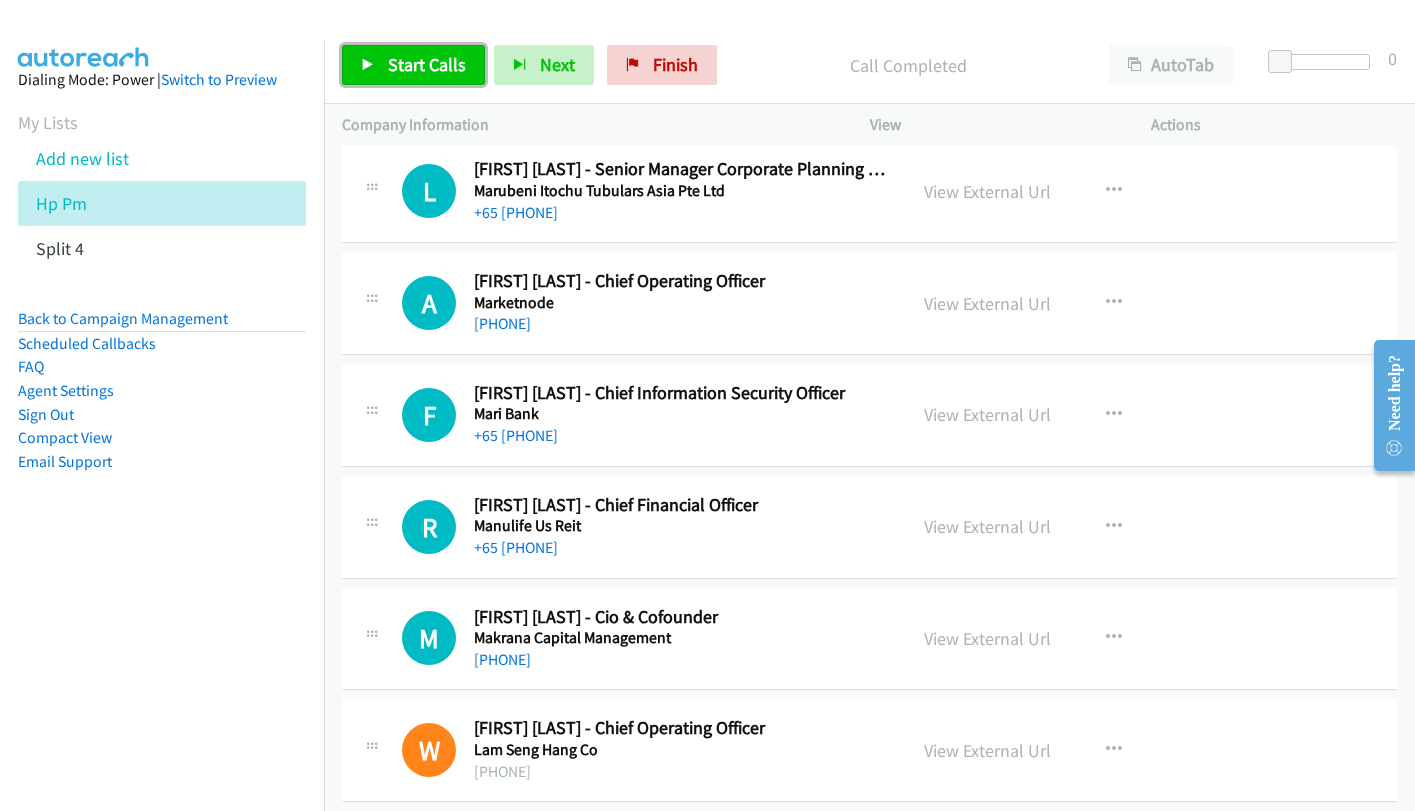 click on "Start Calls" at bounding box center (427, 64) 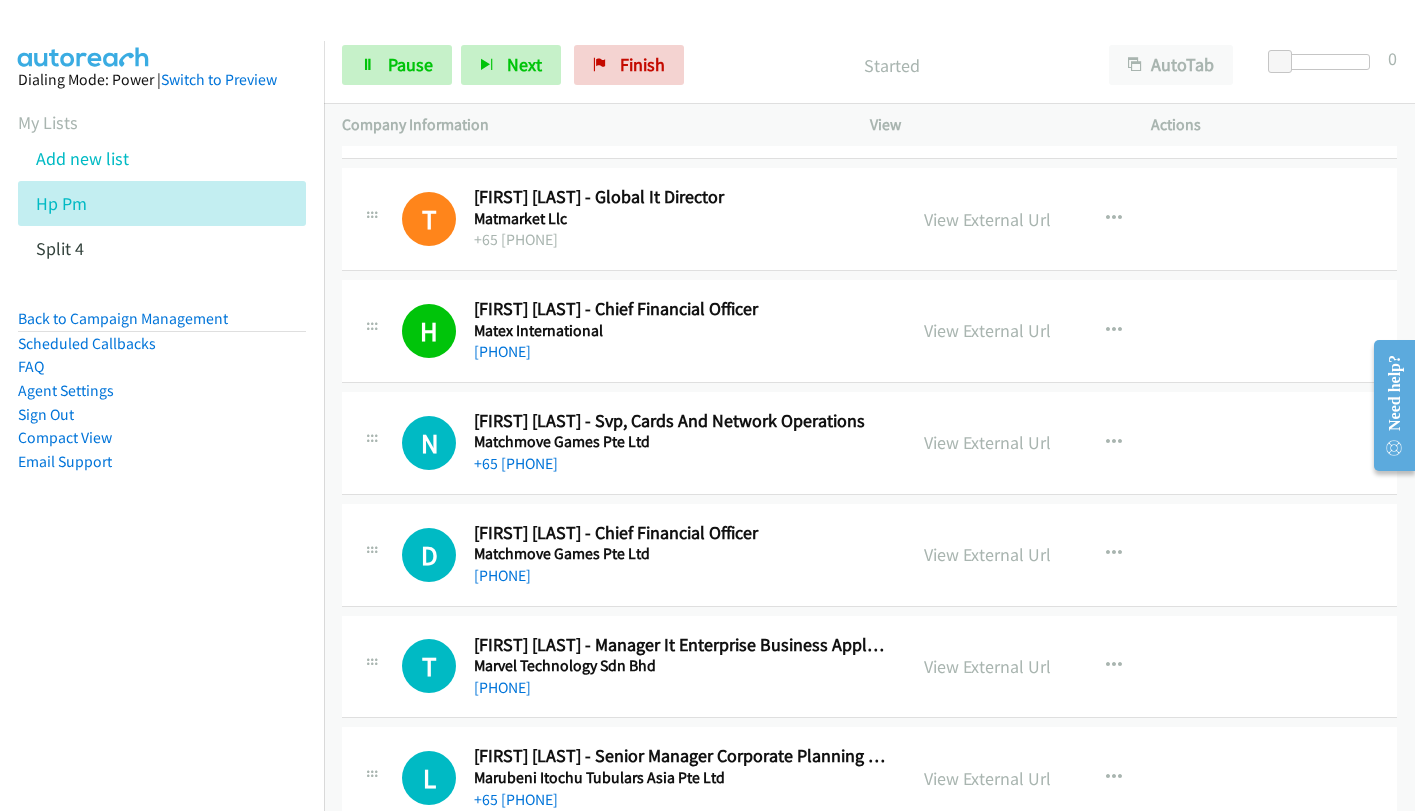 scroll, scrollTop: 3100, scrollLeft: 0, axis: vertical 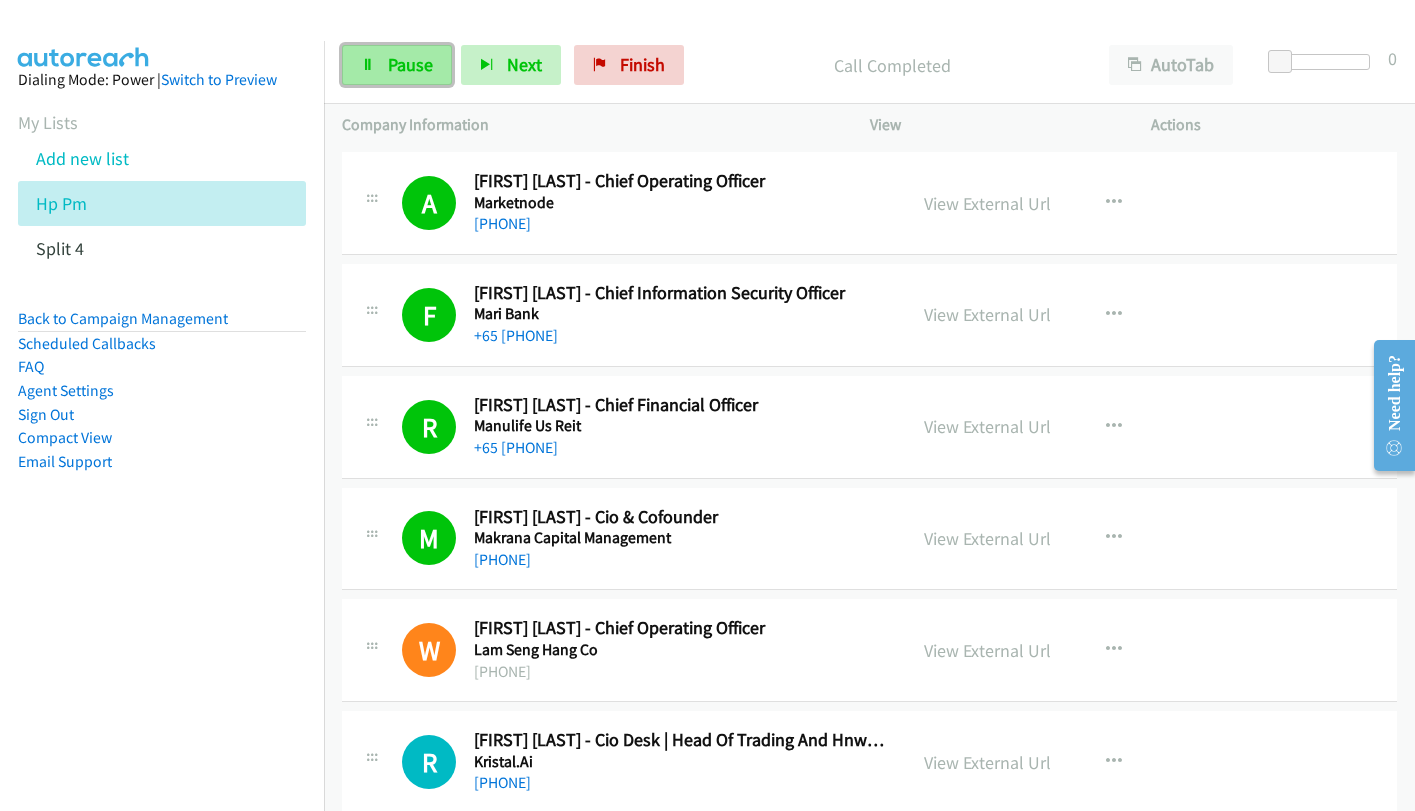 click on "Pause" at bounding box center [397, 65] 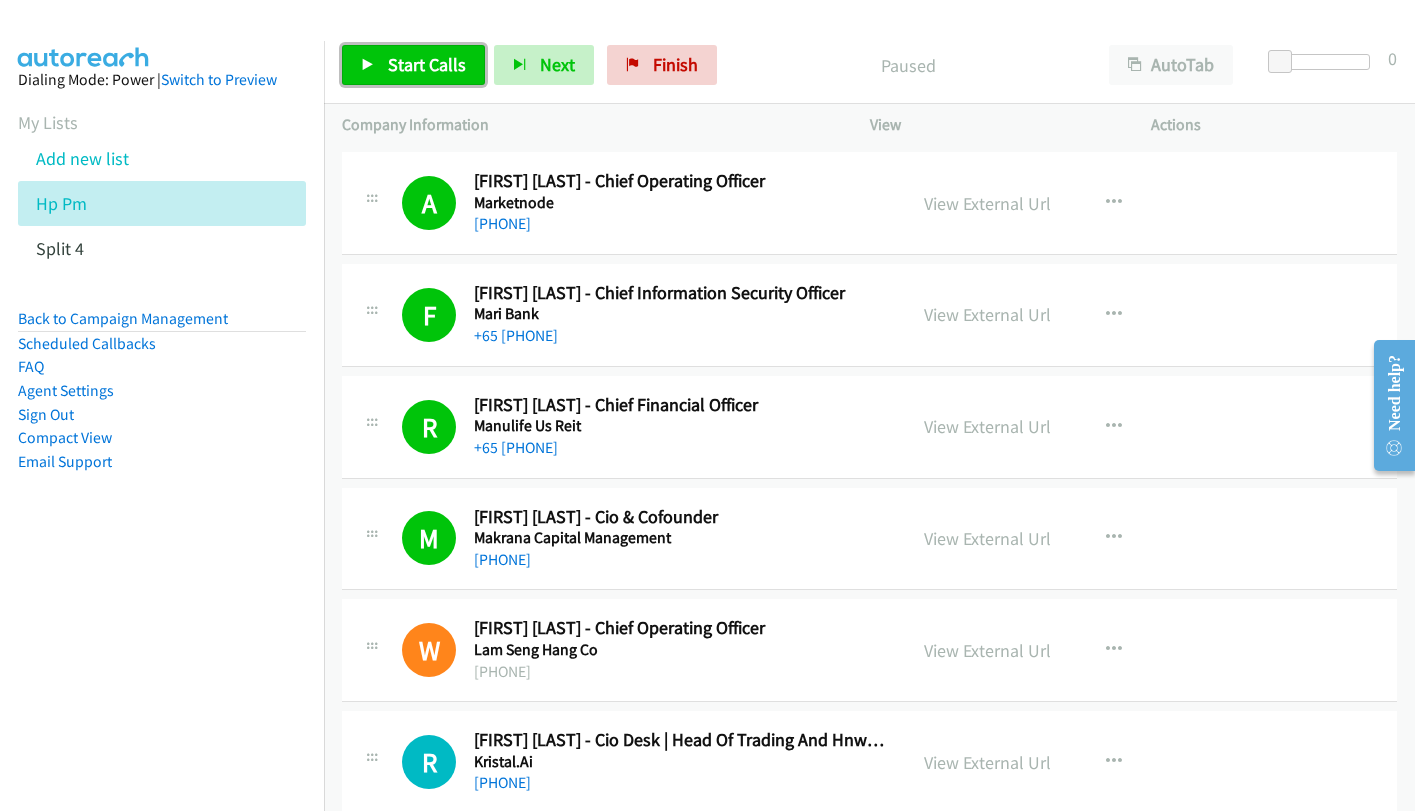 click on "Start Calls" at bounding box center [427, 64] 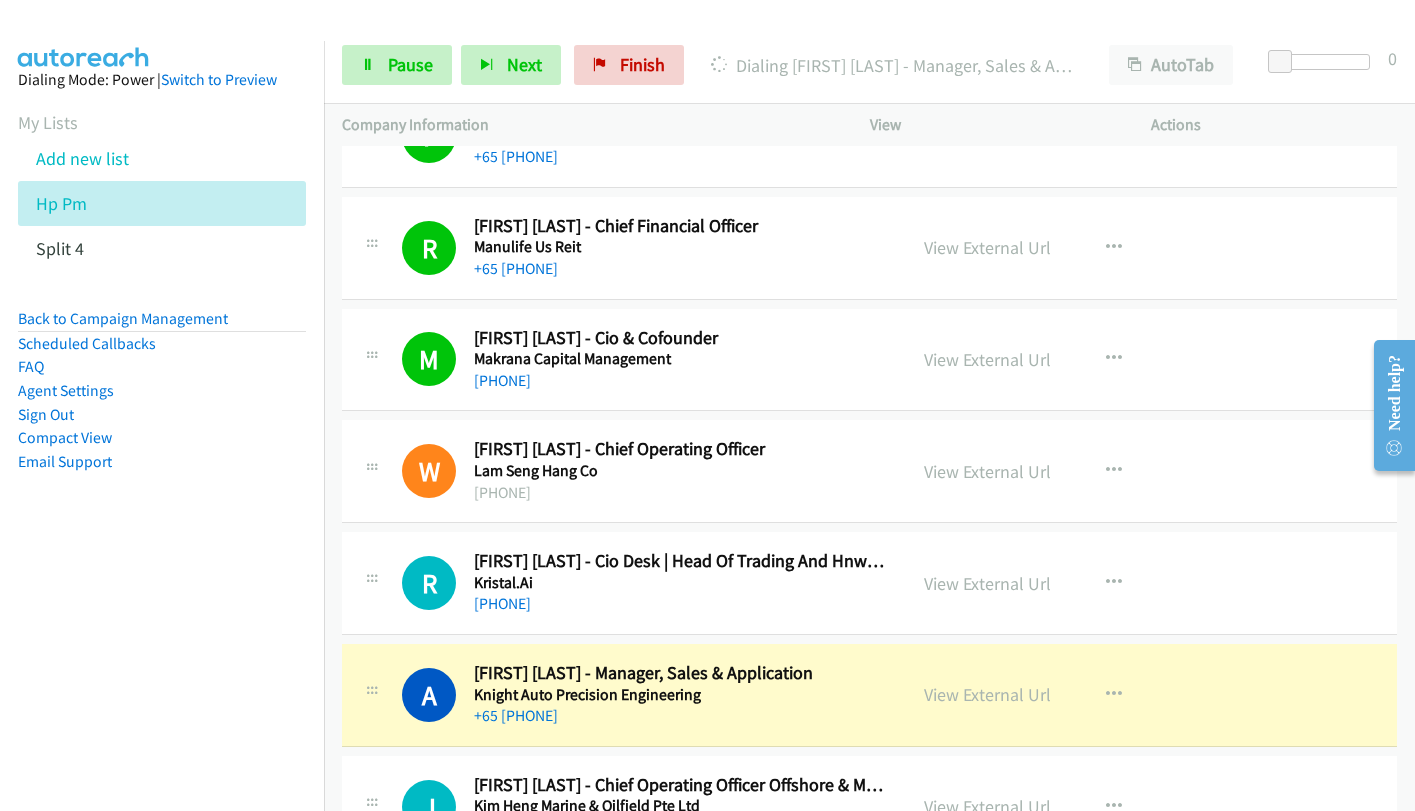 scroll, scrollTop: 4000, scrollLeft: 0, axis: vertical 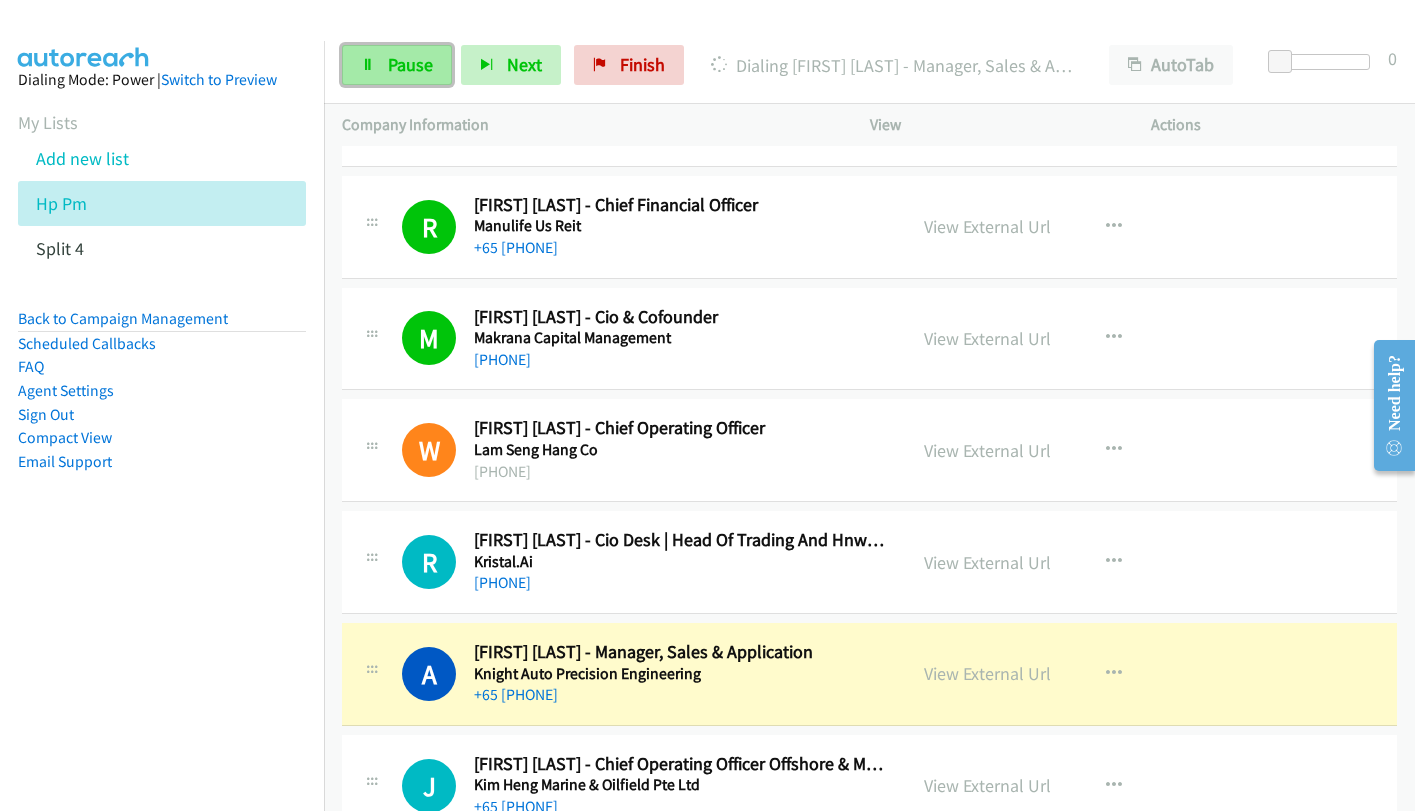 drag, startPoint x: 403, startPoint y: 75, endPoint x: 448, endPoint y: 59, distance: 47.759815 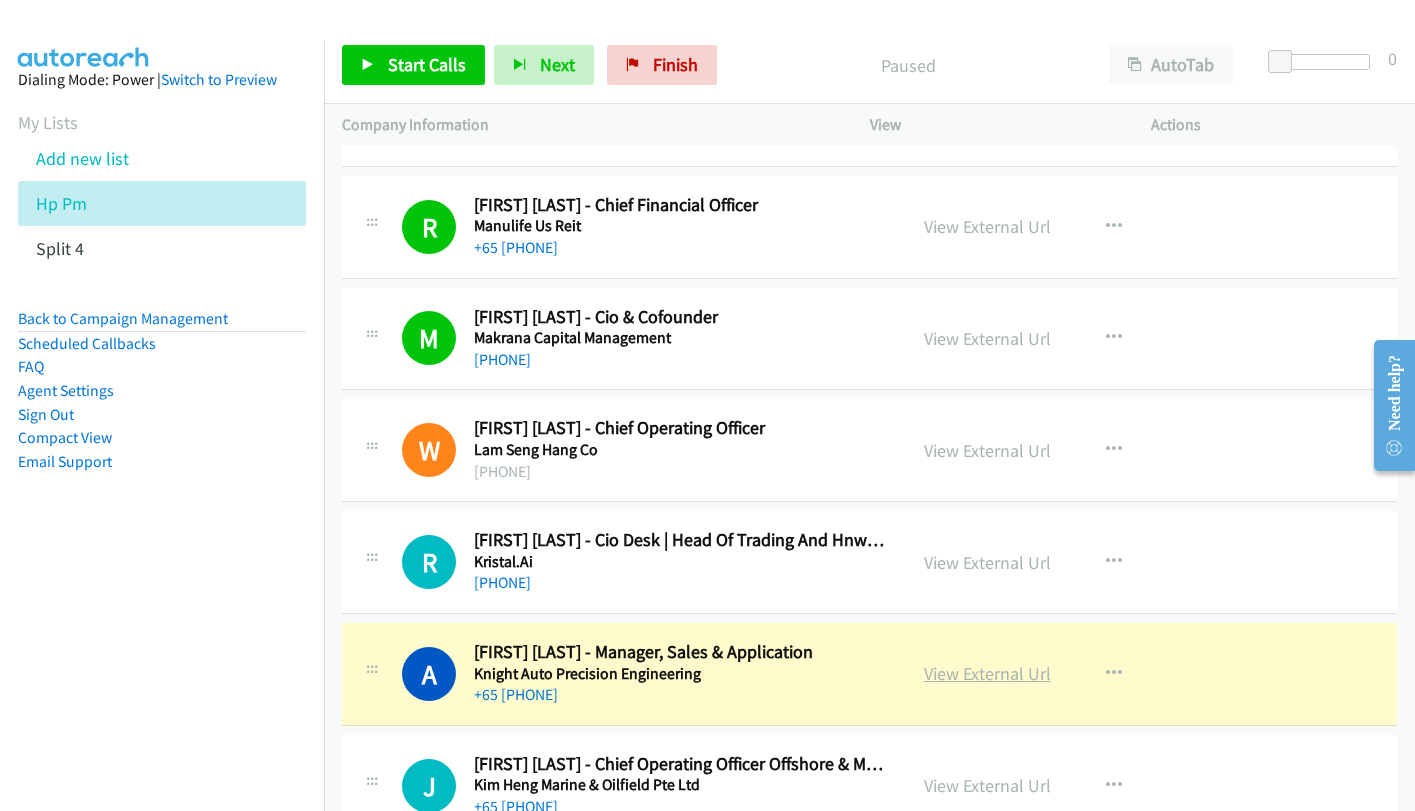click on "View External Url" at bounding box center [987, 673] 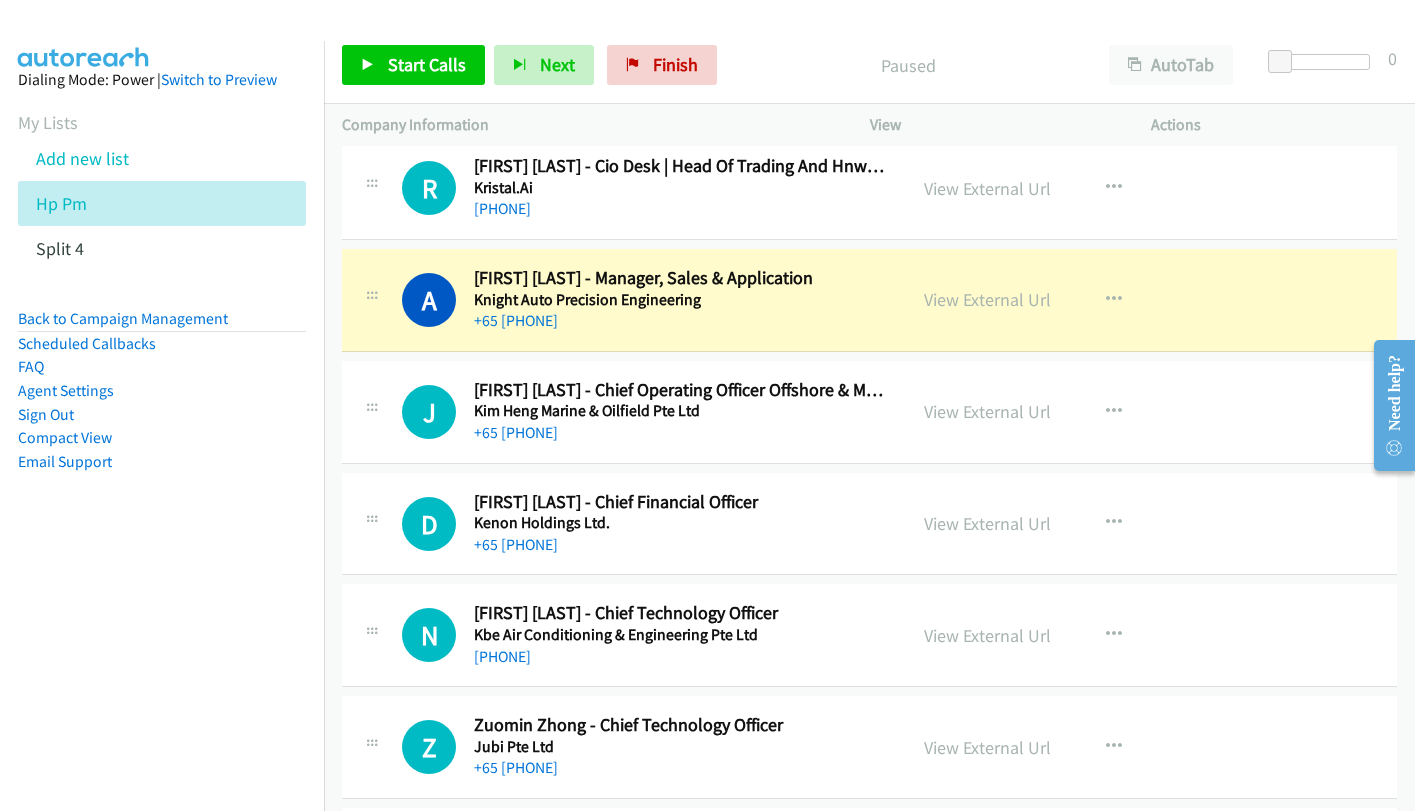 scroll, scrollTop: 4400, scrollLeft: 0, axis: vertical 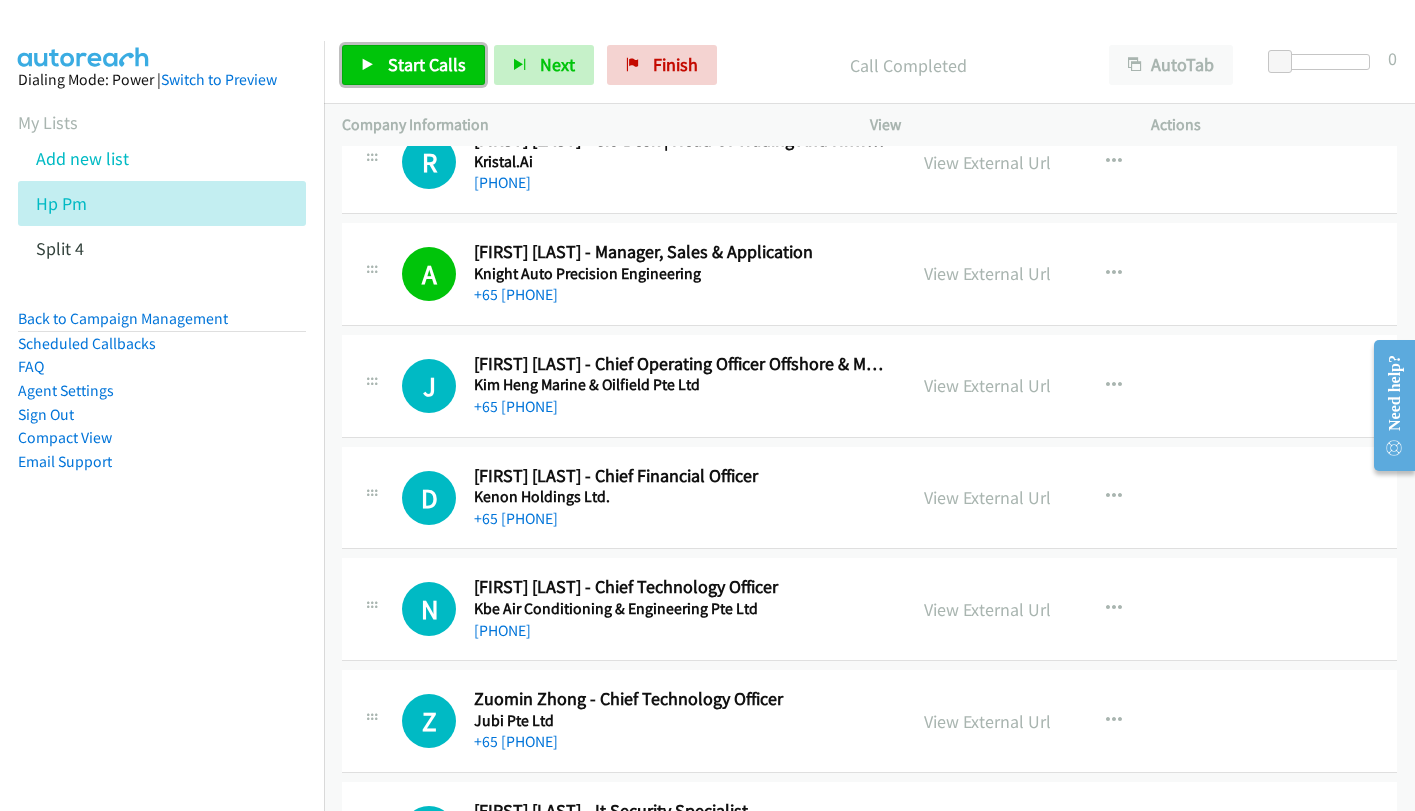 click on "Start Calls" at bounding box center [427, 64] 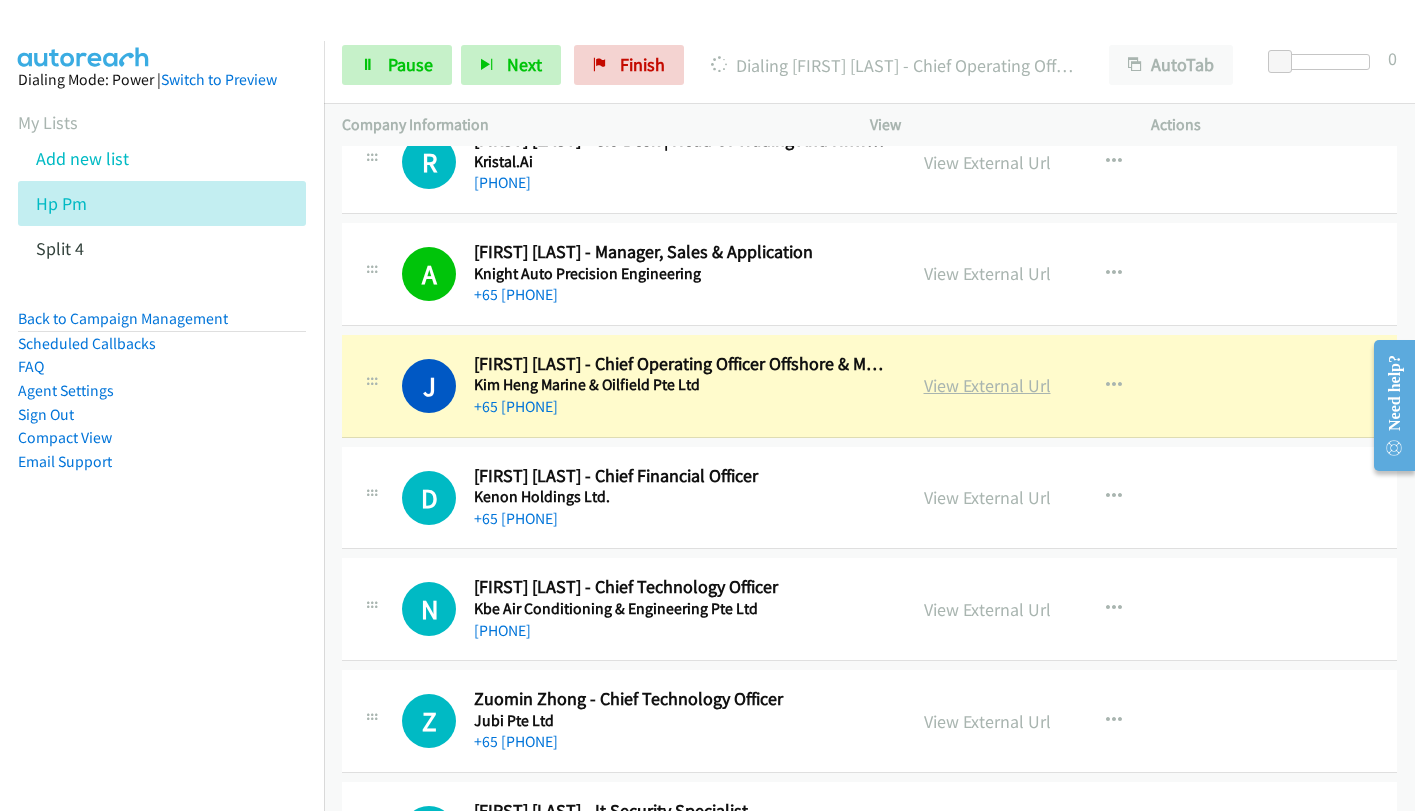 click on "View External Url" at bounding box center [987, 385] 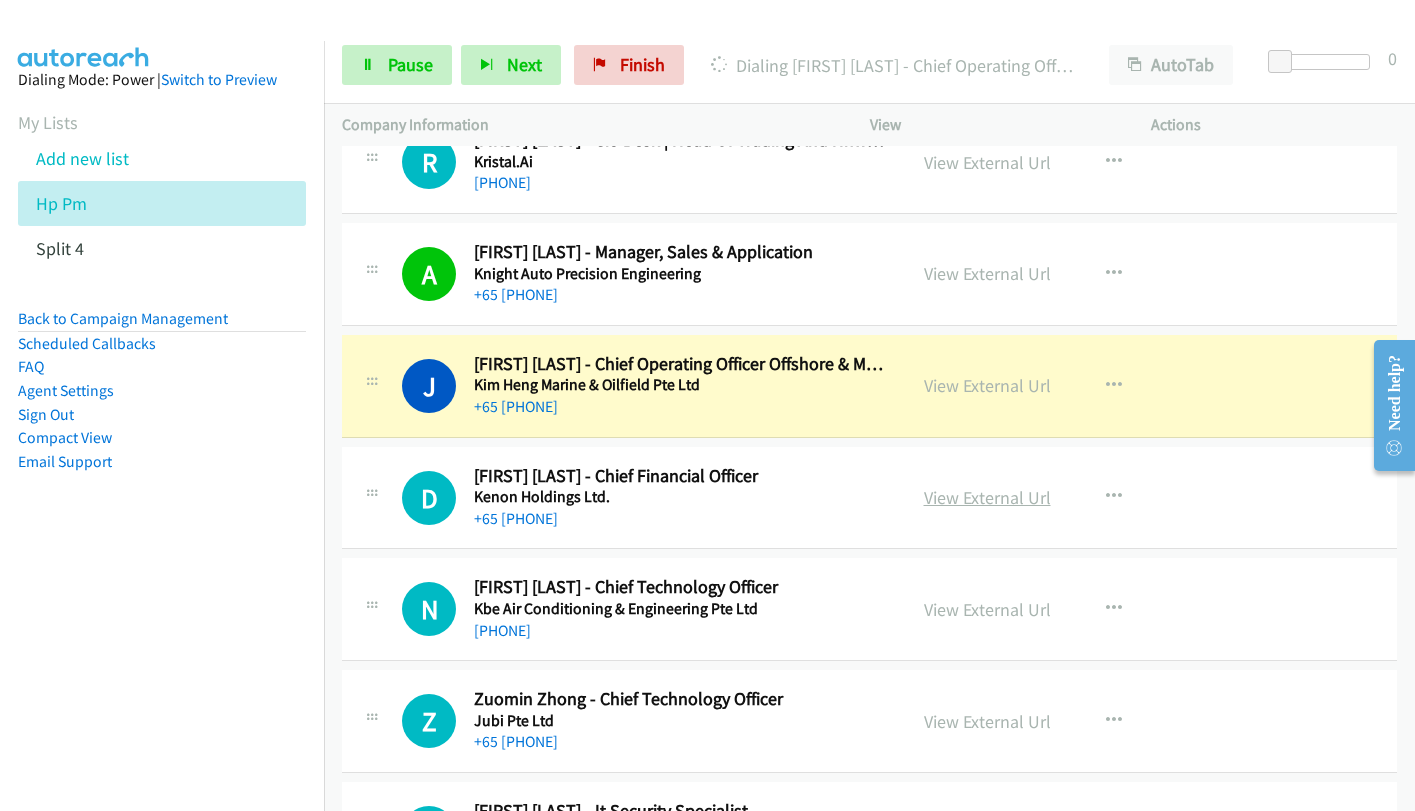 click on "View External Url" at bounding box center (987, 497) 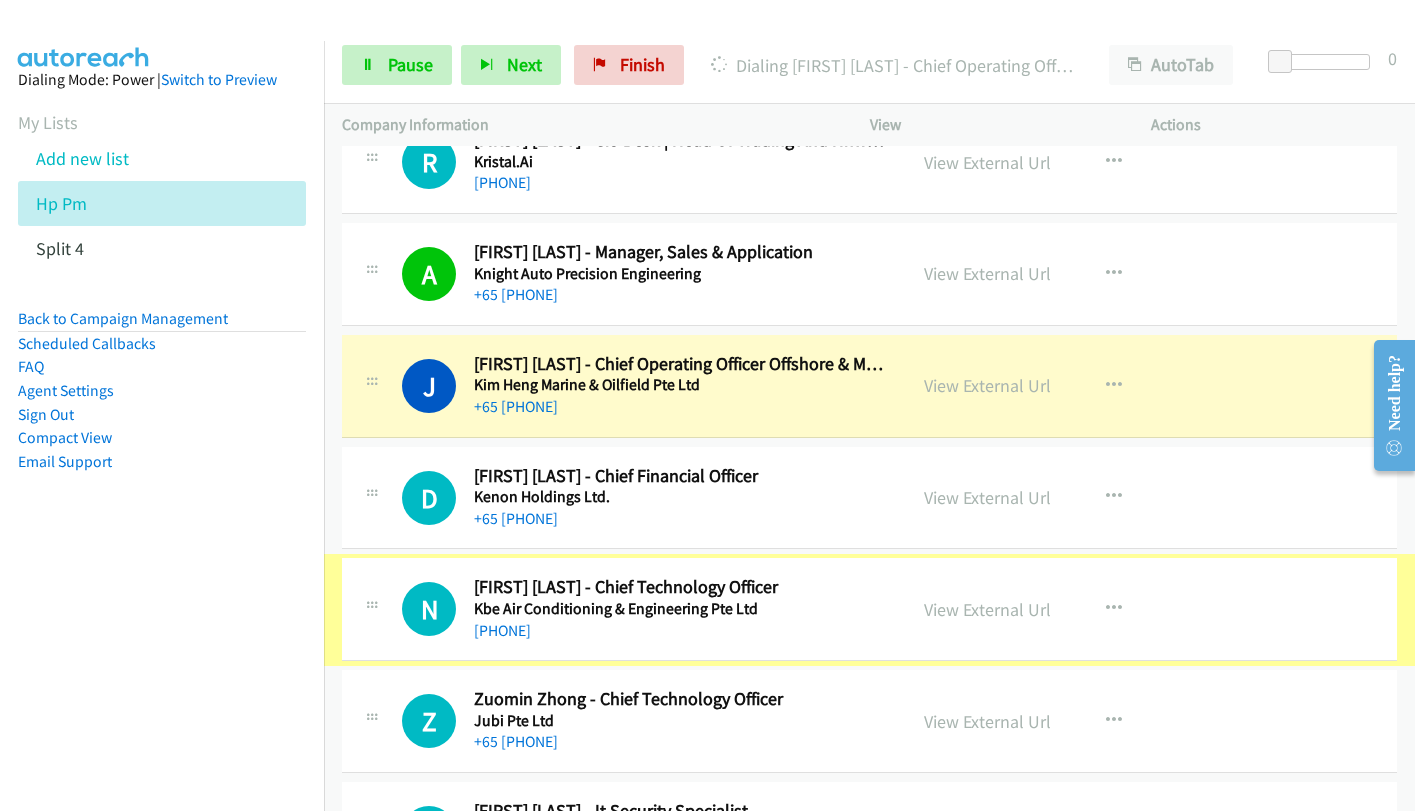 click on "View External Url" at bounding box center (987, 609) 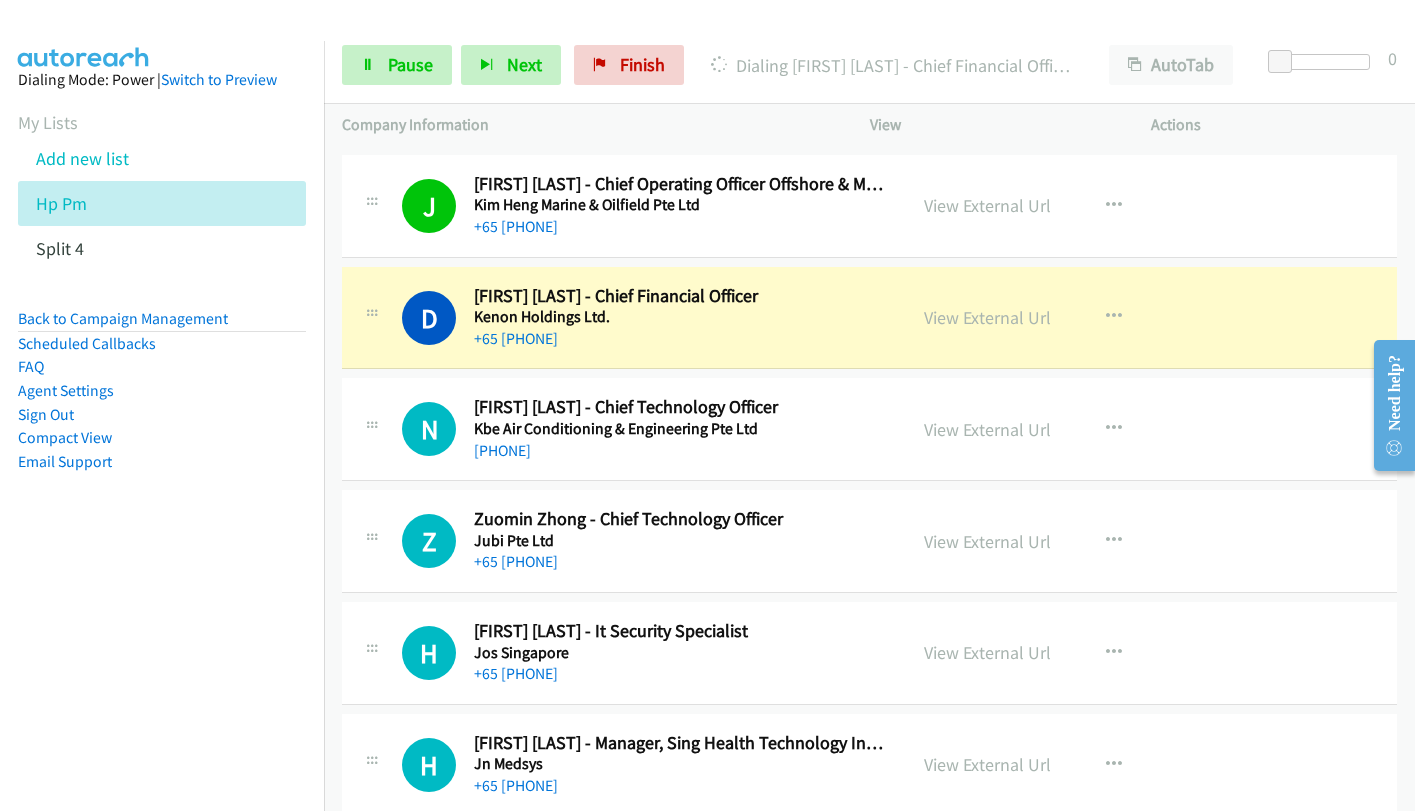 scroll, scrollTop: 4600, scrollLeft: 0, axis: vertical 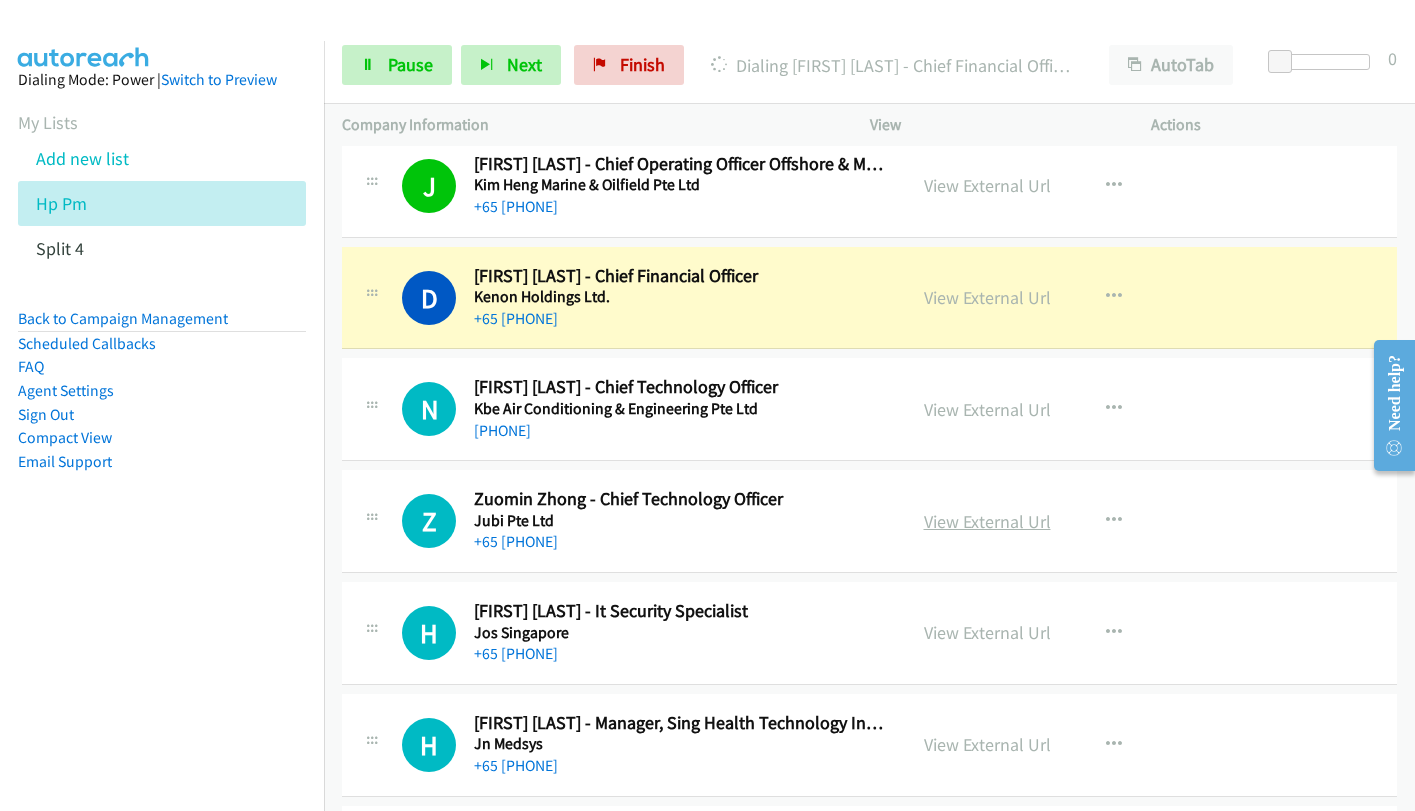 click on "View External Url" at bounding box center (987, 521) 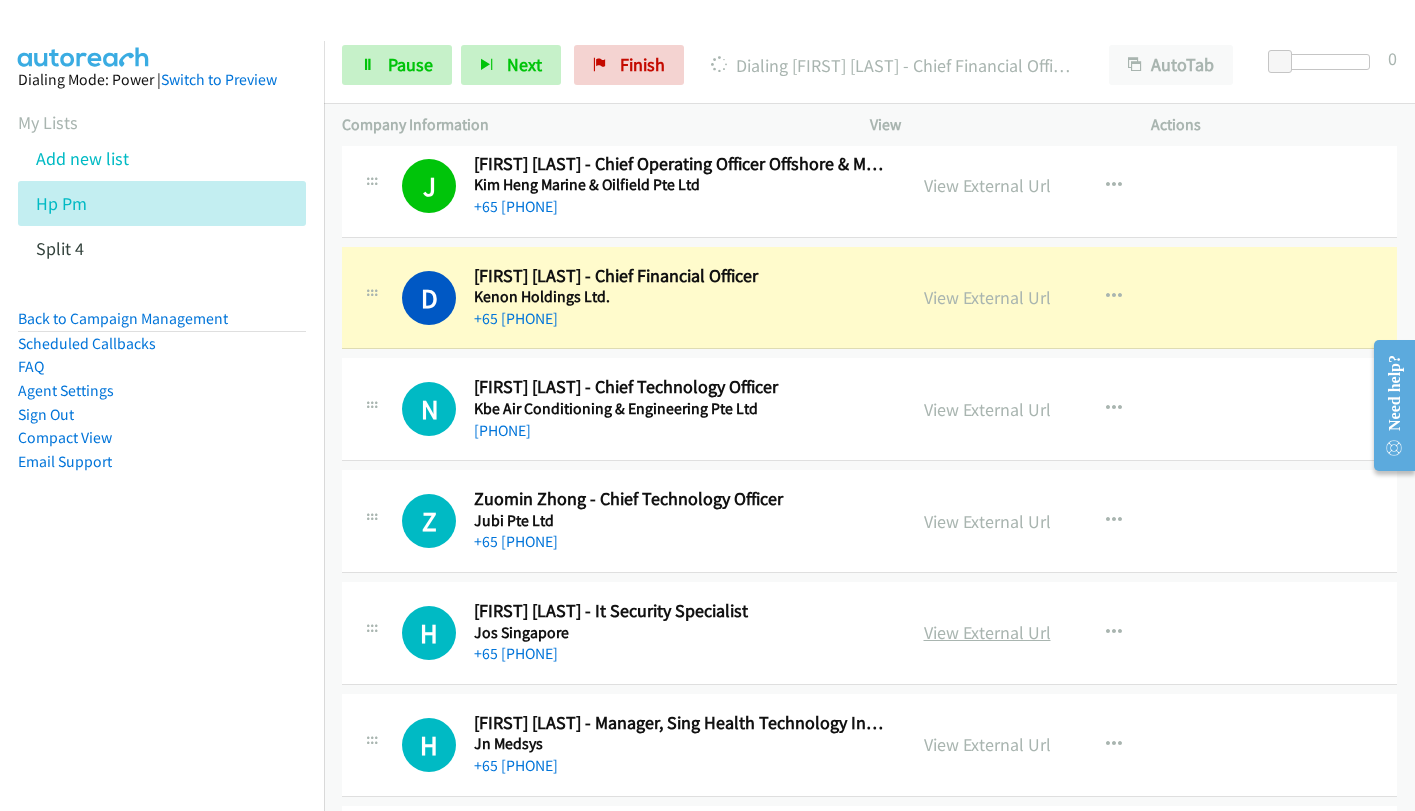 click on "View External Url" at bounding box center [987, 632] 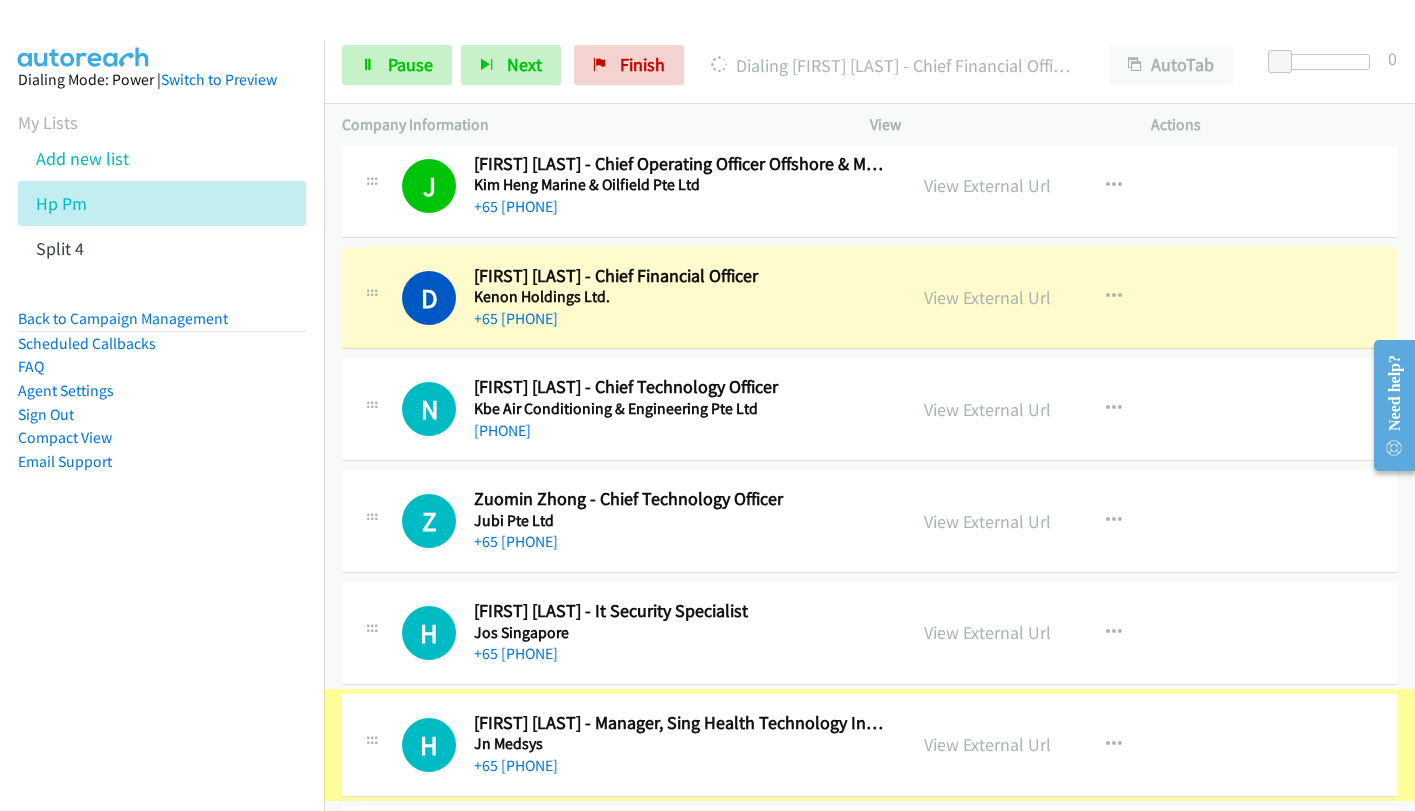 click on "View External Url" at bounding box center (987, 744) 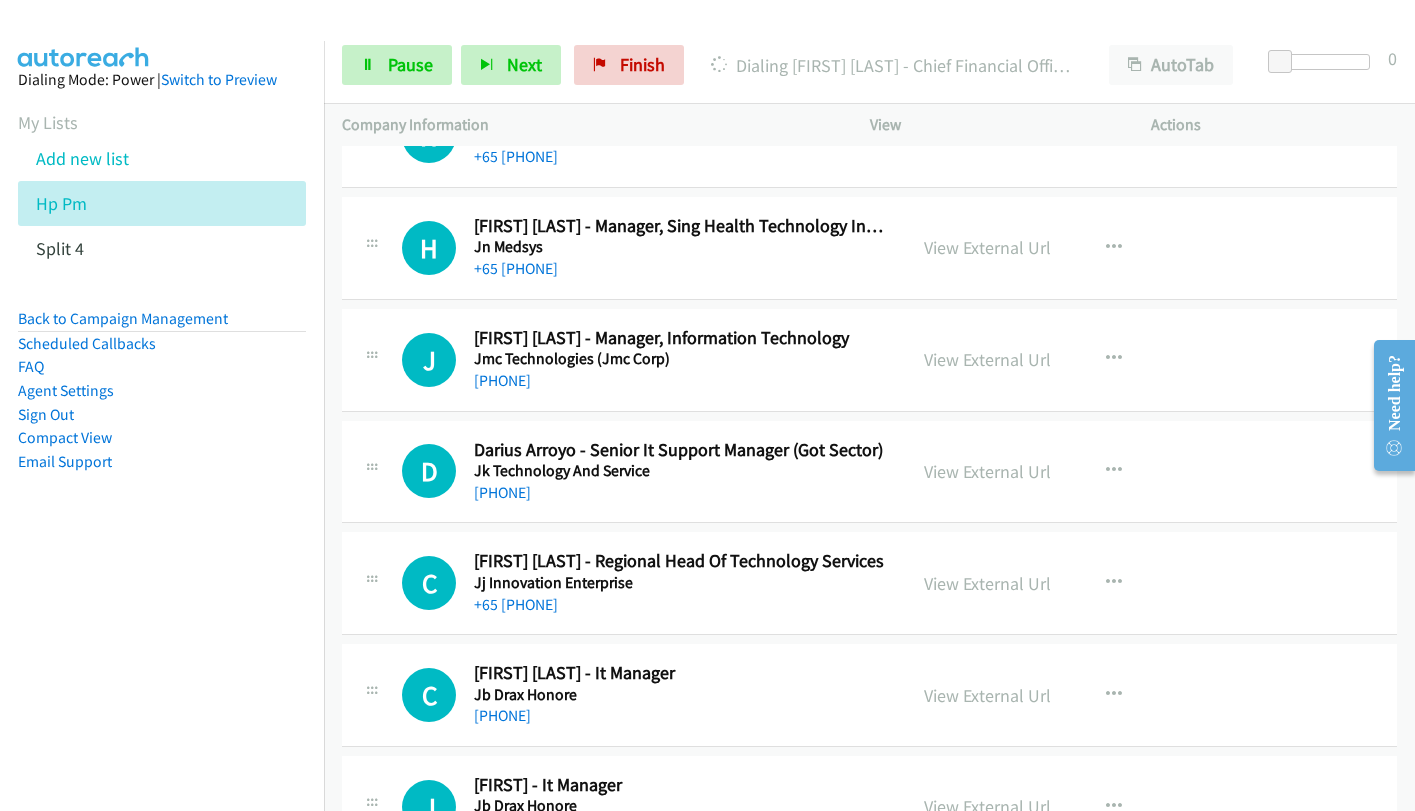 scroll, scrollTop: 5100, scrollLeft: 0, axis: vertical 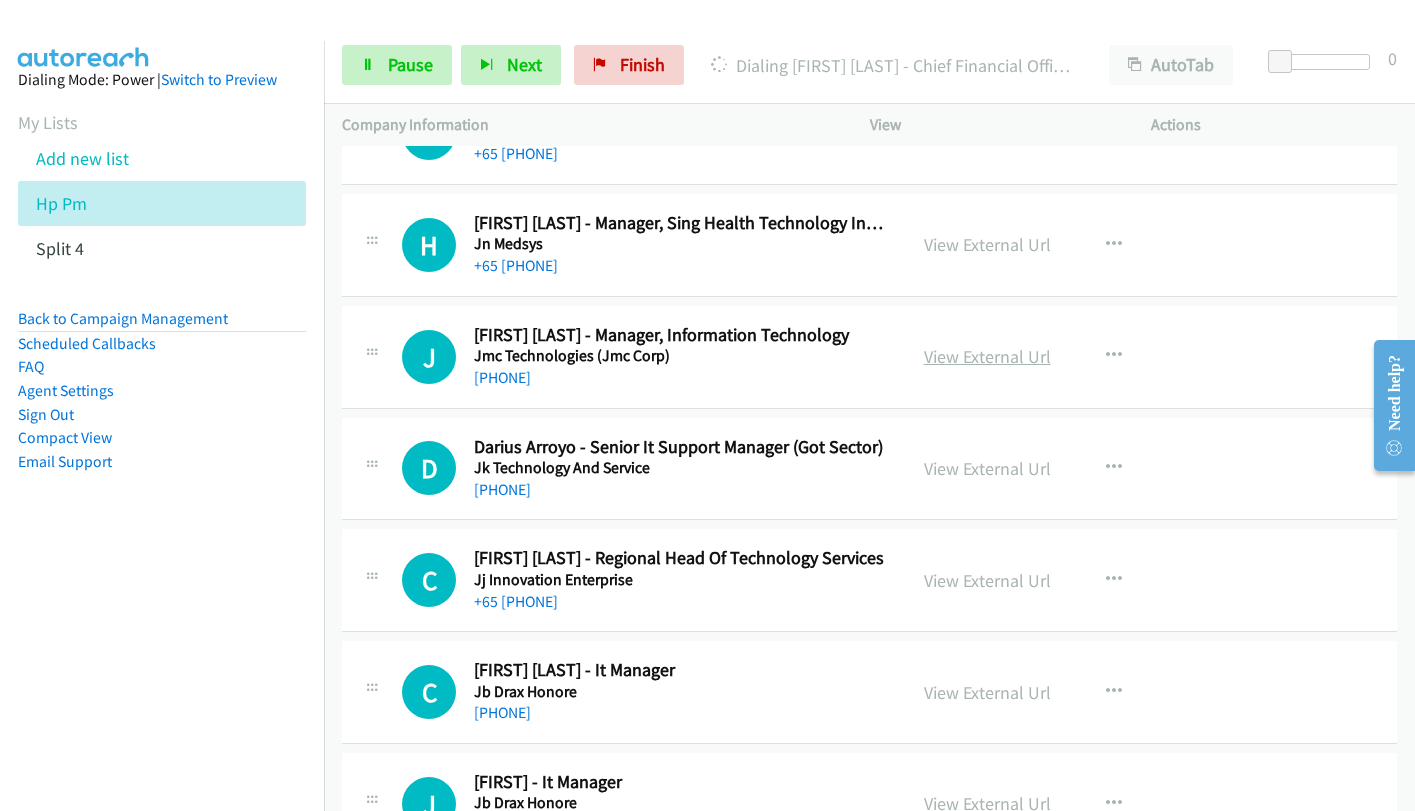 click on "View External Url" at bounding box center (987, 356) 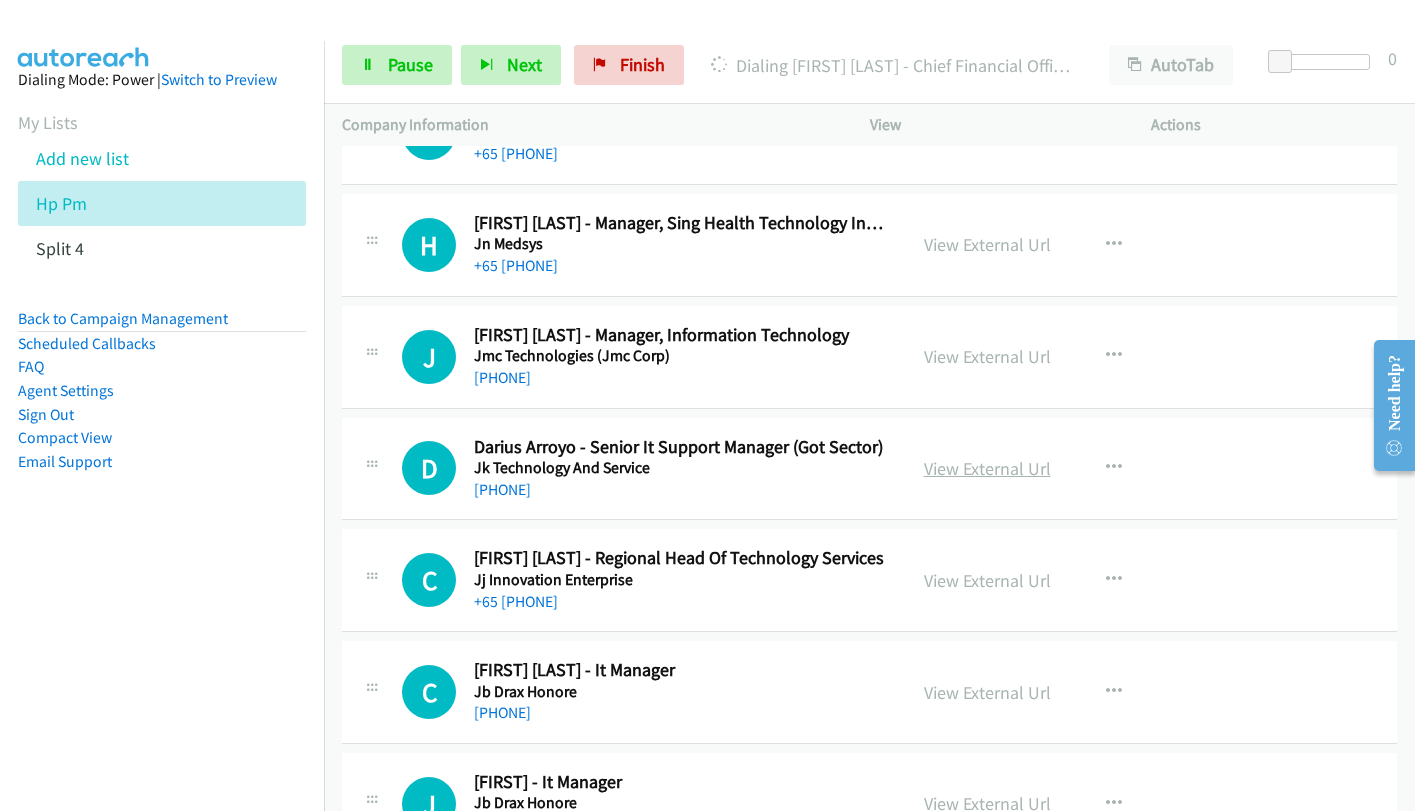 click on "View External Url" at bounding box center (987, 468) 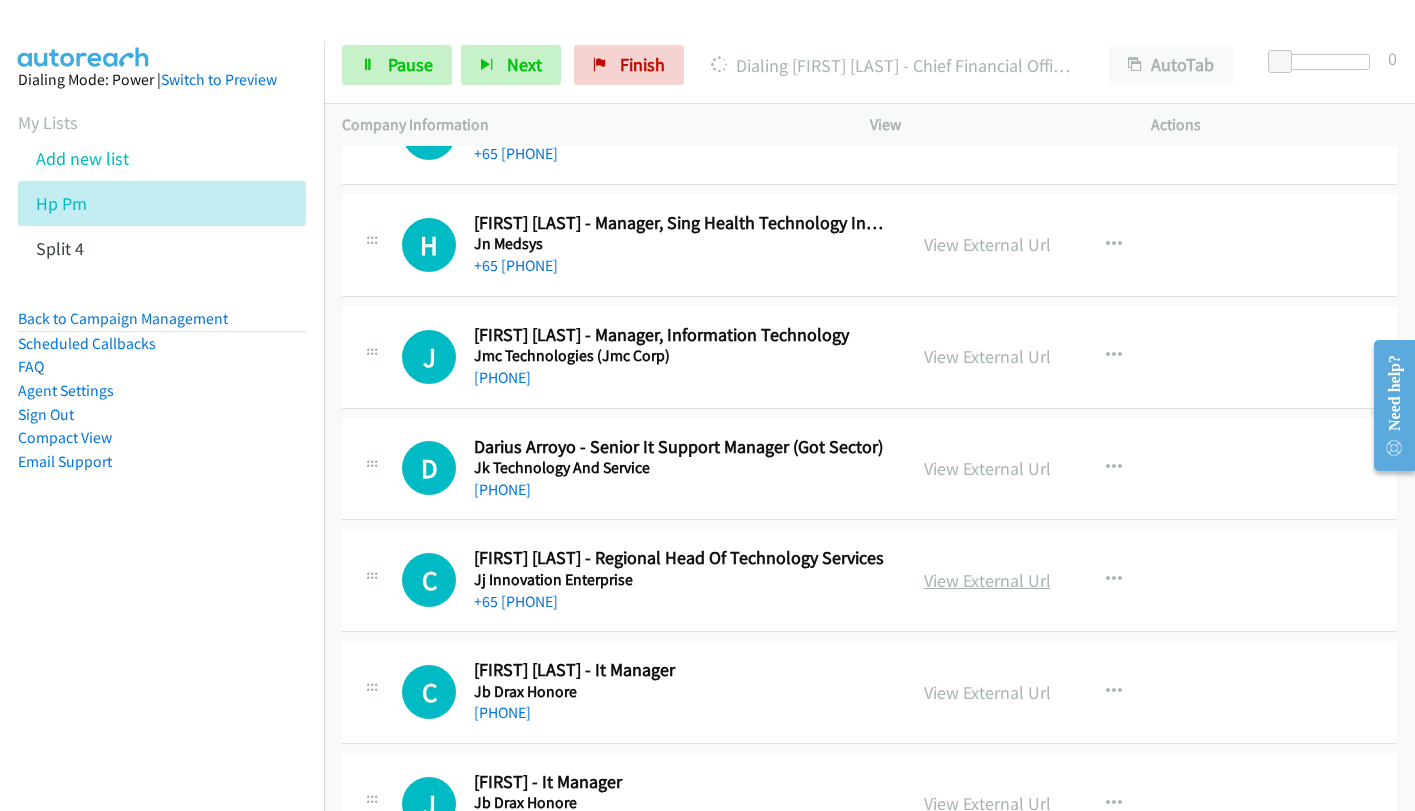 click on "View External Url" at bounding box center [987, 580] 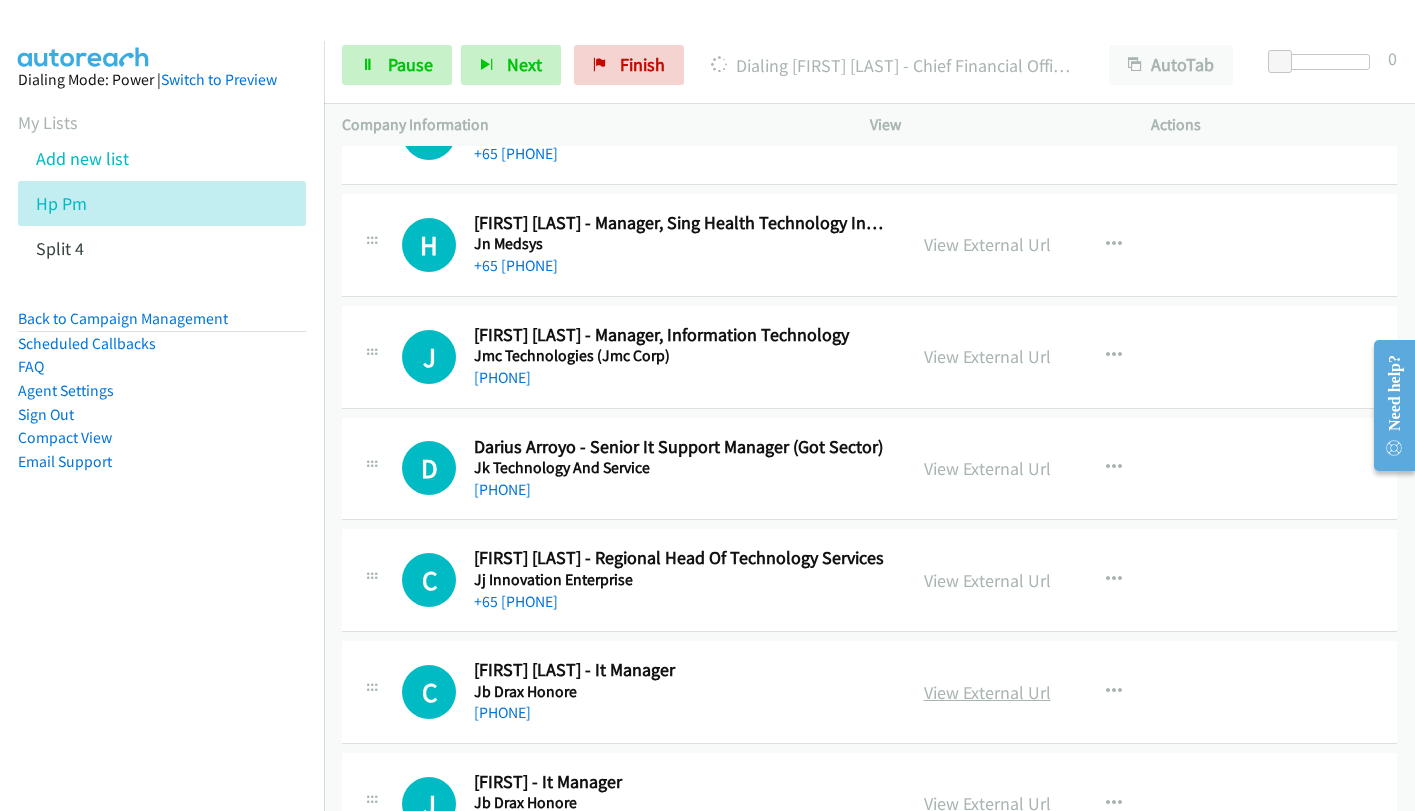 click on "View External Url" at bounding box center [987, 692] 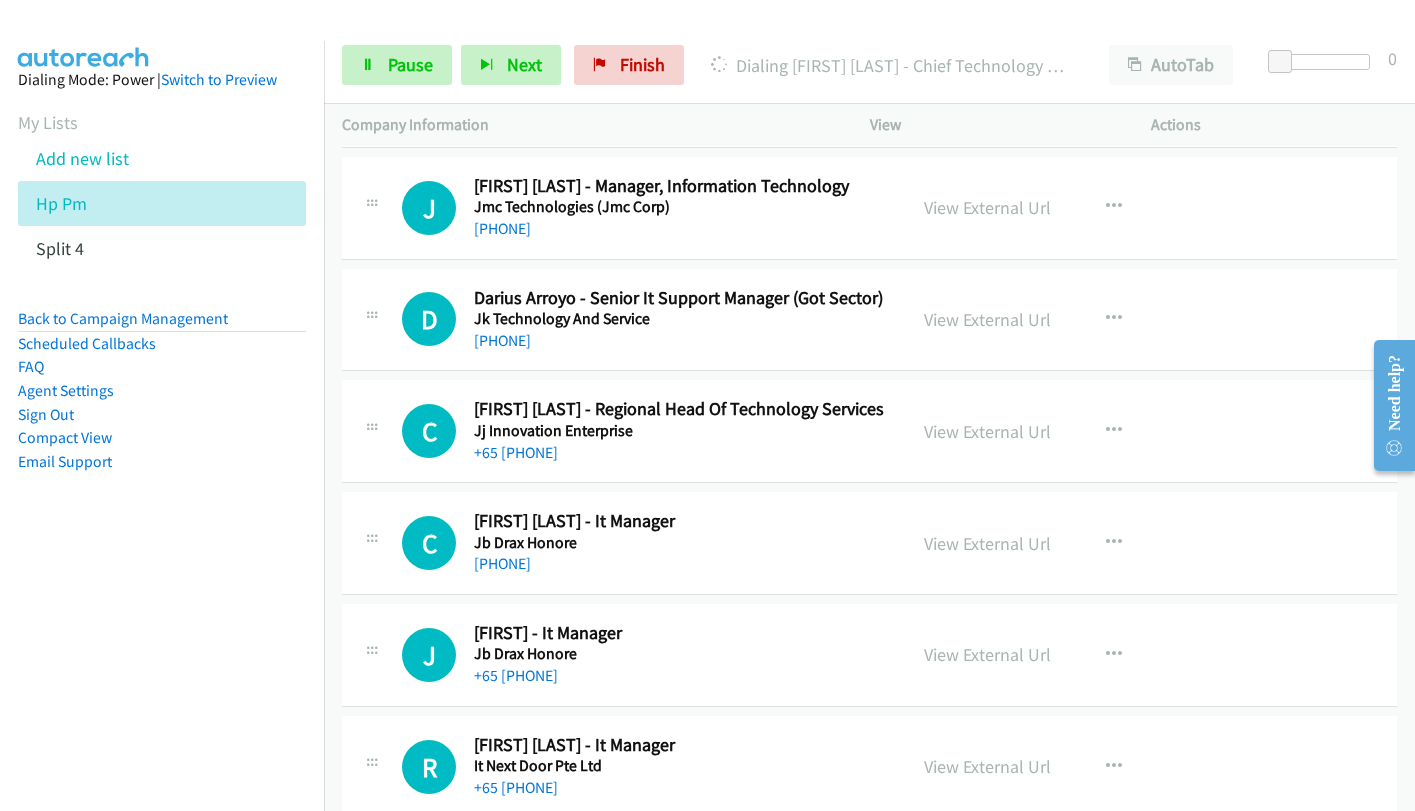 scroll, scrollTop: 5200, scrollLeft: 0, axis: vertical 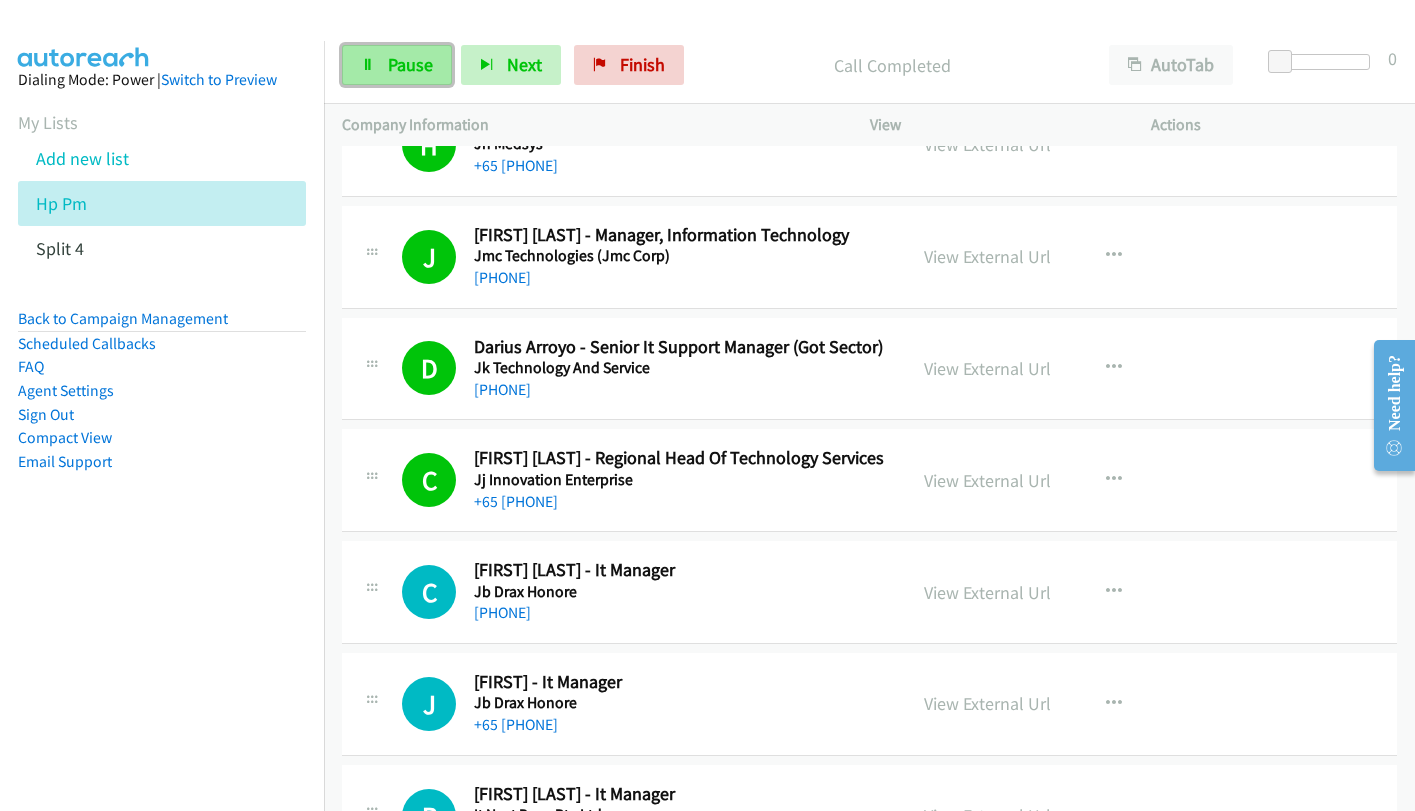 click on "Pause" at bounding box center [410, 64] 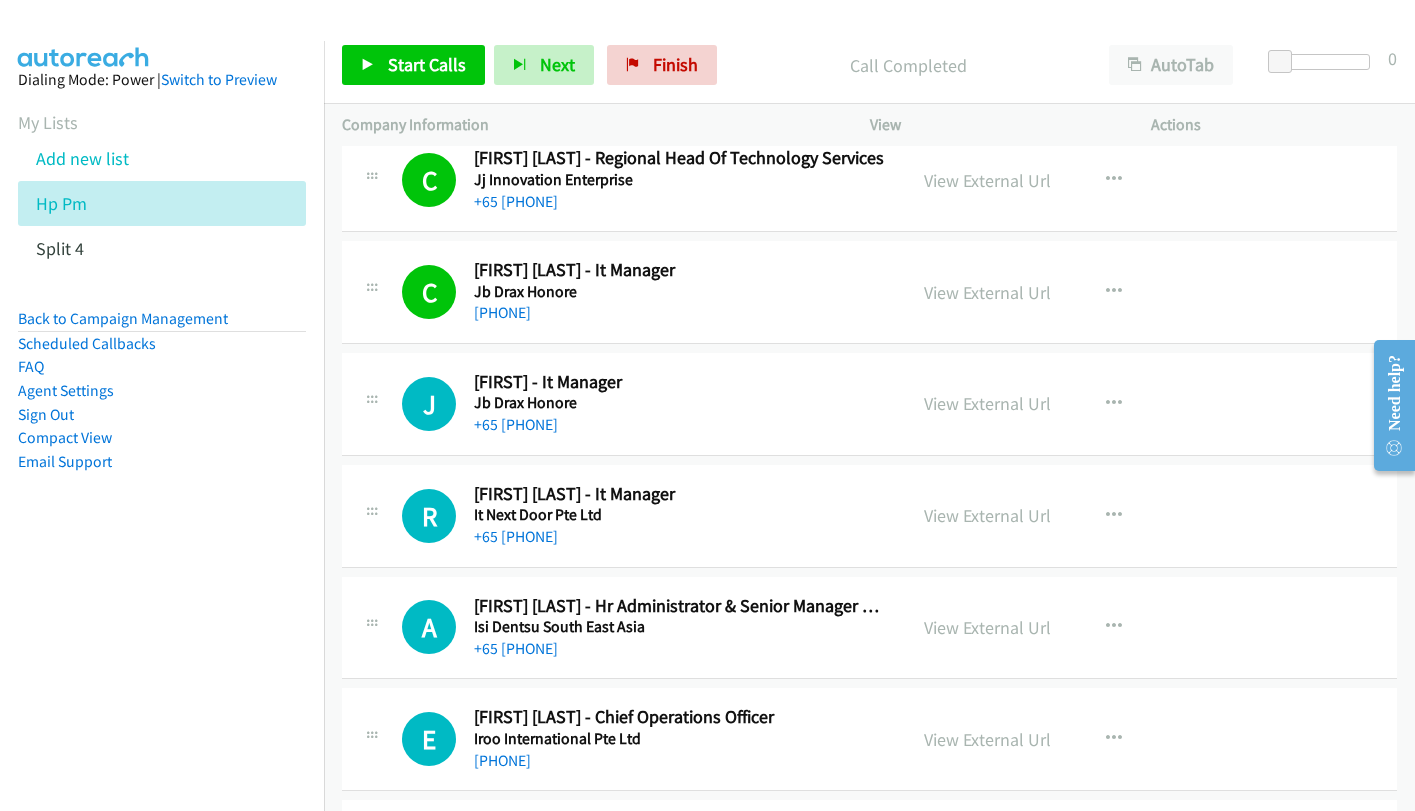 scroll, scrollTop: 5600, scrollLeft: 0, axis: vertical 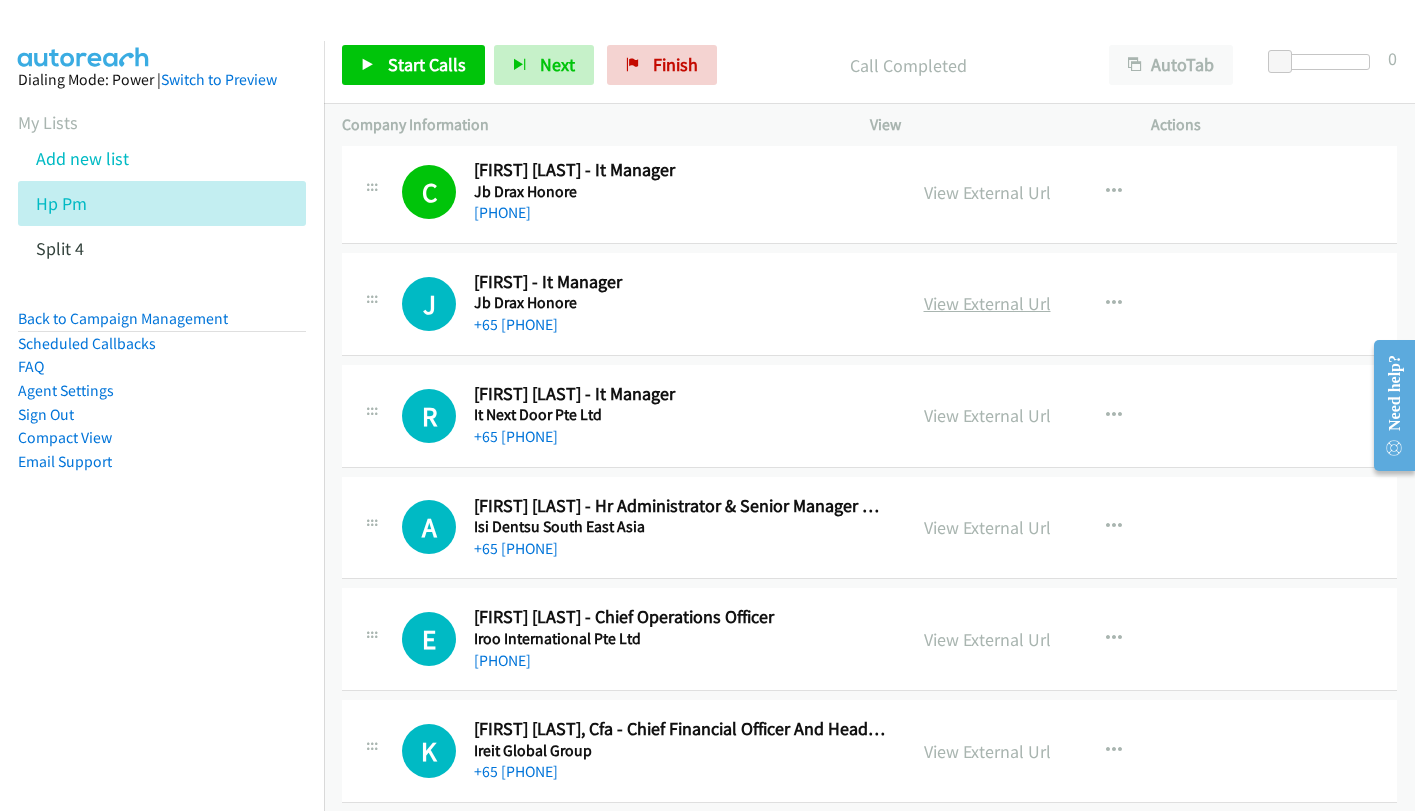 click on "View External Url" at bounding box center (987, 303) 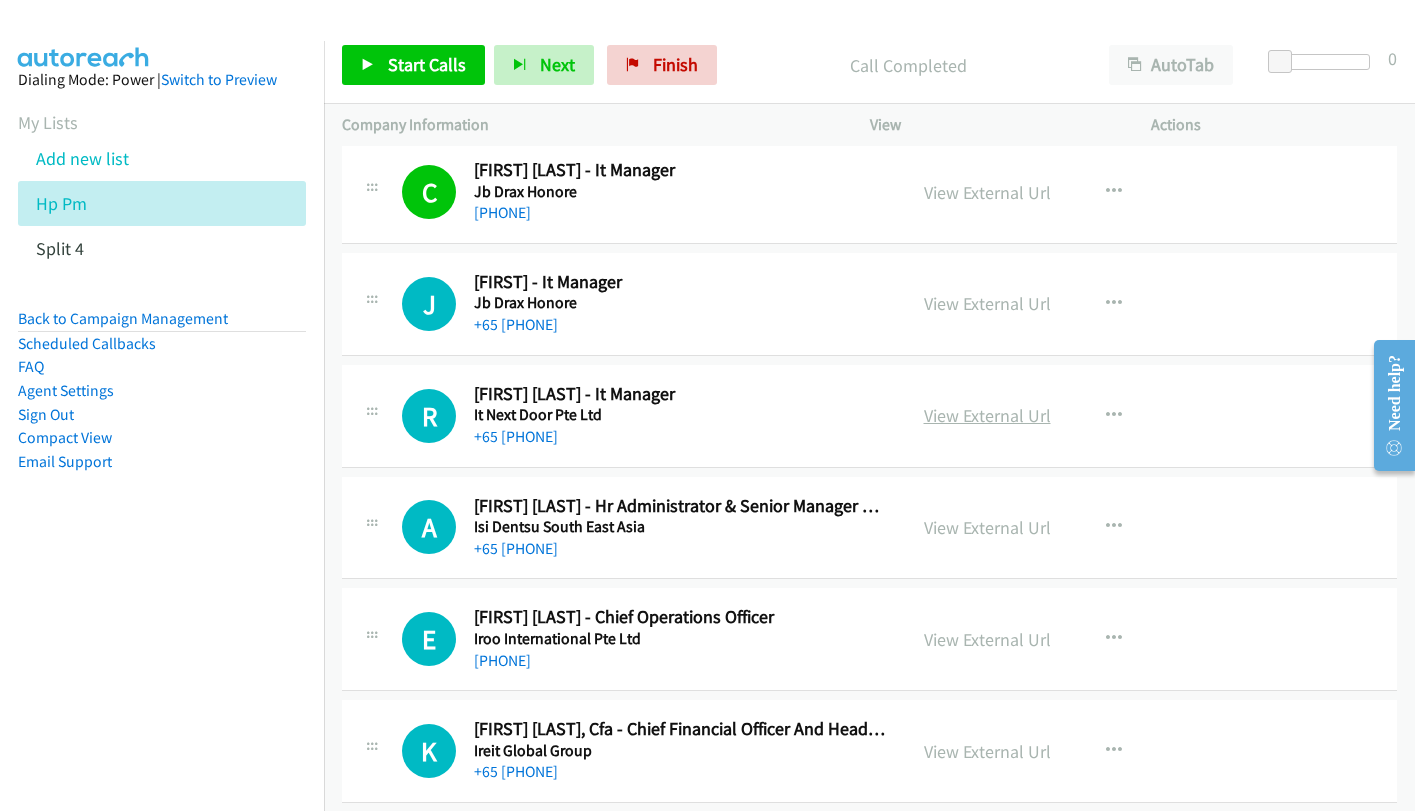 click on "View External Url" at bounding box center [987, 415] 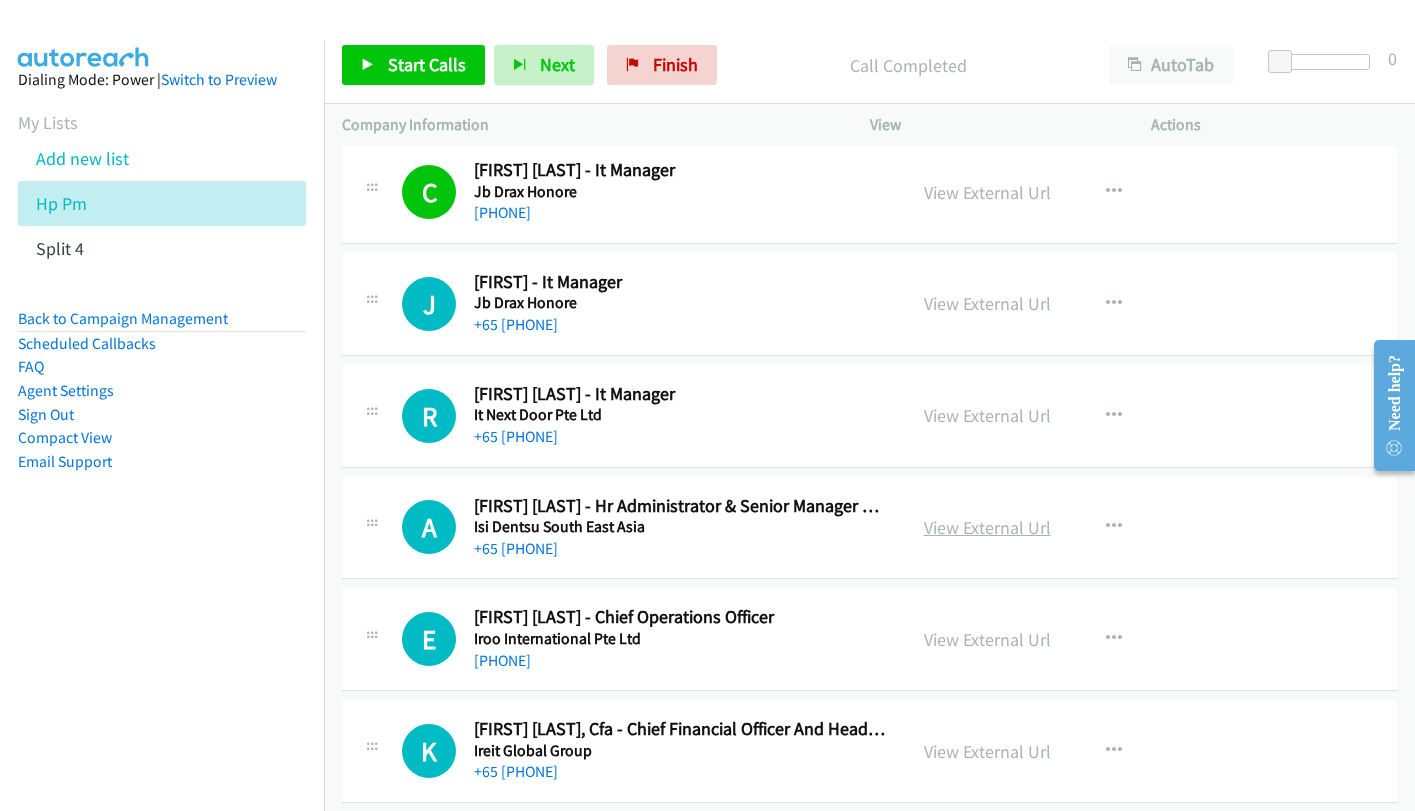 click on "View External Url" at bounding box center (987, 527) 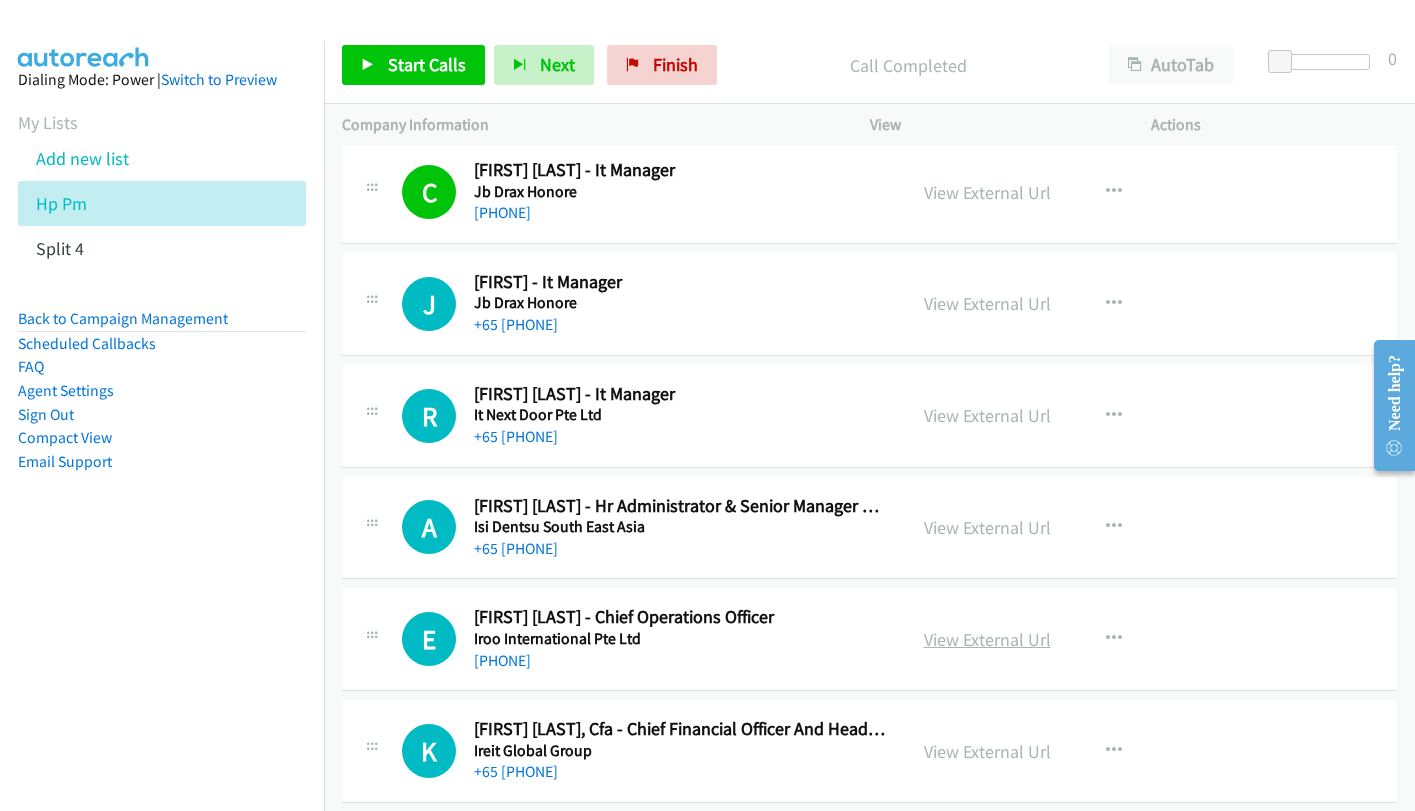click on "View External Url" at bounding box center [987, 639] 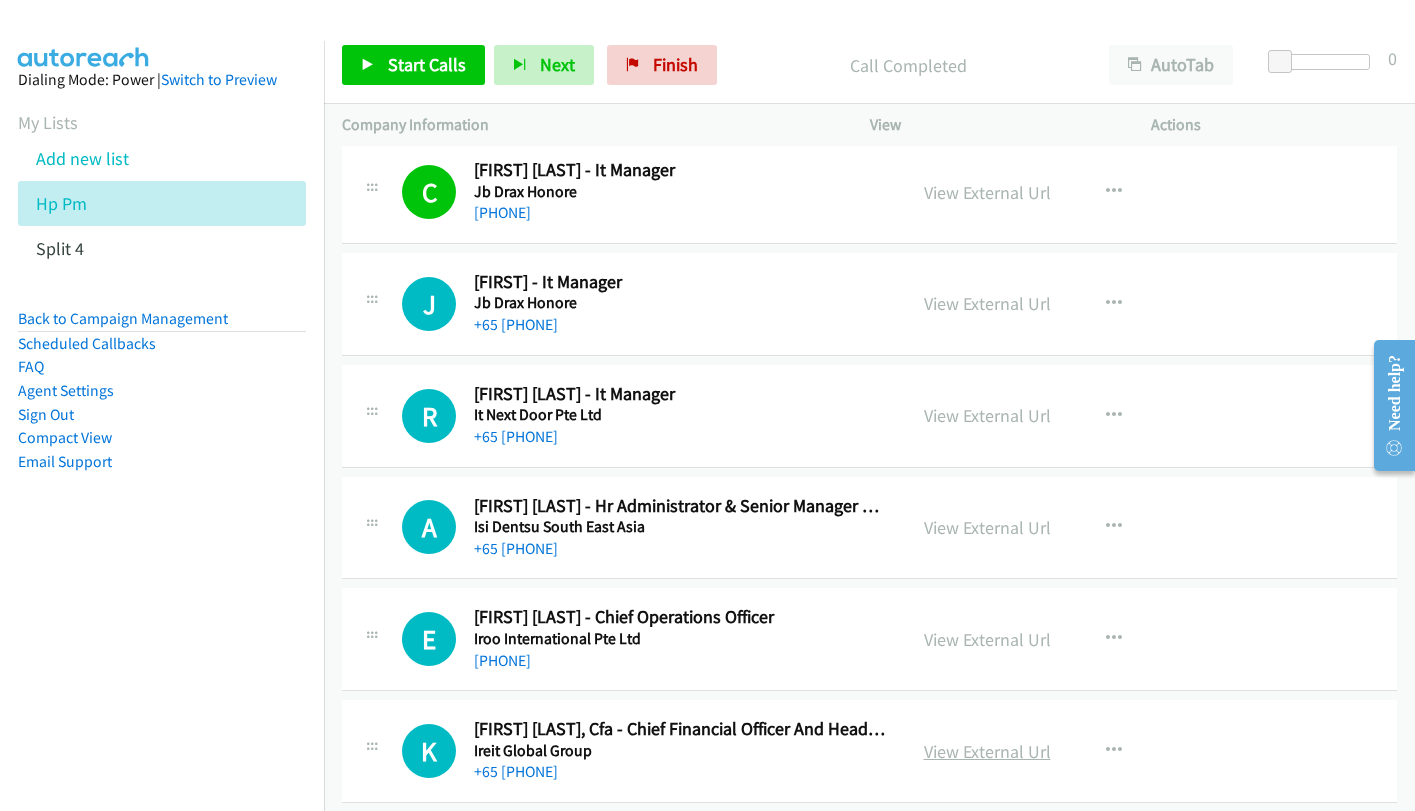click on "View External Url" at bounding box center (987, 751) 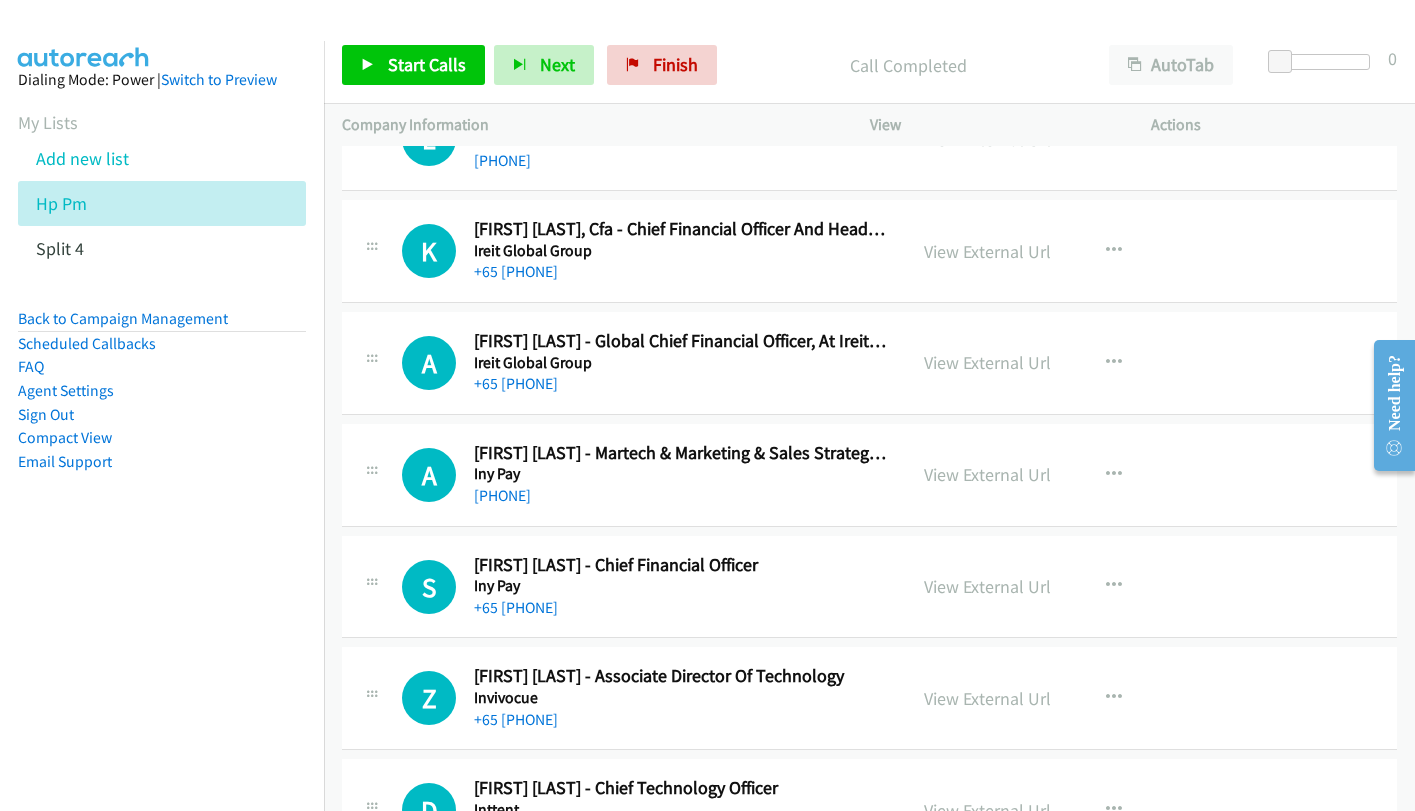 scroll, scrollTop: 6200, scrollLeft: 0, axis: vertical 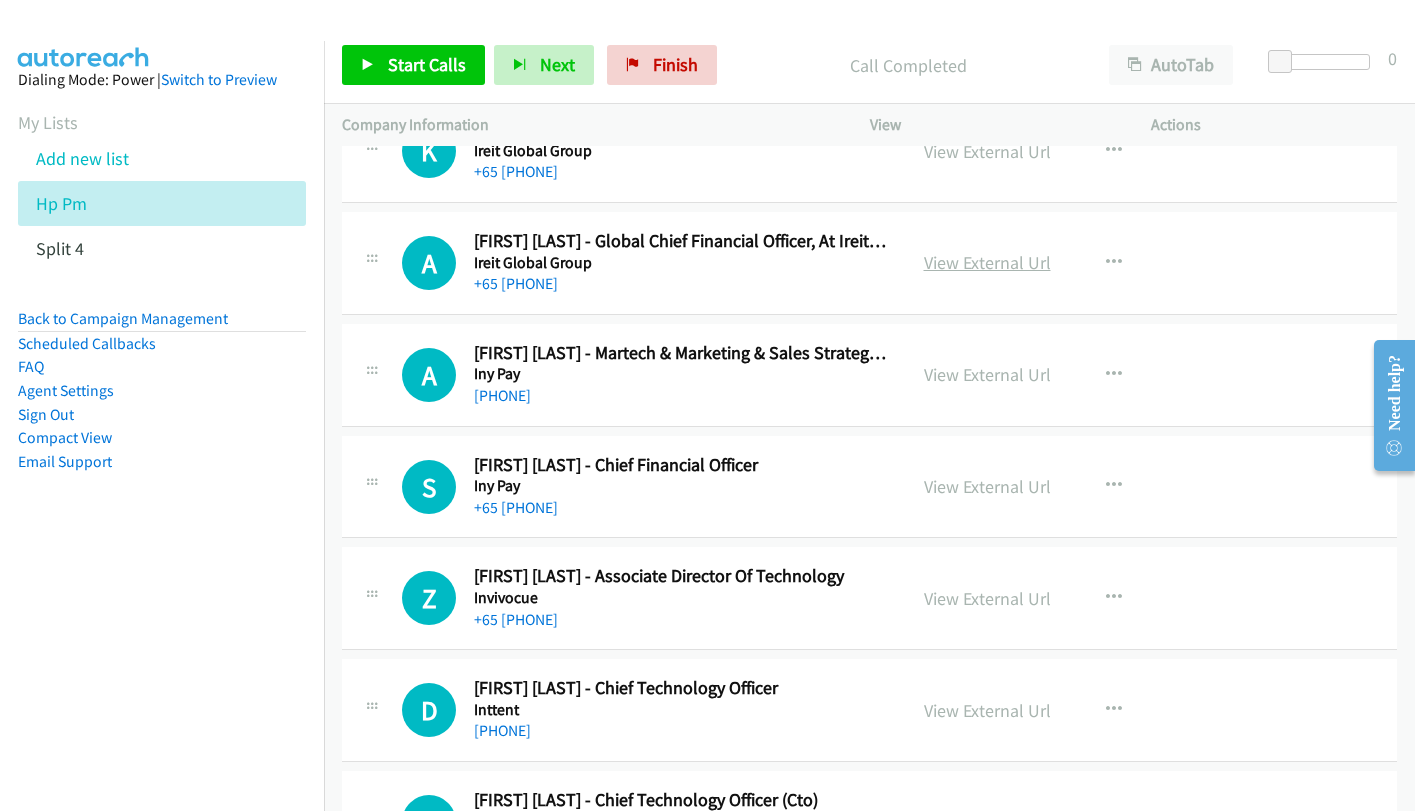 click on "View External Url" at bounding box center [987, 262] 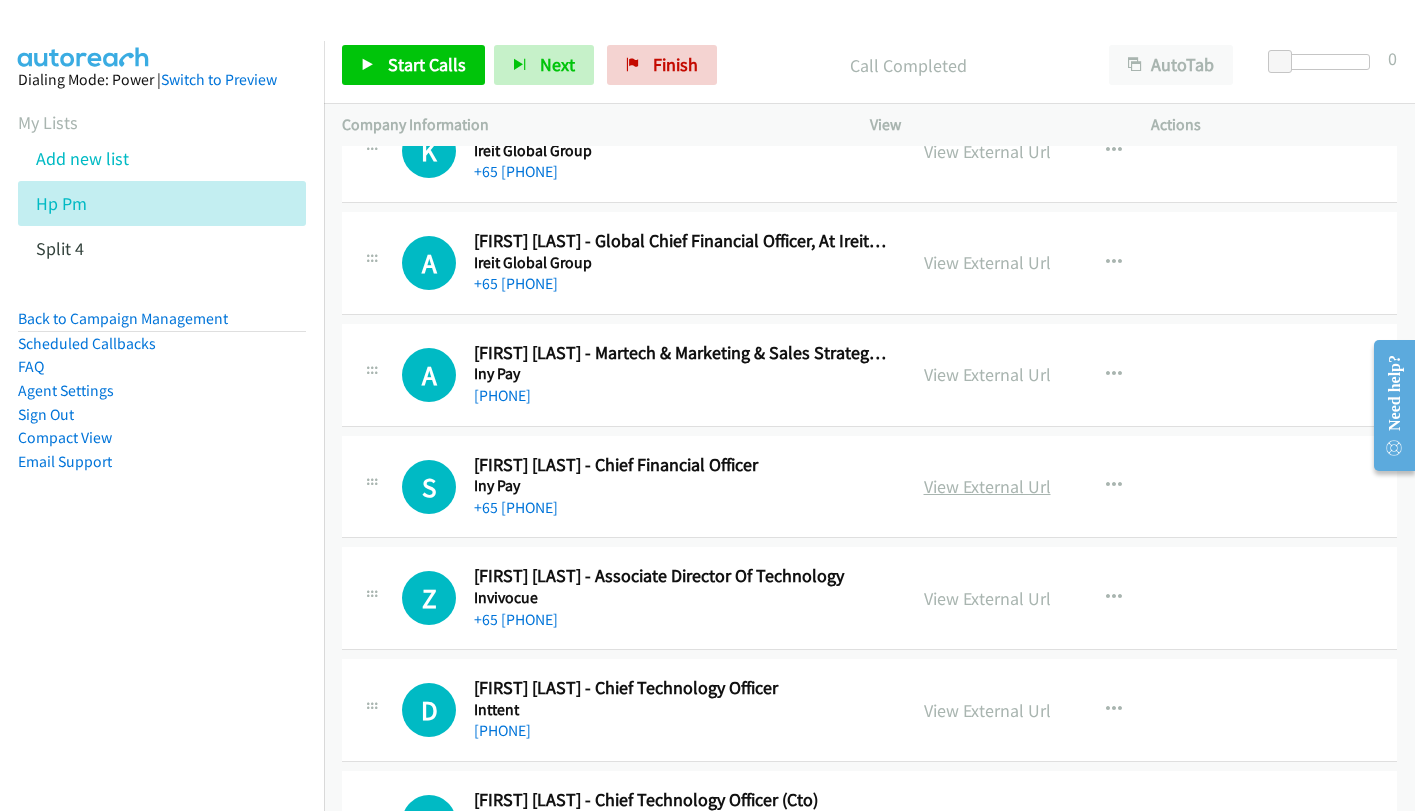 click on "View External Url" at bounding box center [987, 486] 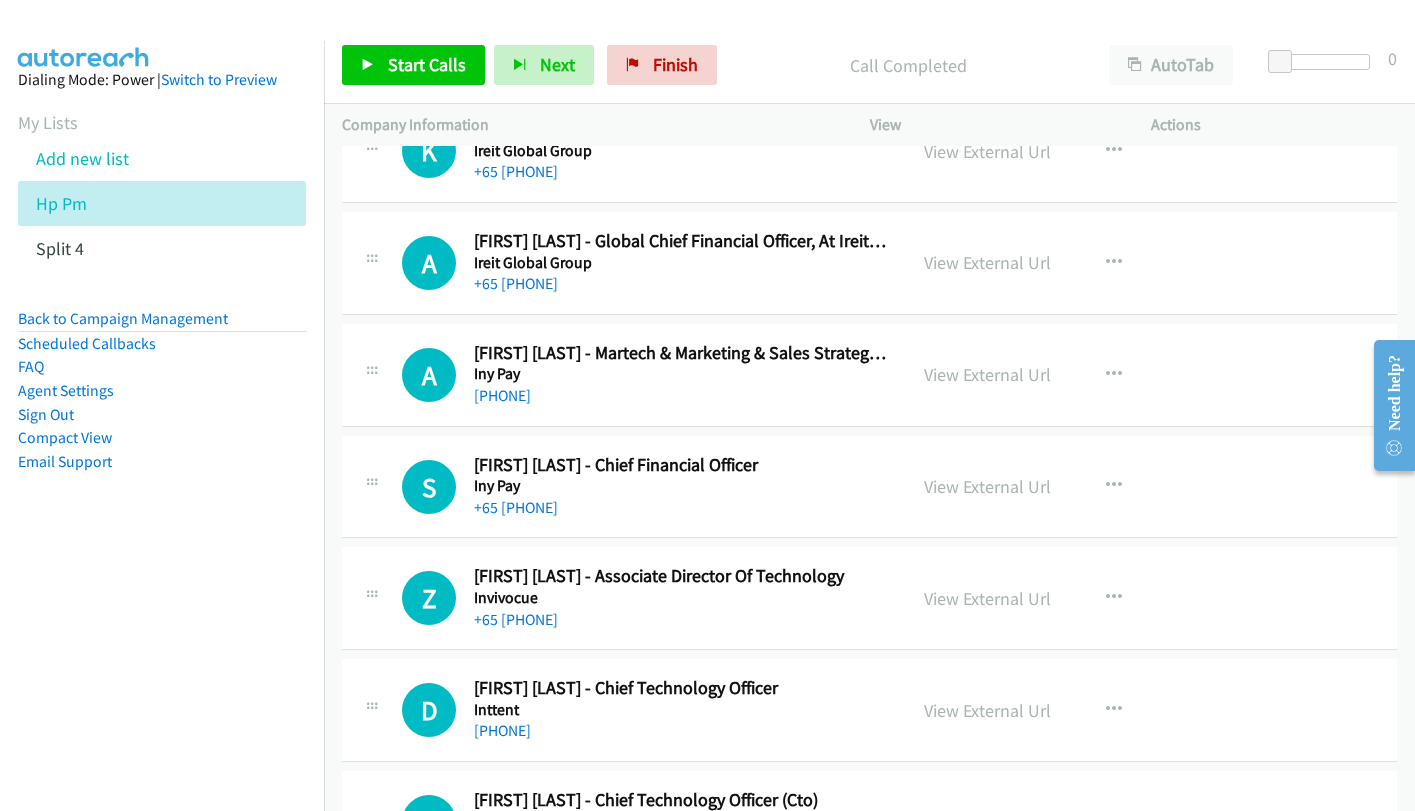 click on "[FIRST] [LAST] - Martech & Marketing & Sales Strategist | Chief Data And Ai Officer | Chief Pmo Officer |" at bounding box center (681, 353) 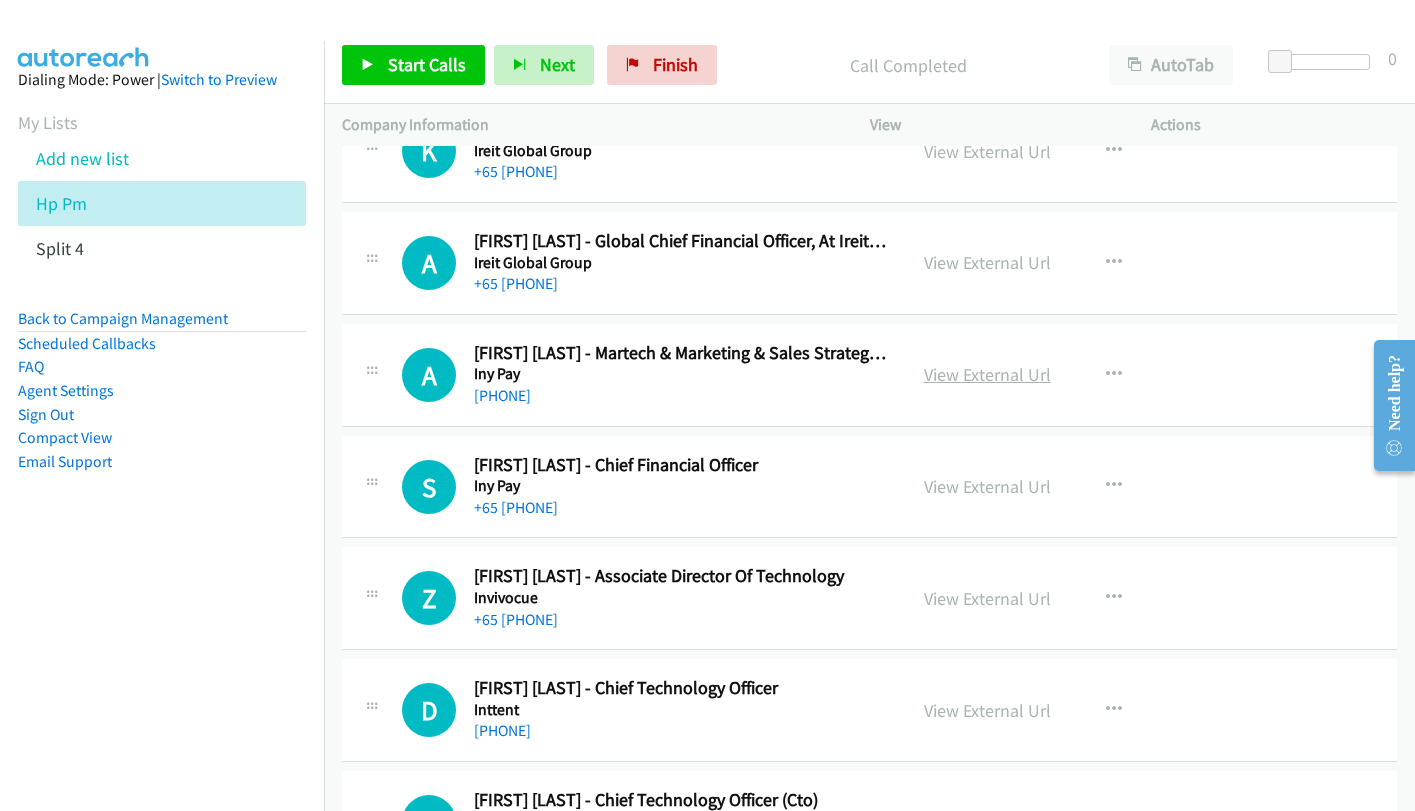 click on "View External Url" at bounding box center [987, 374] 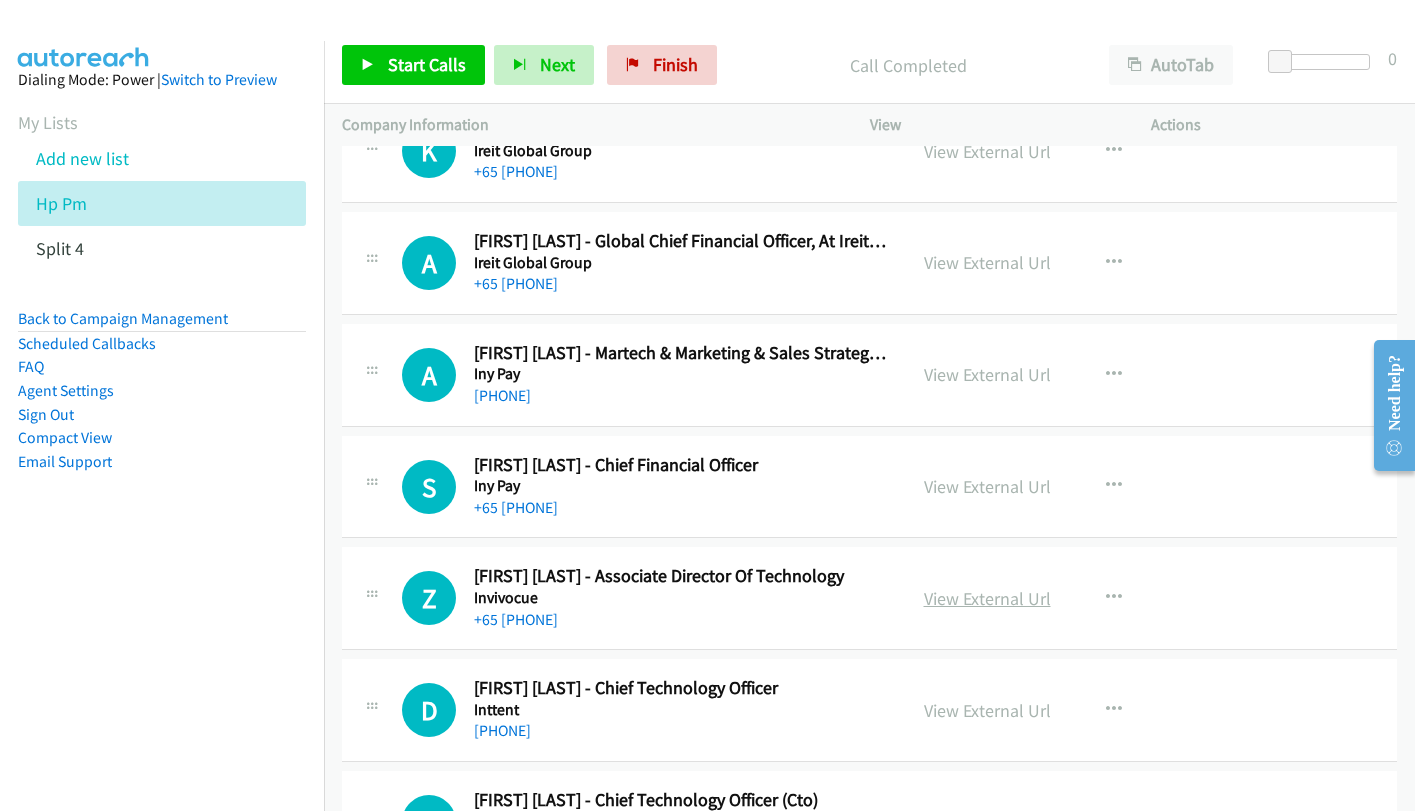 click on "View External Url" at bounding box center (987, 598) 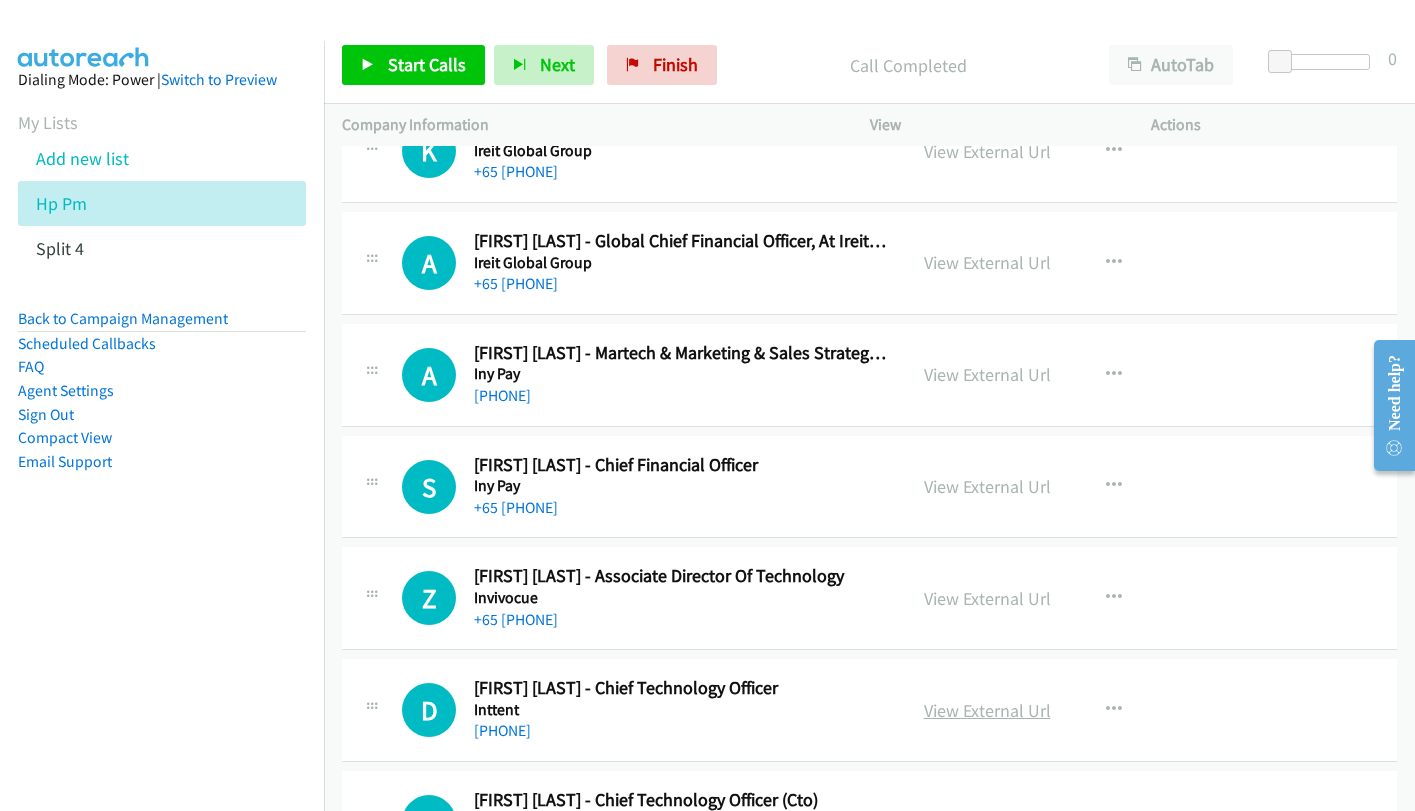 click on "View External Url" at bounding box center (987, 710) 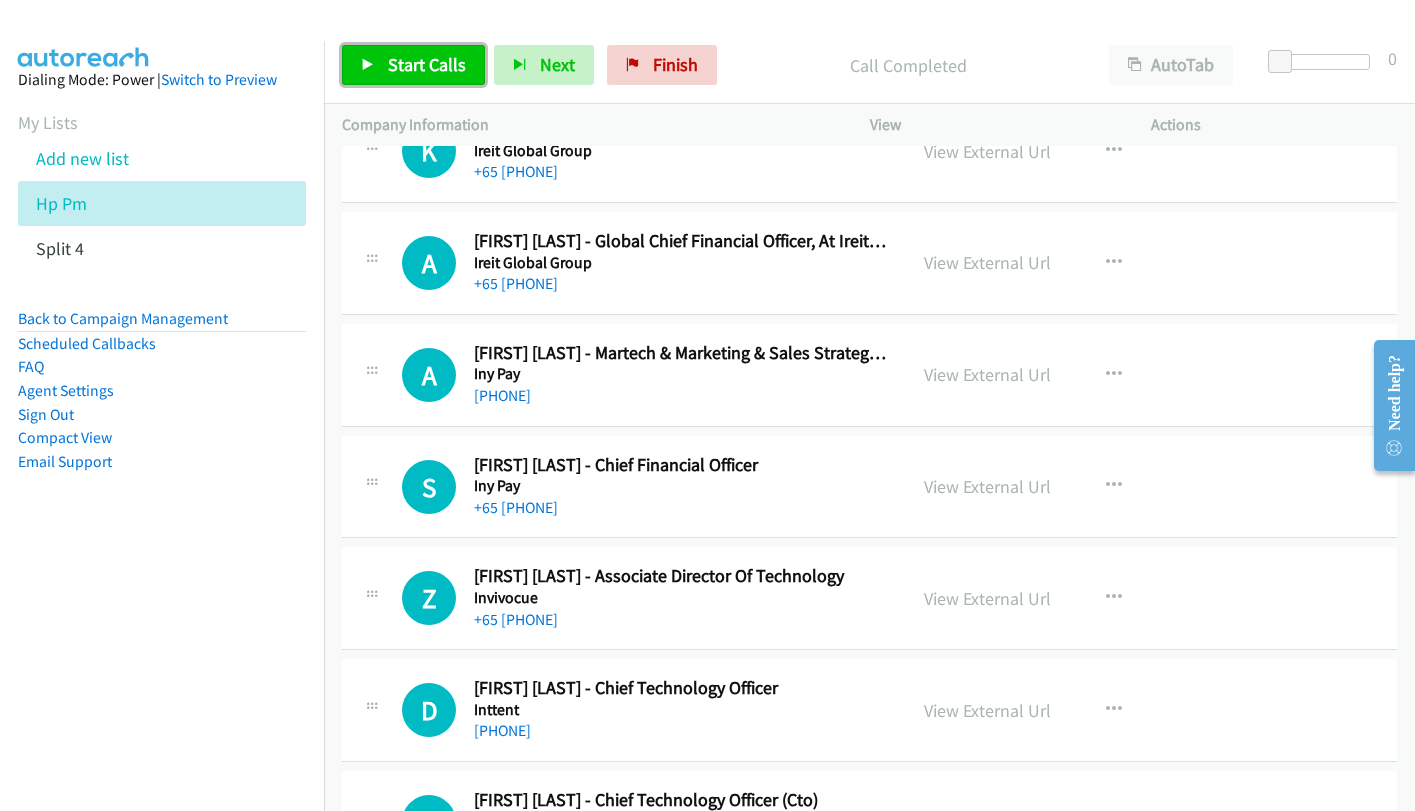 click on "Start Calls" at bounding box center [413, 65] 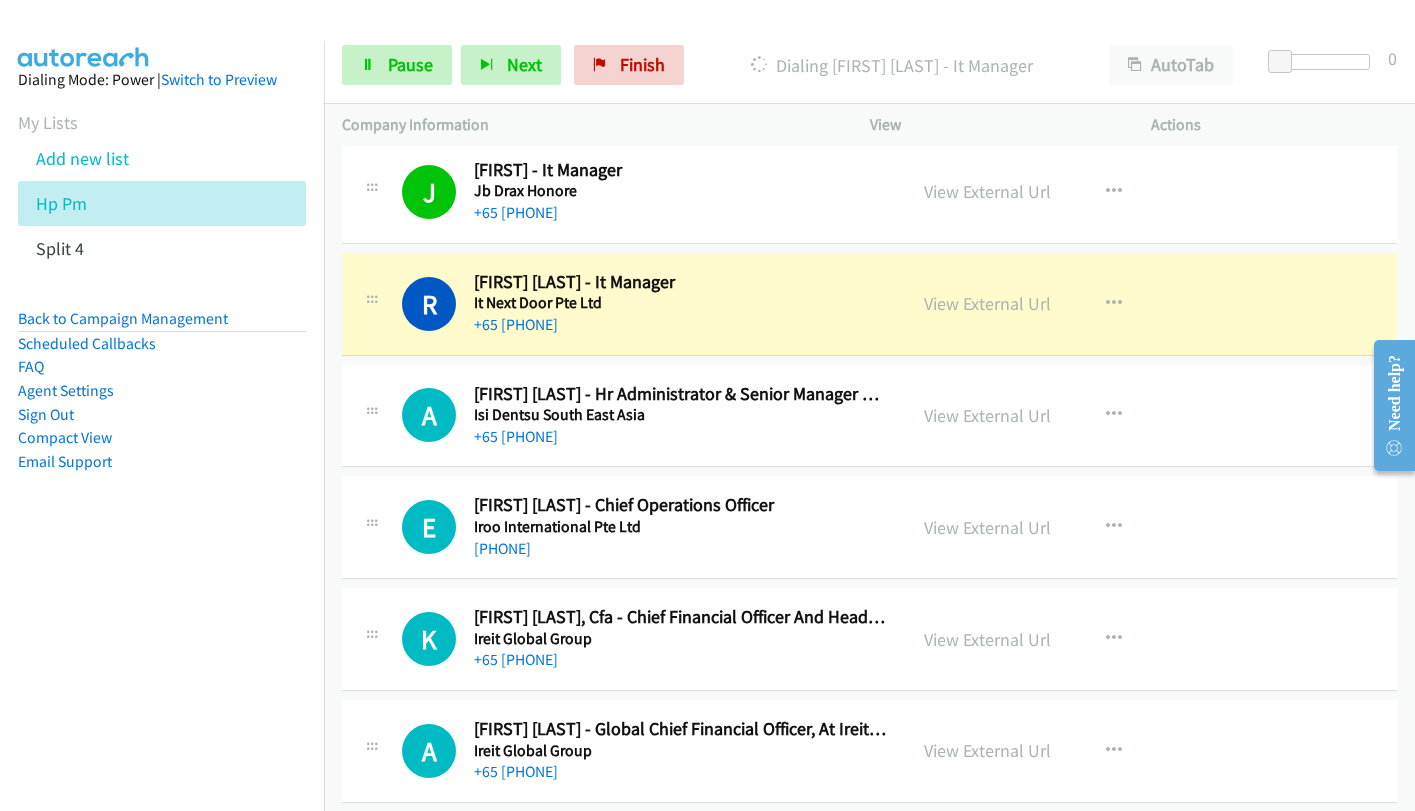 scroll, scrollTop: 5700, scrollLeft: 0, axis: vertical 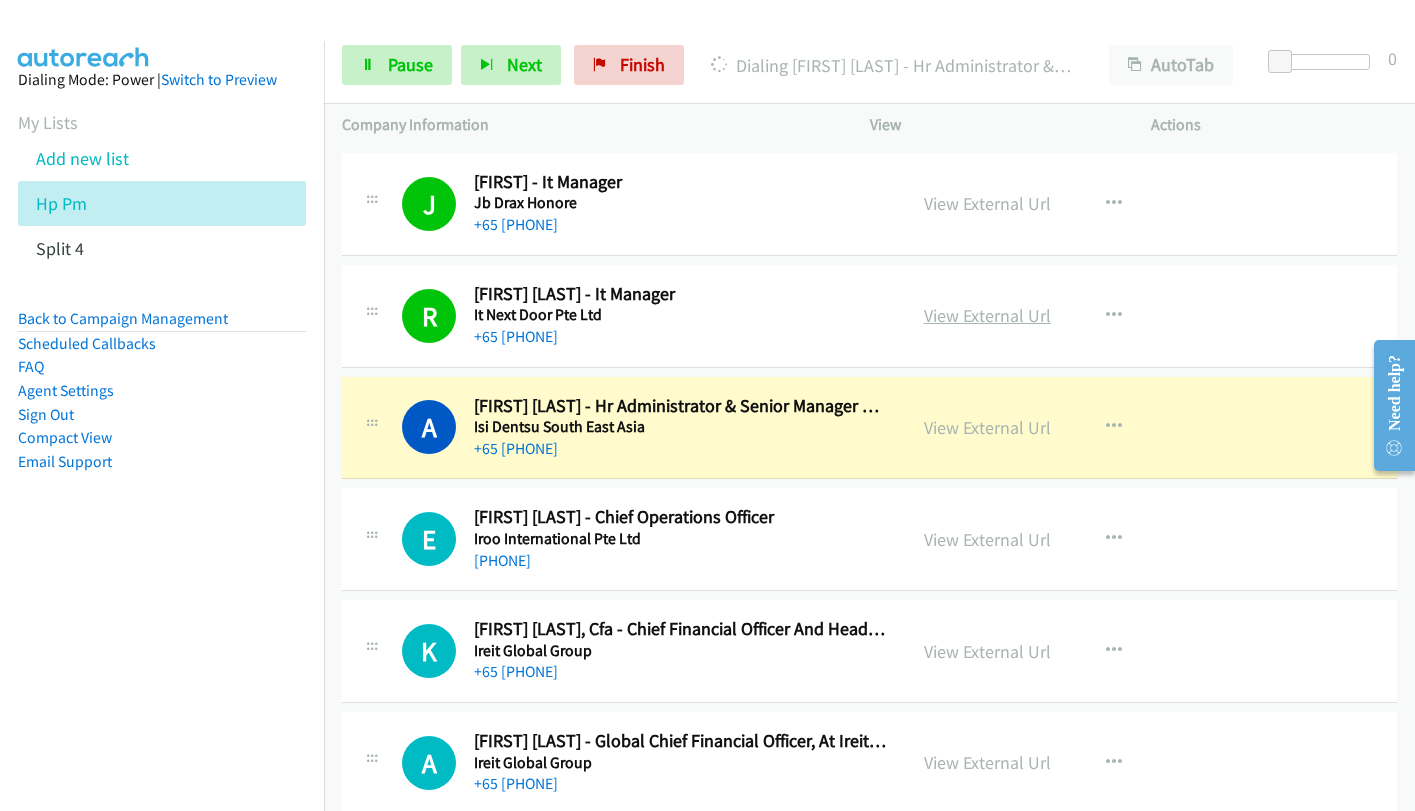 click on "View External Url" at bounding box center [987, 315] 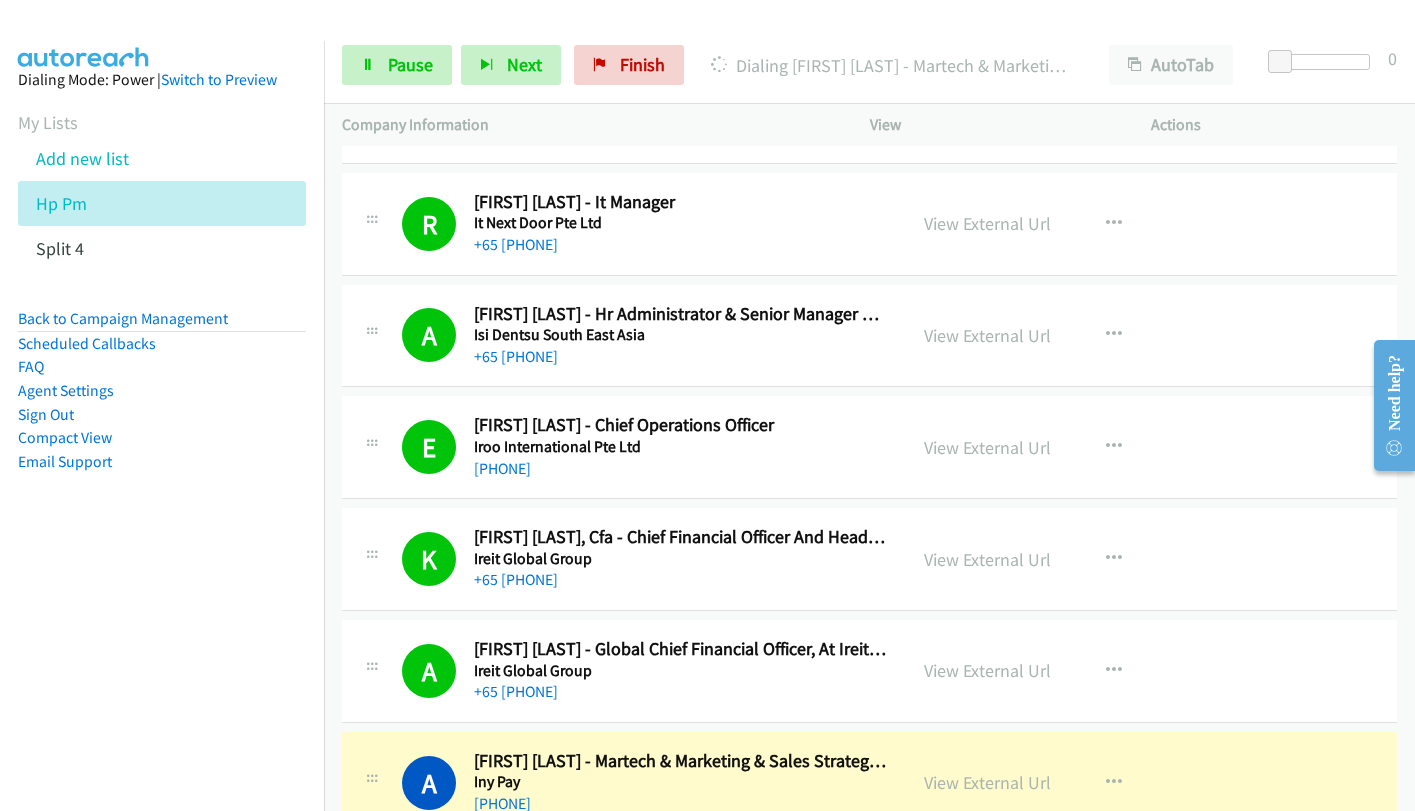 scroll, scrollTop: 6100, scrollLeft: 0, axis: vertical 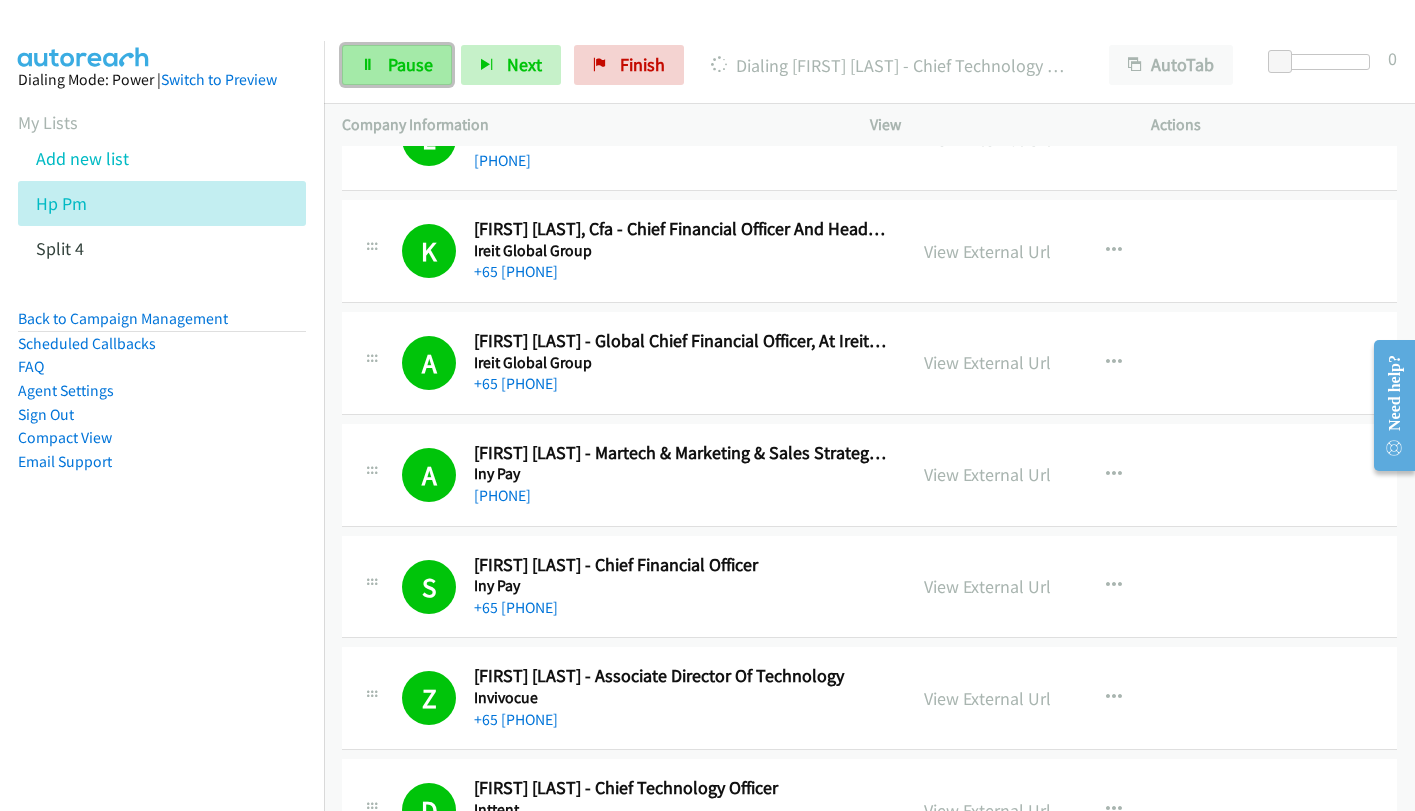 click on "Pause" at bounding box center [397, 65] 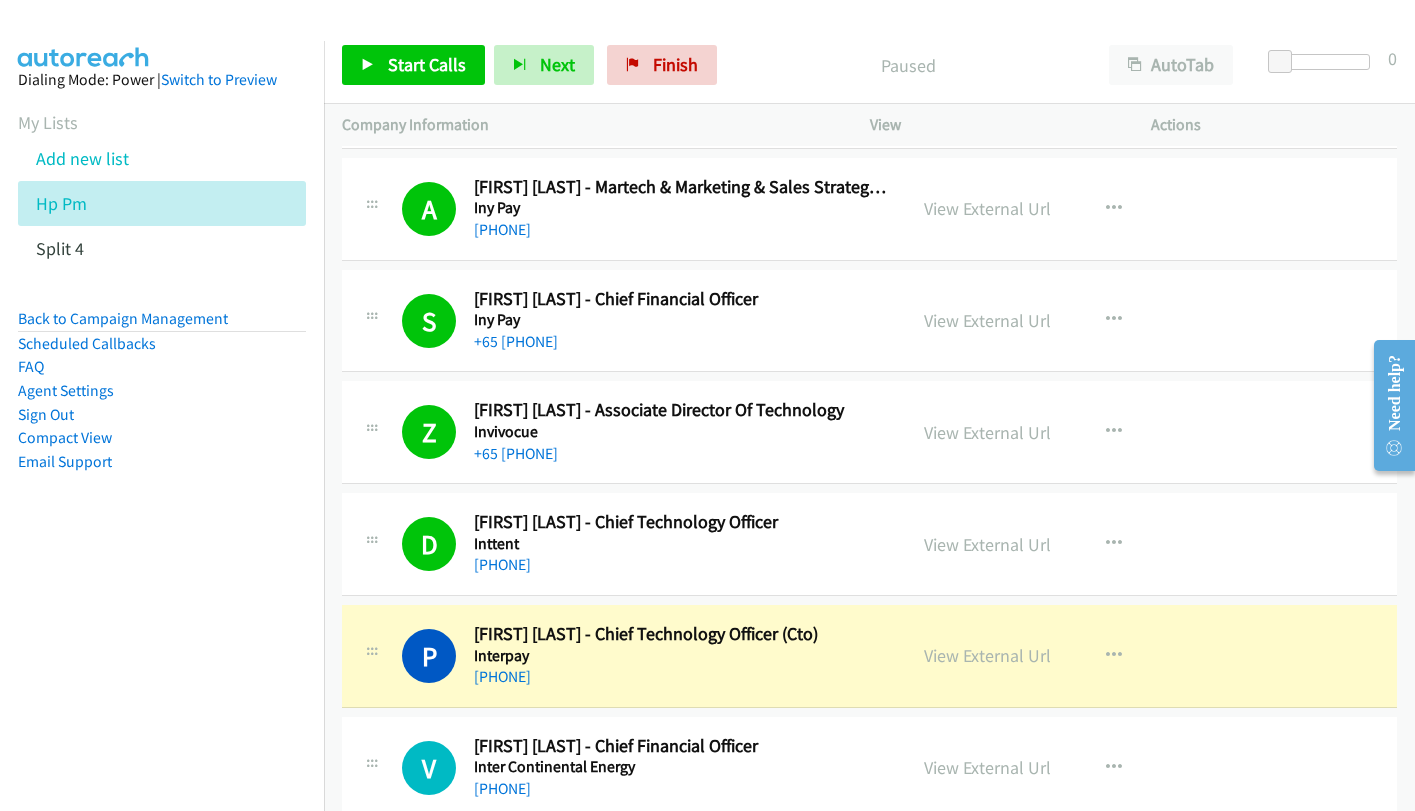 scroll, scrollTop: 6400, scrollLeft: 0, axis: vertical 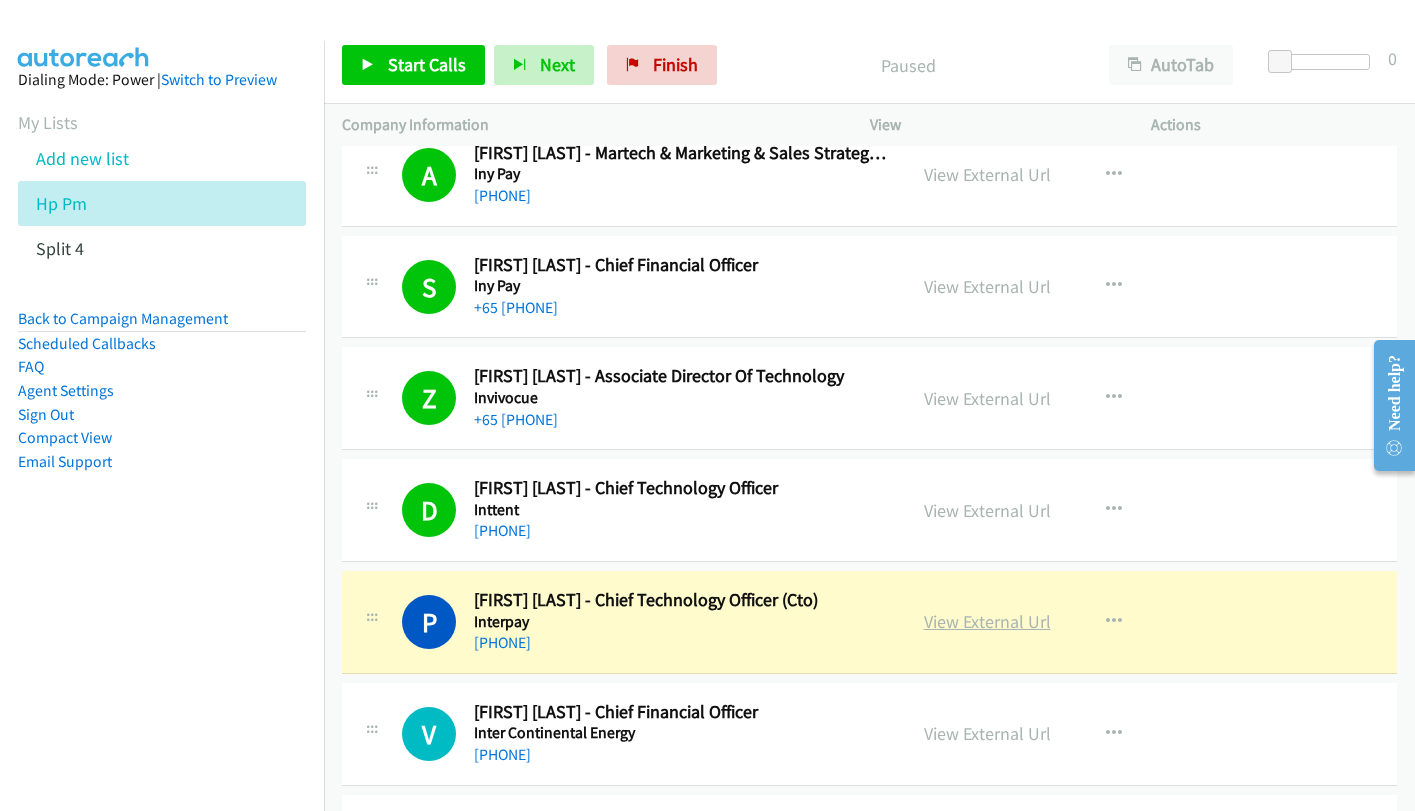 click on "View External Url" at bounding box center [987, 621] 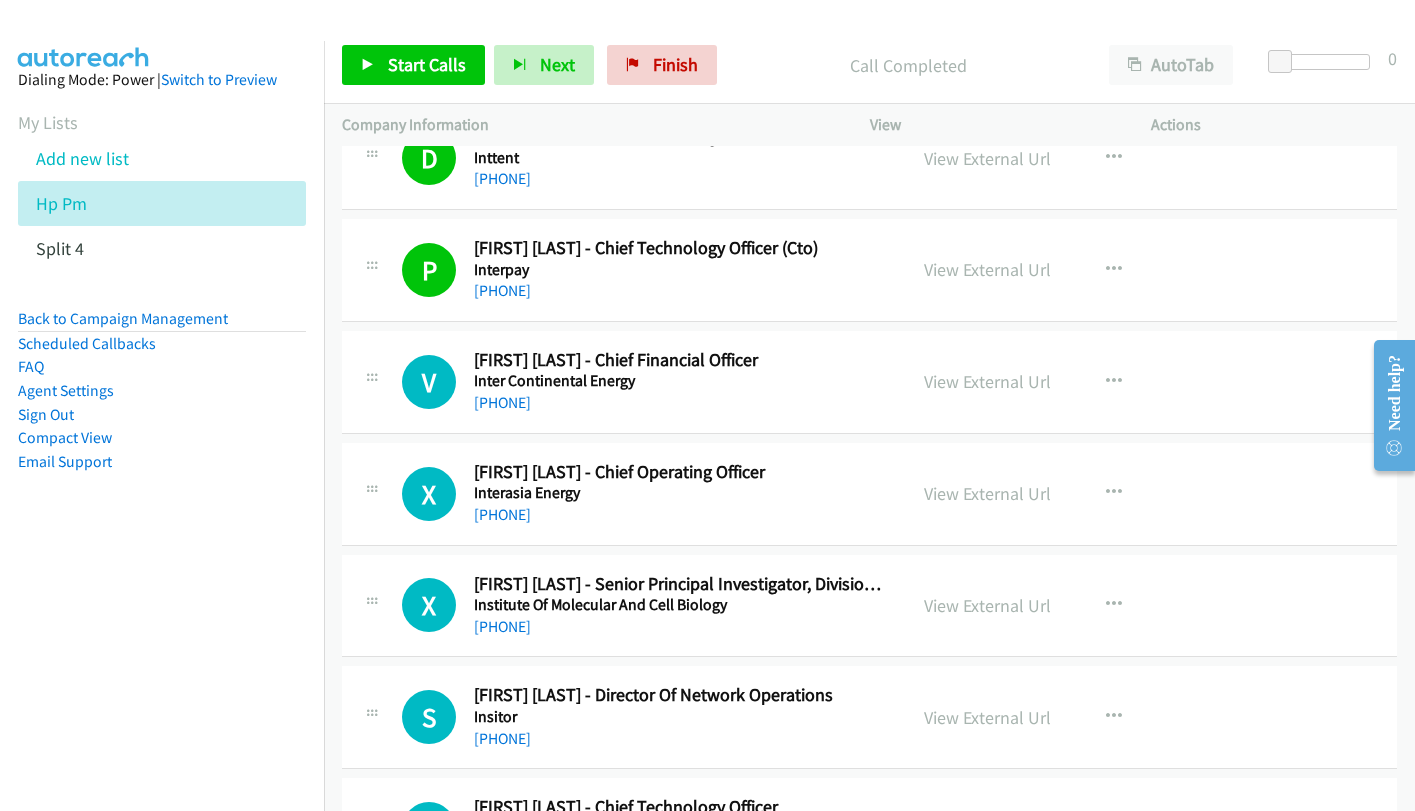 scroll, scrollTop: 6800, scrollLeft: 0, axis: vertical 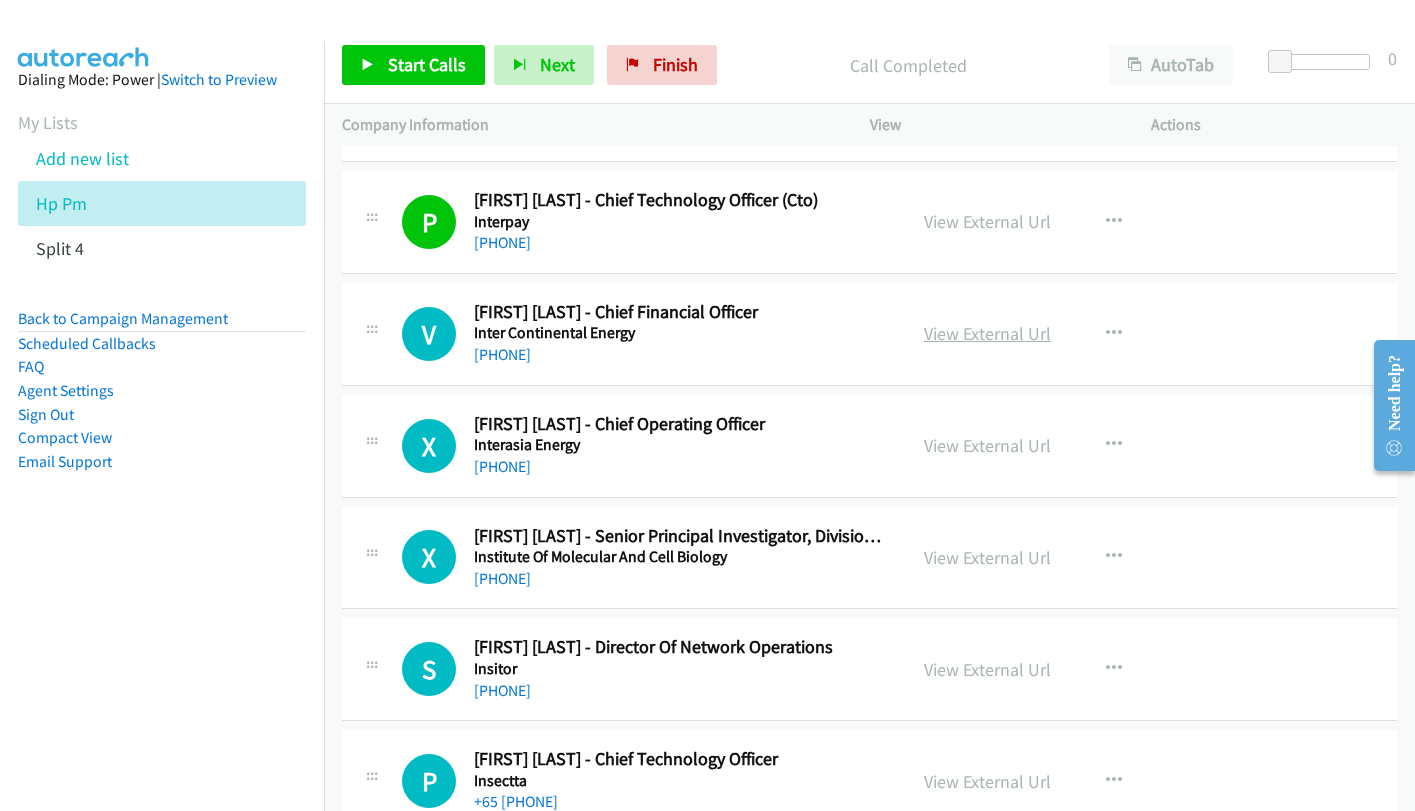 click on "View External Url" at bounding box center [987, 333] 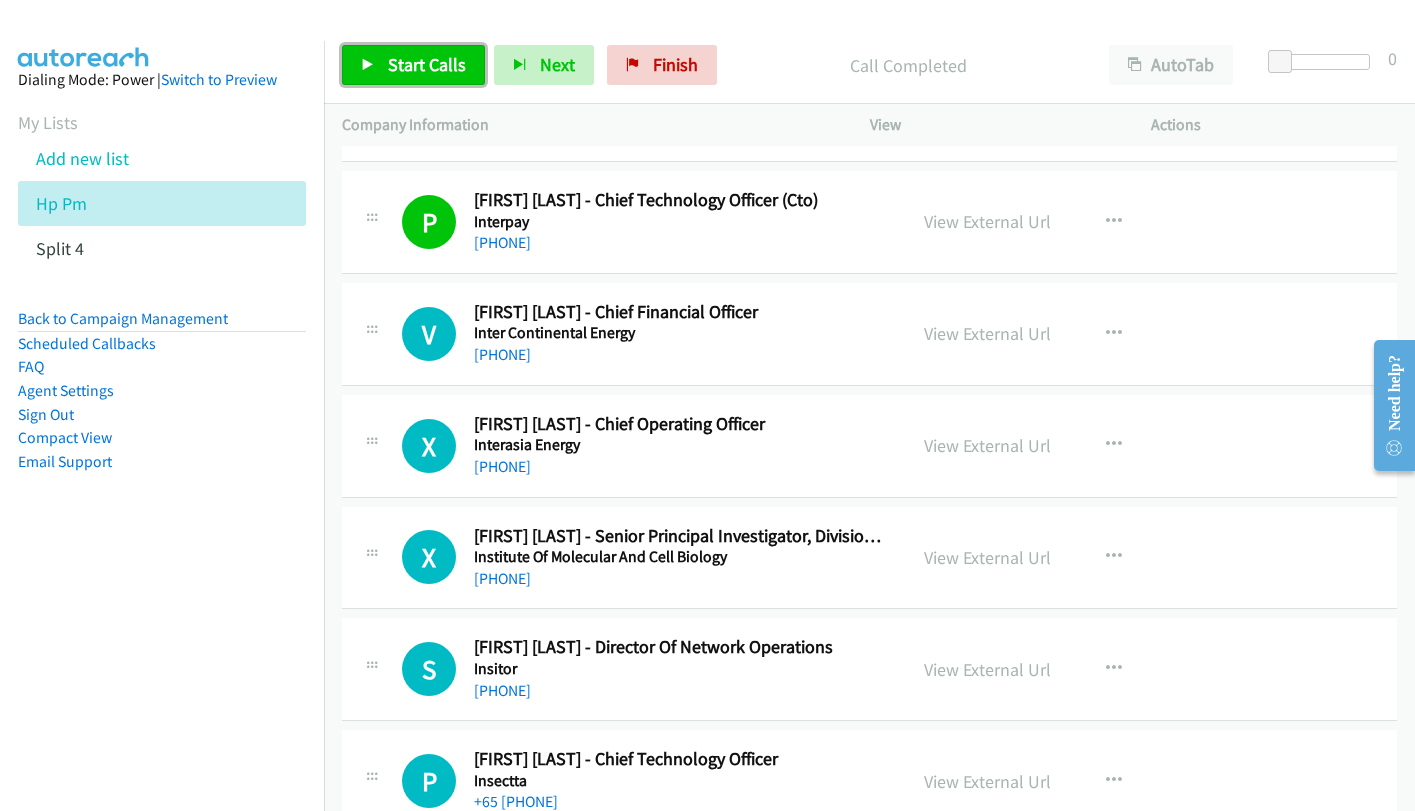 click on "Start Calls" at bounding box center [413, 65] 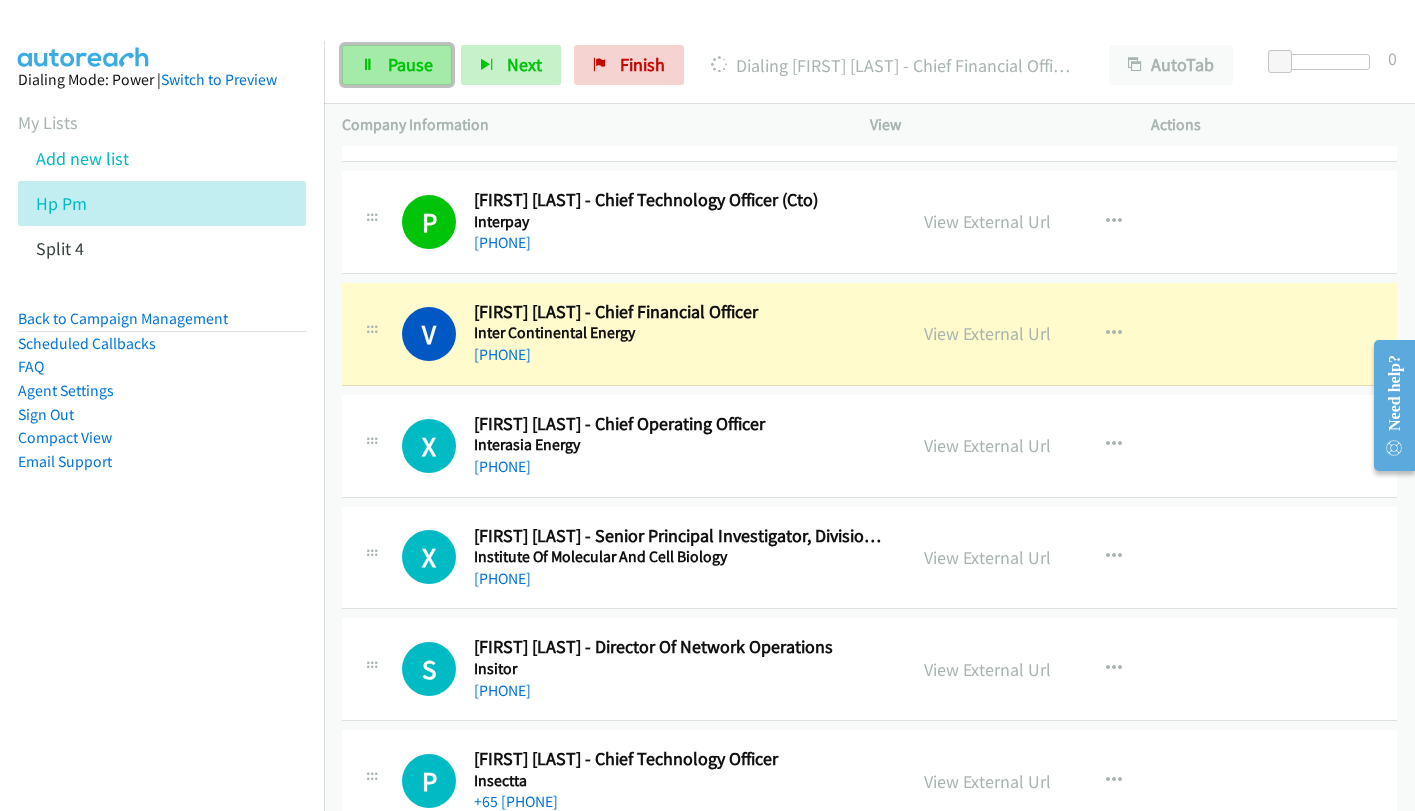 click on "Pause" at bounding box center [397, 65] 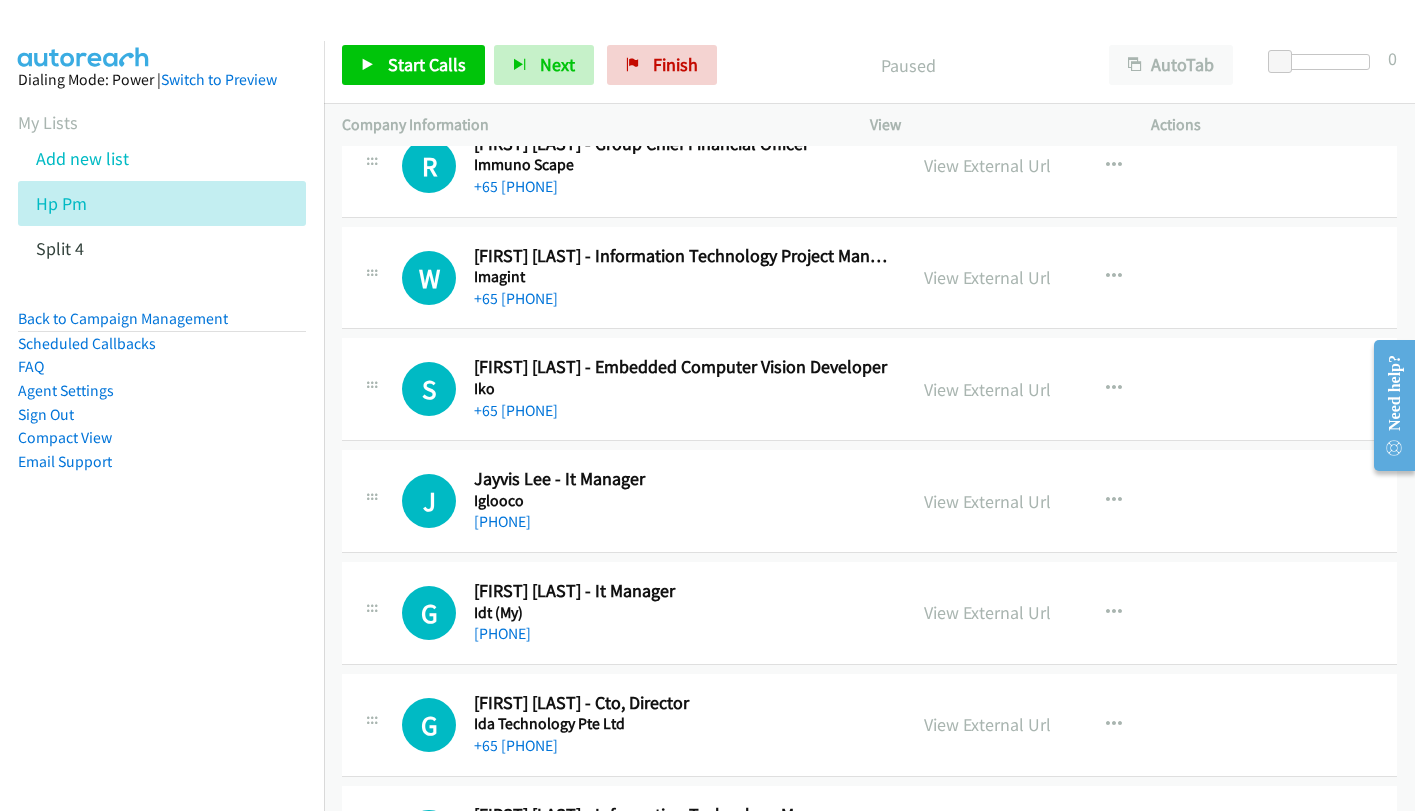 scroll, scrollTop: 8200, scrollLeft: 0, axis: vertical 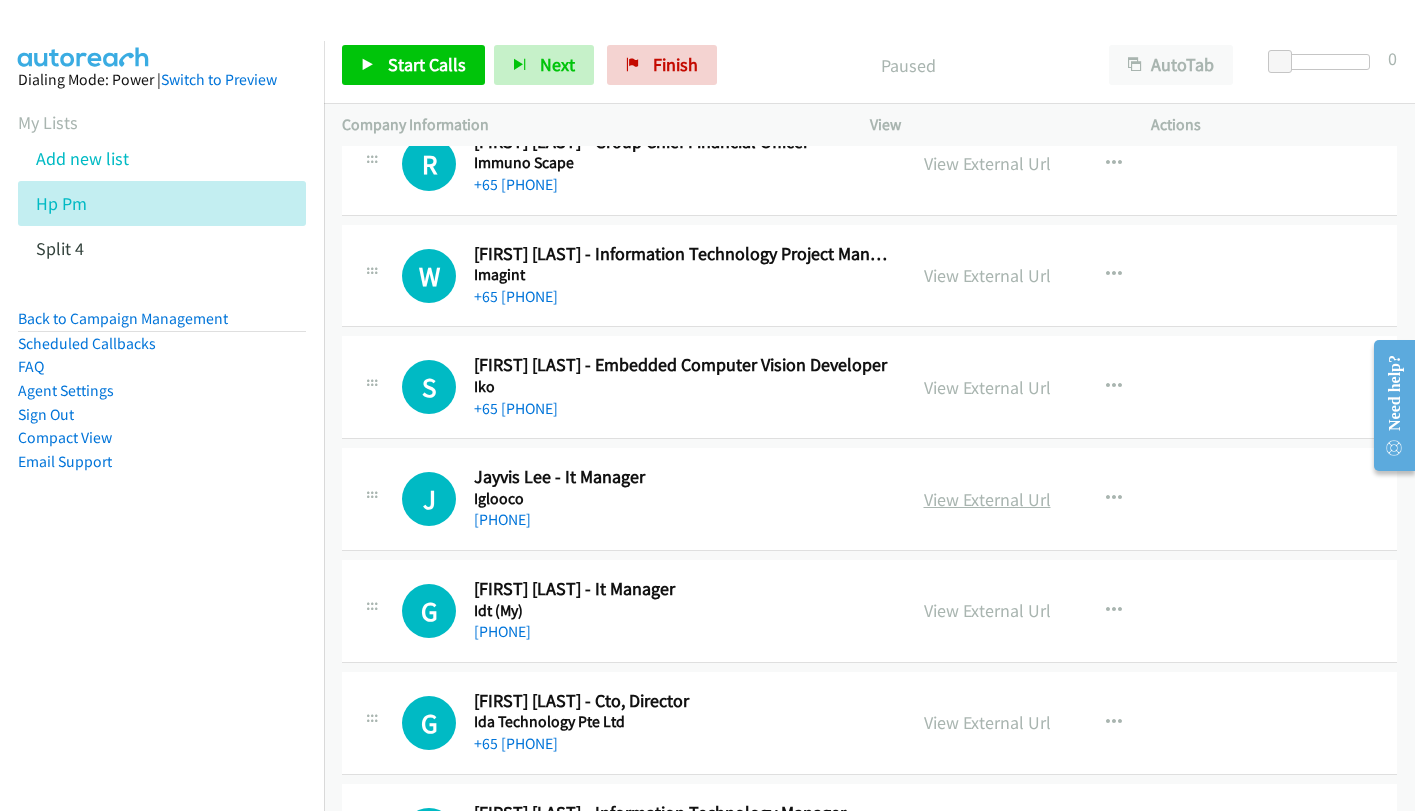 click on "View External Url" at bounding box center [987, 499] 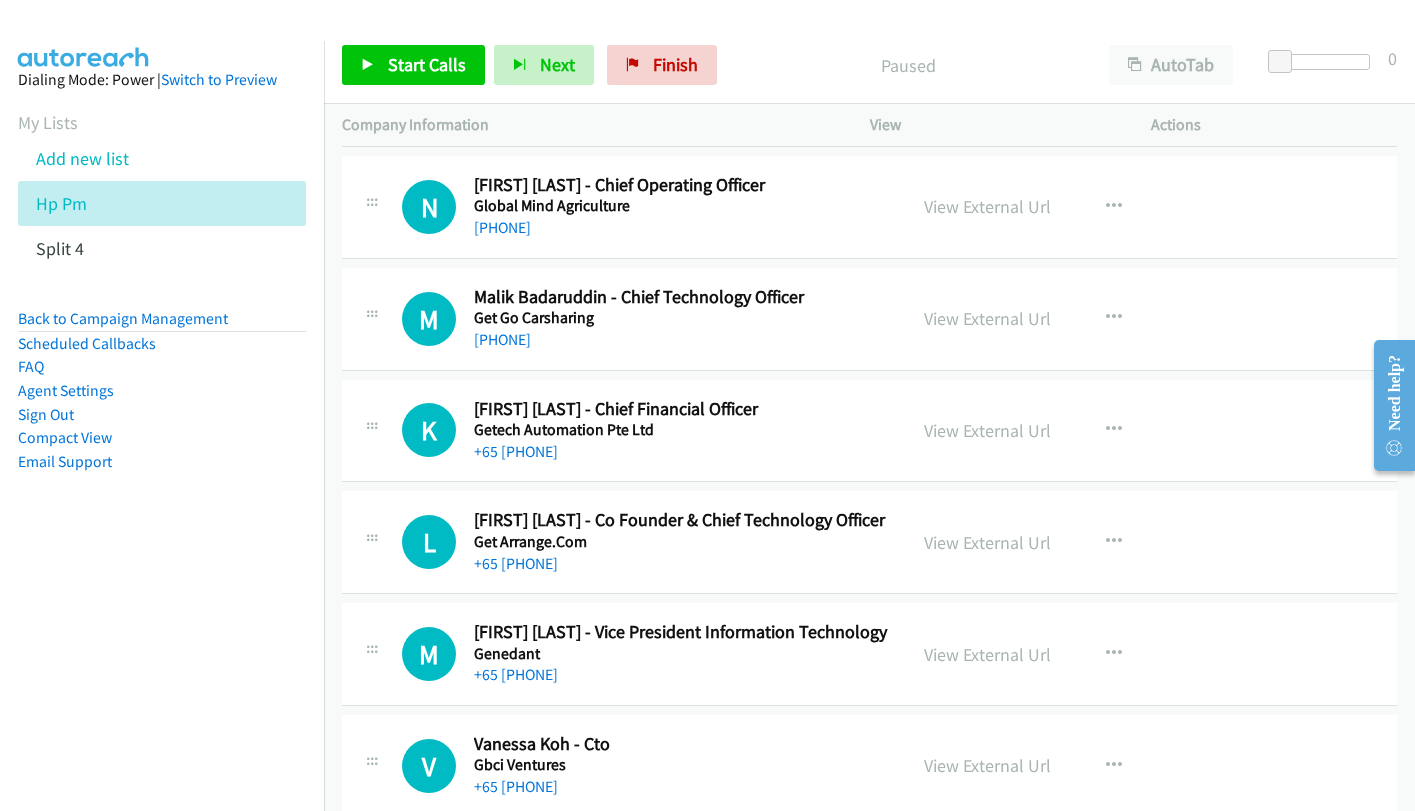 scroll, scrollTop: 14200, scrollLeft: 0, axis: vertical 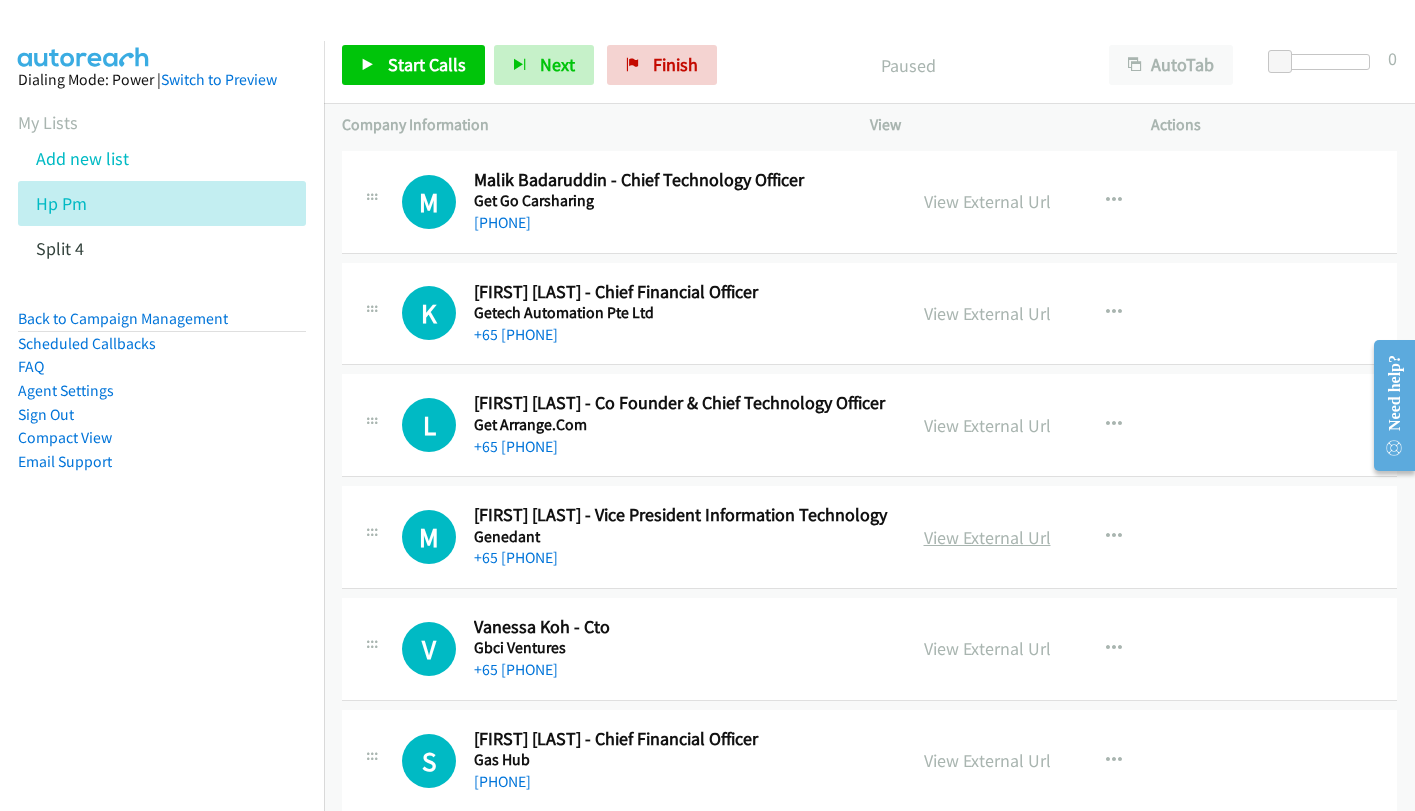click on "View External Url" at bounding box center [987, 537] 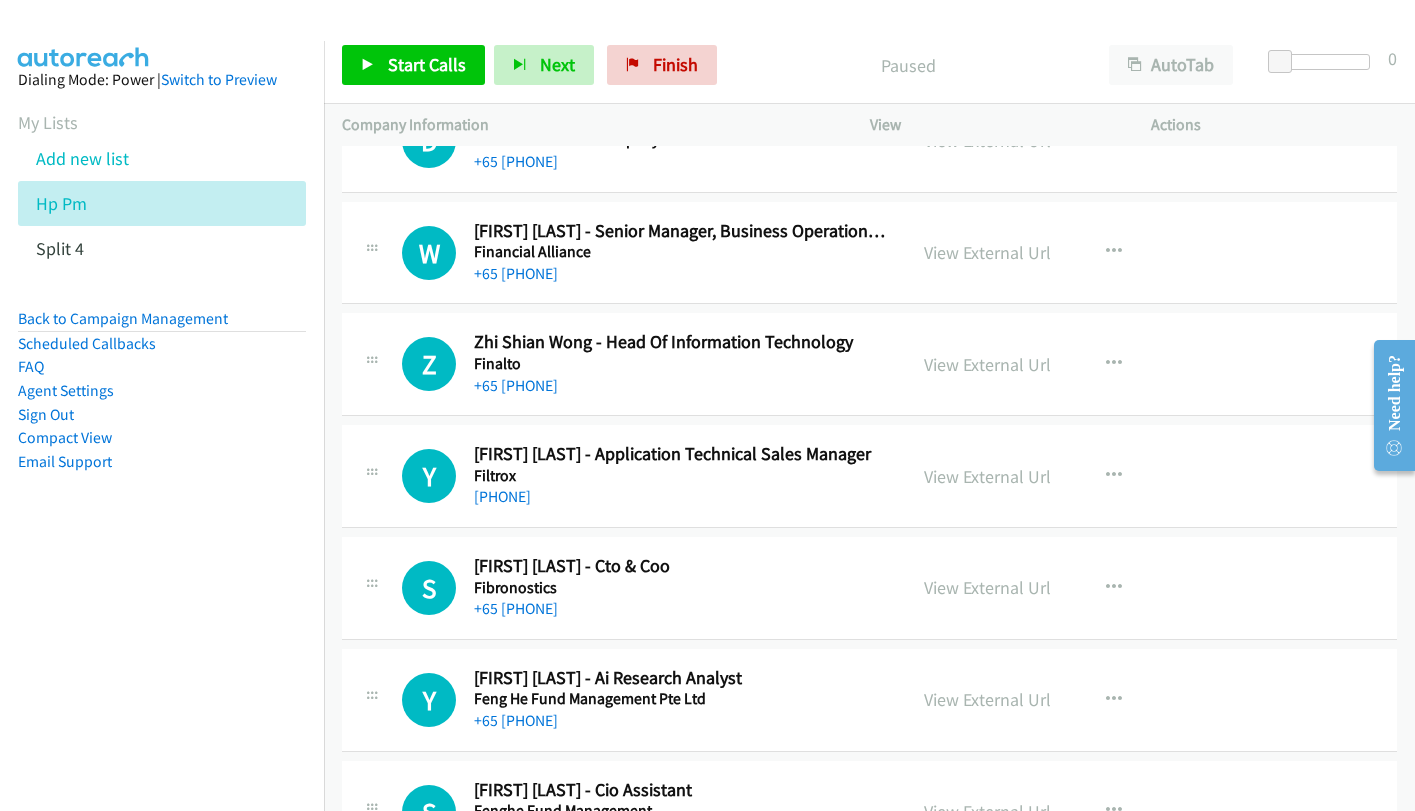 scroll, scrollTop: 19100, scrollLeft: 0, axis: vertical 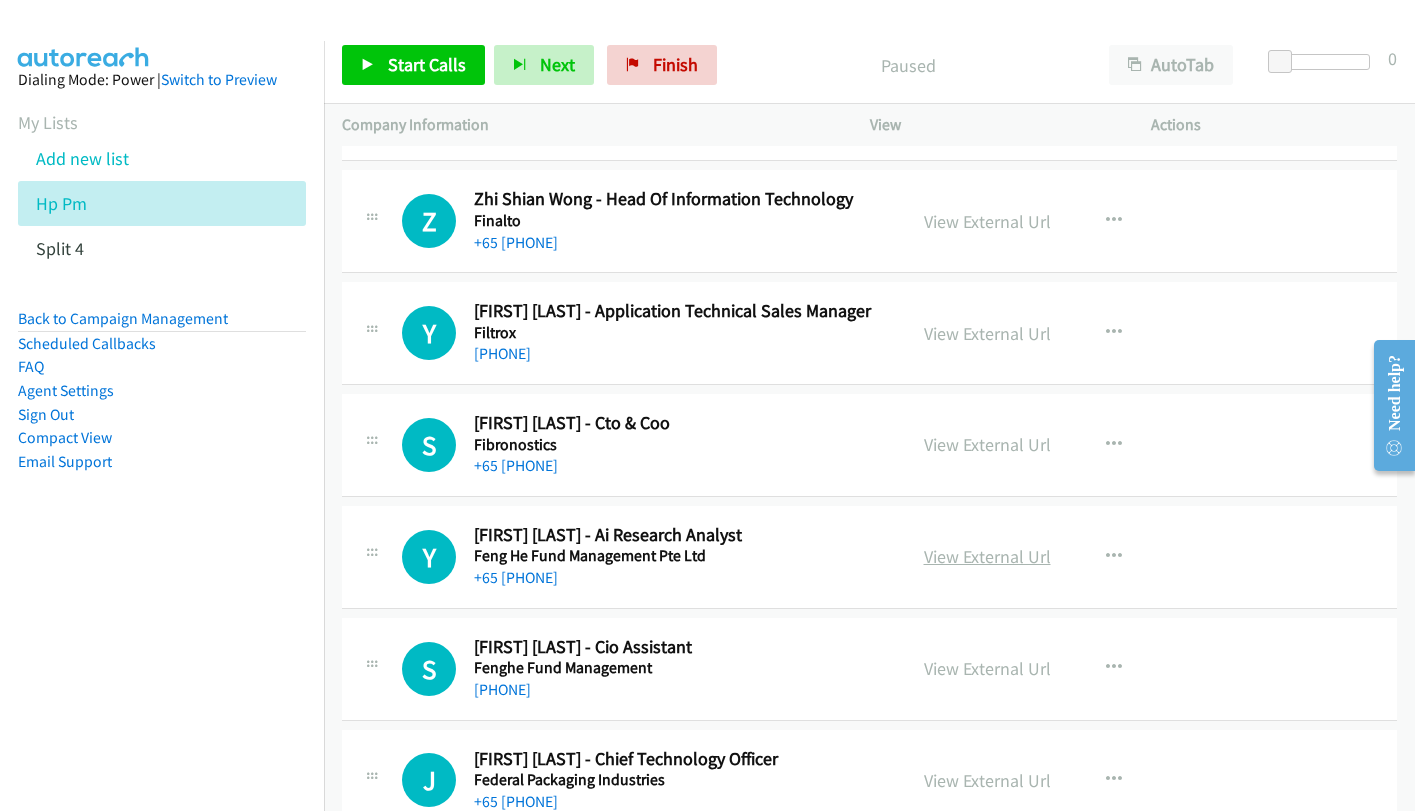 click on "View External Url" at bounding box center (987, 556) 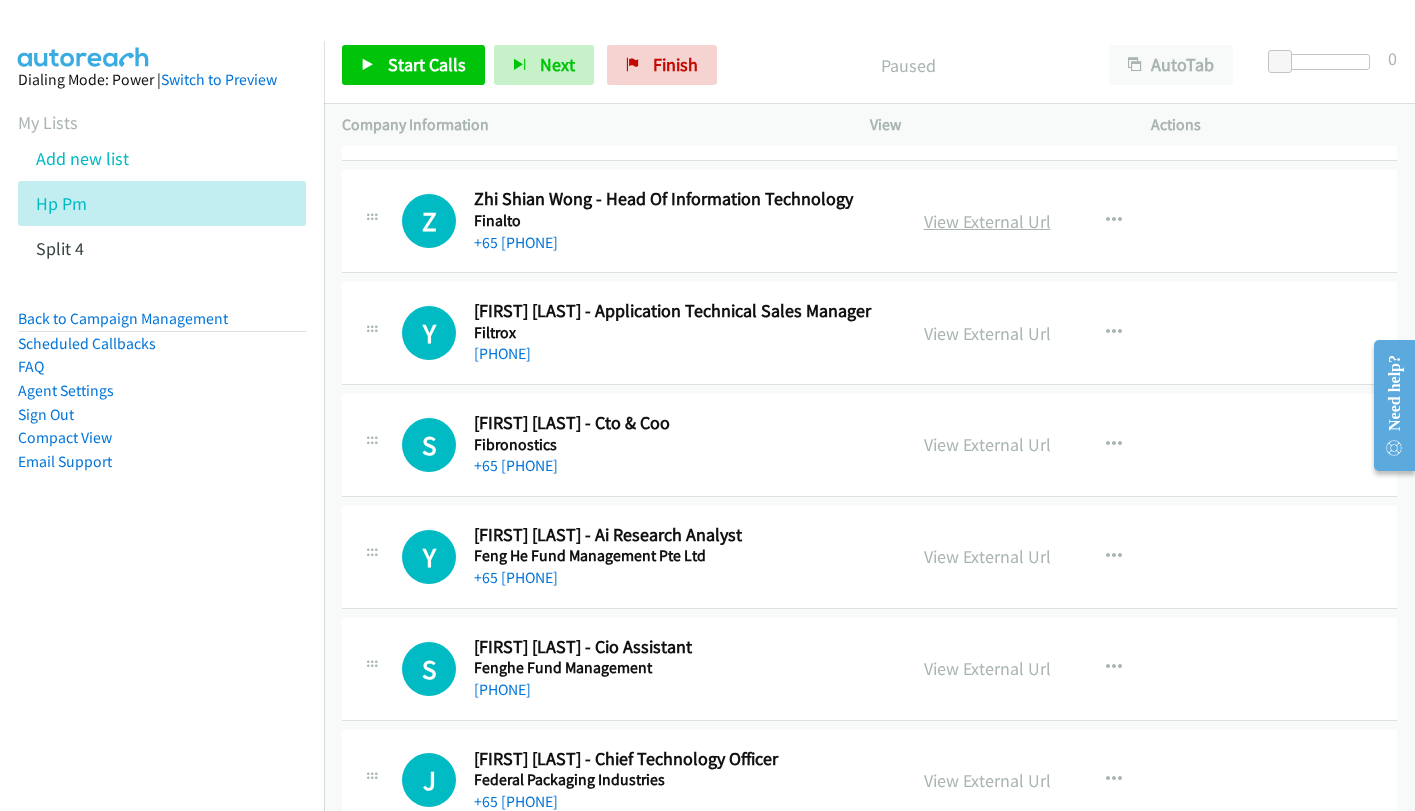 click on "View External Url" at bounding box center [987, 221] 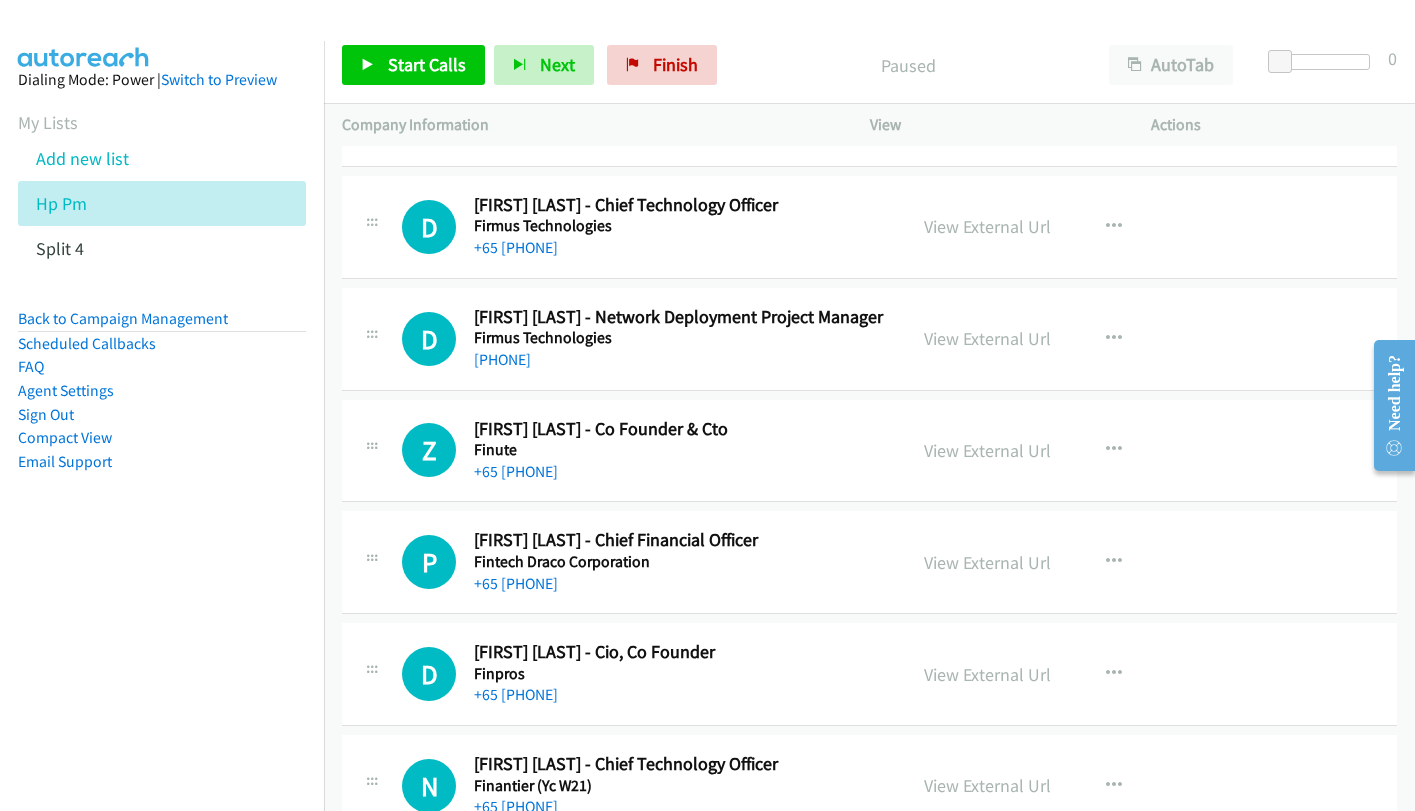 scroll, scrollTop: 17800, scrollLeft: 0, axis: vertical 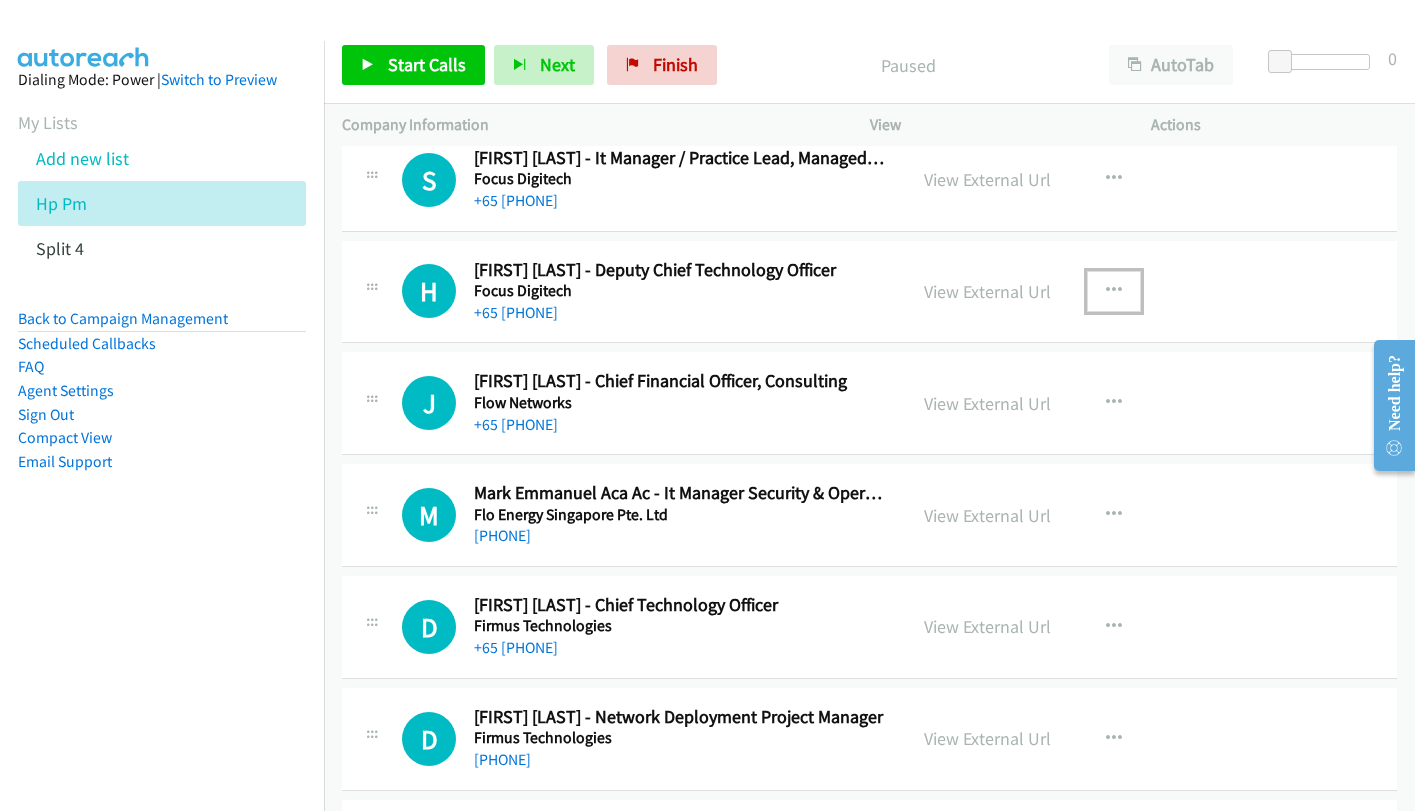 click at bounding box center [1114, 291] 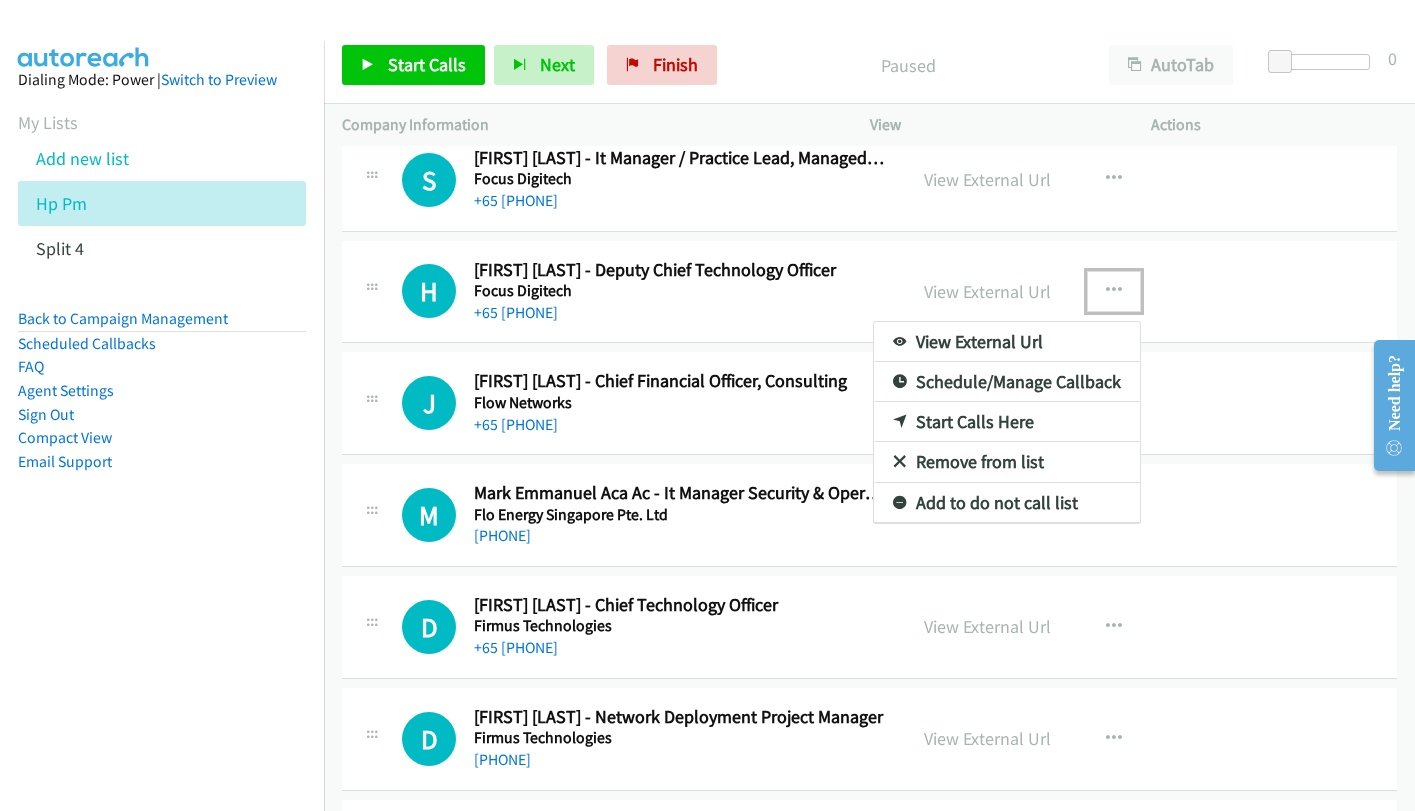 click at bounding box center [707, 405] 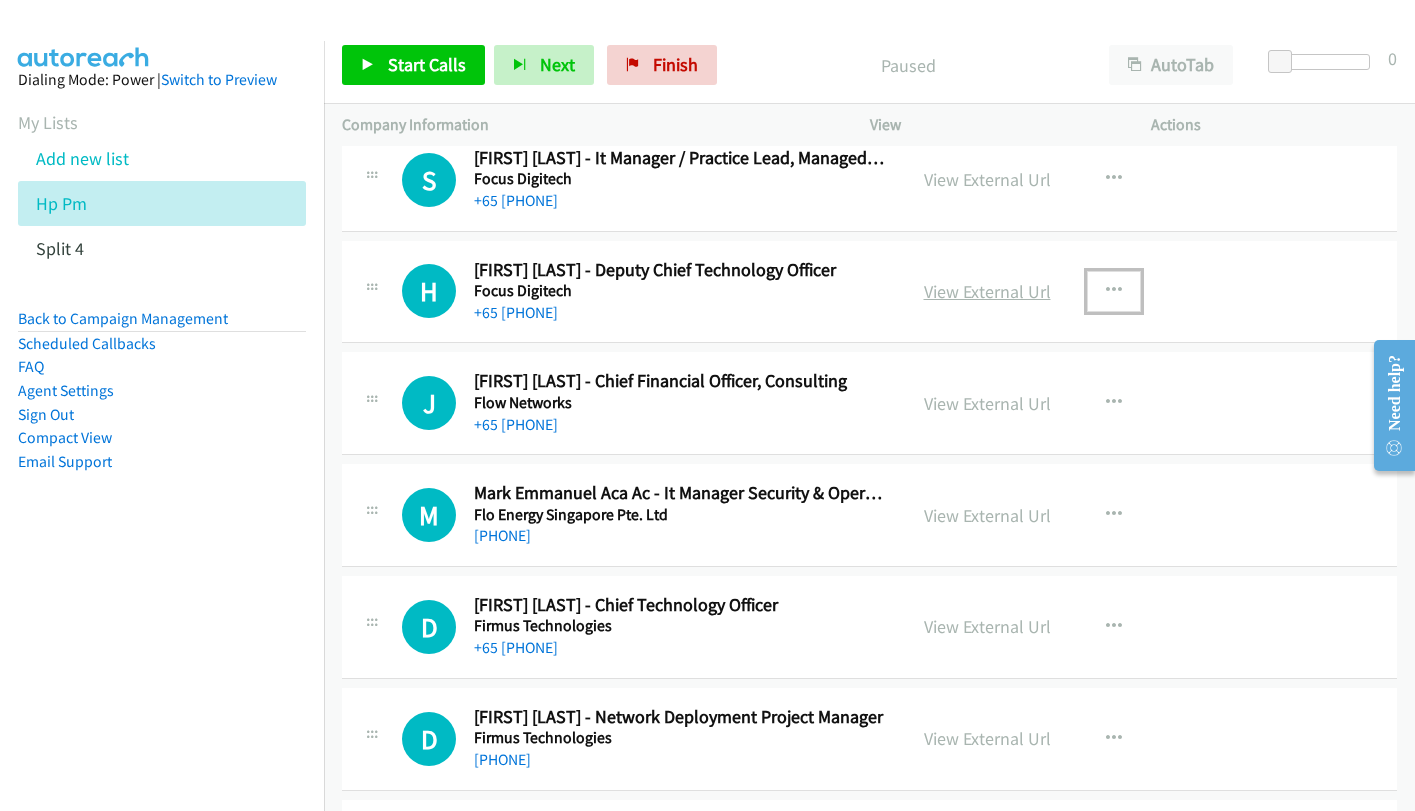 click on "View External Url" at bounding box center (987, 291) 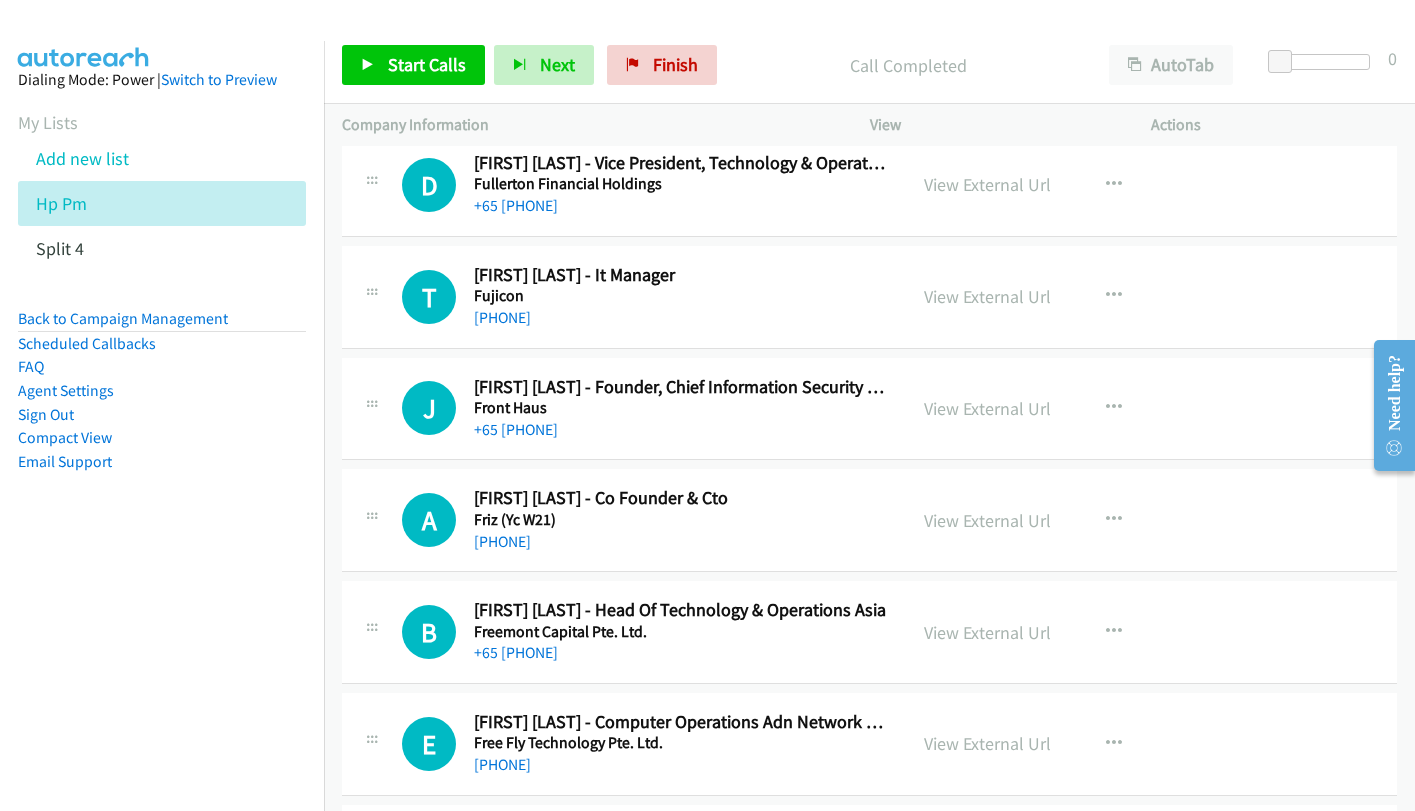 scroll, scrollTop: 15300, scrollLeft: 0, axis: vertical 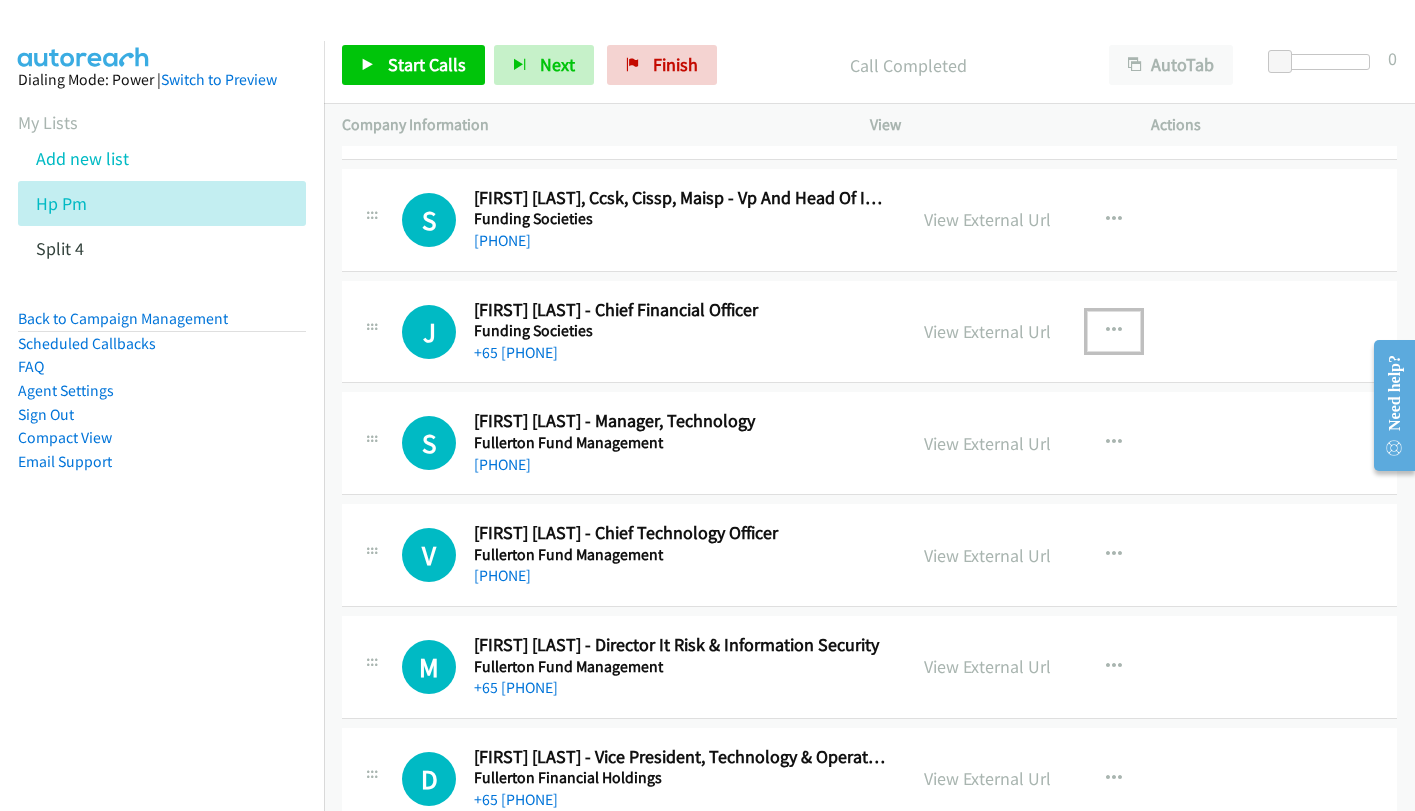 click at bounding box center (1114, 331) 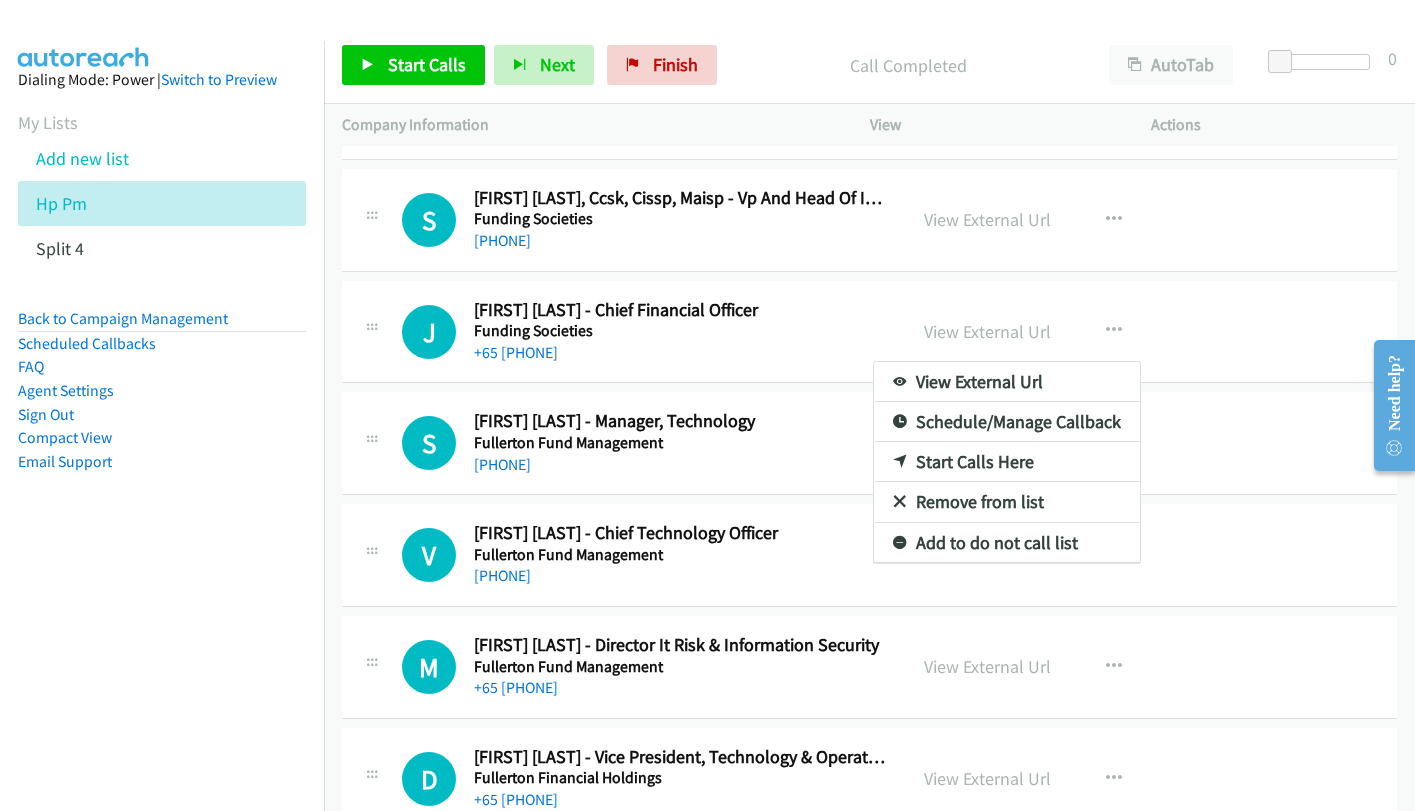 click on "Dialing Mode: Power
|
Switch to Preview
My Lists
Add new list
Hp Pm
Split 4
Back to Campaign Management
Scheduled Callbacks
FAQ
Agent Settings
Sign Out
Compact View
Email Support" at bounding box center (162, 302) 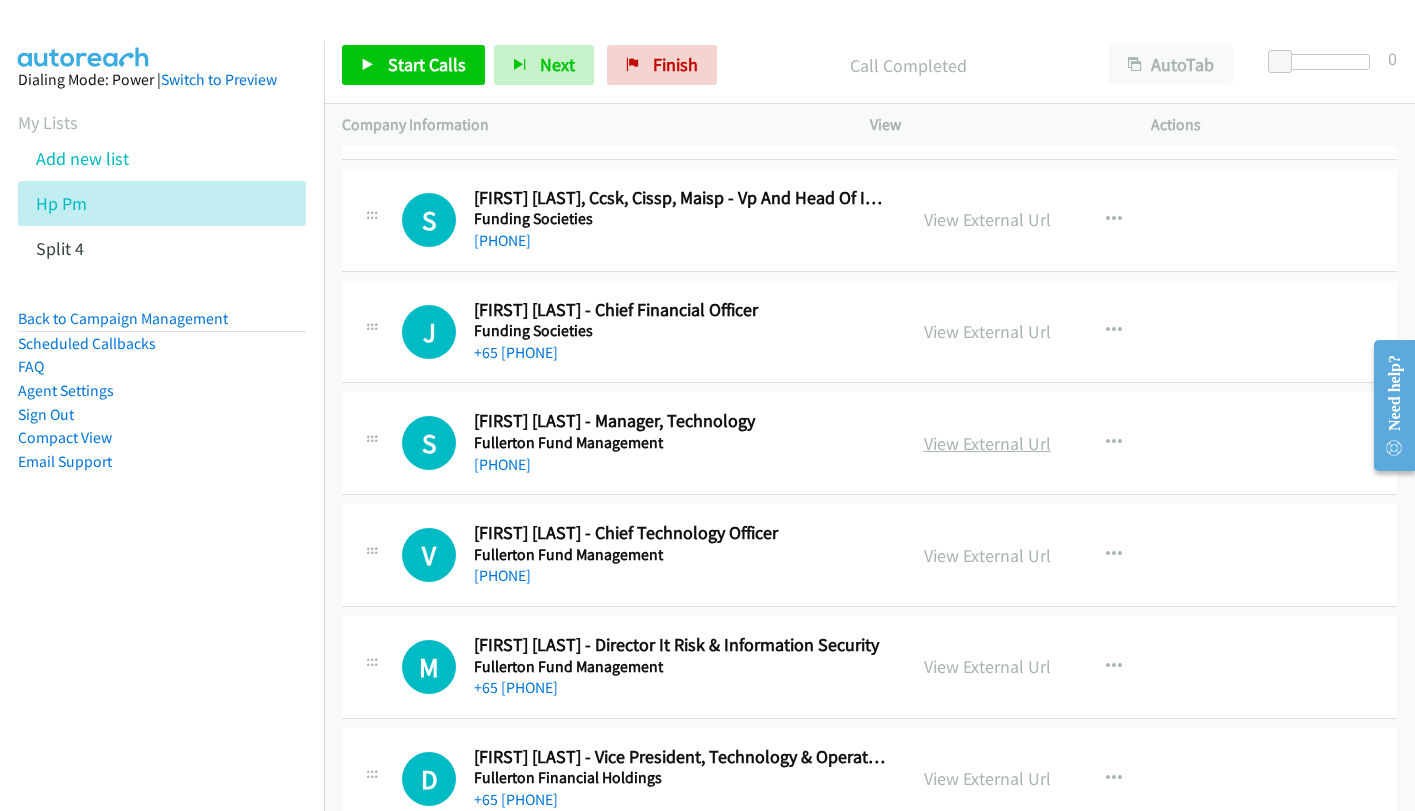 click on "View External Url" at bounding box center [987, 443] 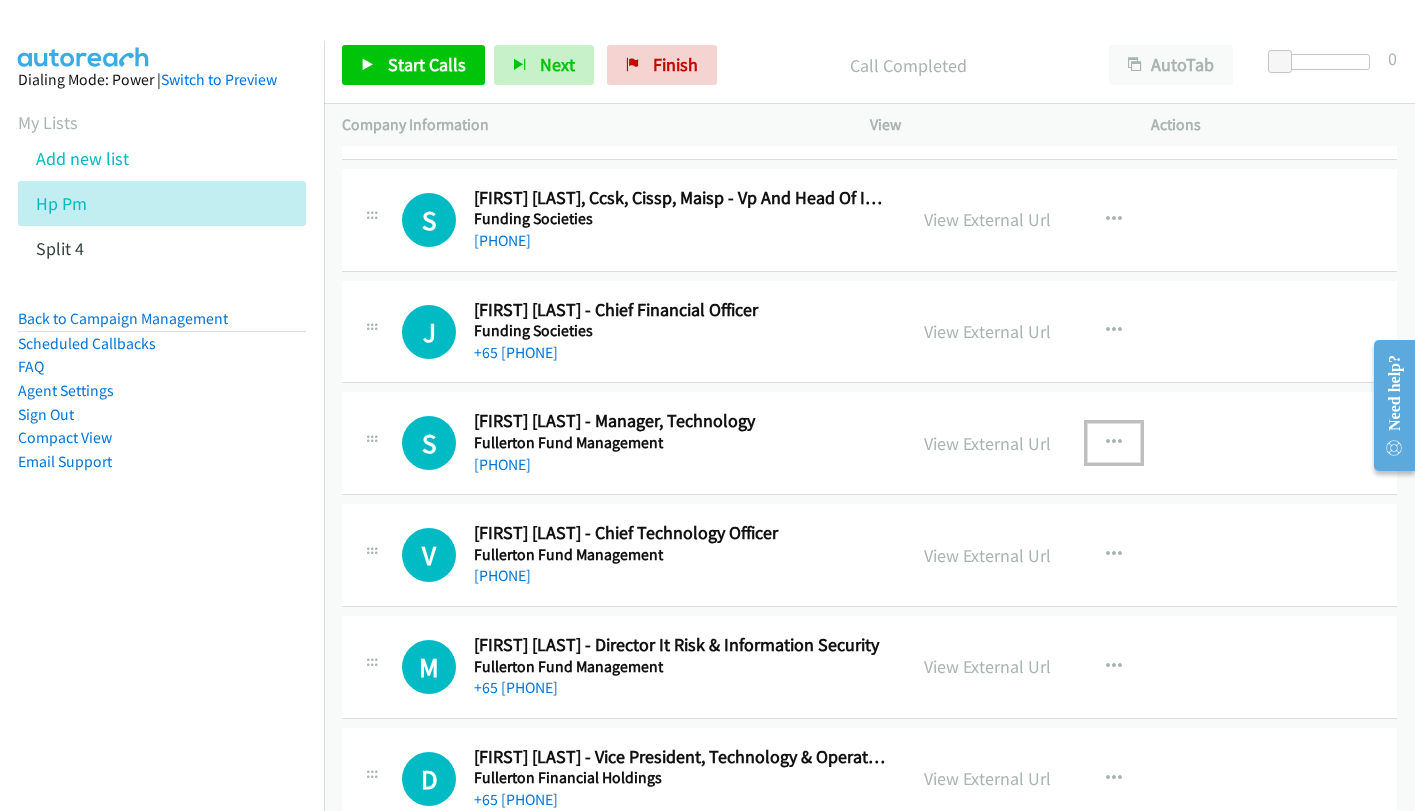 click at bounding box center [1114, 443] 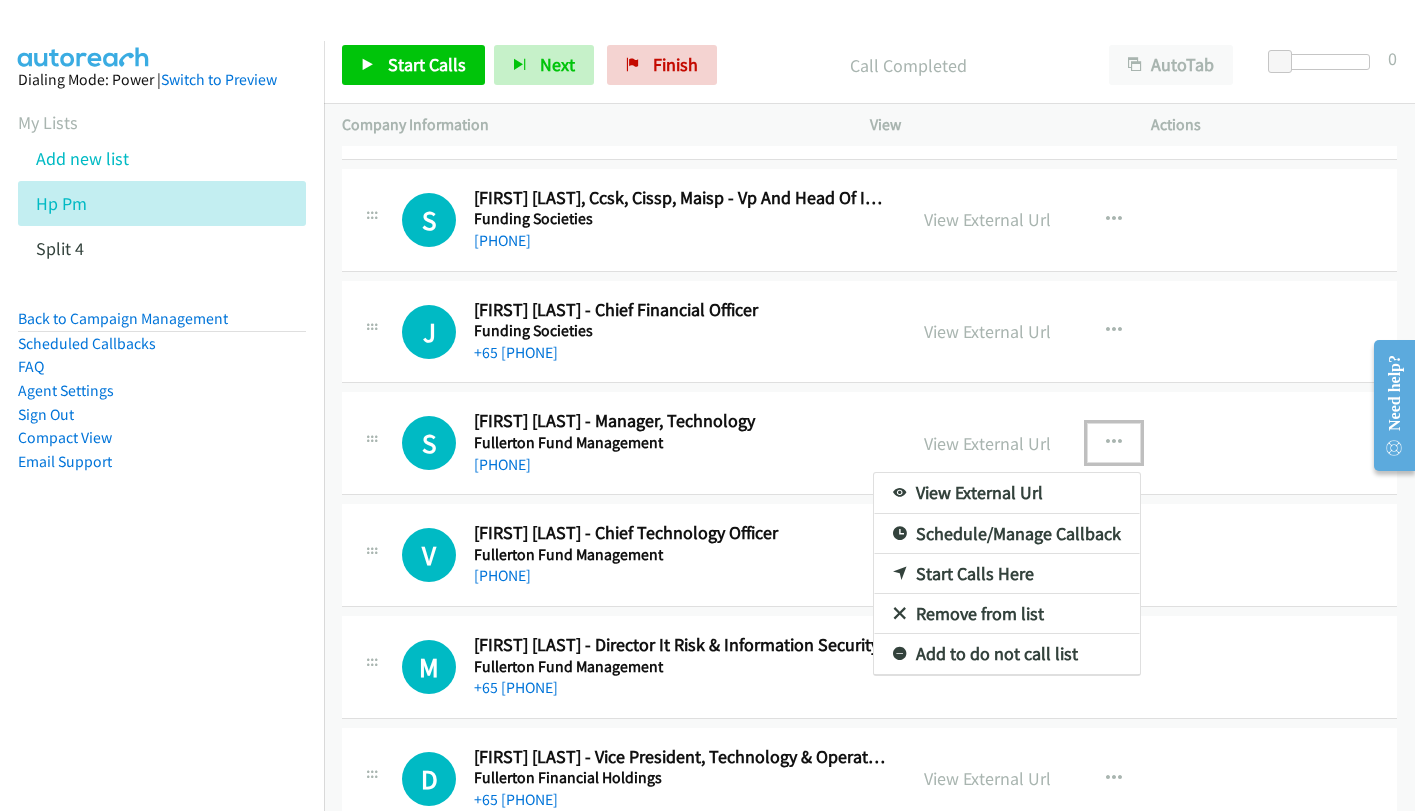 click on "Start Calls Here" at bounding box center [1007, 574] 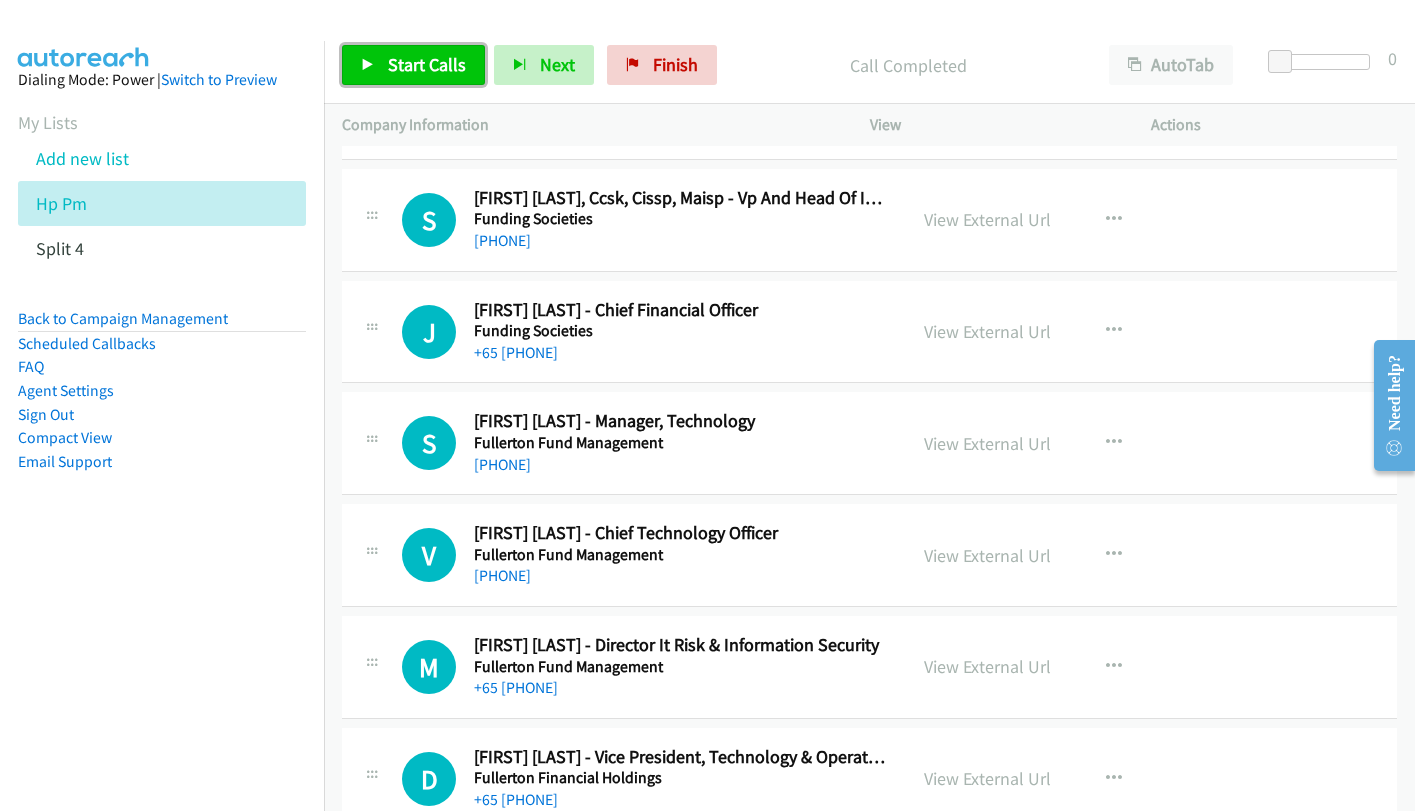 click on "Start Calls" at bounding box center (427, 64) 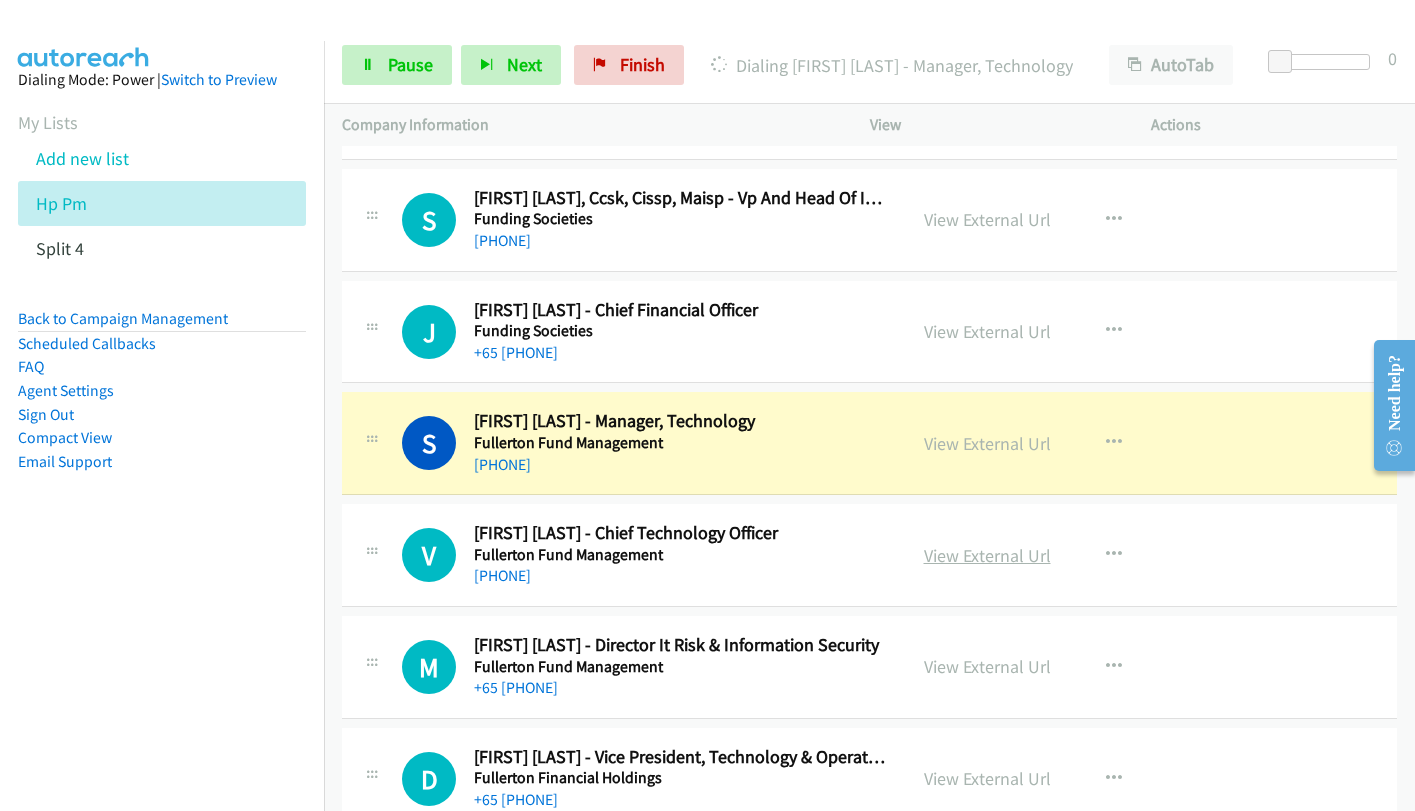 click on "View External Url" at bounding box center [987, 555] 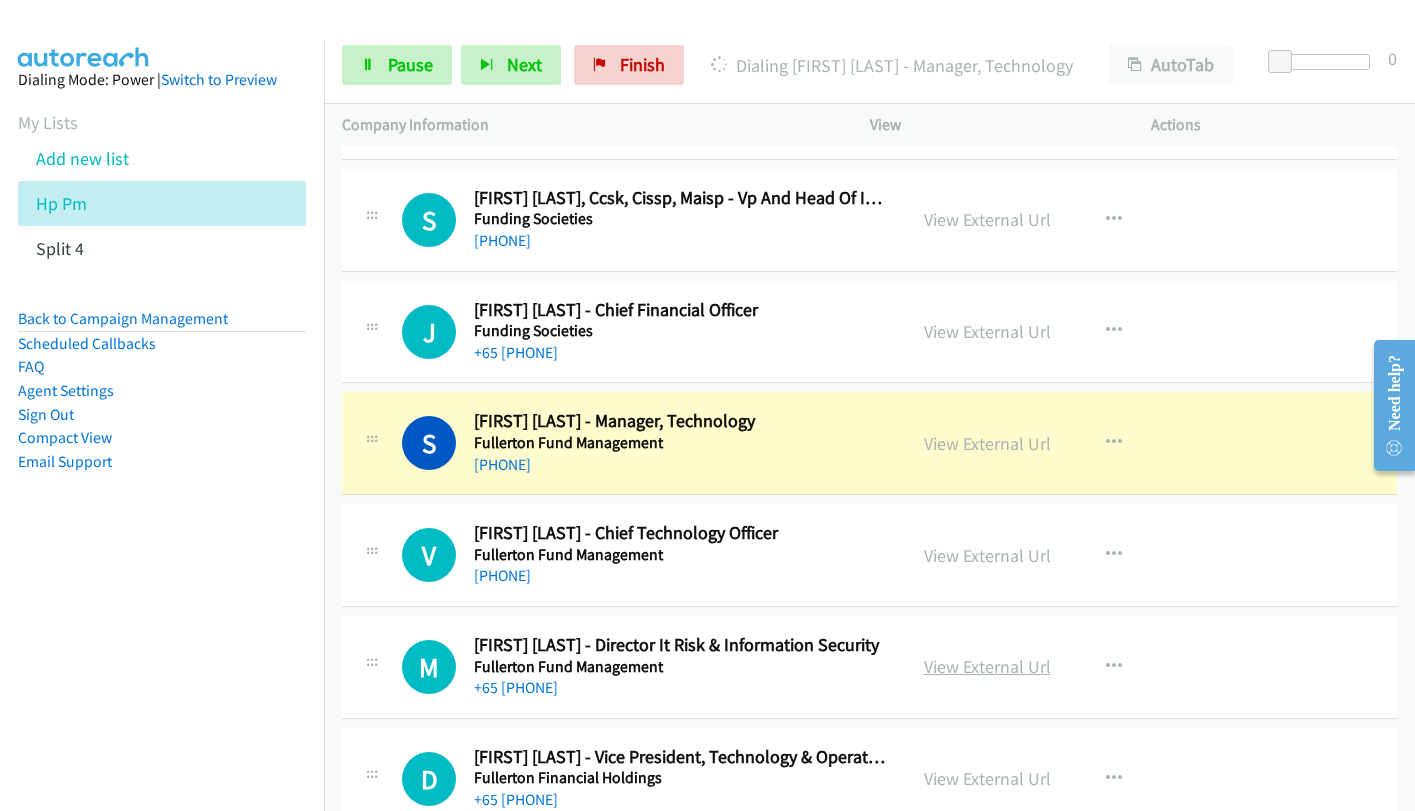 click on "View External Url" at bounding box center (987, 666) 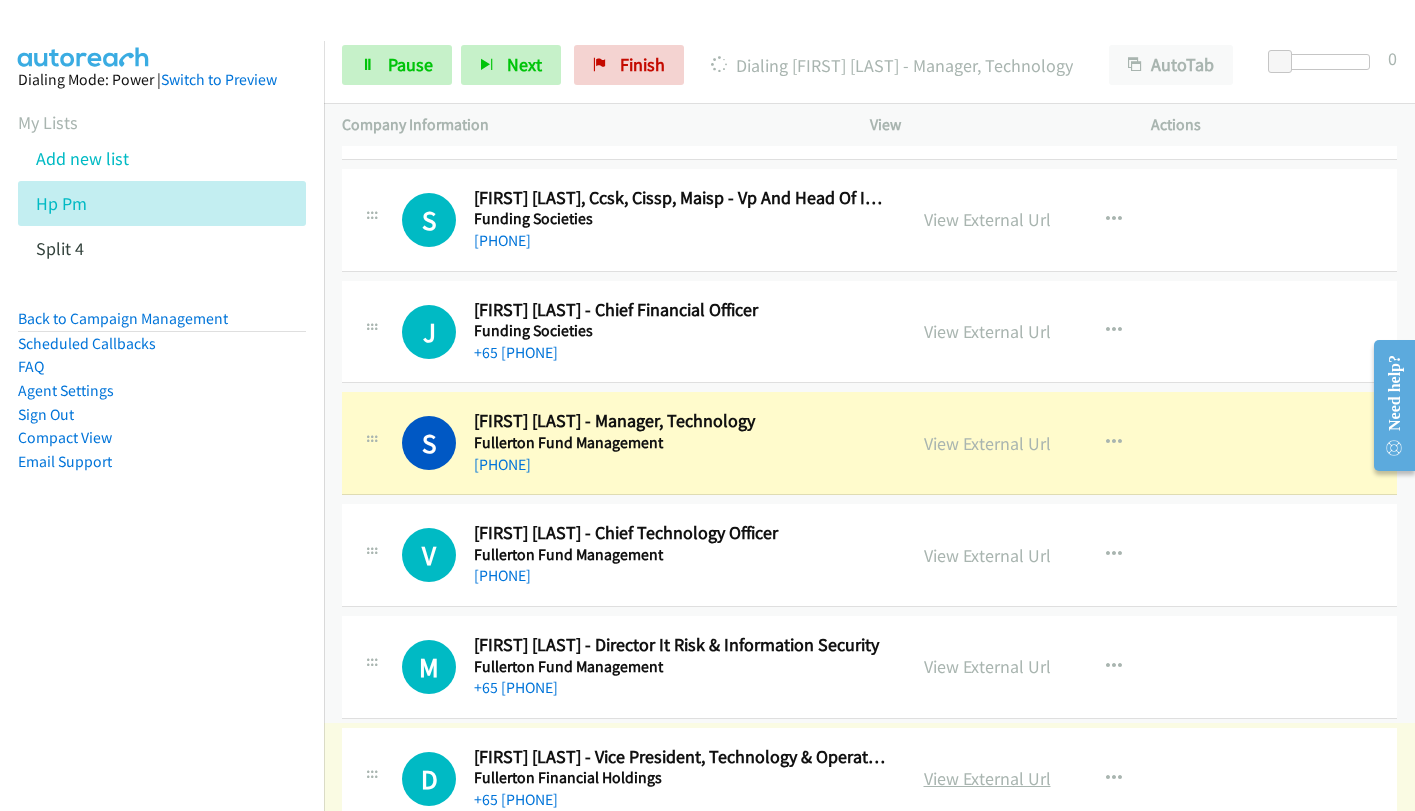click on "View External Url" at bounding box center [987, 778] 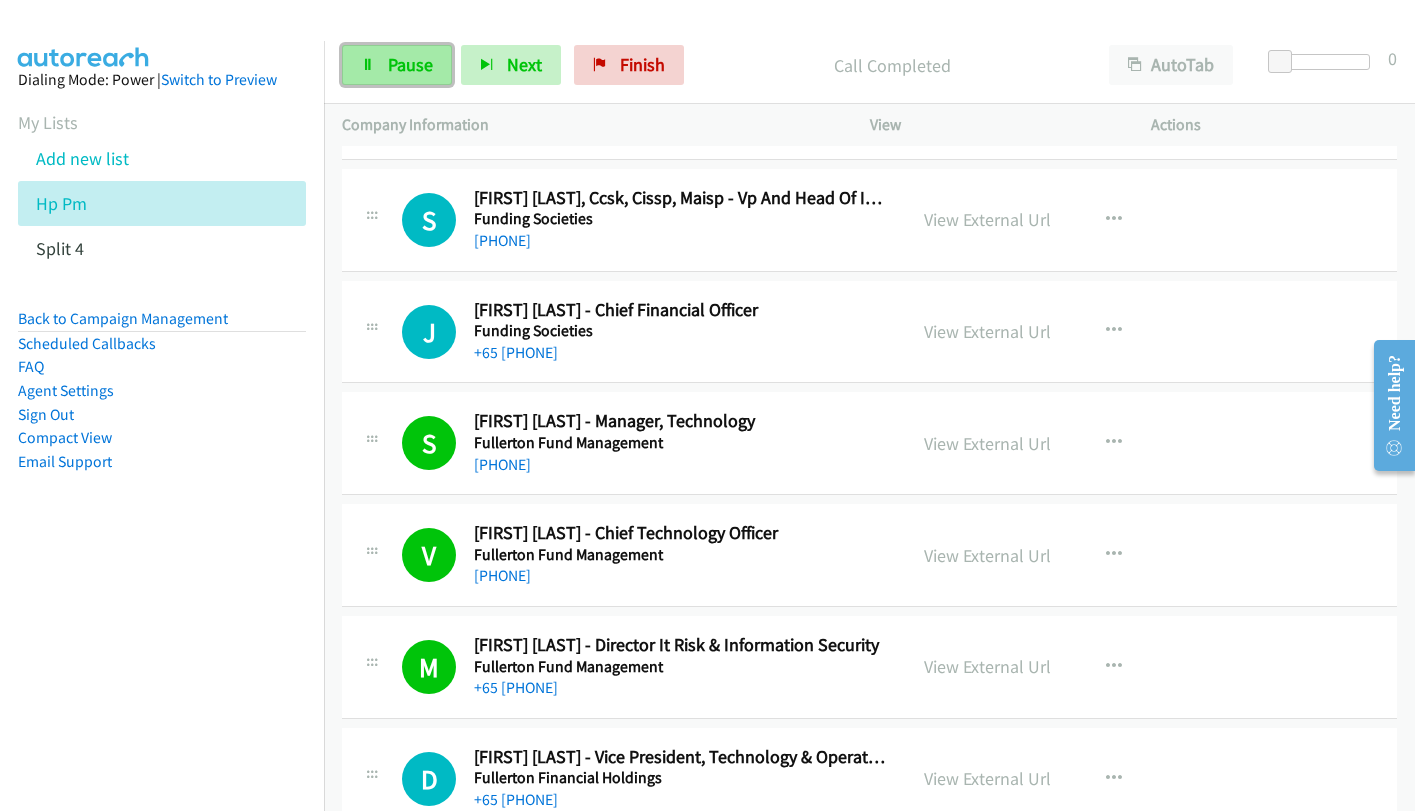 click on "Pause" at bounding box center [410, 64] 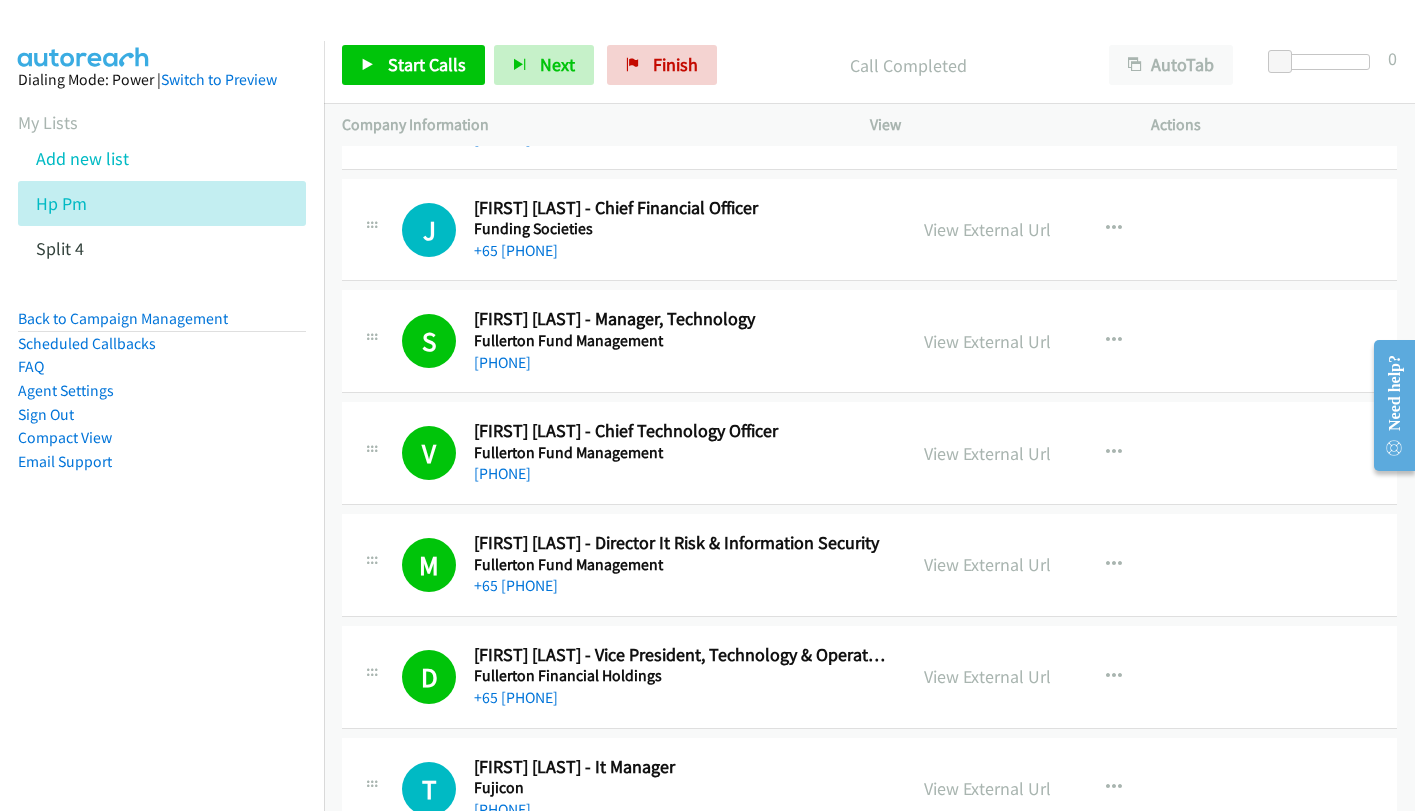 scroll, scrollTop: 15600, scrollLeft: 0, axis: vertical 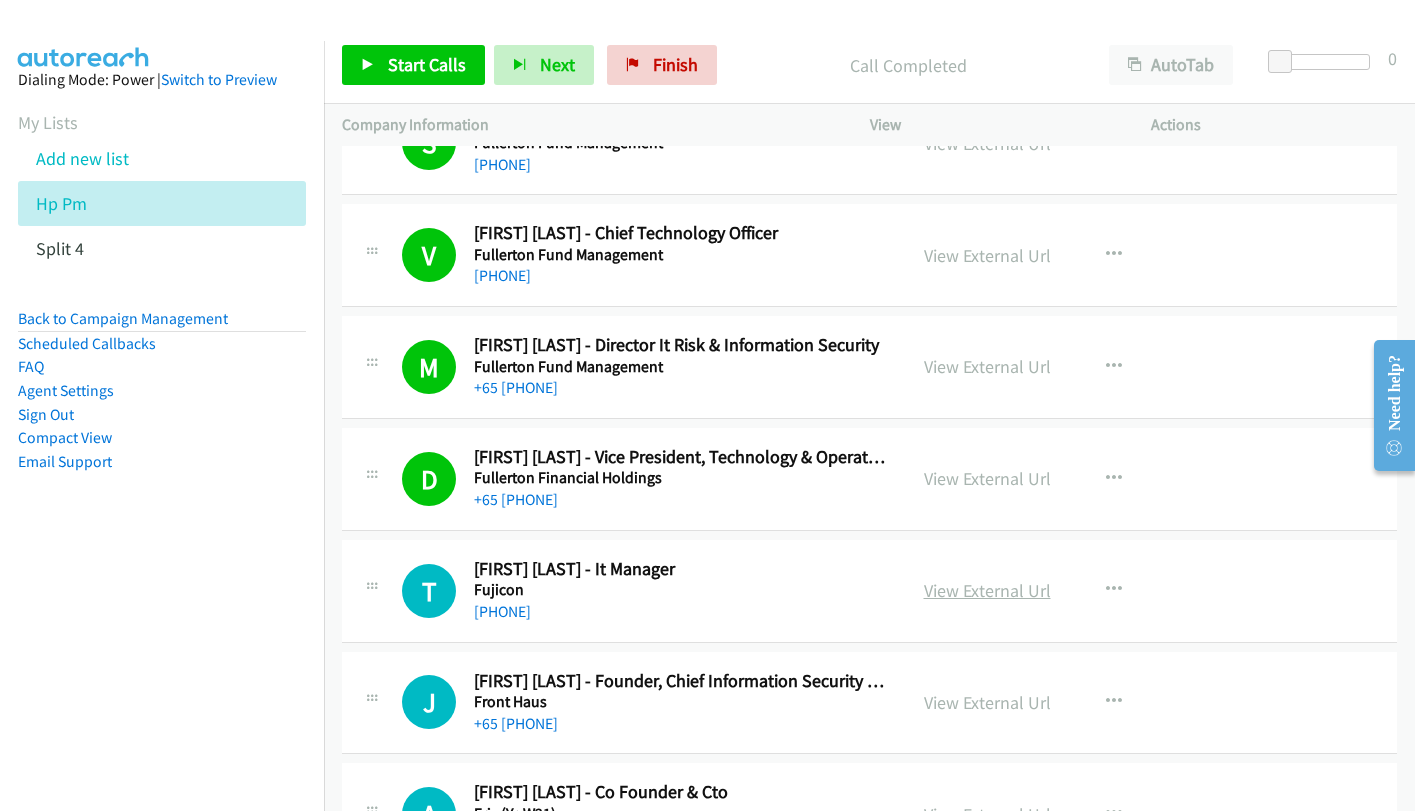 click on "View External Url" at bounding box center (987, 590) 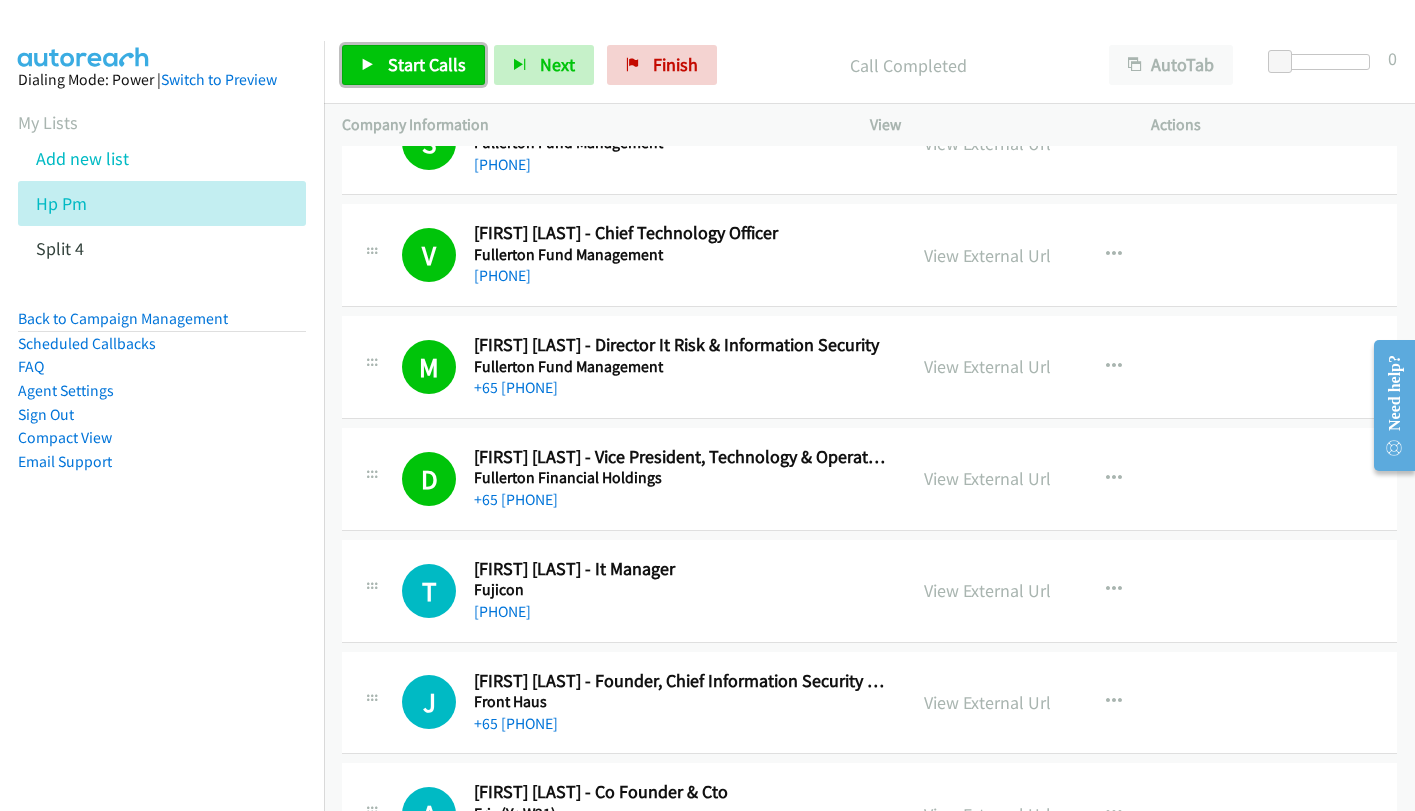 click on "Start Calls" at bounding box center [427, 64] 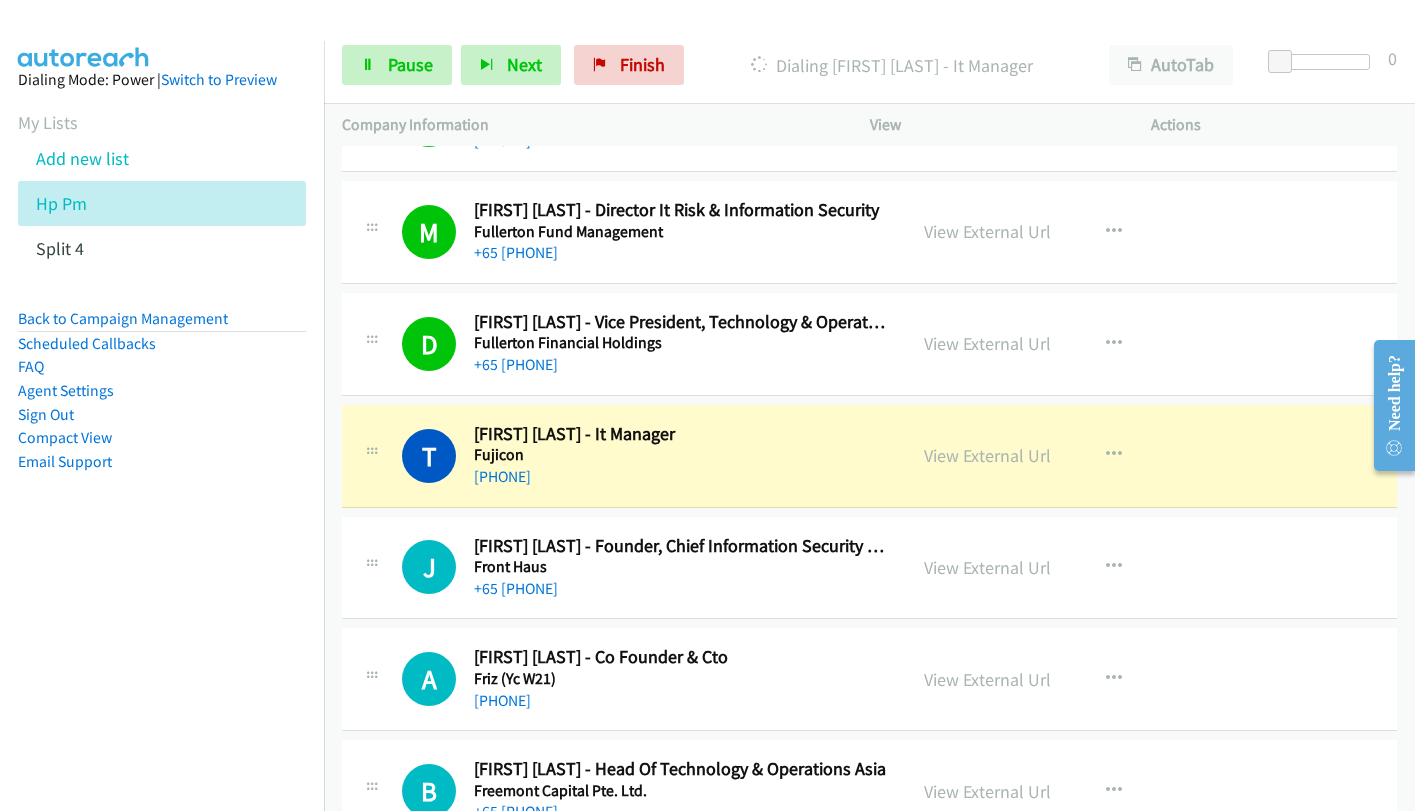 scroll, scrollTop: 15900, scrollLeft: 0, axis: vertical 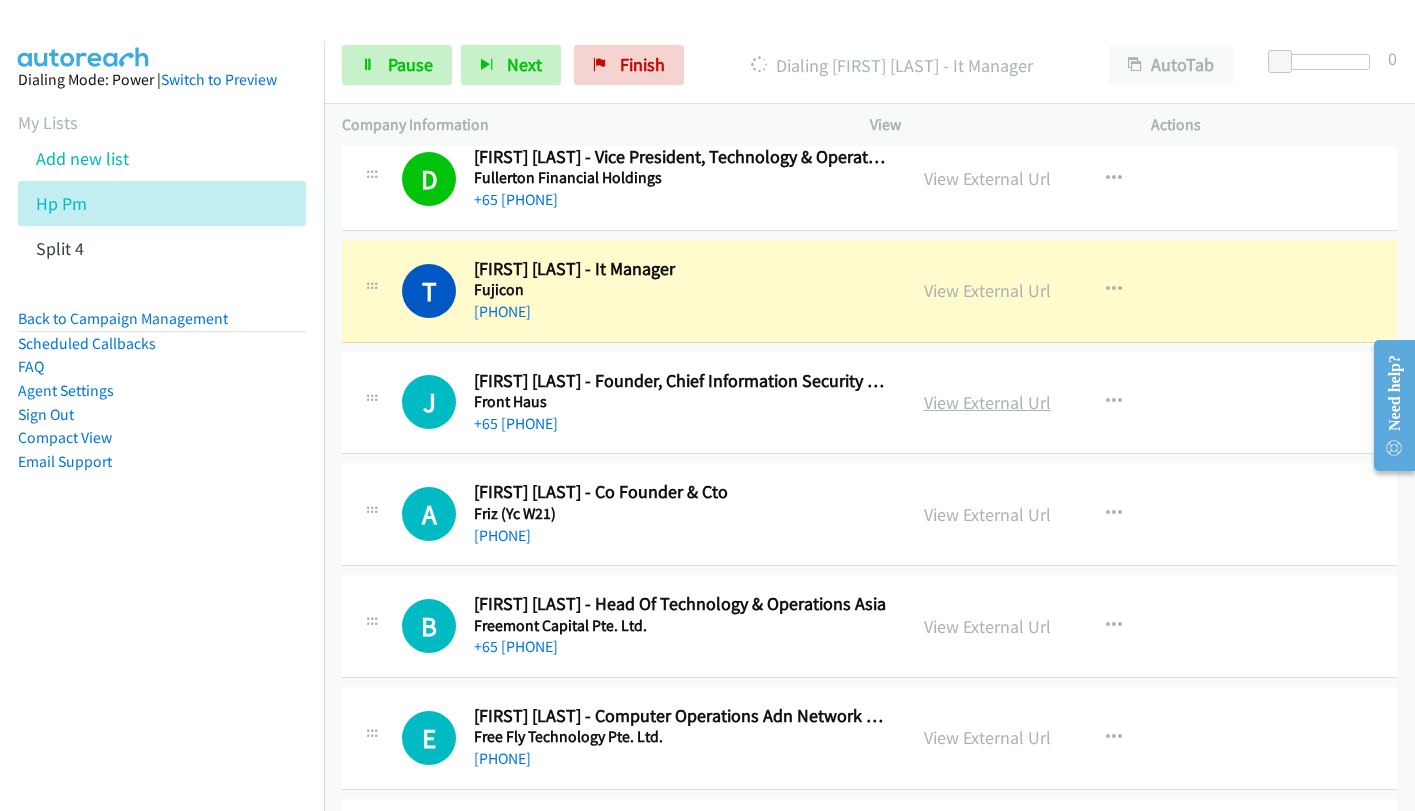 click on "View External Url" at bounding box center (987, 402) 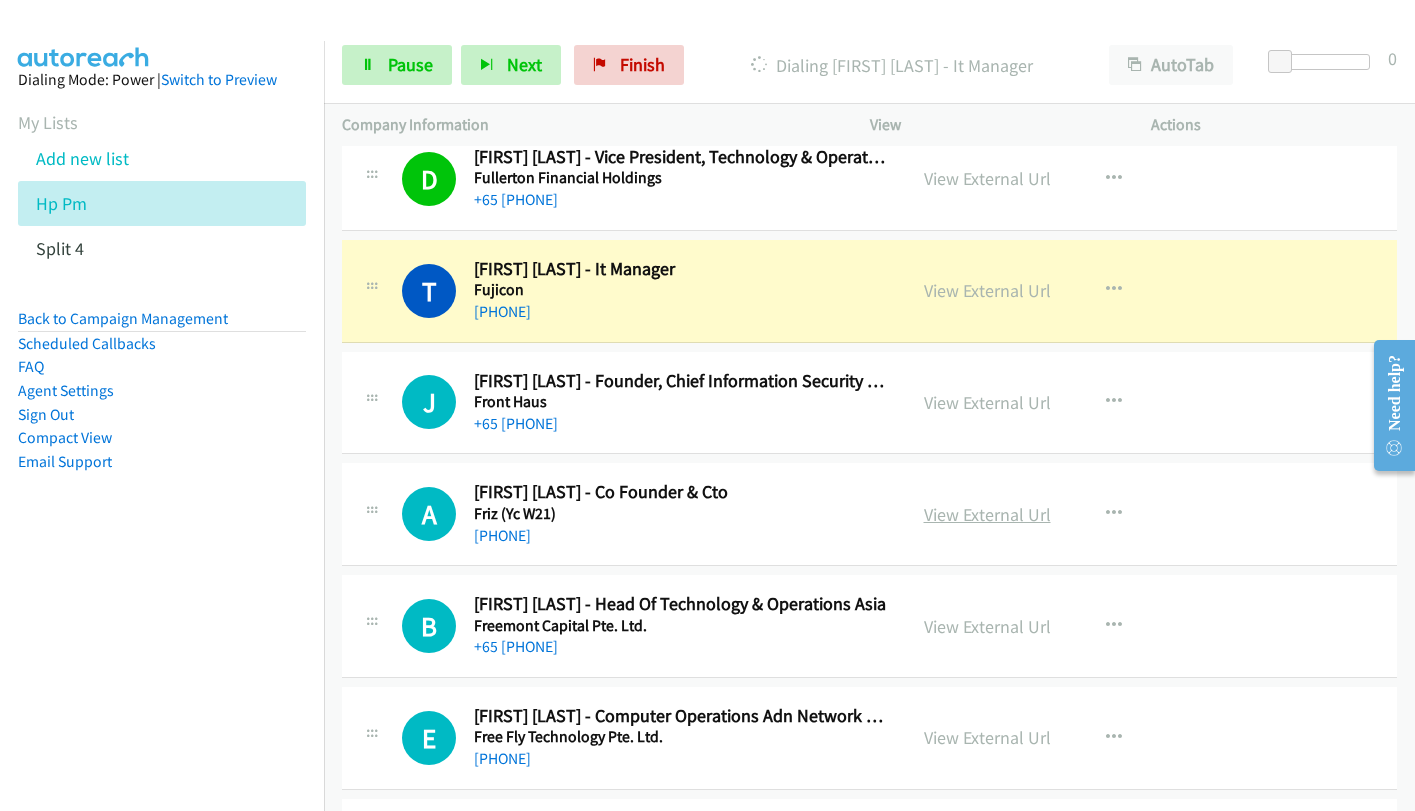 click on "View External Url" at bounding box center (987, 514) 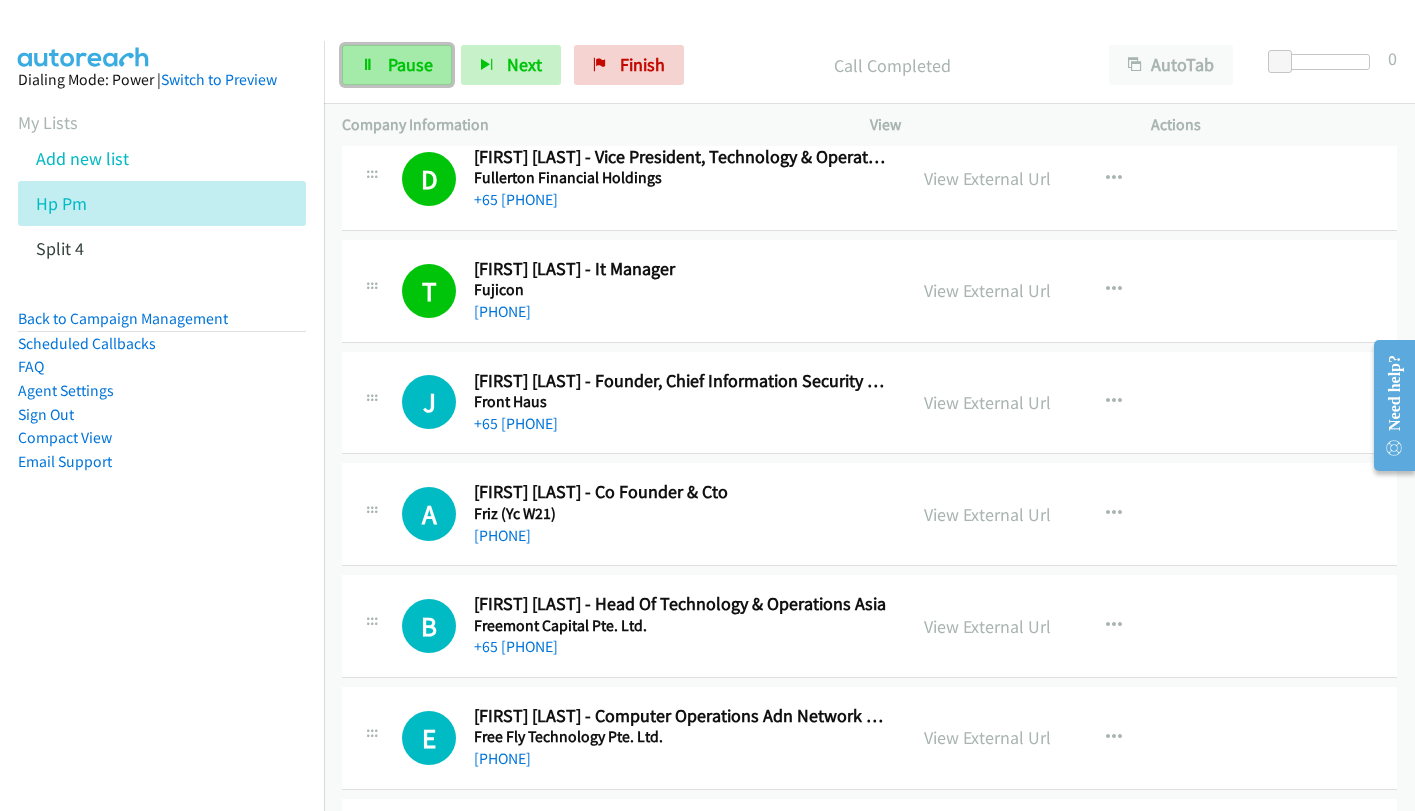 click on "Pause" at bounding box center [410, 64] 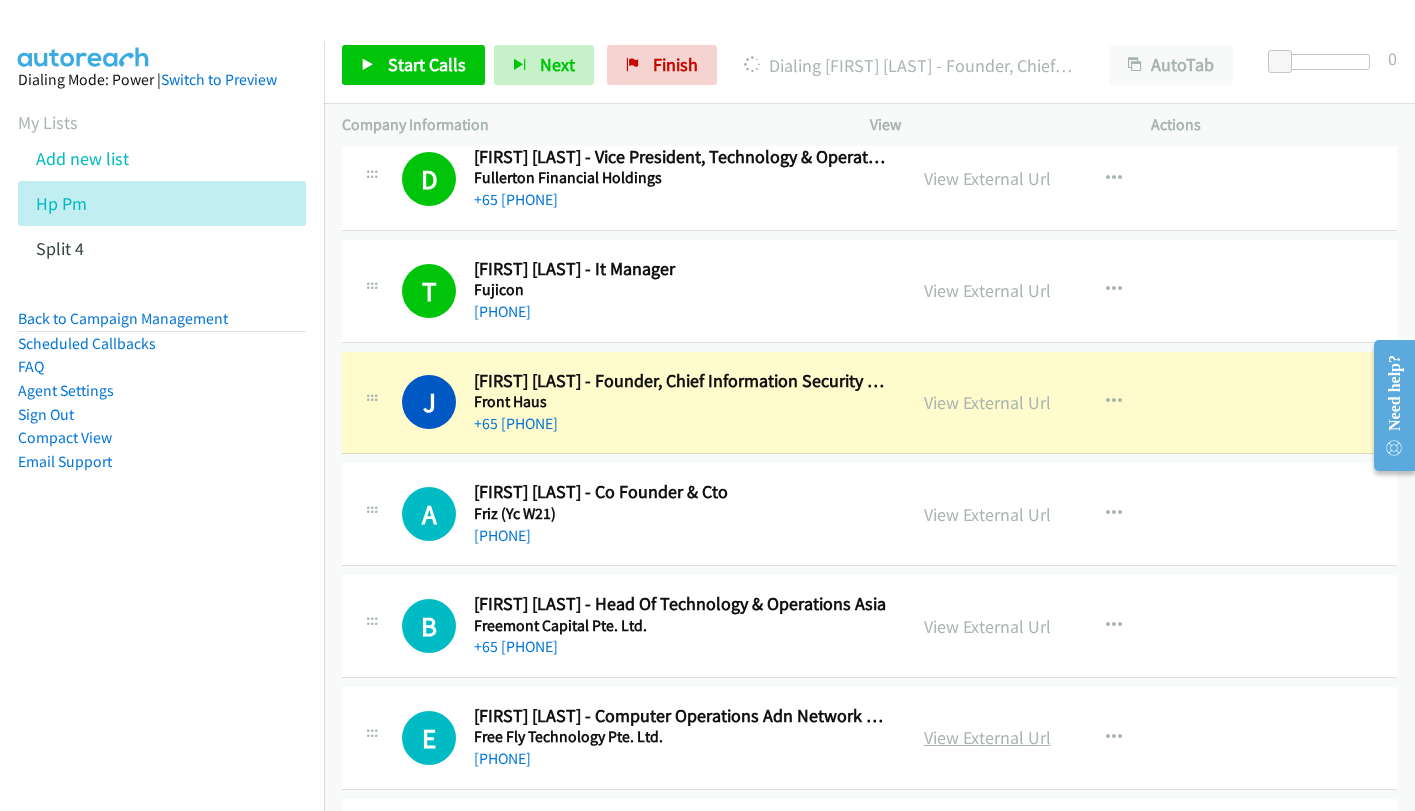 click on "View External Url" at bounding box center (987, 737) 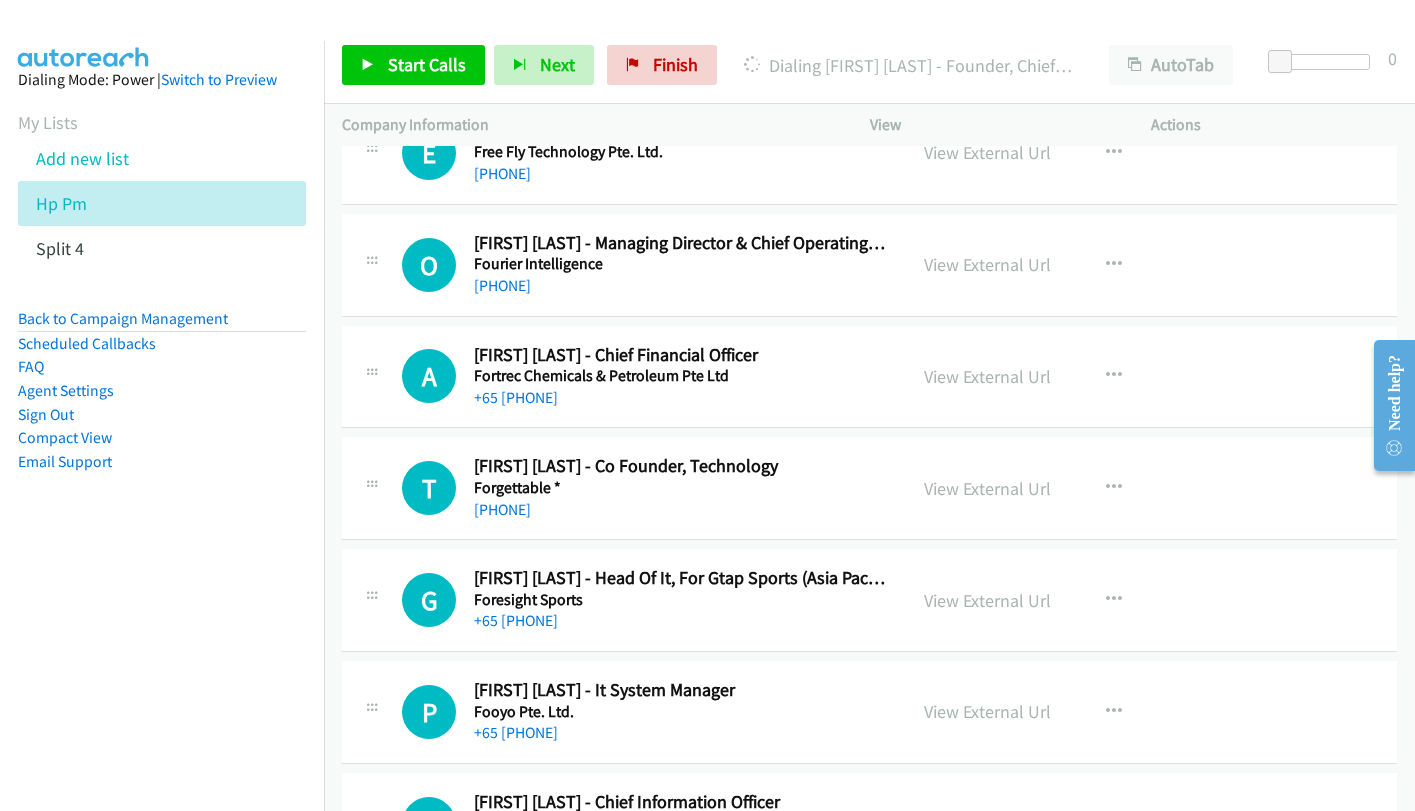 scroll, scrollTop: 16500, scrollLeft: 0, axis: vertical 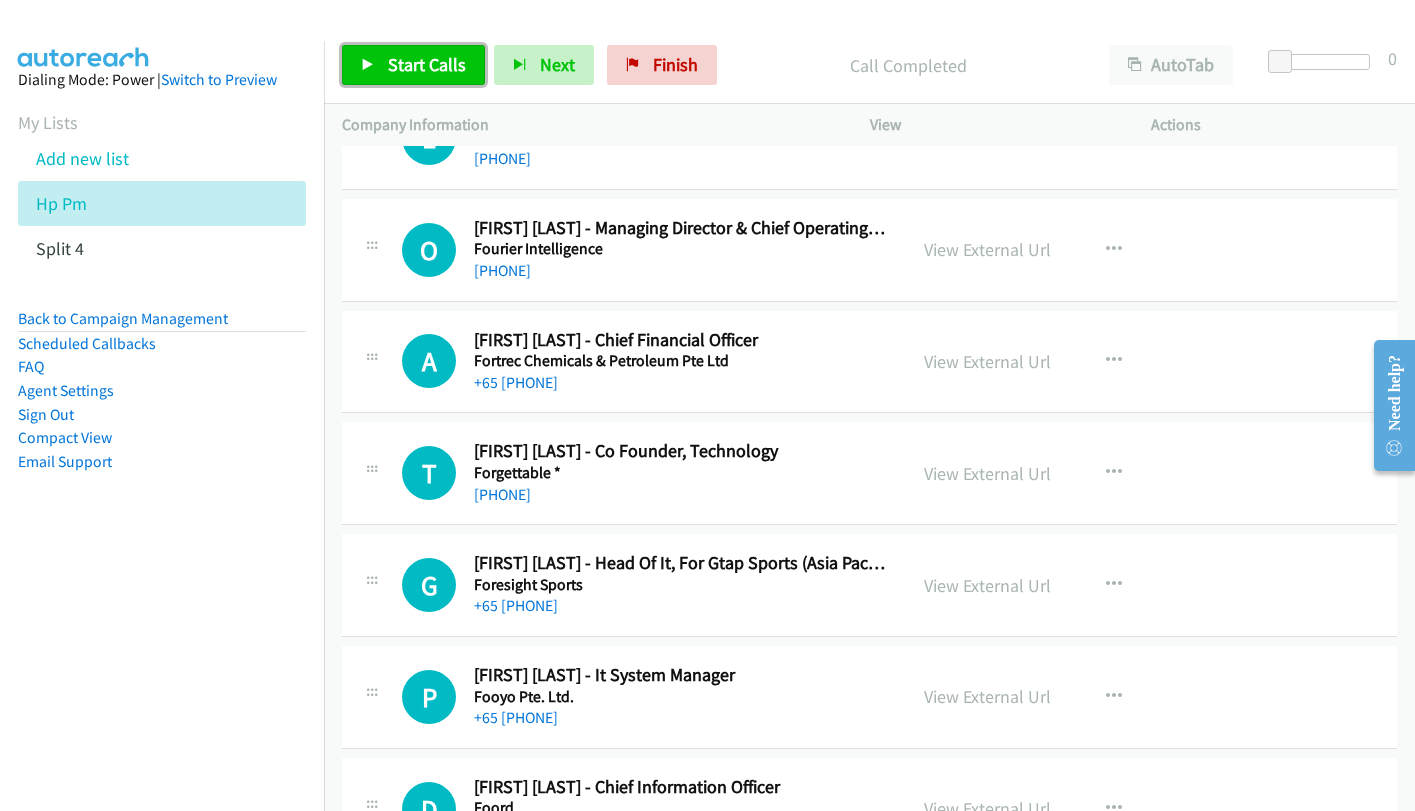 click on "Start Calls" at bounding box center [413, 65] 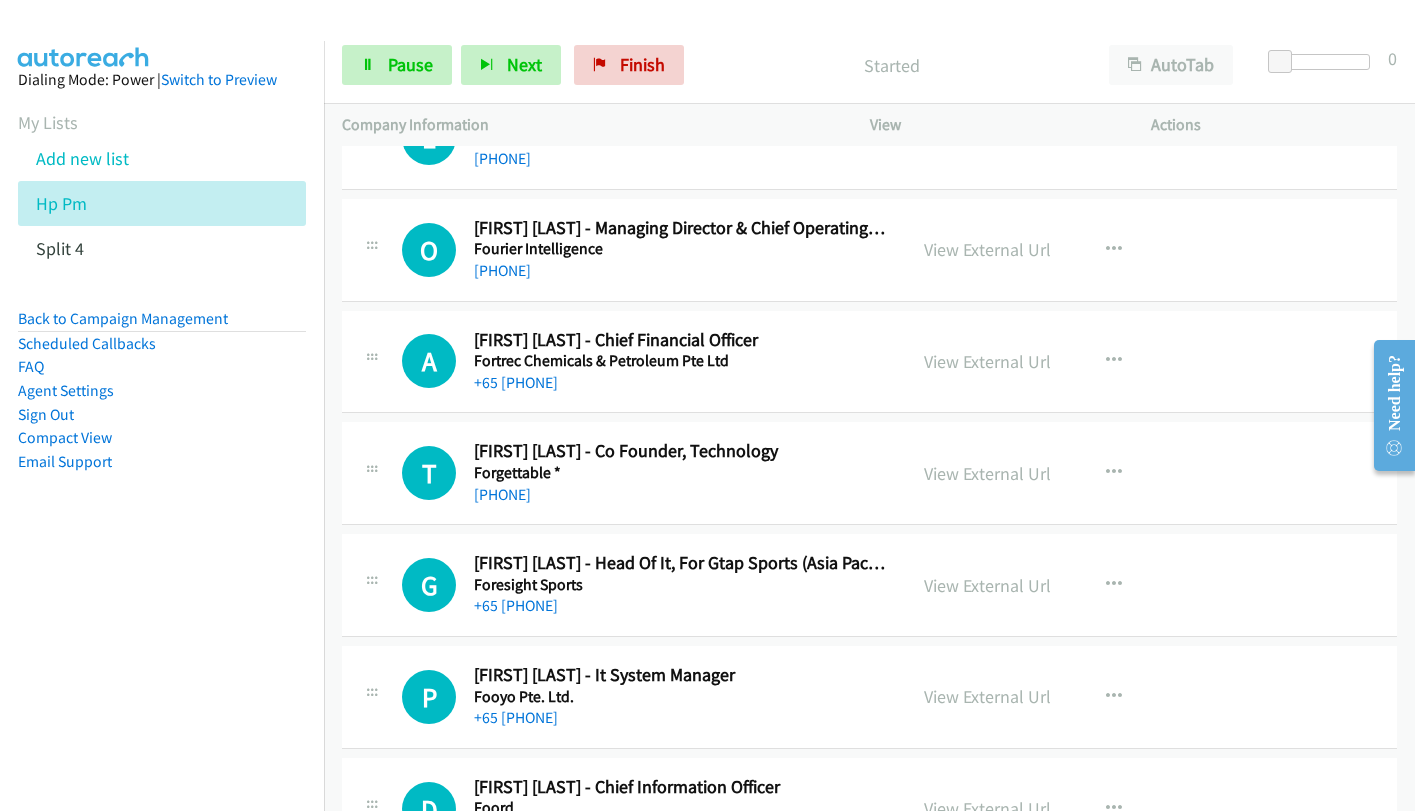 scroll, scrollTop: 16300, scrollLeft: 0, axis: vertical 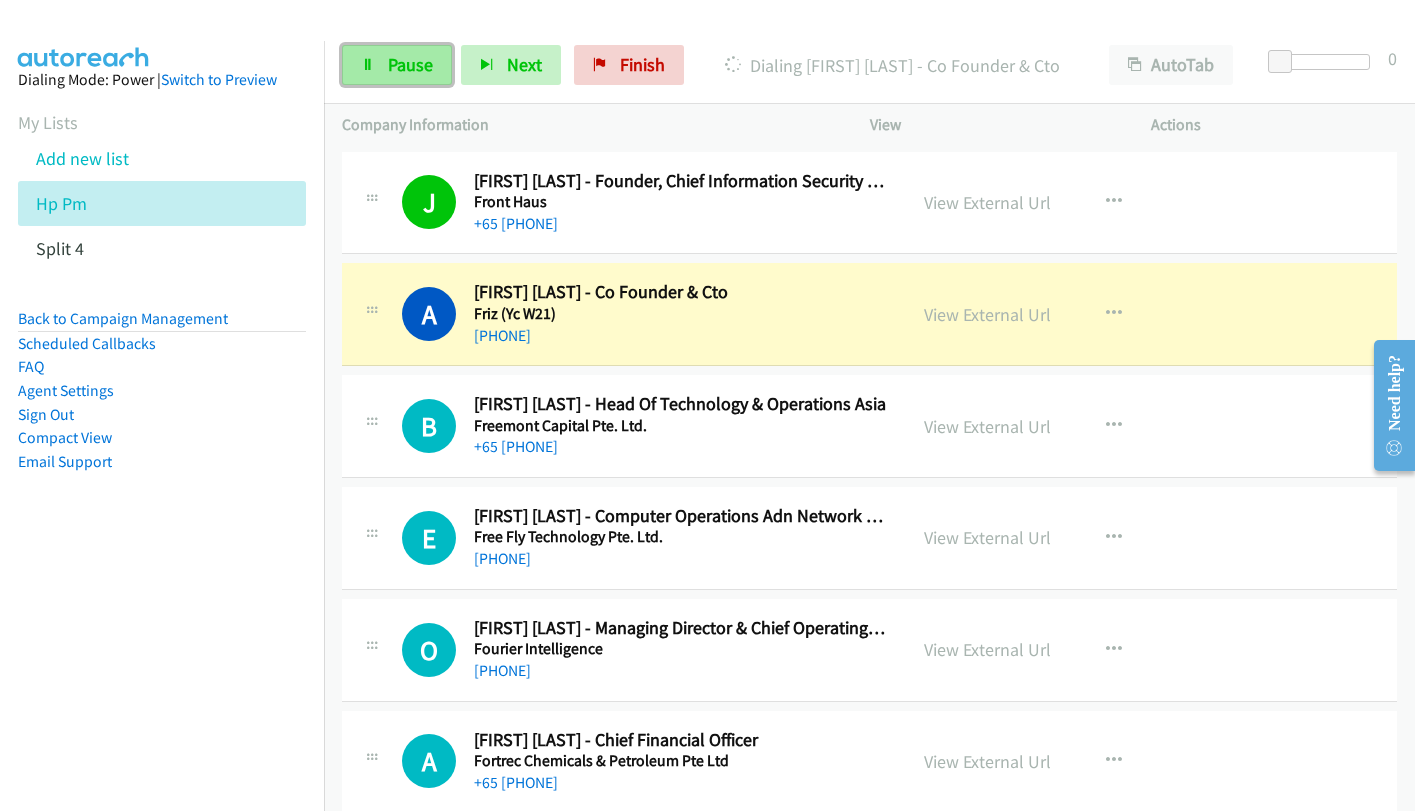 drag, startPoint x: 389, startPoint y: 53, endPoint x: 425, endPoint y: 45, distance: 36.878178 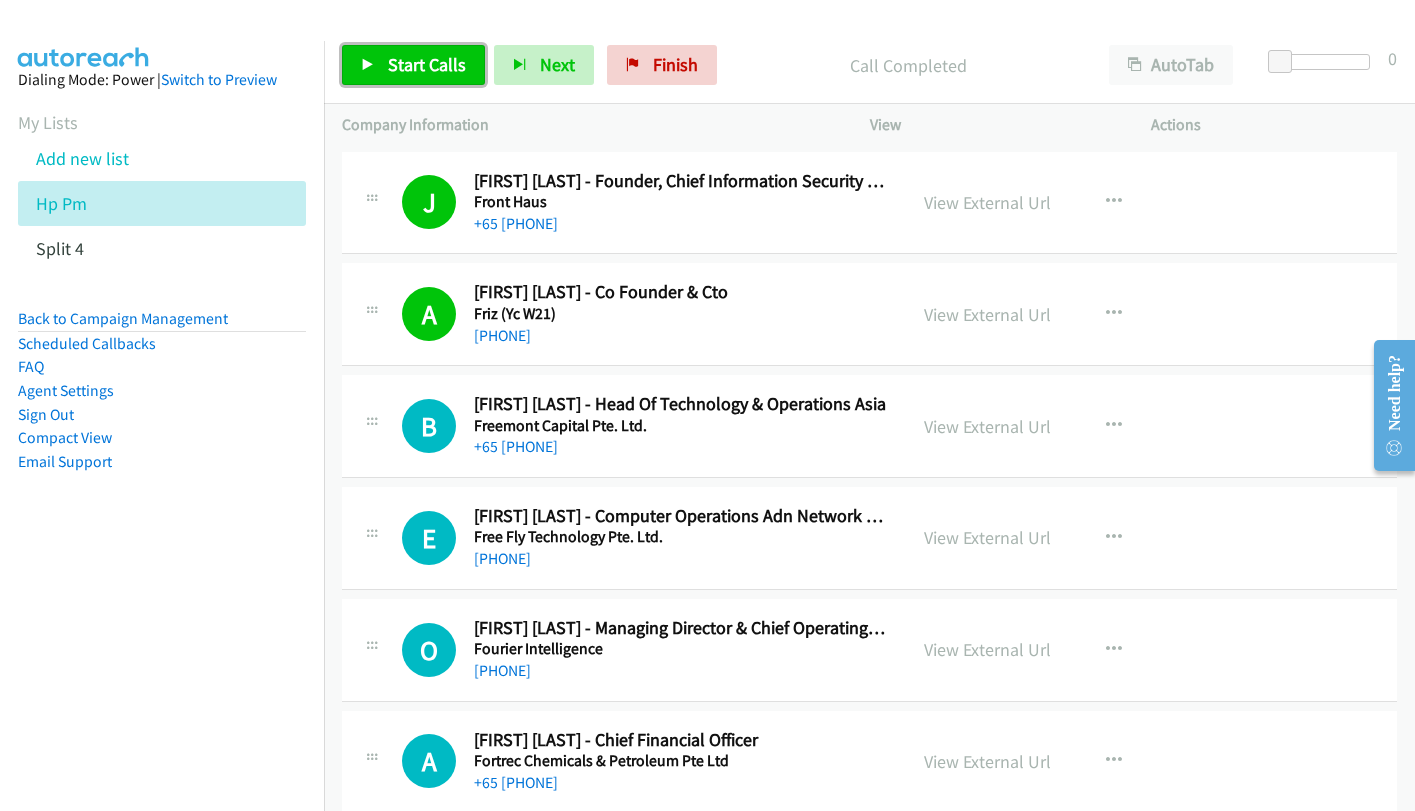 click on "Start Calls" at bounding box center [413, 65] 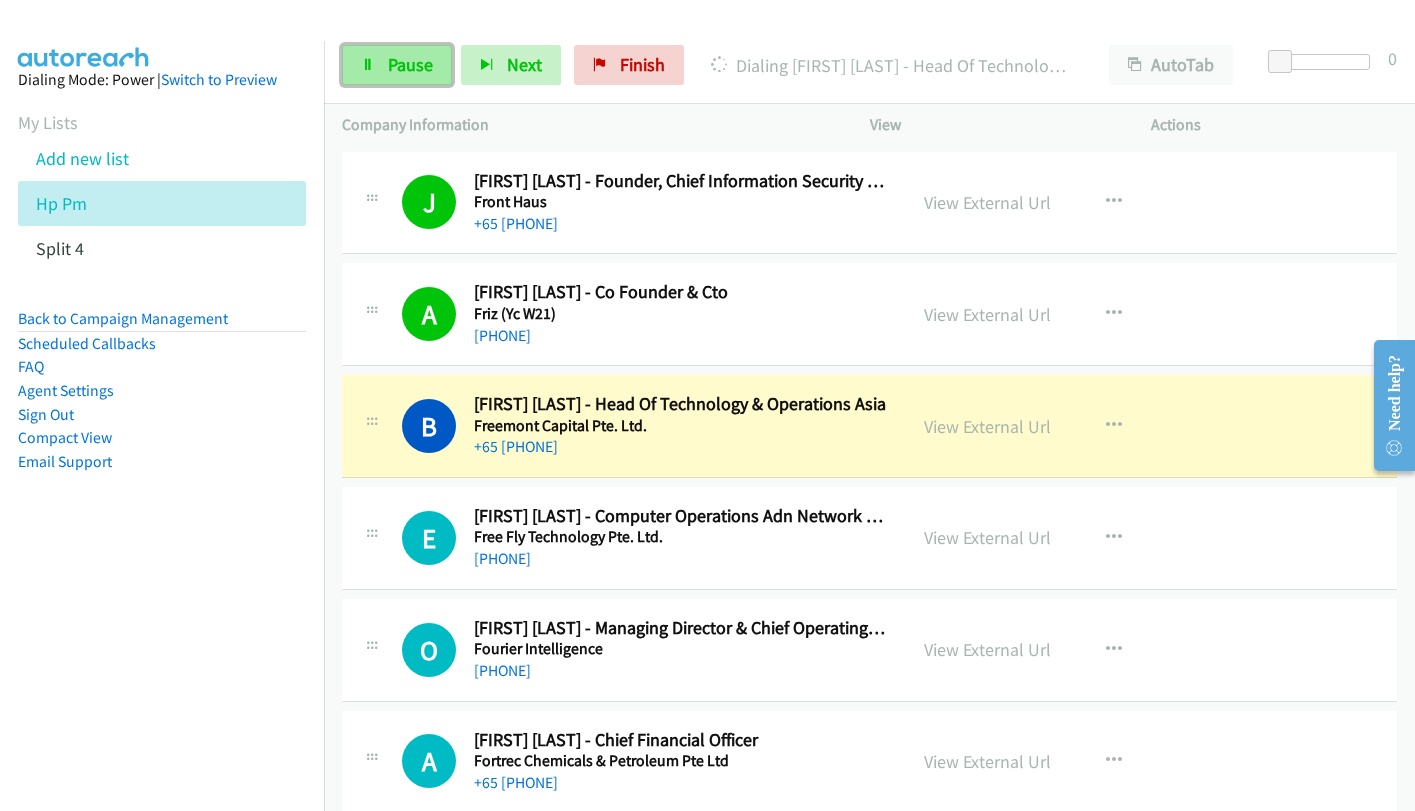 click on "Pause" at bounding box center [410, 64] 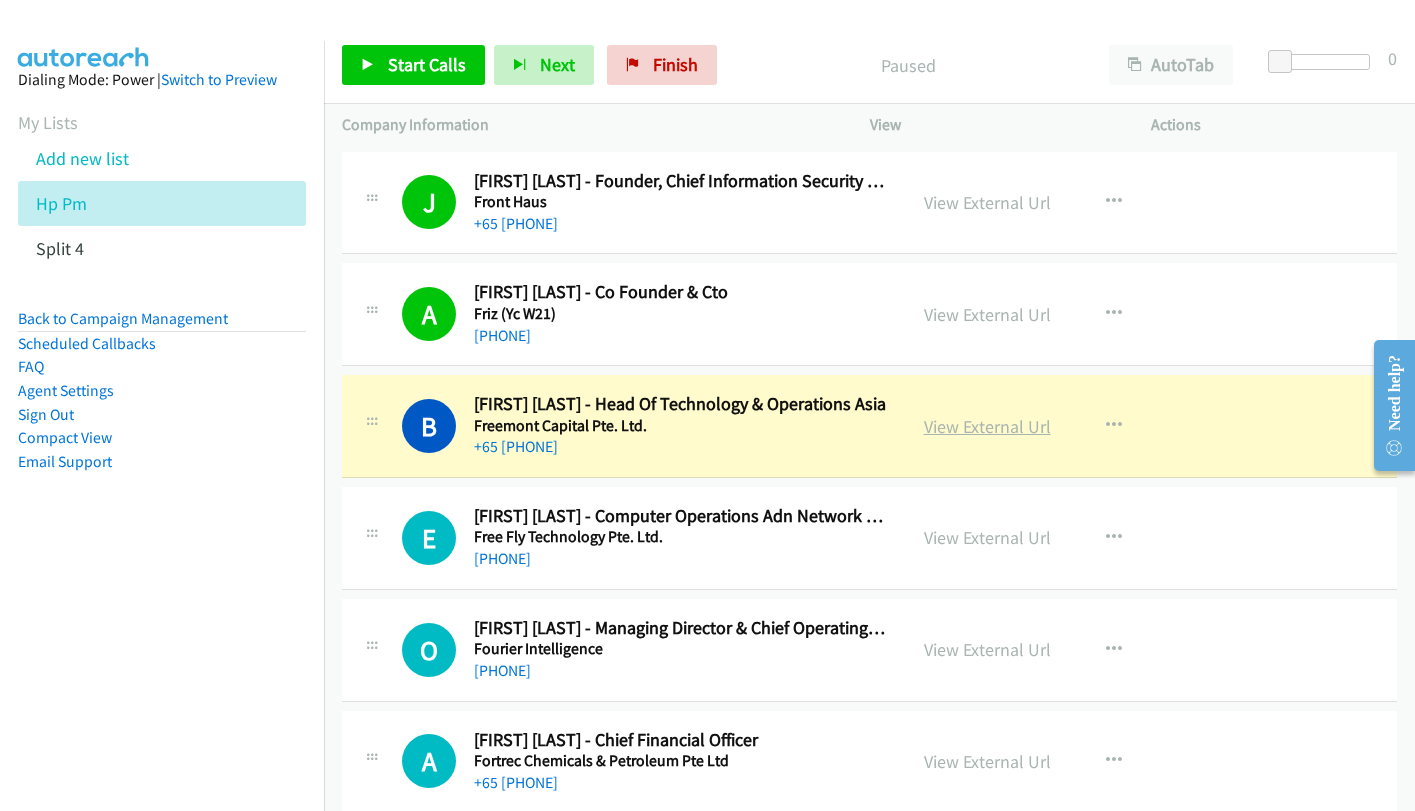 click on "View External Url" at bounding box center [987, 426] 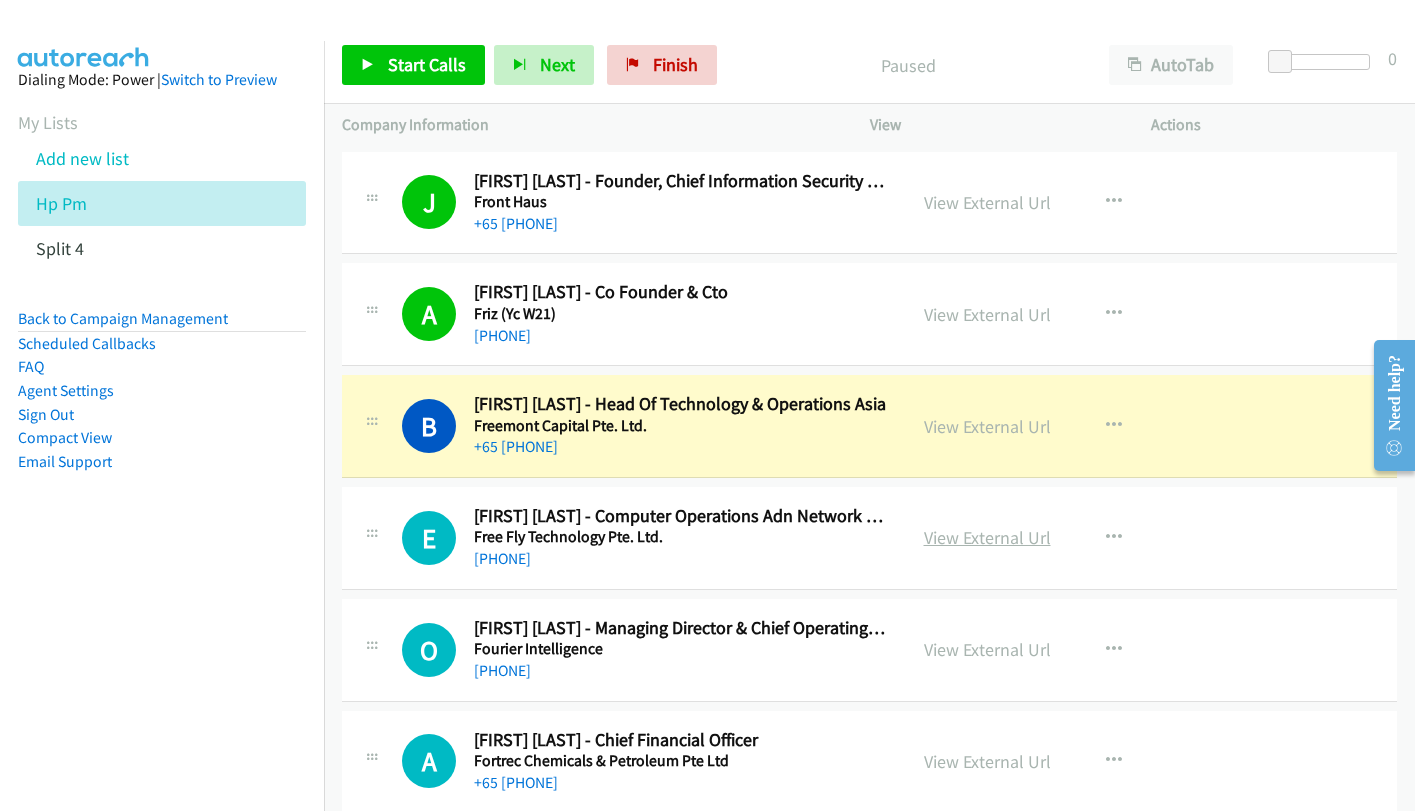 click on "View External Url" at bounding box center (987, 537) 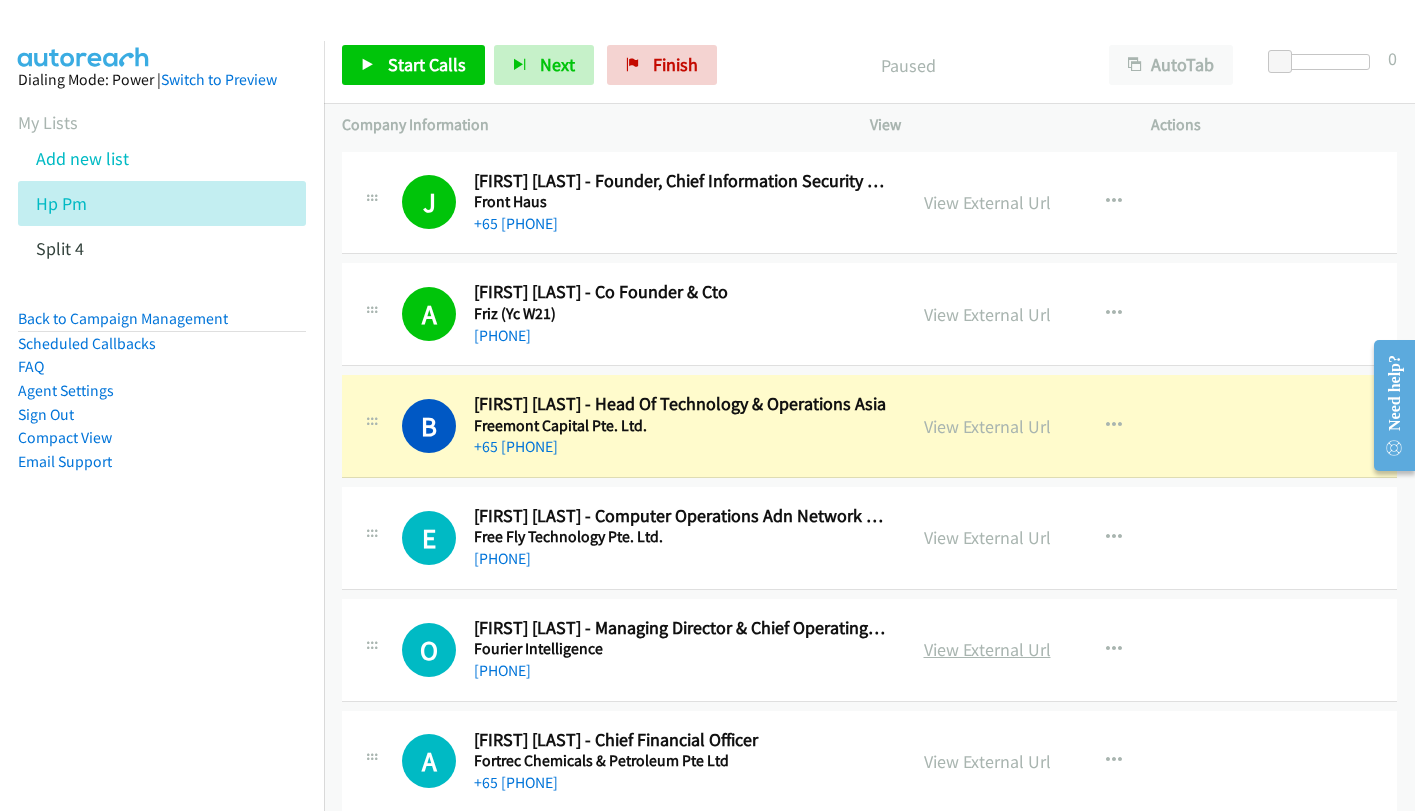 click on "View External Url" at bounding box center [987, 649] 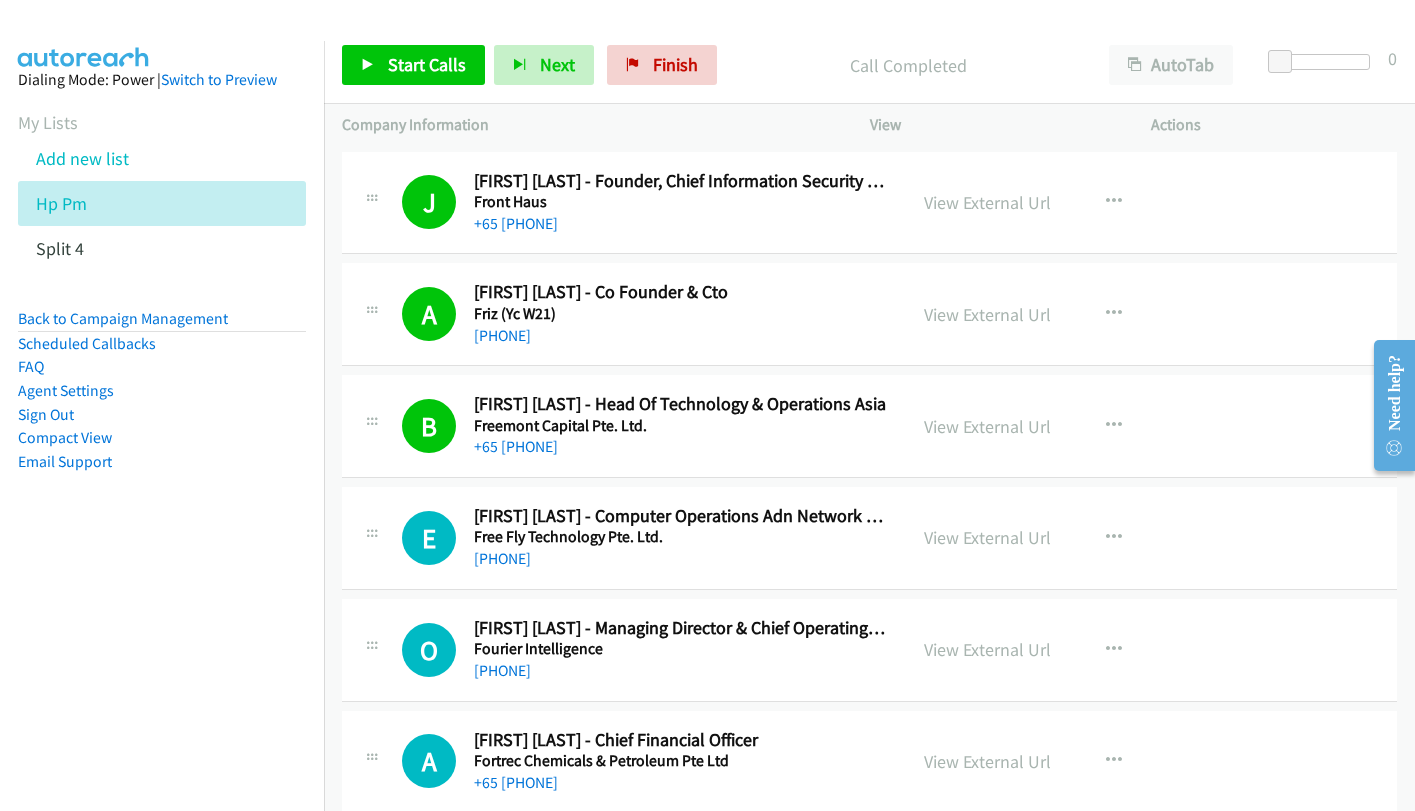 click on "View External Url
View External Url
Schedule/Manage Callback
Start Calls Here
Remove from list
Add to do not call list
Reset Call Status" at bounding box center [1056, 762] 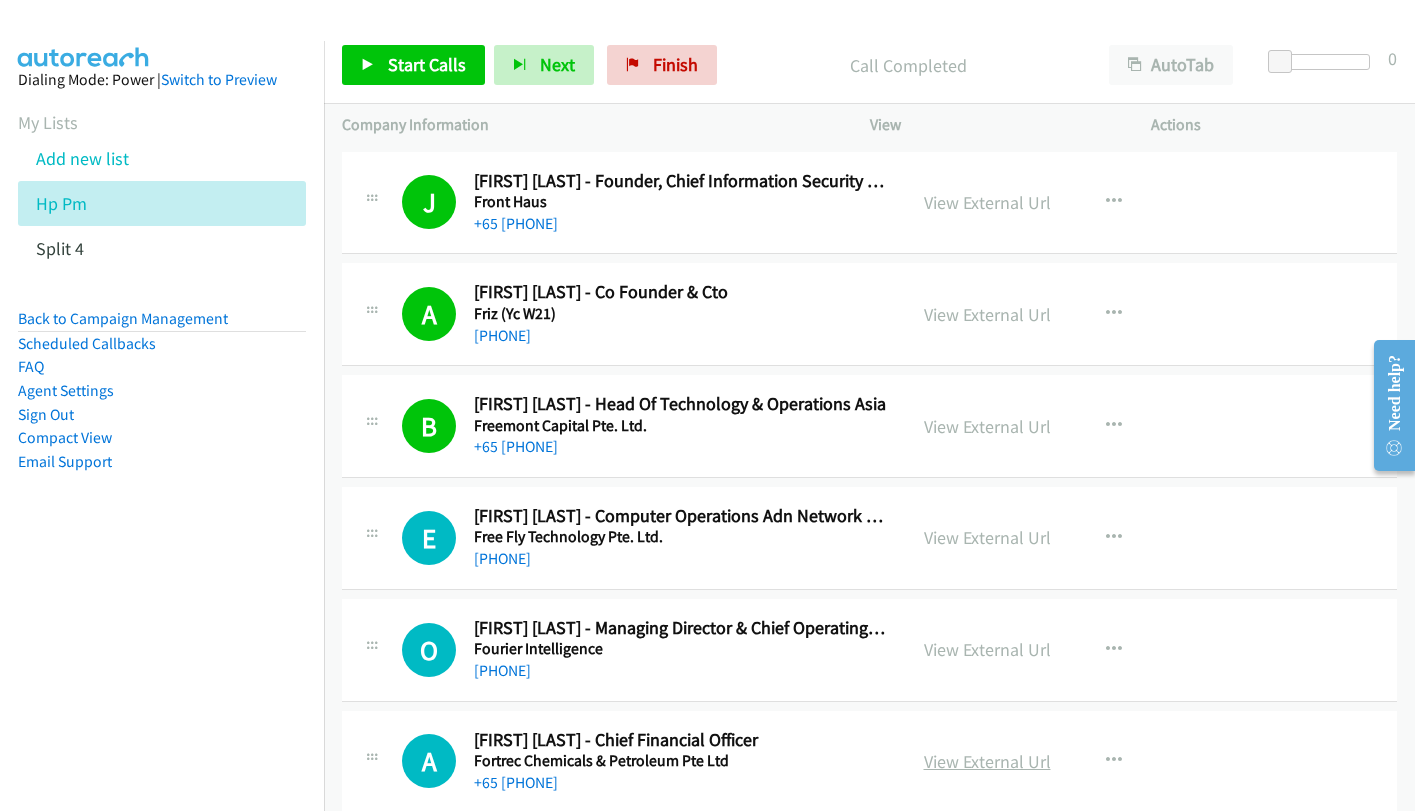 click on "View External Url" at bounding box center (987, 761) 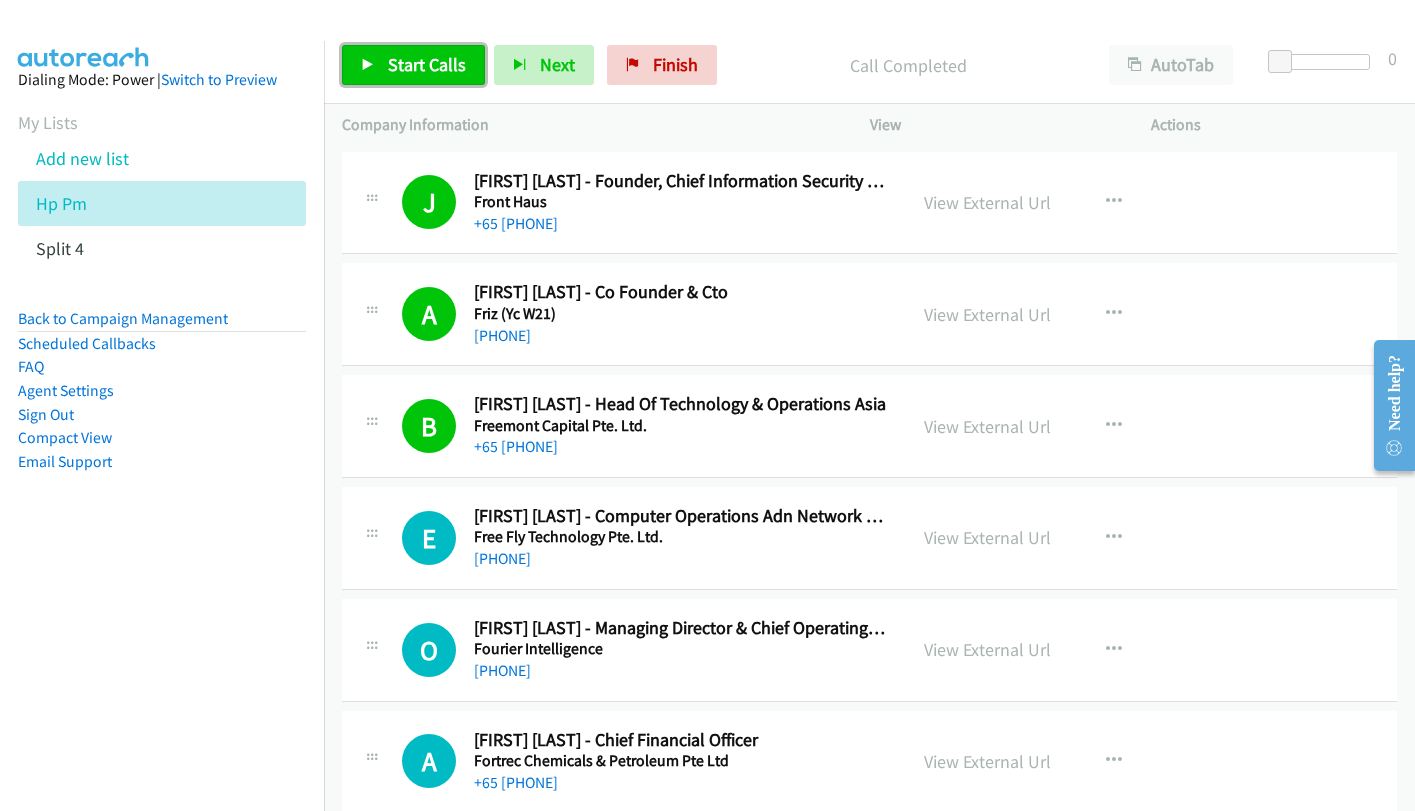 click on "Start Calls" at bounding box center (427, 64) 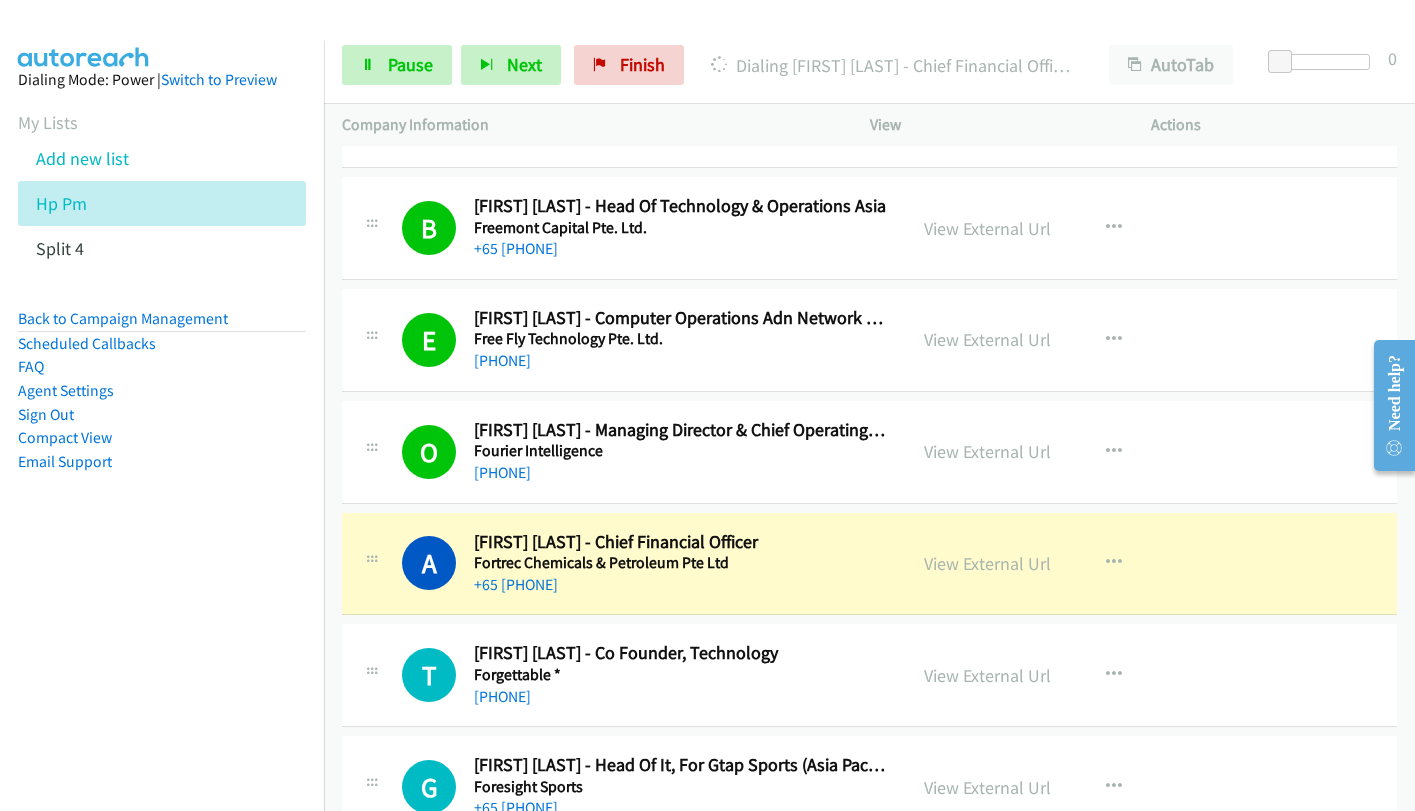 scroll, scrollTop: 16300, scrollLeft: 0, axis: vertical 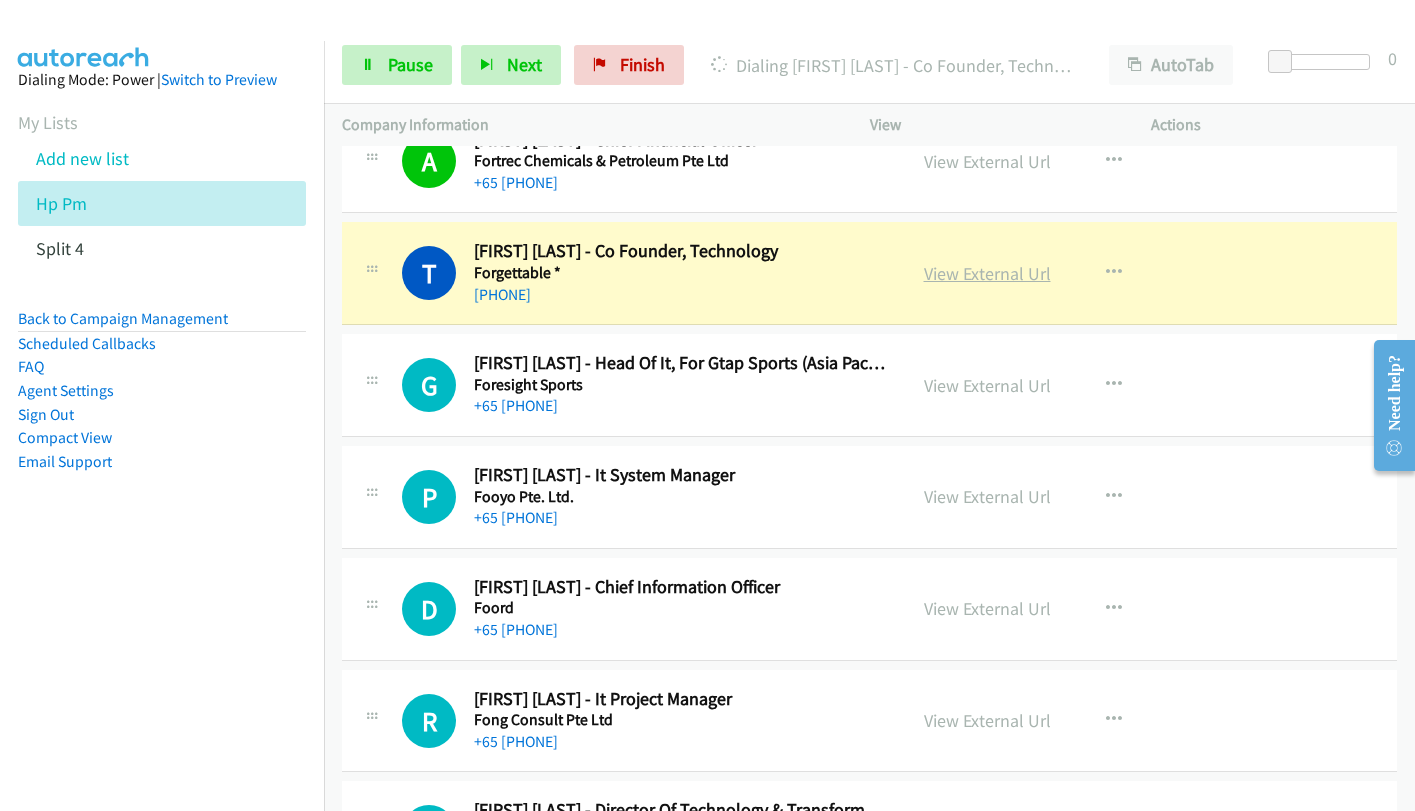 click on "View External Url" at bounding box center [987, 273] 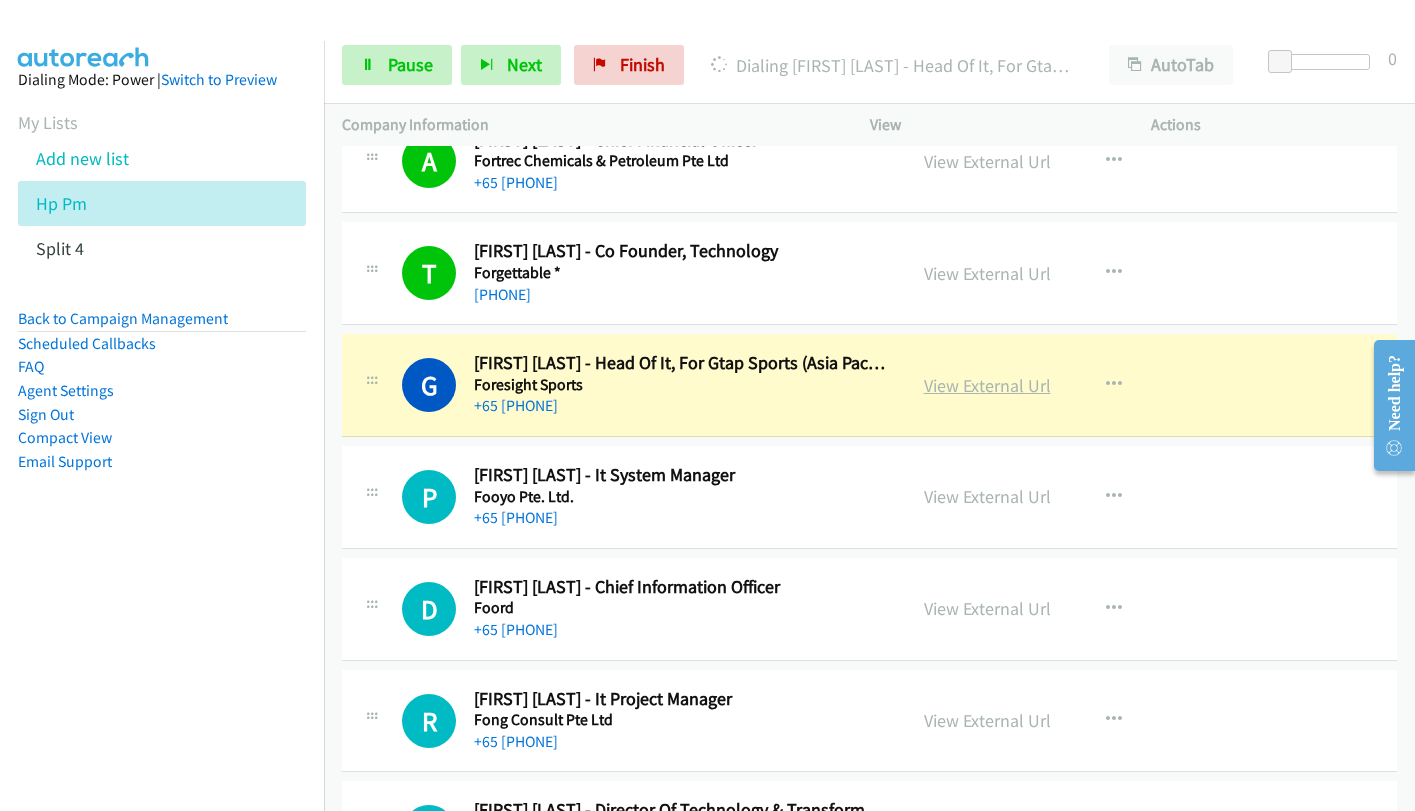 click on "View External Url" at bounding box center (987, 385) 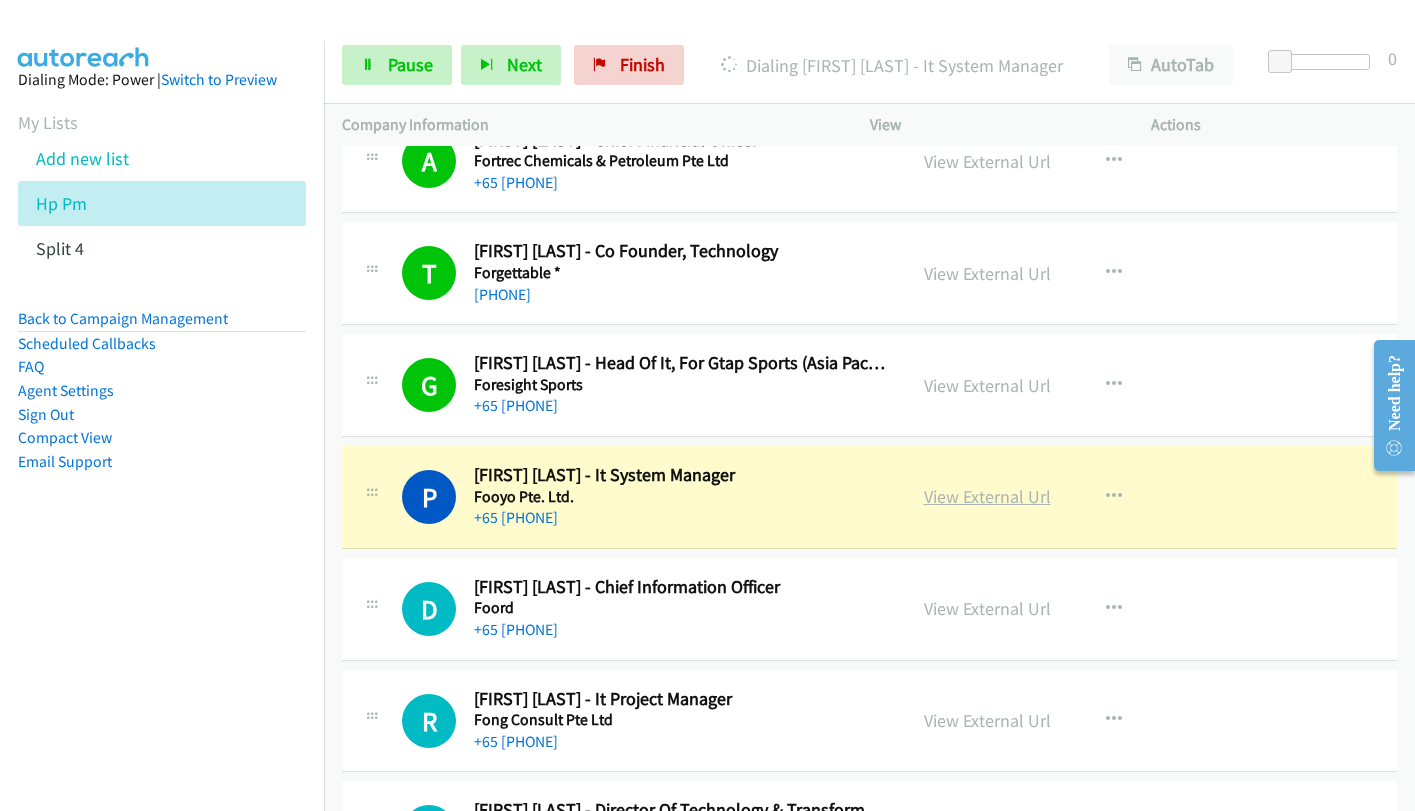 click on "View External Url" at bounding box center (987, 496) 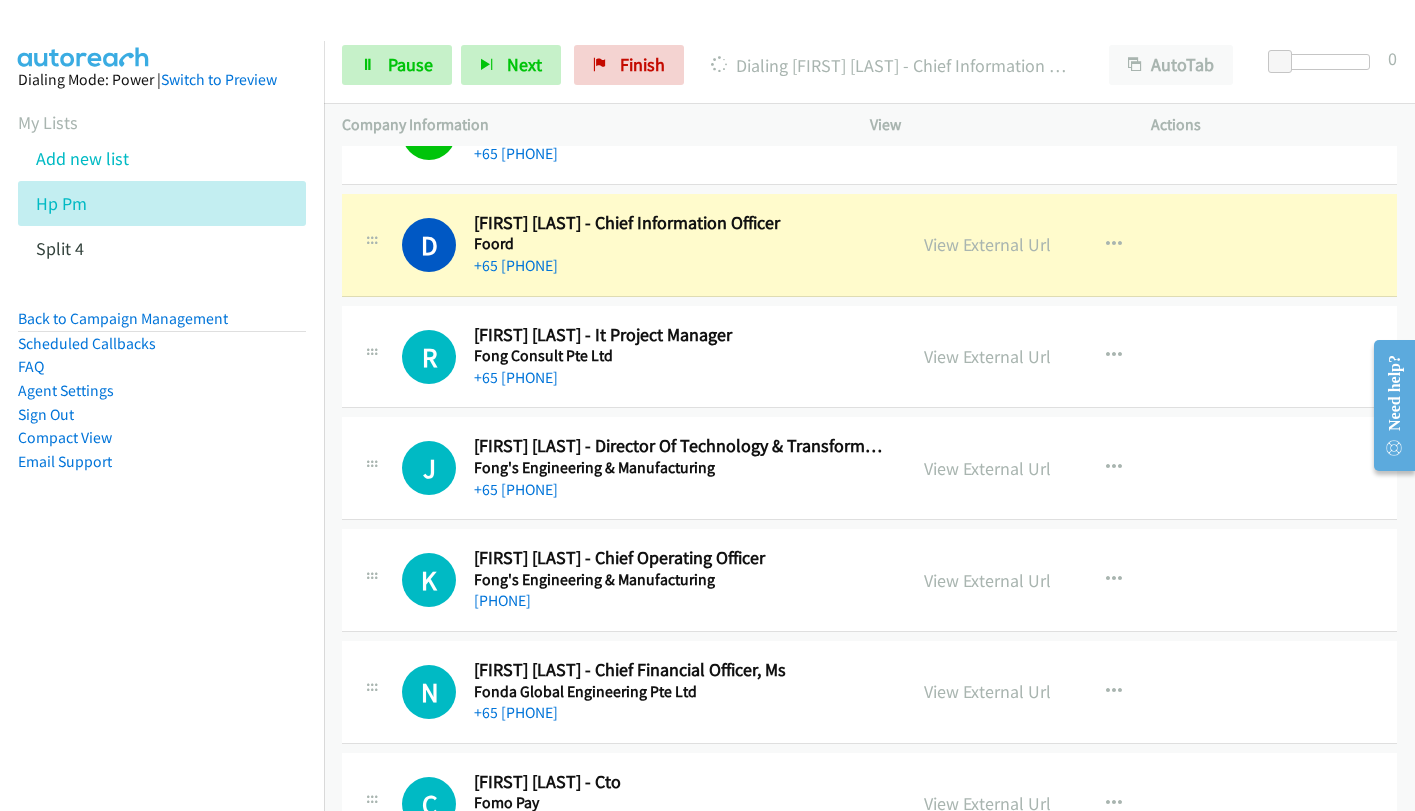 scroll, scrollTop: 17100, scrollLeft: 0, axis: vertical 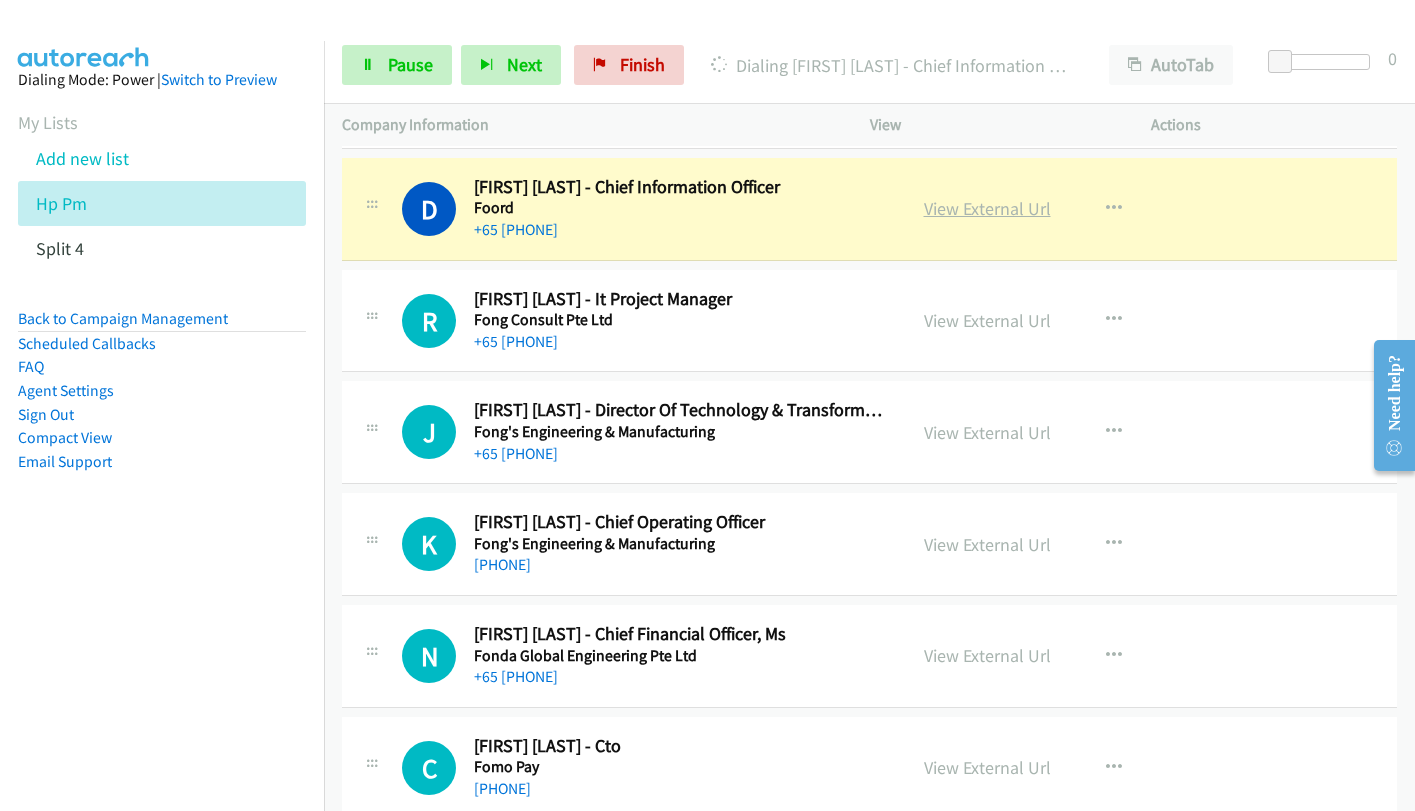 click on "View External Url" at bounding box center (987, 208) 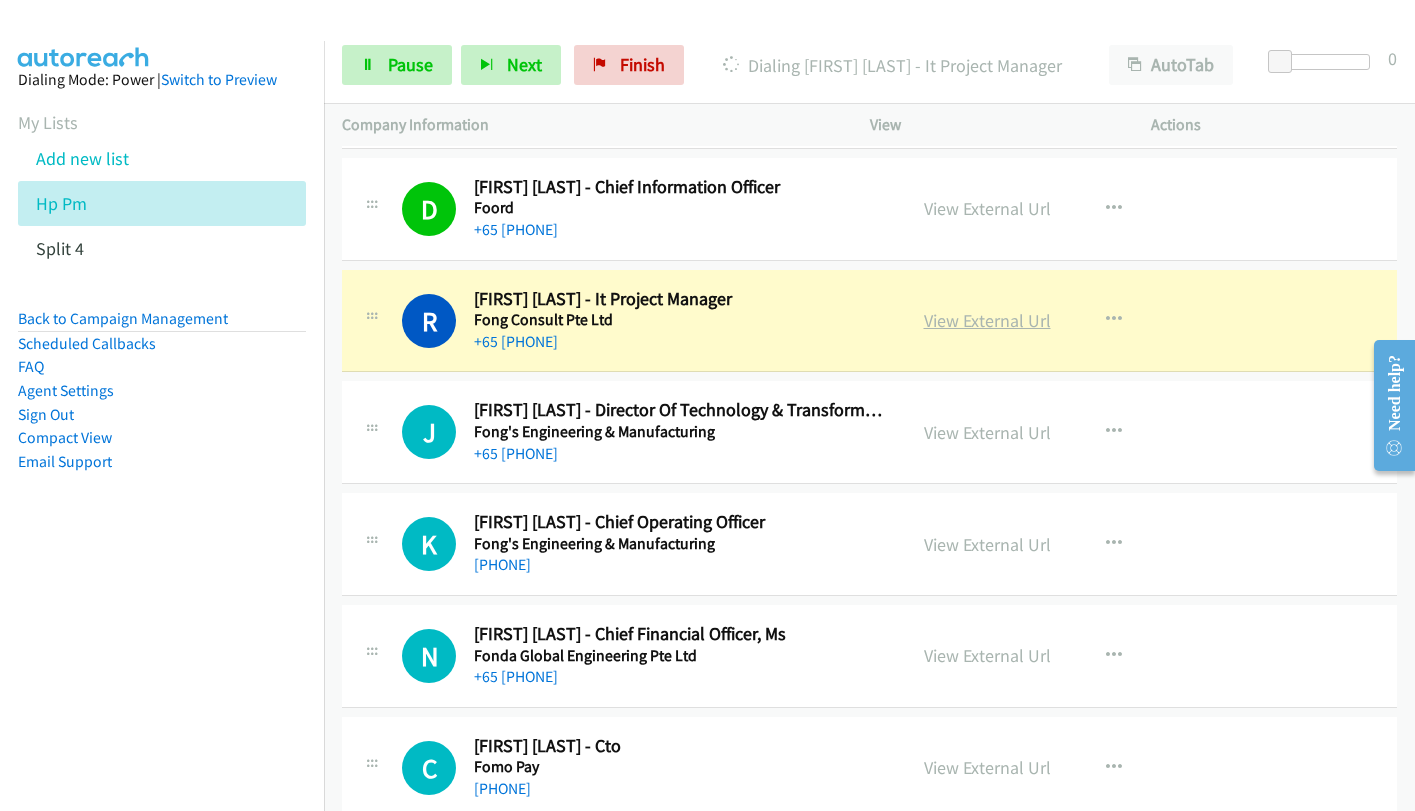 click on "View External Url" at bounding box center (987, 320) 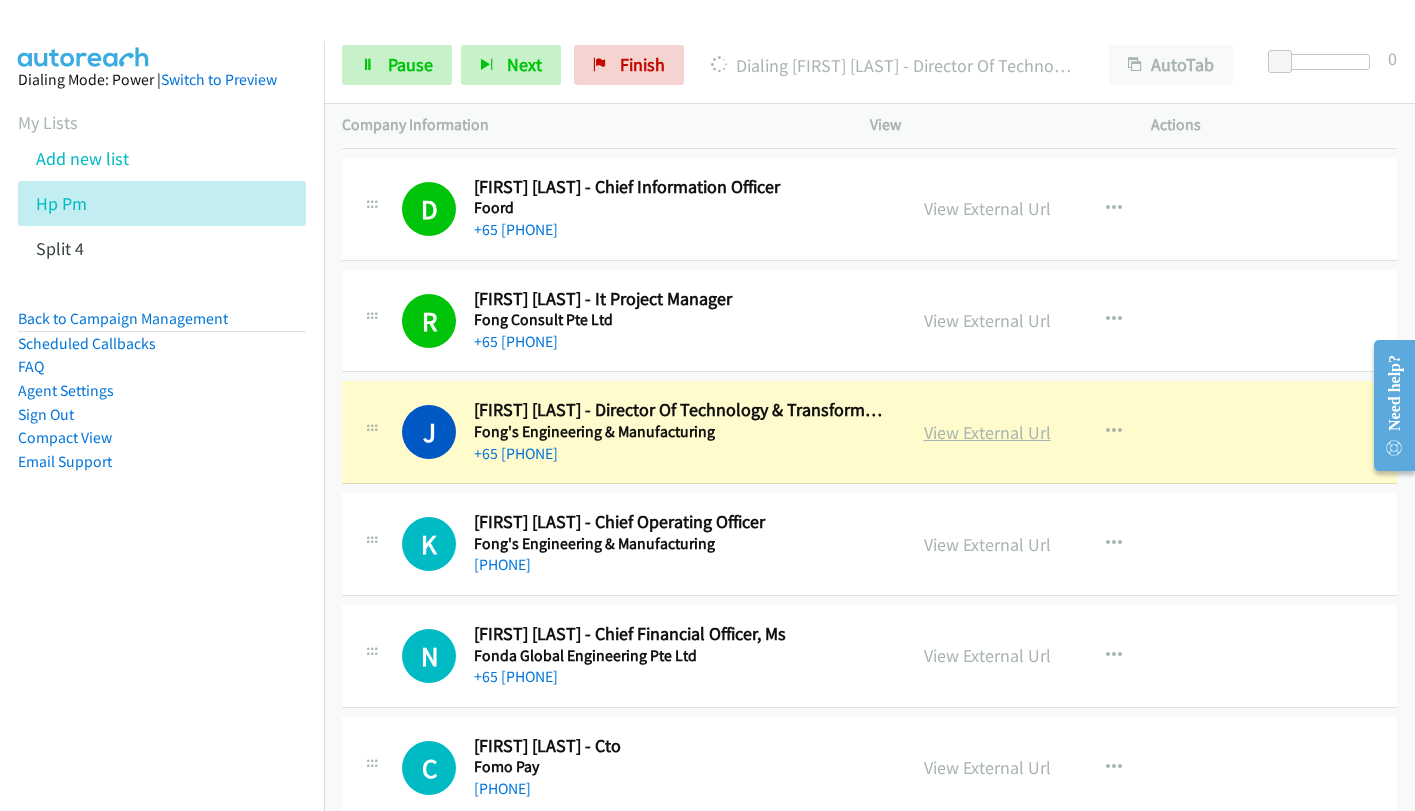 click on "View External Url" at bounding box center [987, 432] 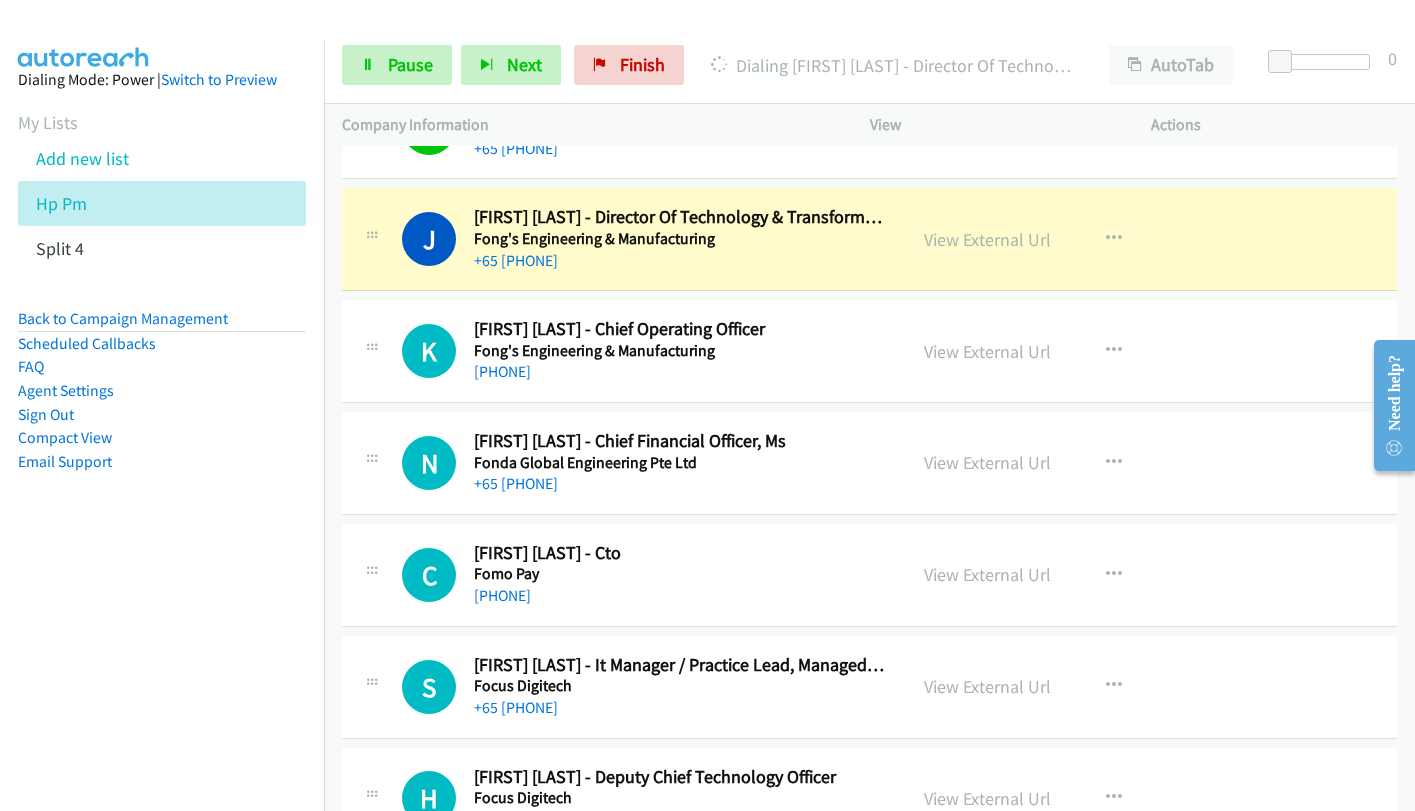 scroll, scrollTop: 17300, scrollLeft: 0, axis: vertical 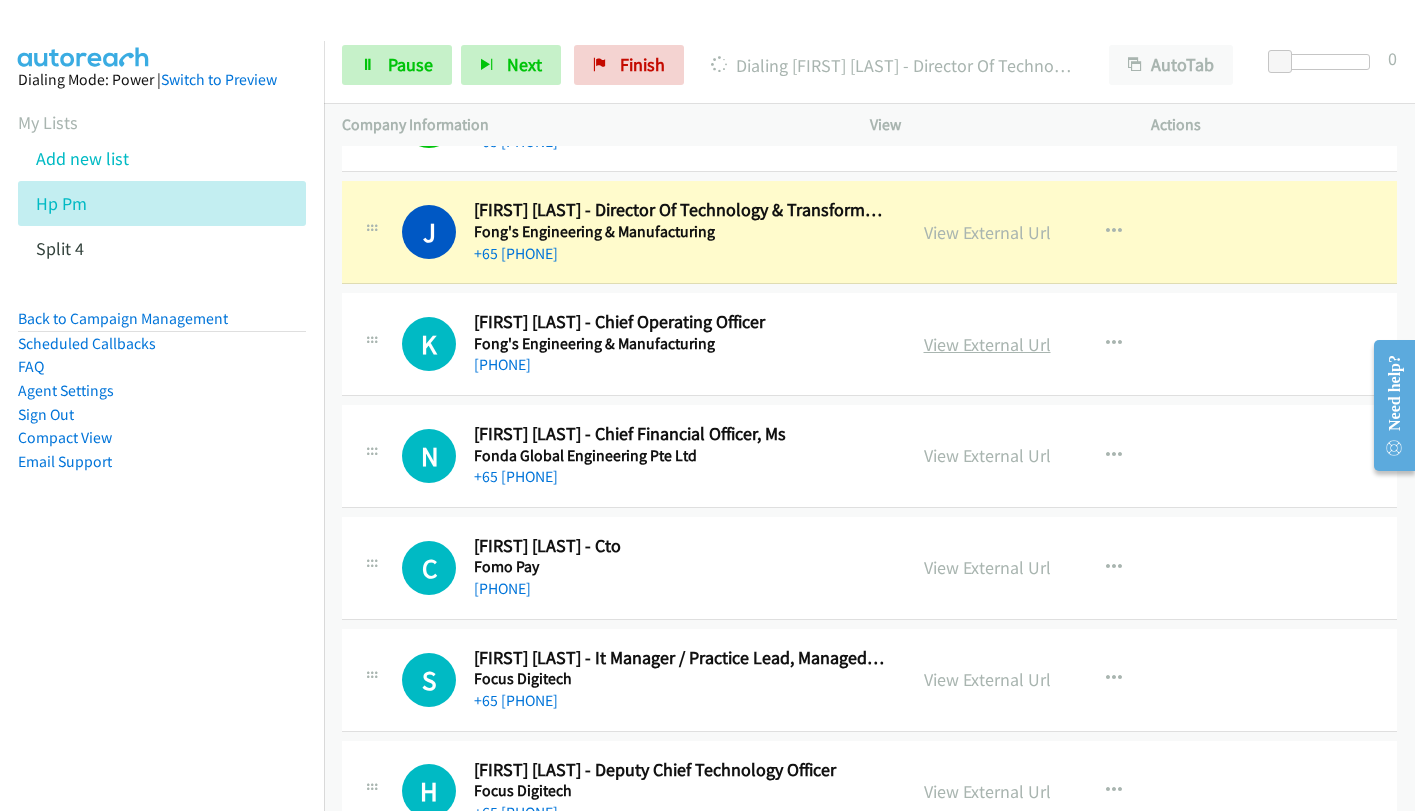 click on "View External Url" at bounding box center [987, 344] 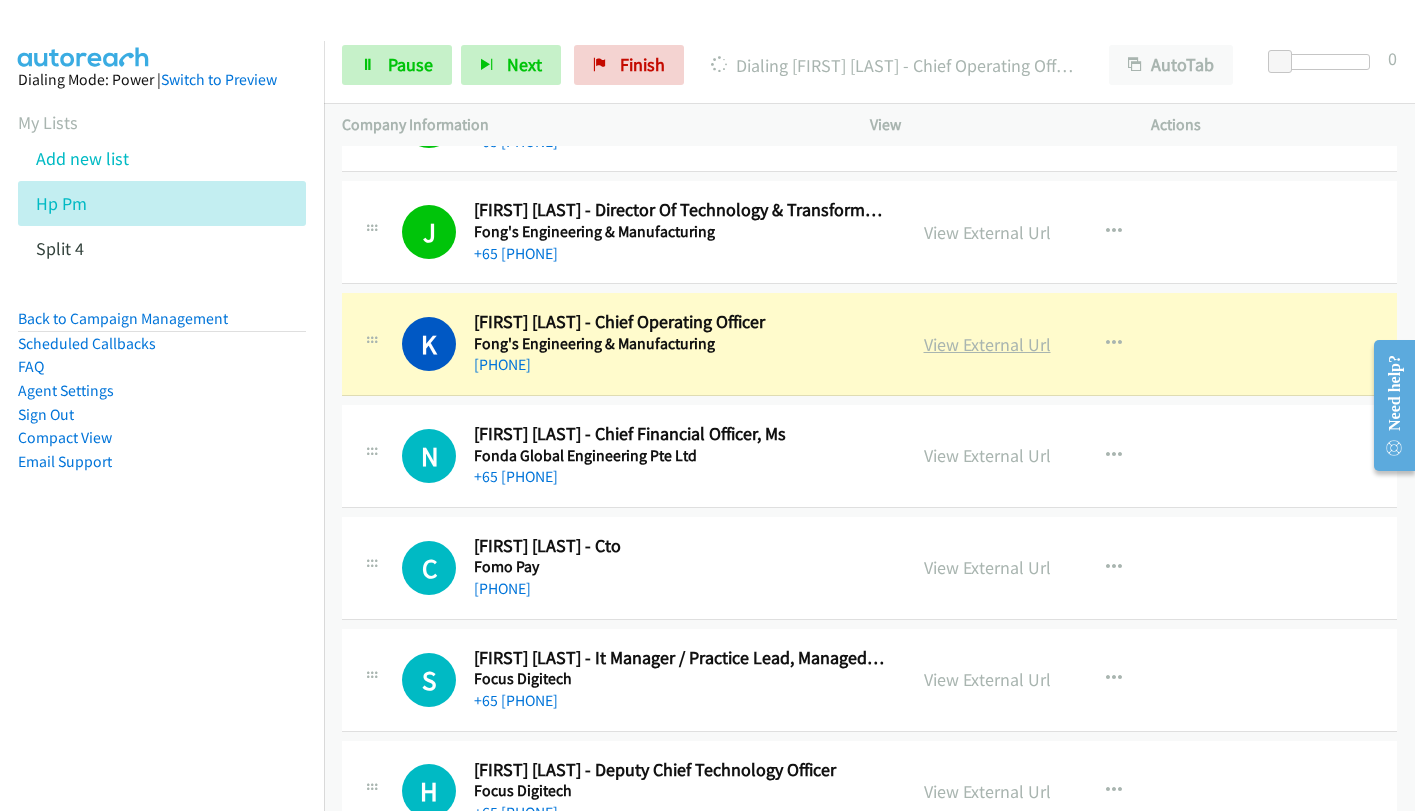 click on "View External Url" at bounding box center [987, 344] 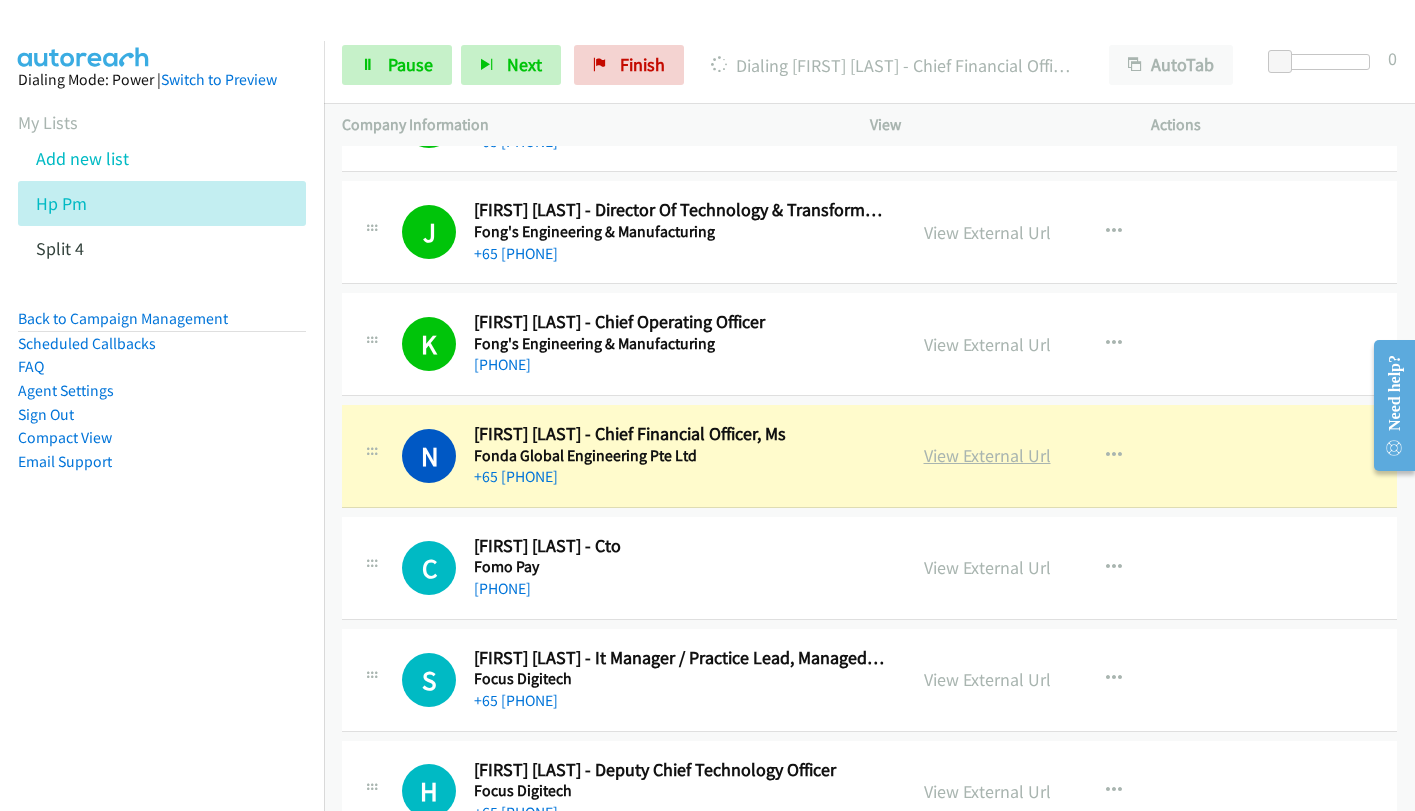 click on "View External Url" at bounding box center (987, 455) 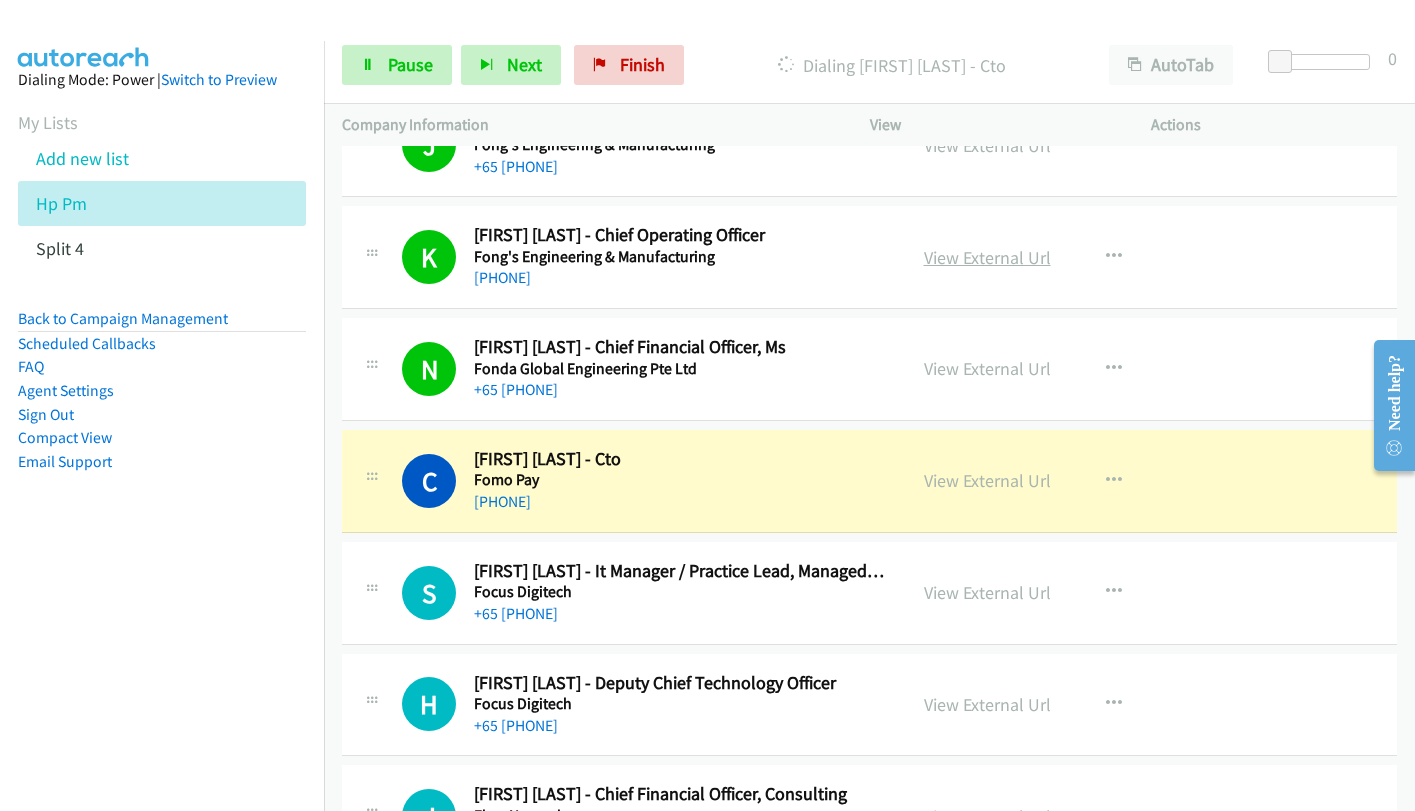scroll, scrollTop: 17600, scrollLeft: 0, axis: vertical 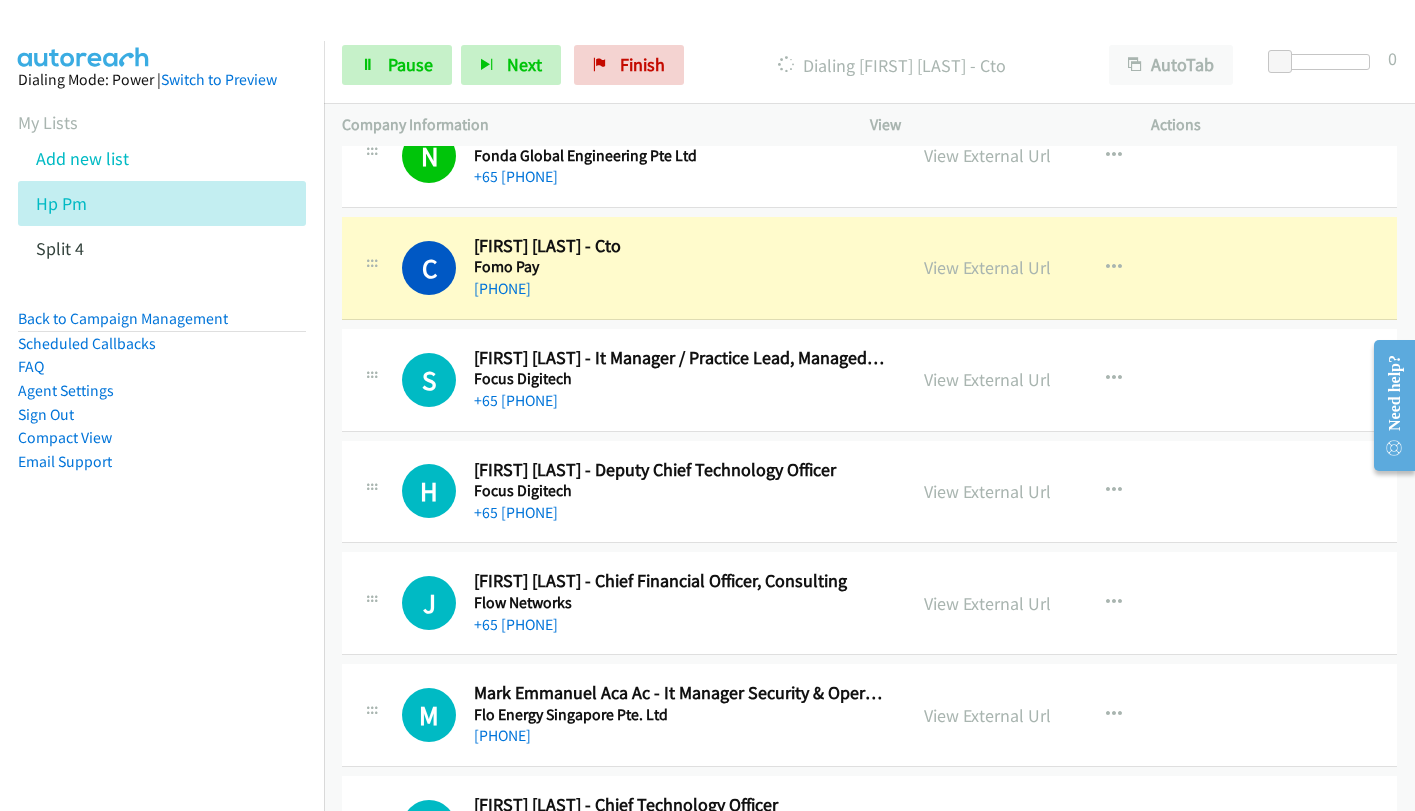 click on "View External Url" at bounding box center [987, 267] 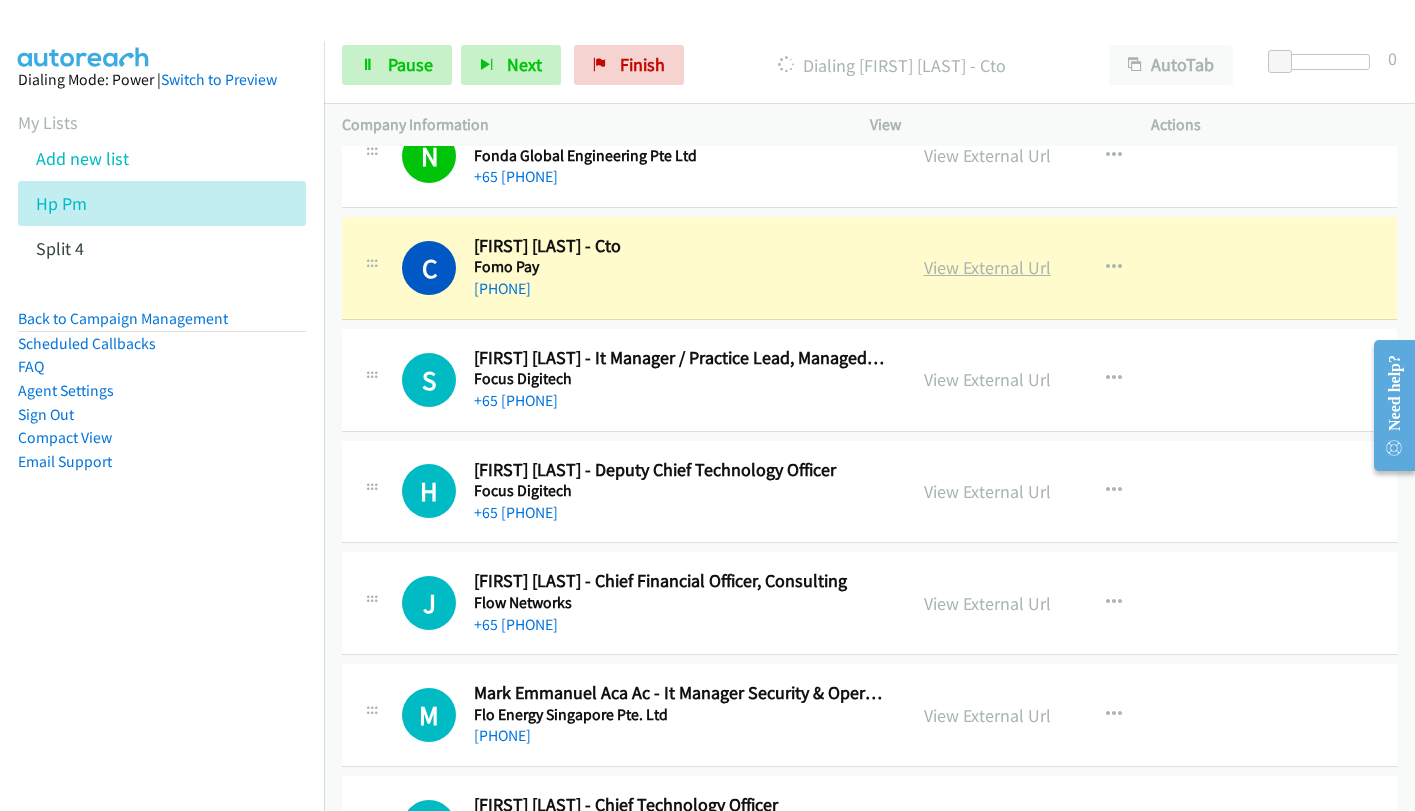 click on "View External Url" at bounding box center [987, 267] 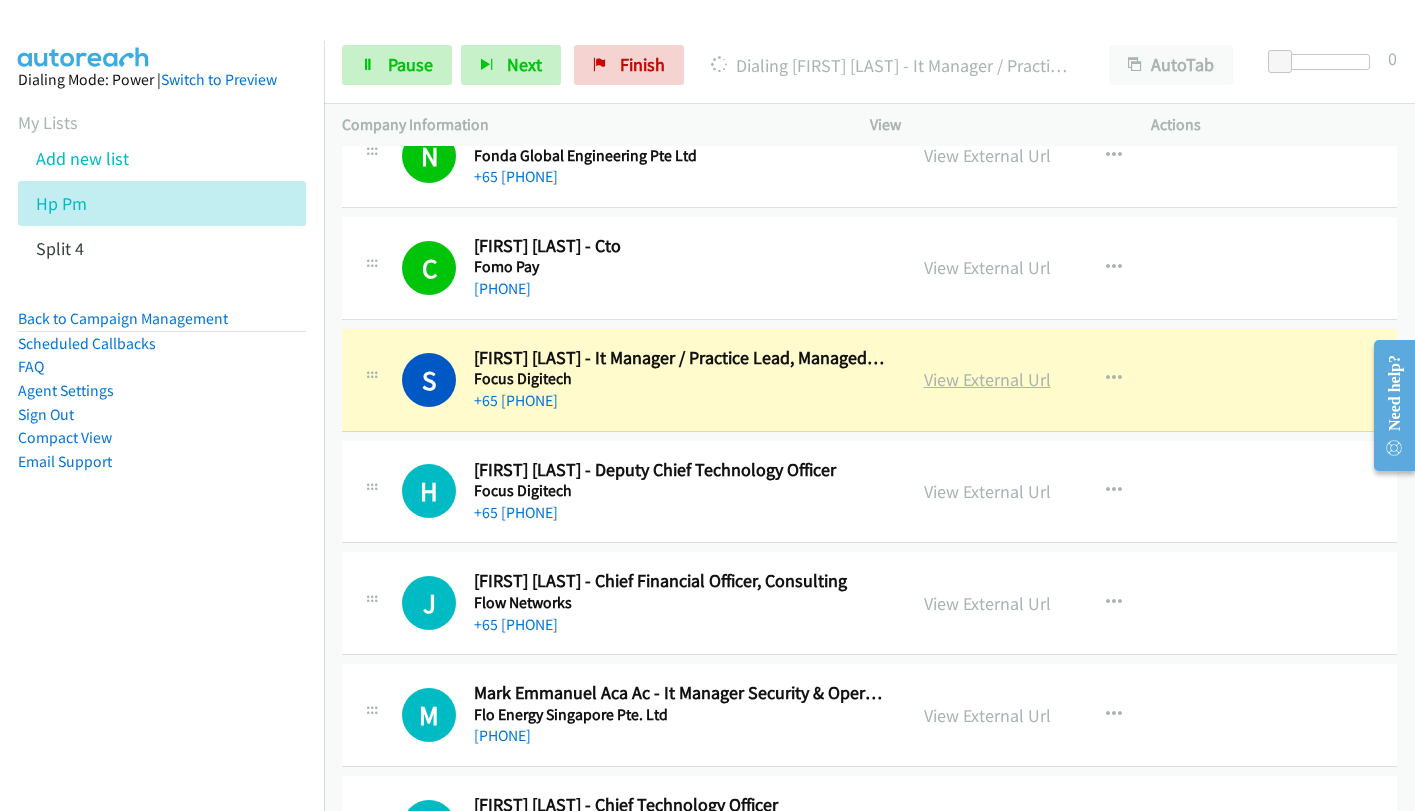 click on "View External Url" at bounding box center [987, 379] 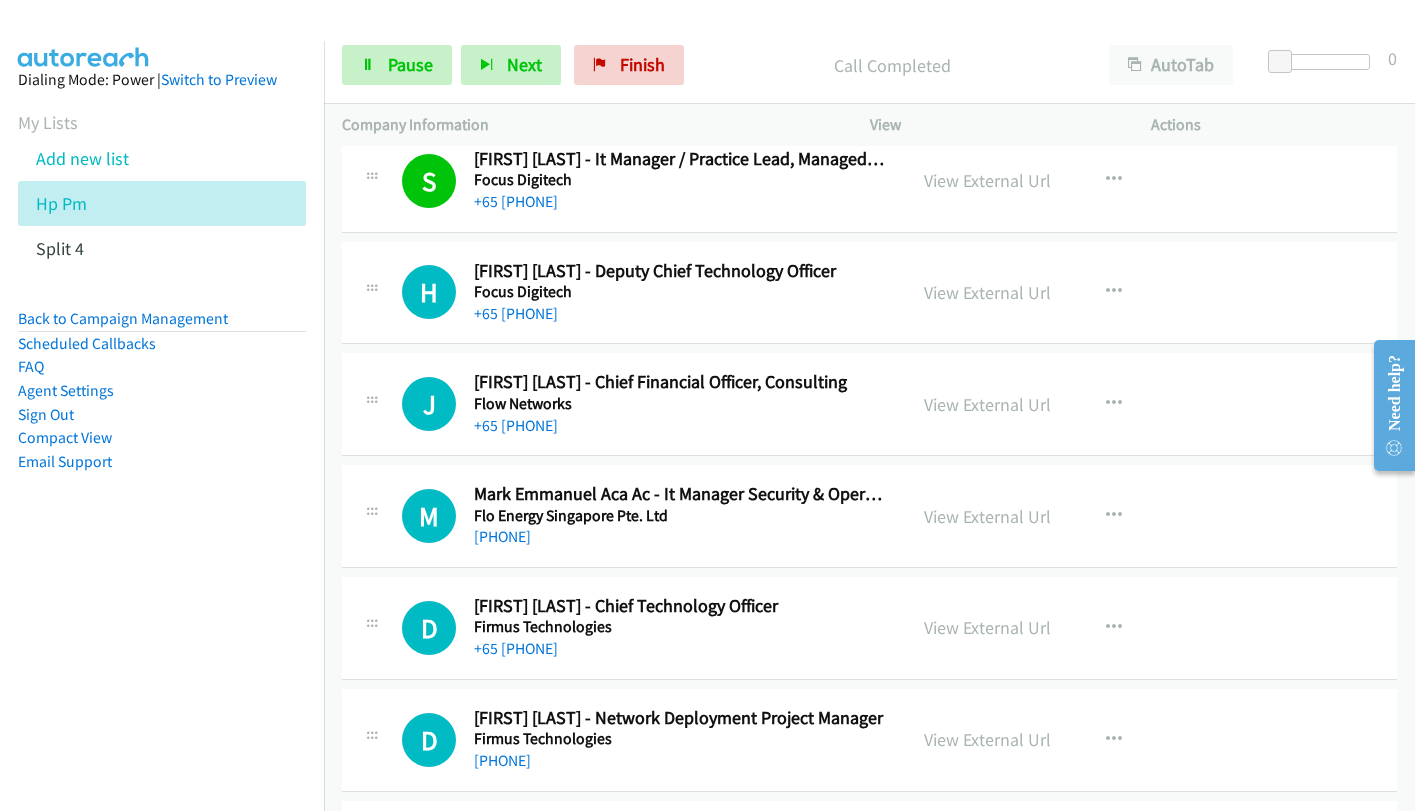scroll, scrollTop: 17800, scrollLeft: 0, axis: vertical 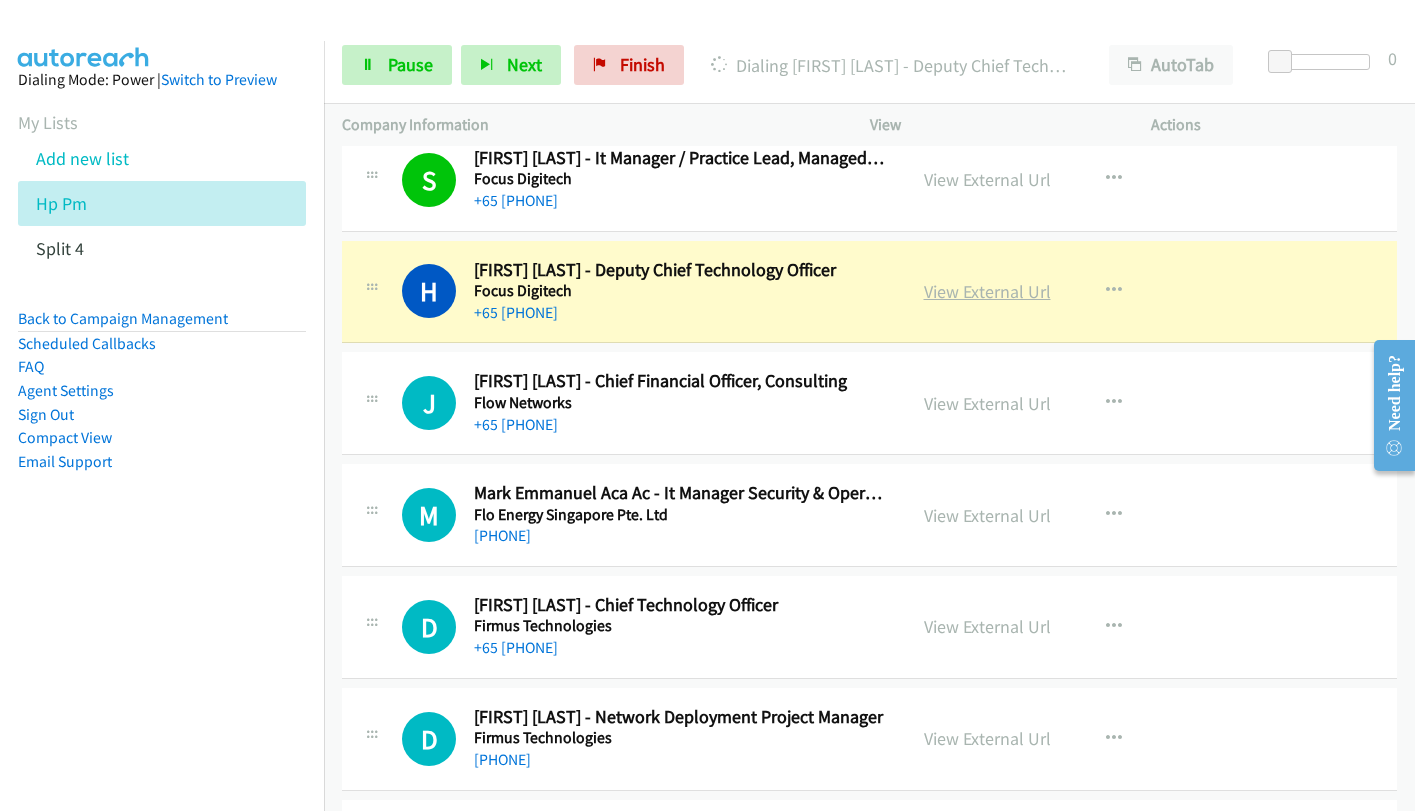 click on "View External Url" at bounding box center [987, 291] 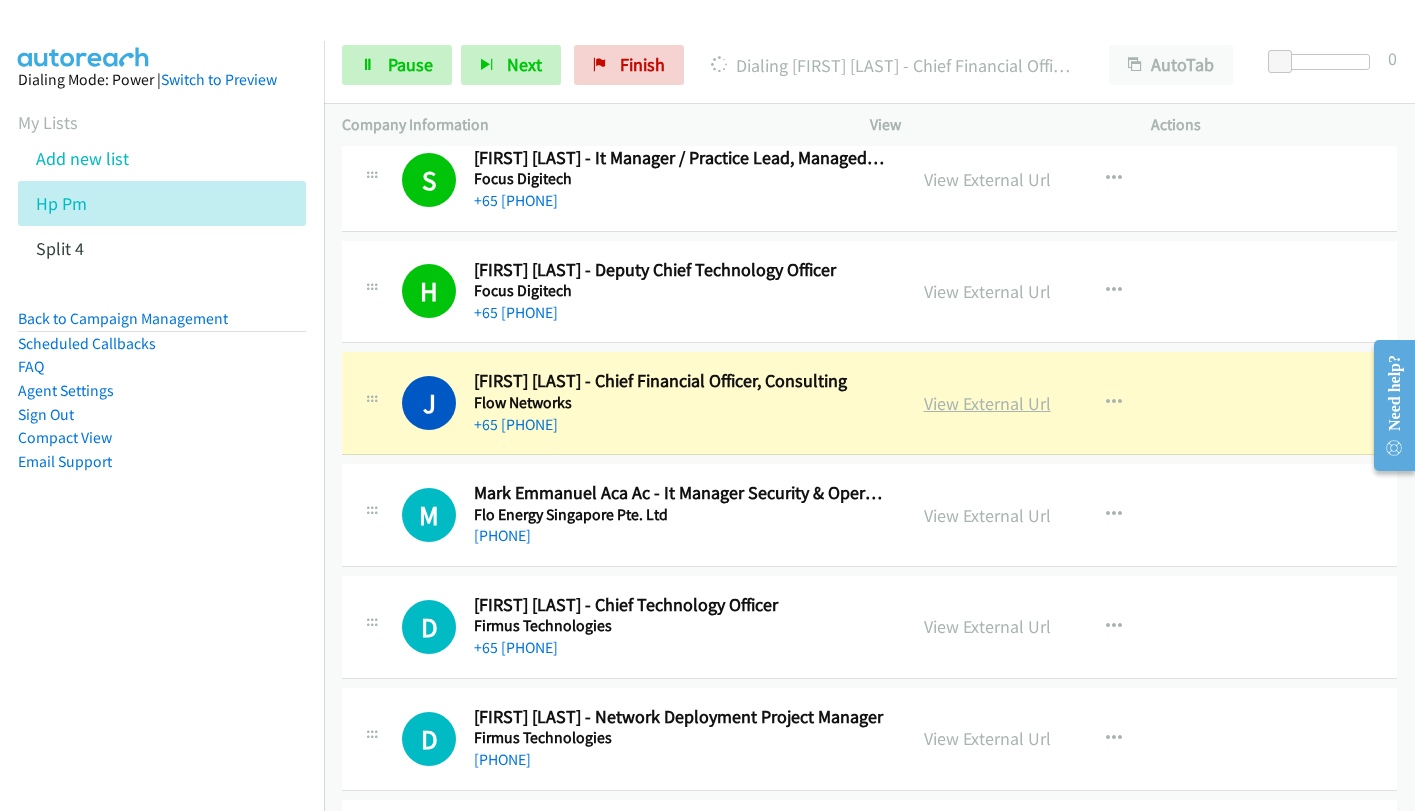 click on "View External Url" at bounding box center (987, 403) 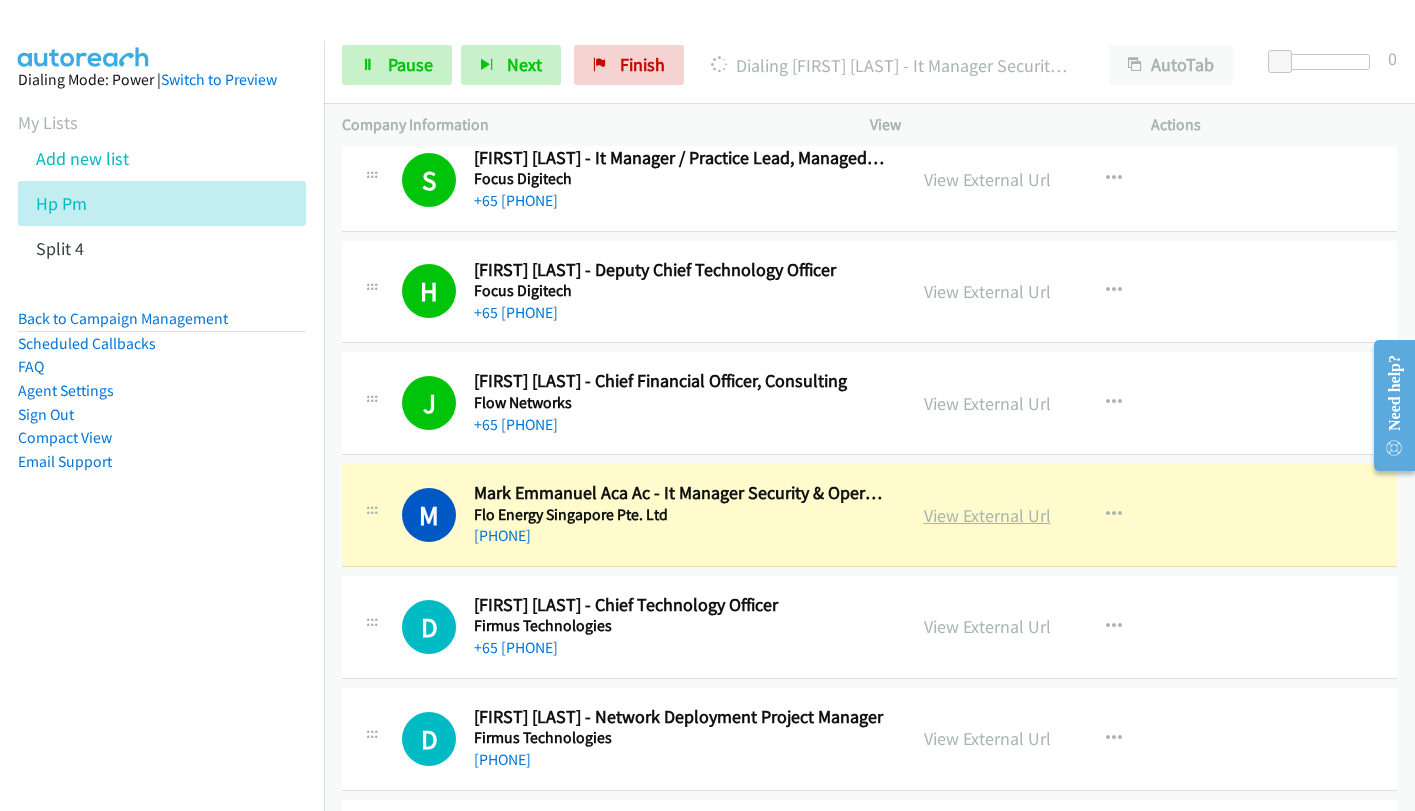 click on "View External Url" at bounding box center [987, 515] 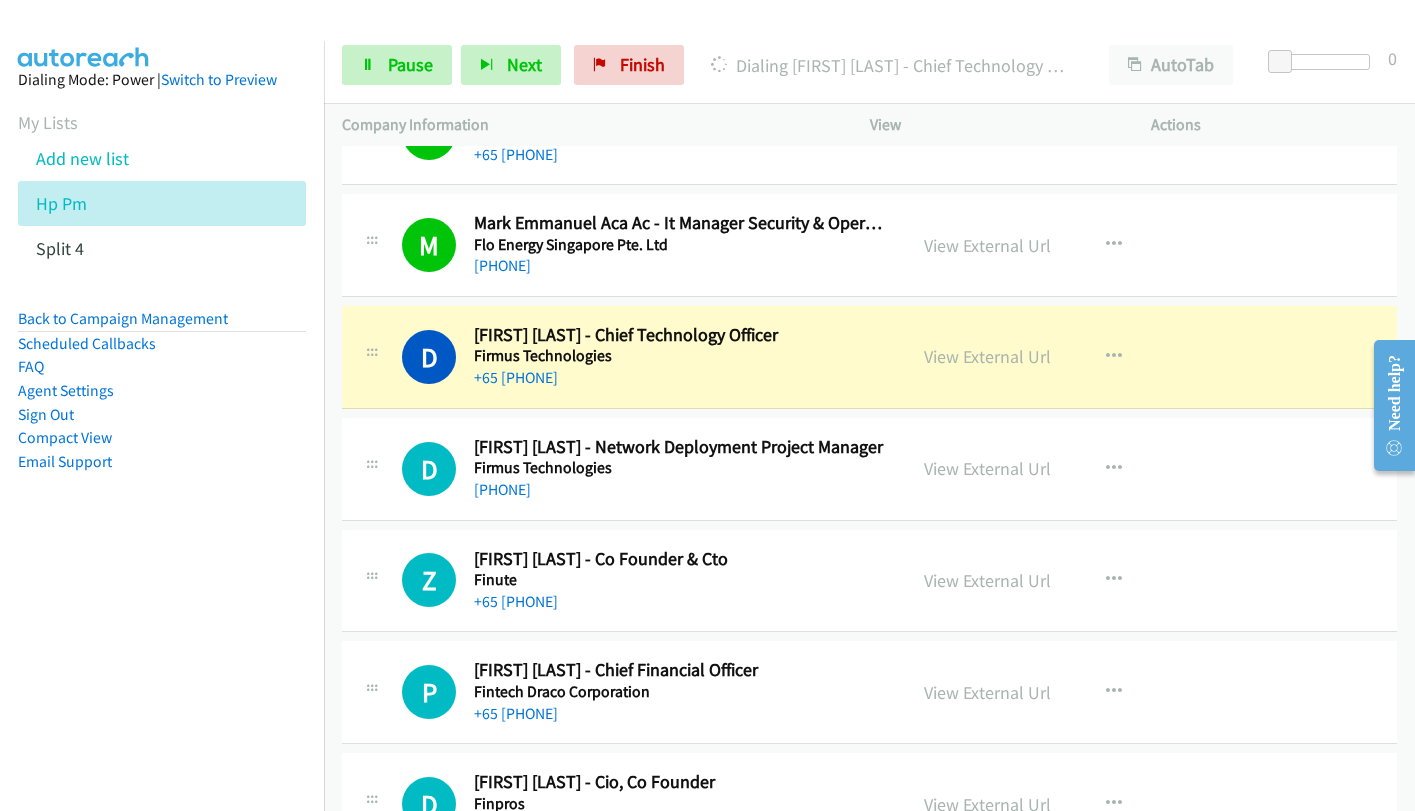 scroll, scrollTop: 18100, scrollLeft: 0, axis: vertical 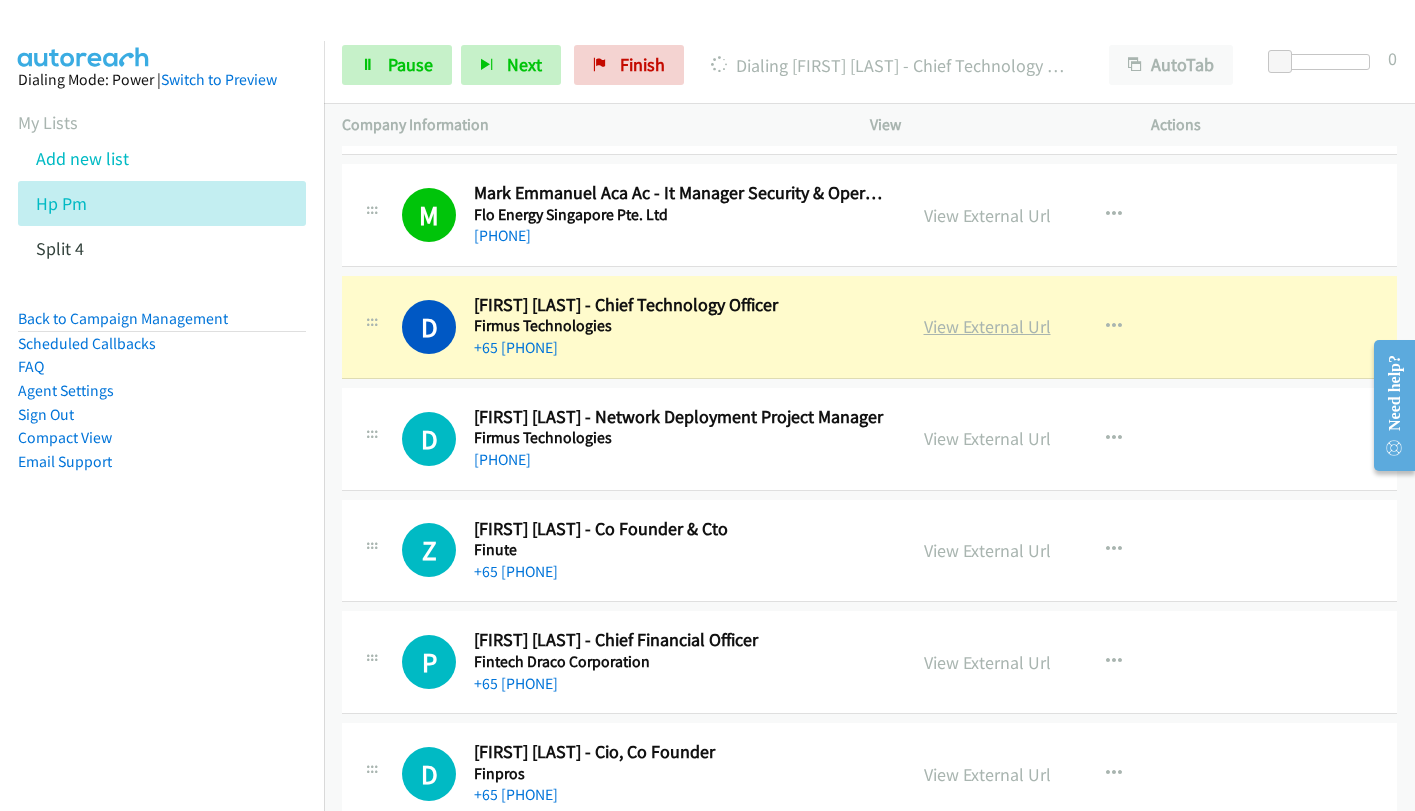 click on "View External Url" at bounding box center [987, 326] 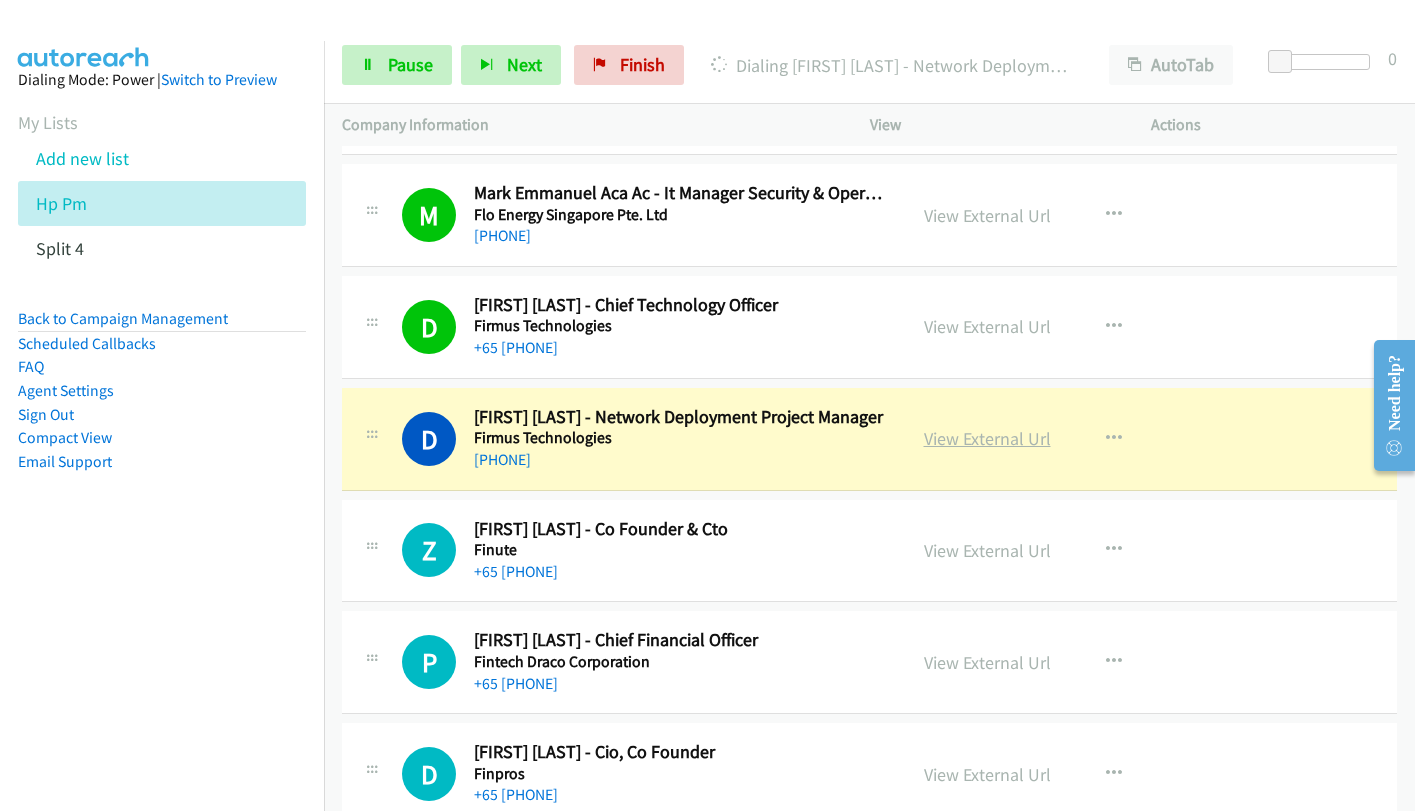 click on "View External Url" at bounding box center [987, 438] 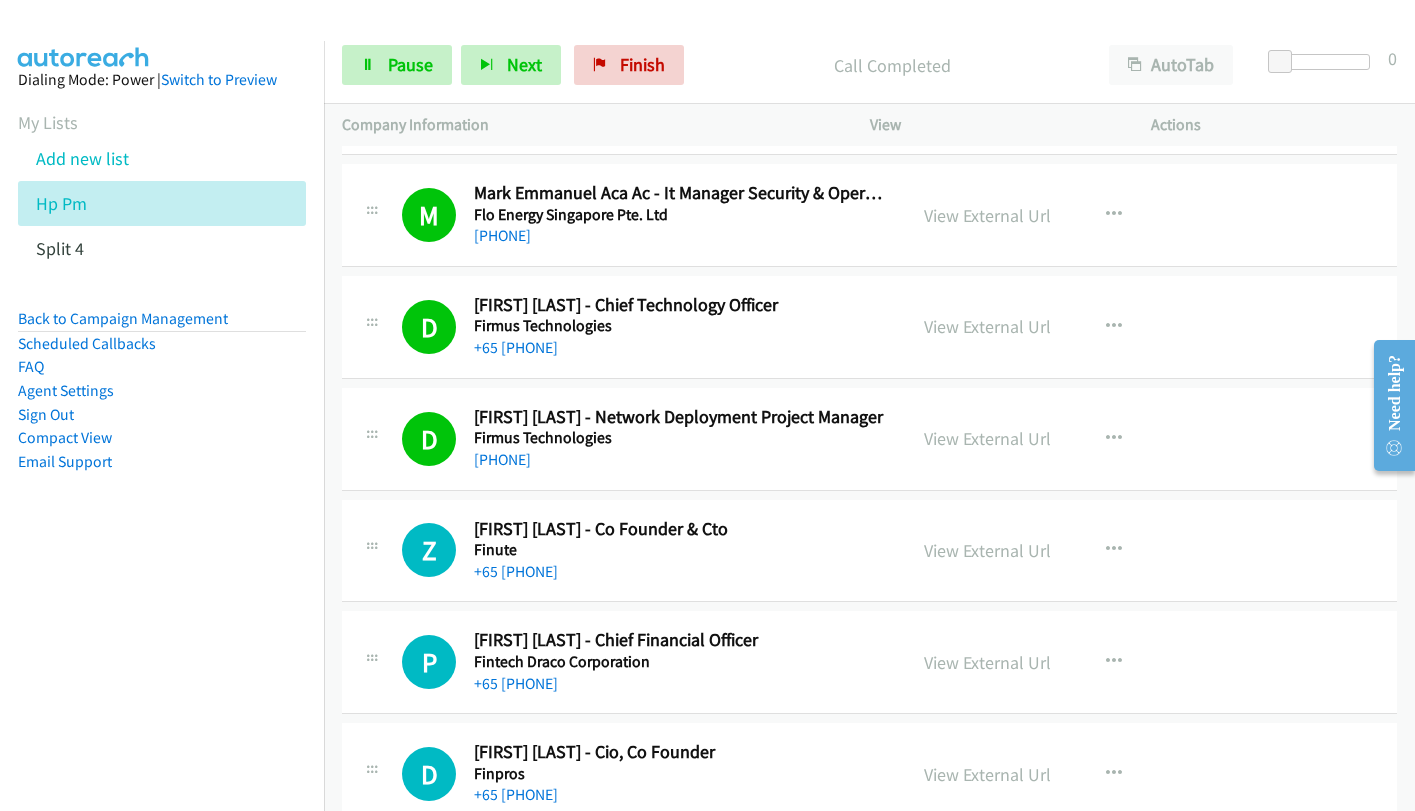 click on "Callback Scheduled
[FIRST] [LAST] - Chief Financial Officer, Consulting
Flow Networks
Asia/Singapore
[PHONE]
View External Url
View External Url
Schedule/Manage Callback
Start Calls Here
Remove from list
Add to do not call list
Reset Call Status" at bounding box center [869, 104] 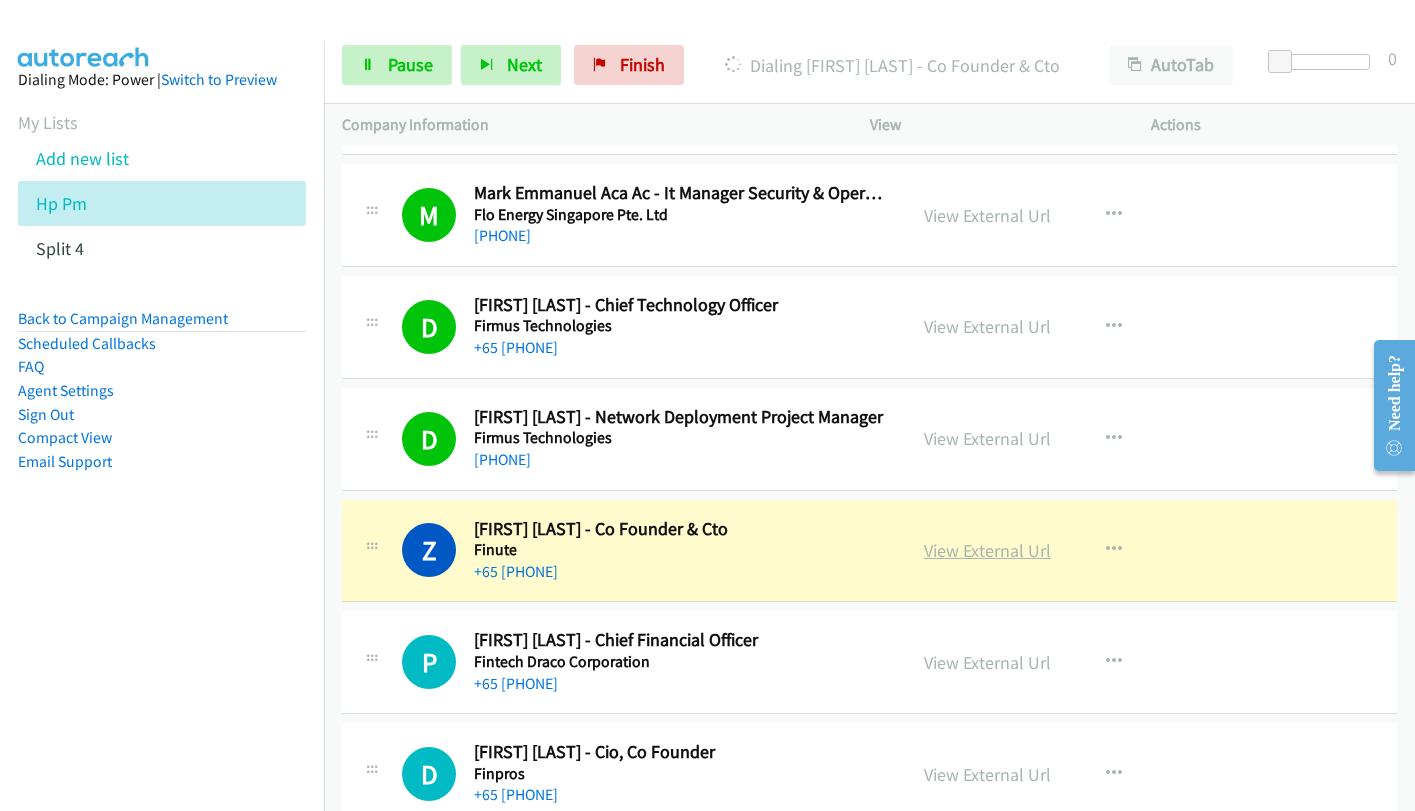 click on "View External Url" at bounding box center (987, 550) 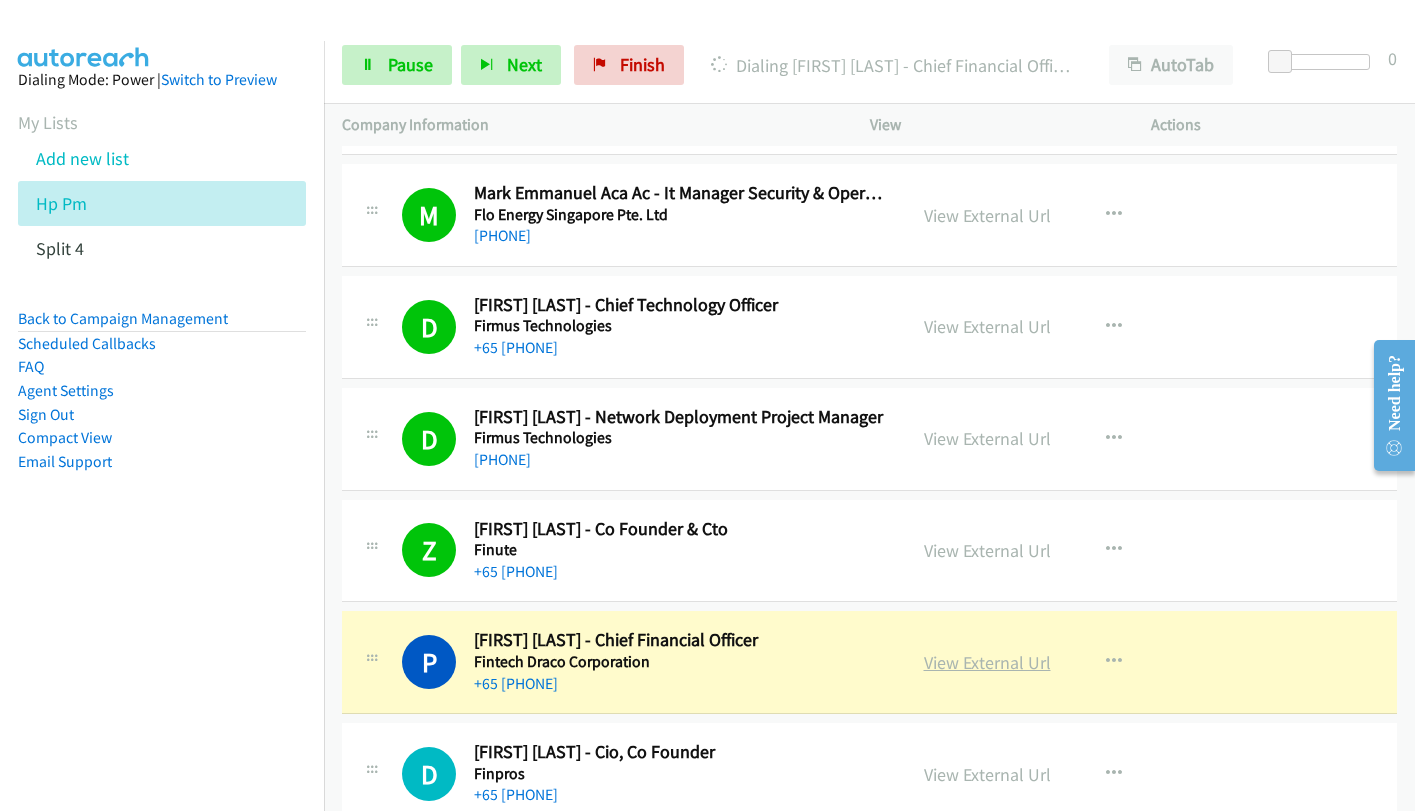 click on "View External Url" at bounding box center (987, 662) 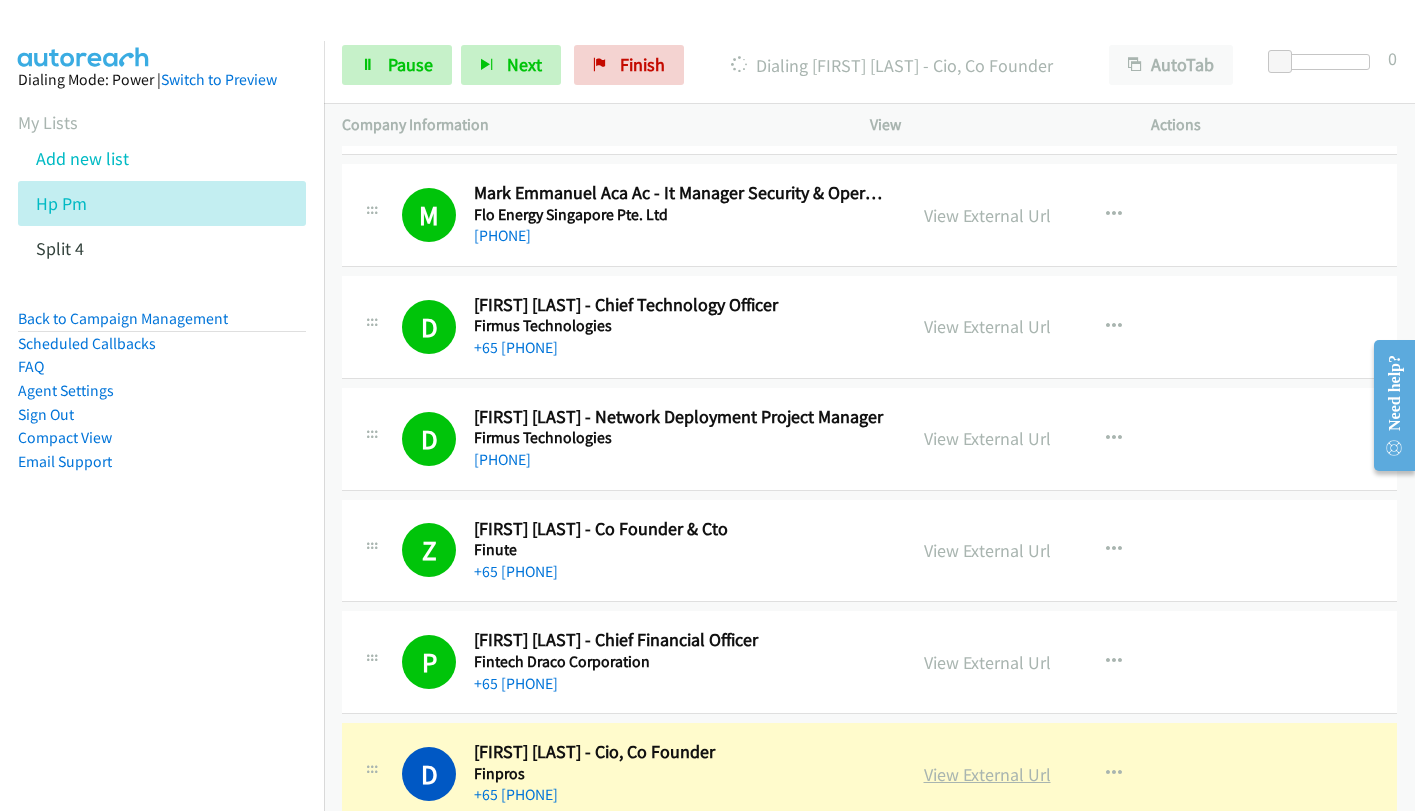 click on "View External Url" at bounding box center [987, 774] 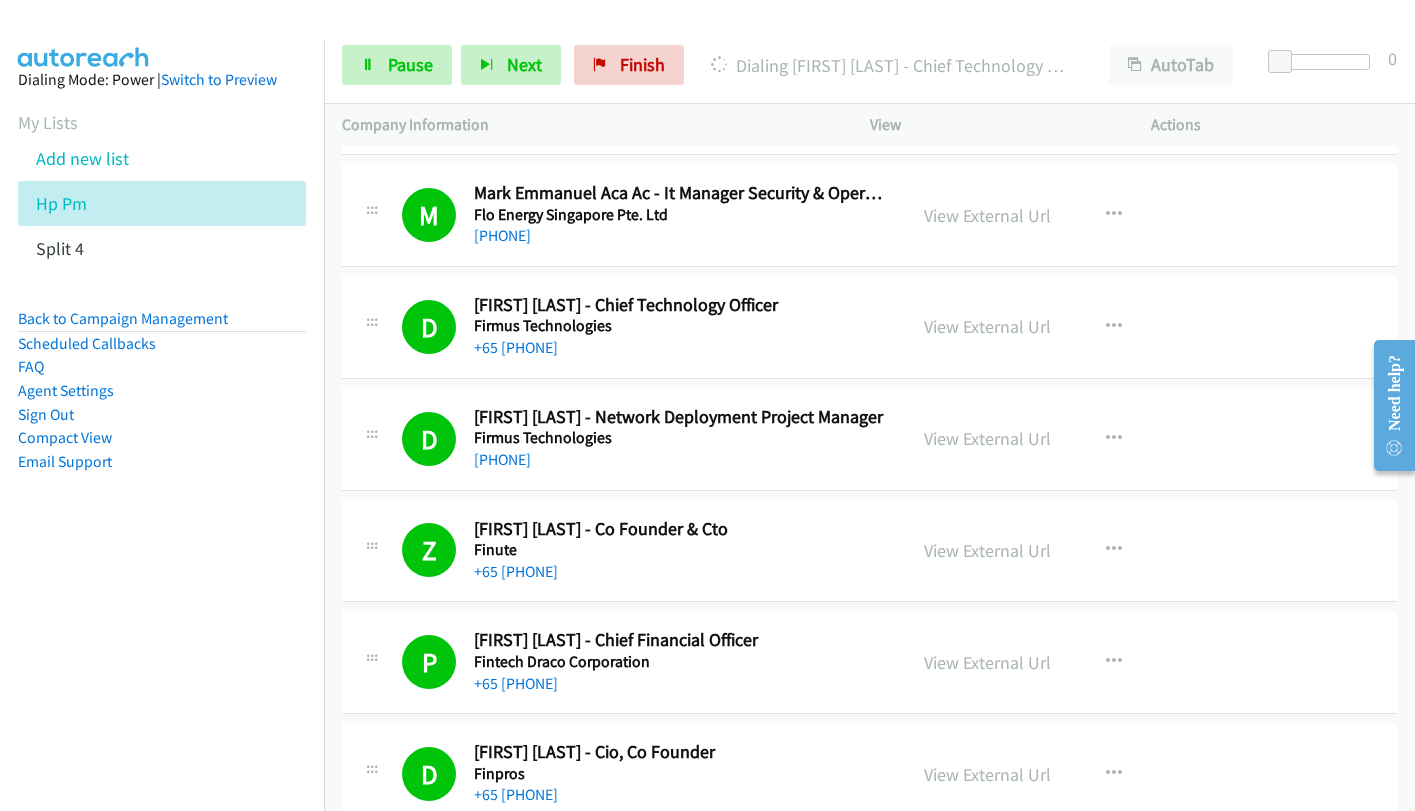 scroll, scrollTop: 18500, scrollLeft: 0, axis: vertical 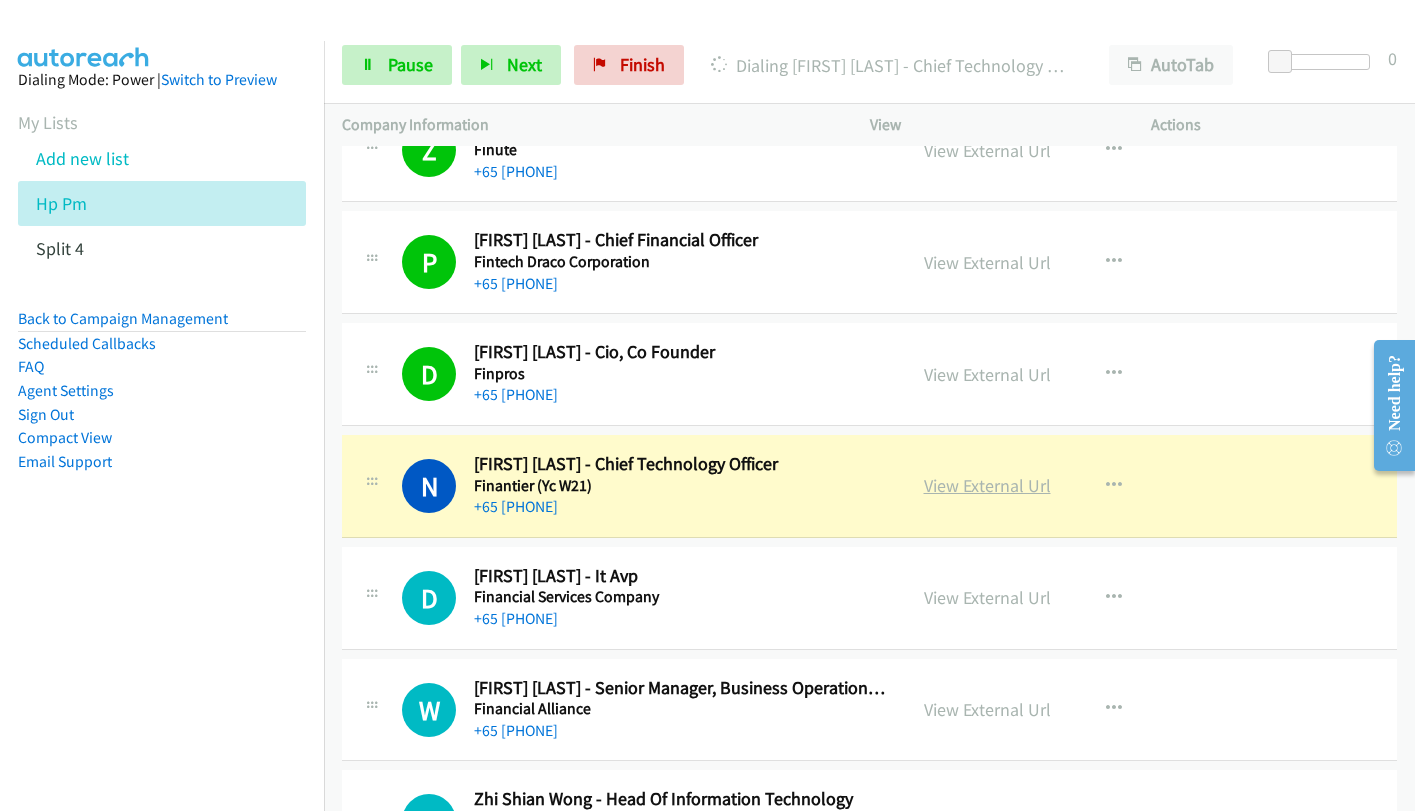 click on "View External Url" at bounding box center (987, 485) 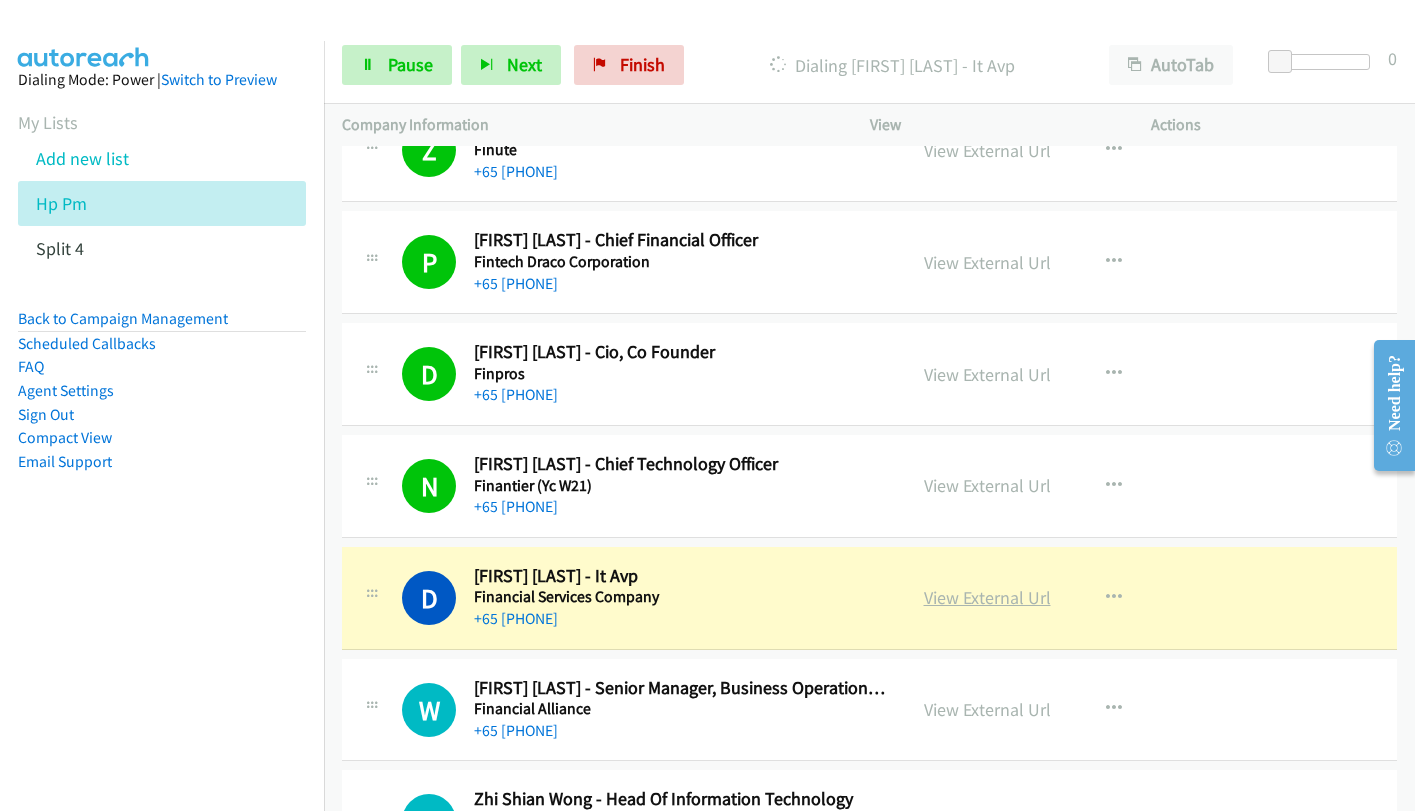 click on "View External Url" at bounding box center (987, 597) 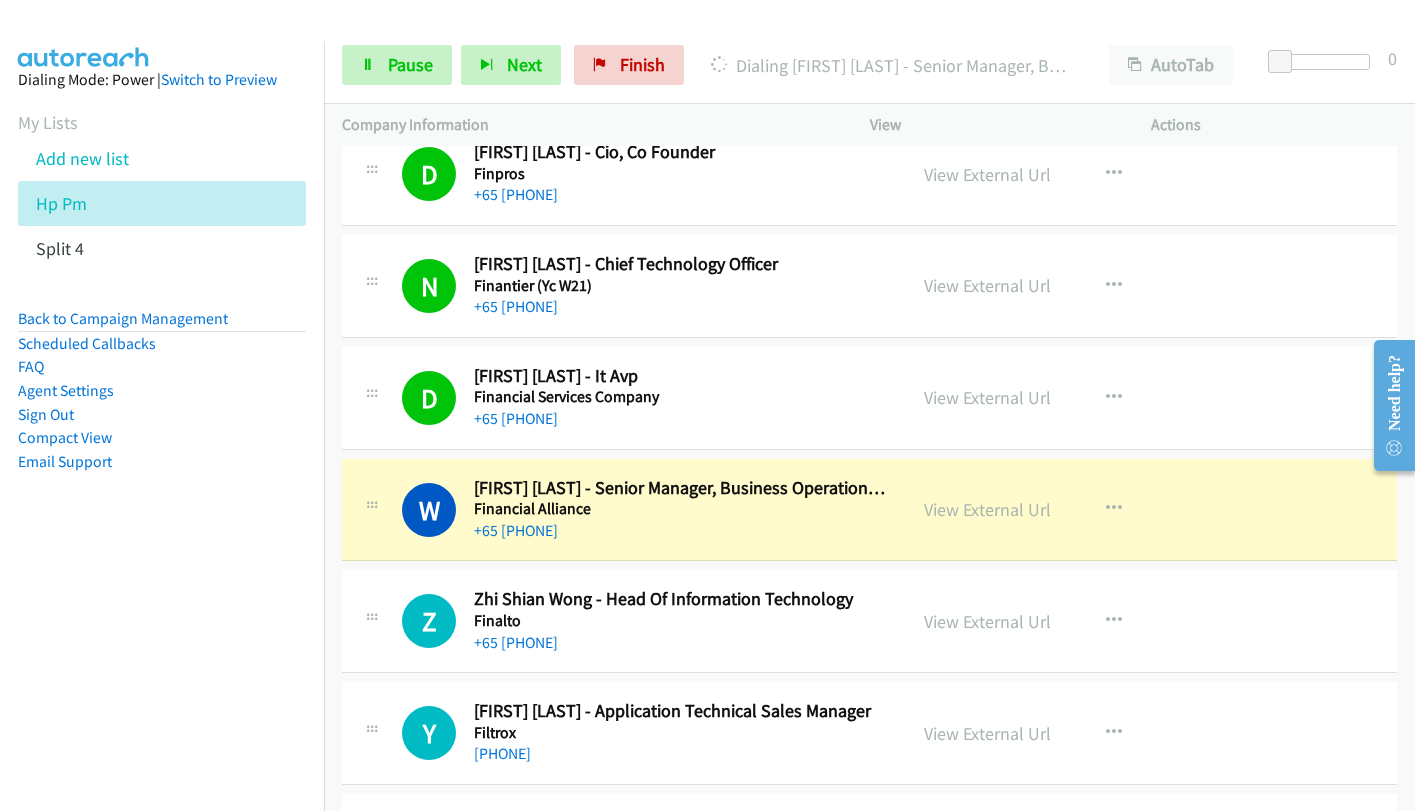 scroll, scrollTop: 18800, scrollLeft: 0, axis: vertical 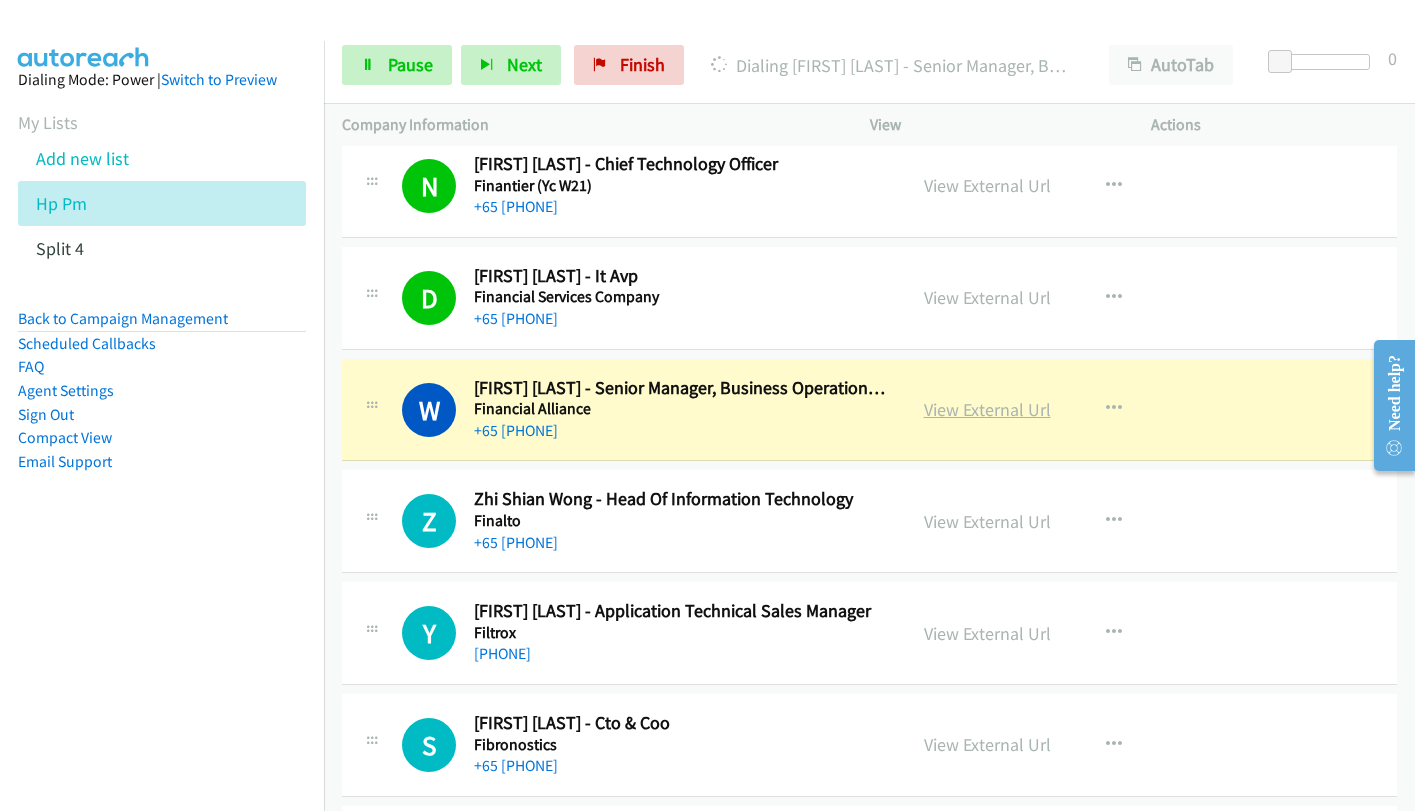 click on "View External Url" at bounding box center [987, 409] 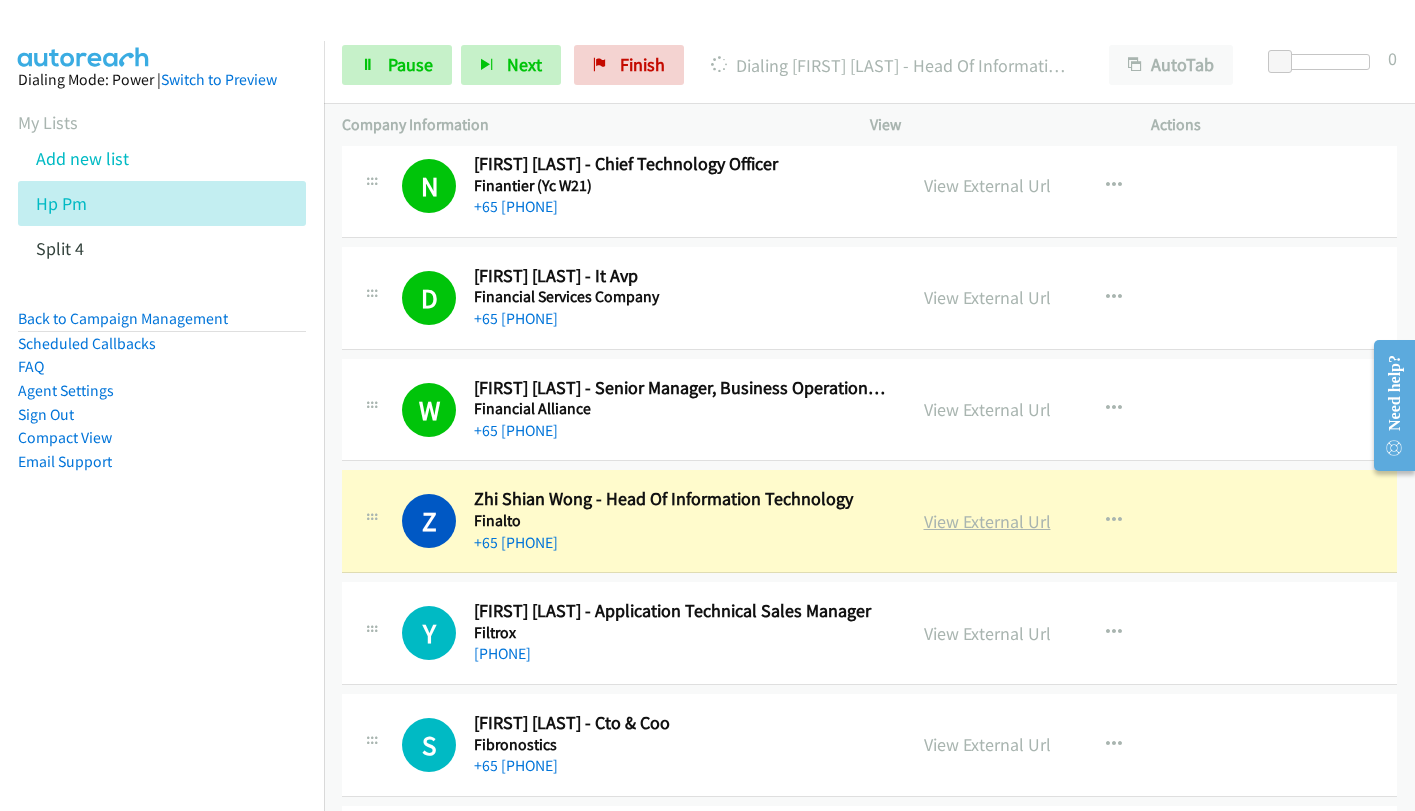 click on "View External Url" at bounding box center [987, 521] 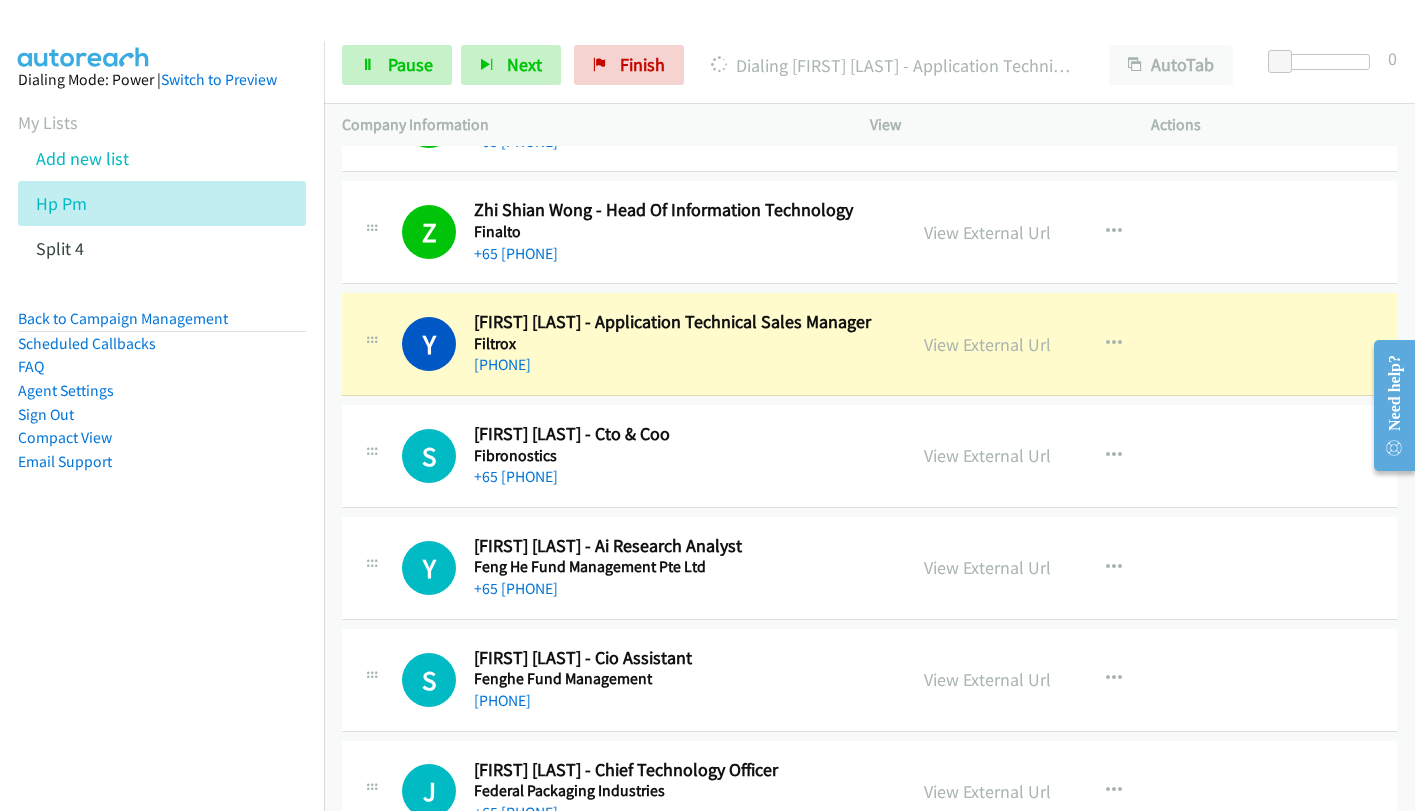 scroll, scrollTop: 19100, scrollLeft: 0, axis: vertical 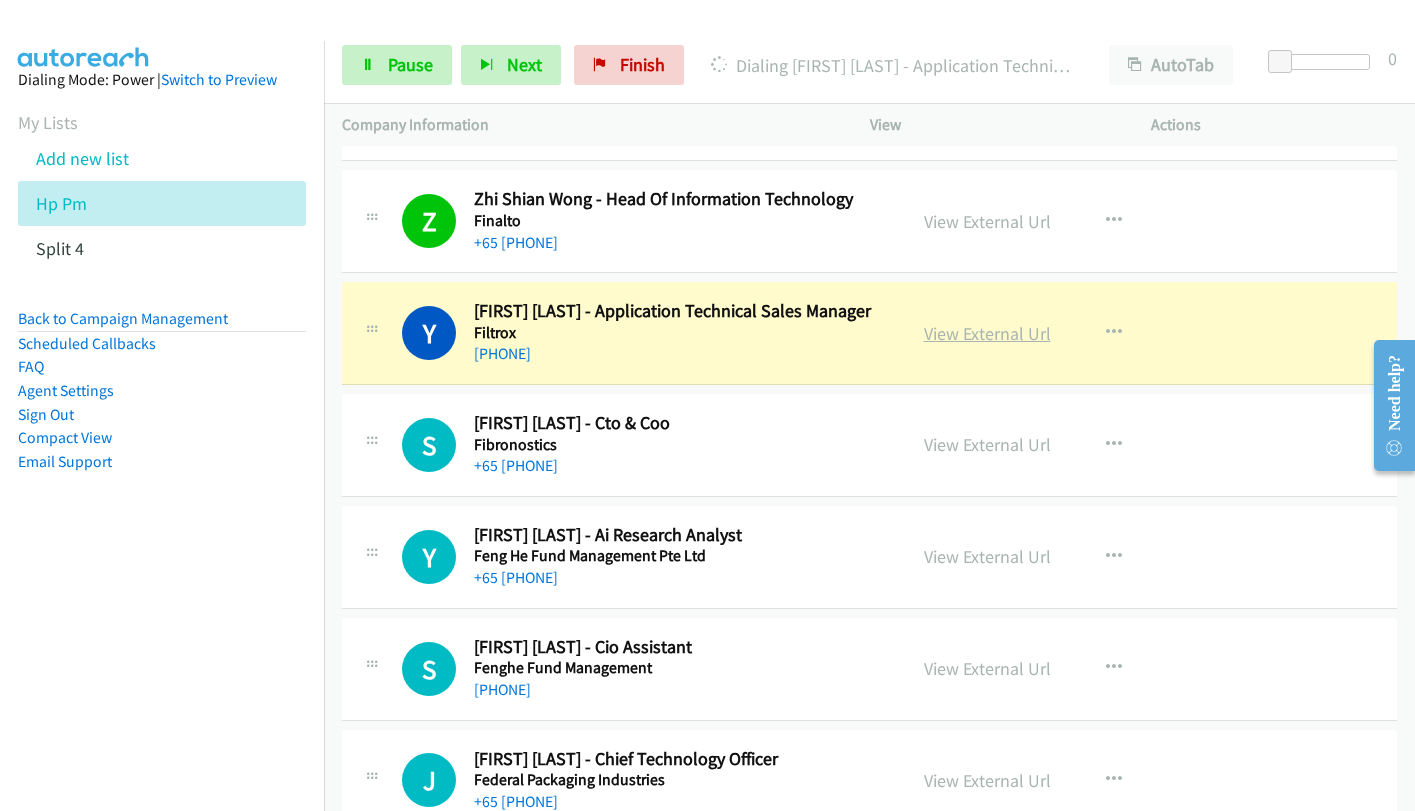click on "View External Url" at bounding box center (987, 333) 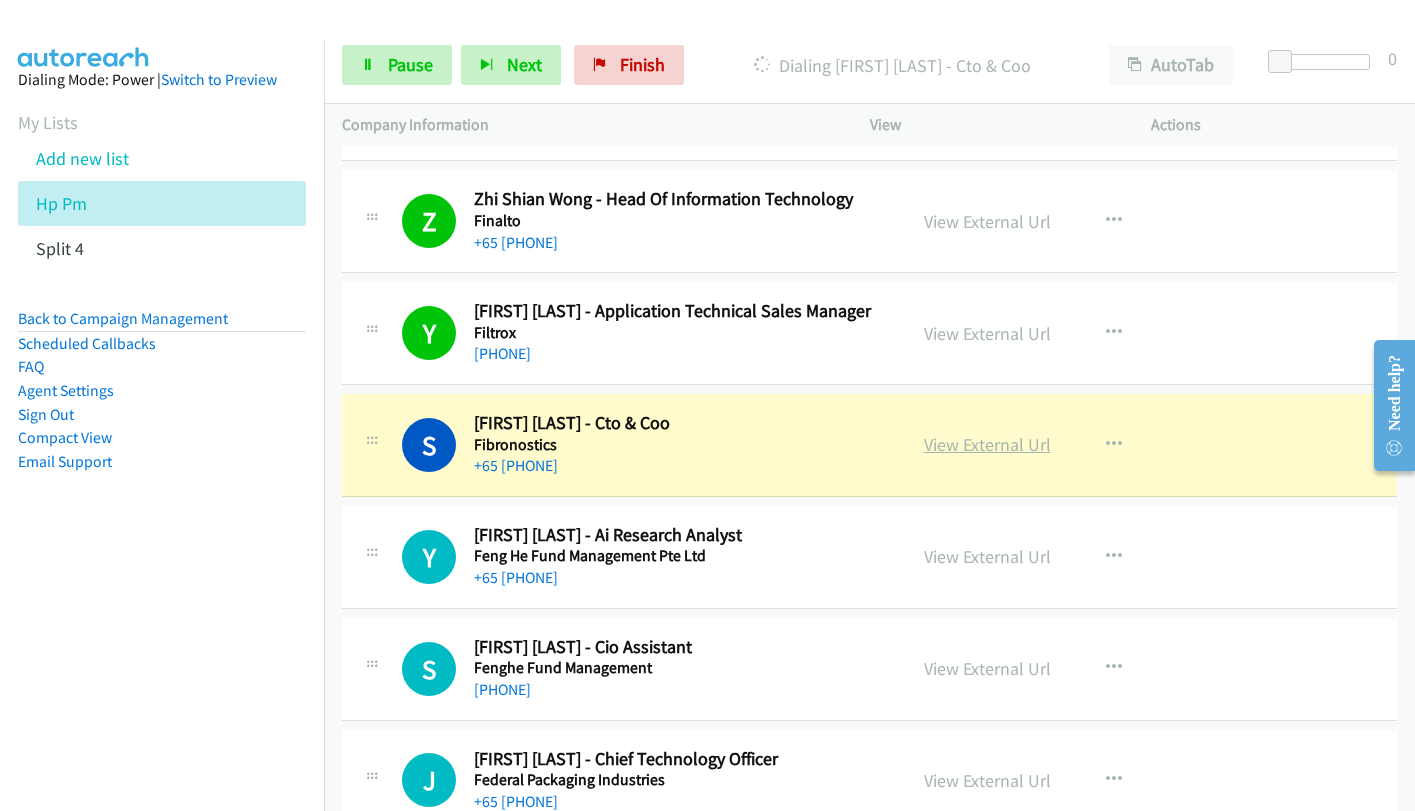 click on "View External Url" at bounding box center [987, 444] 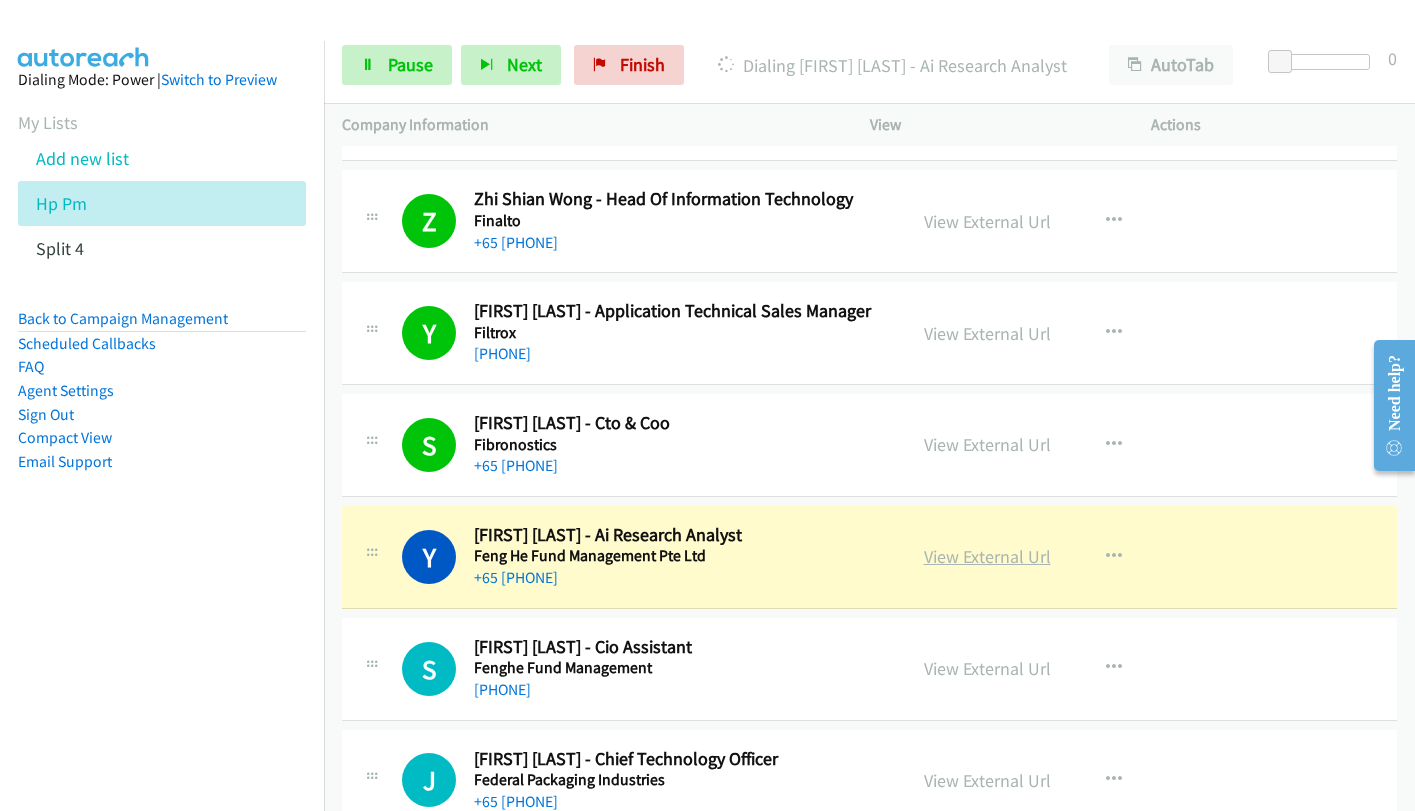 click on "View External Url" at bounding box center (987, 556) 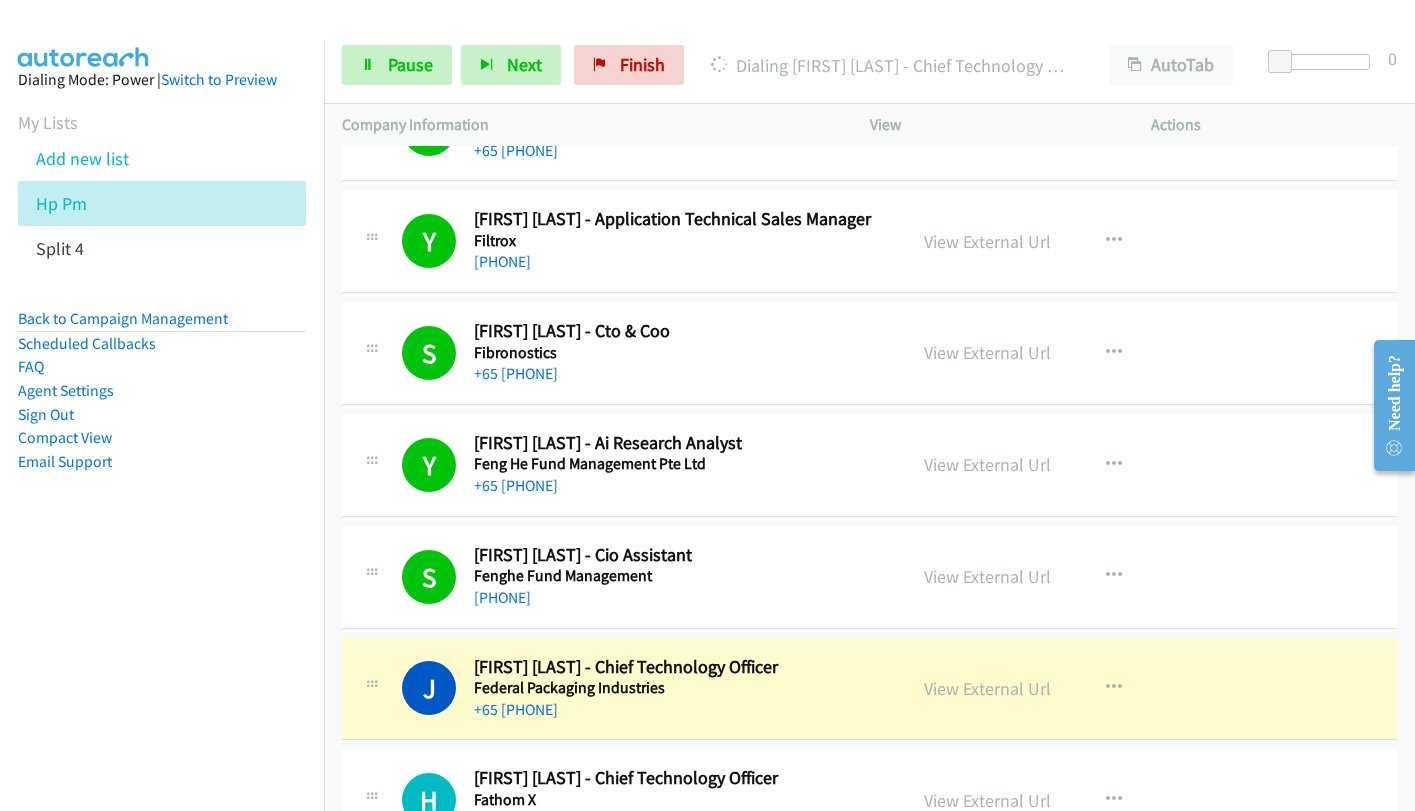 scroll, scrollTop: 19400, scrollLeft: 0, axis: vertical 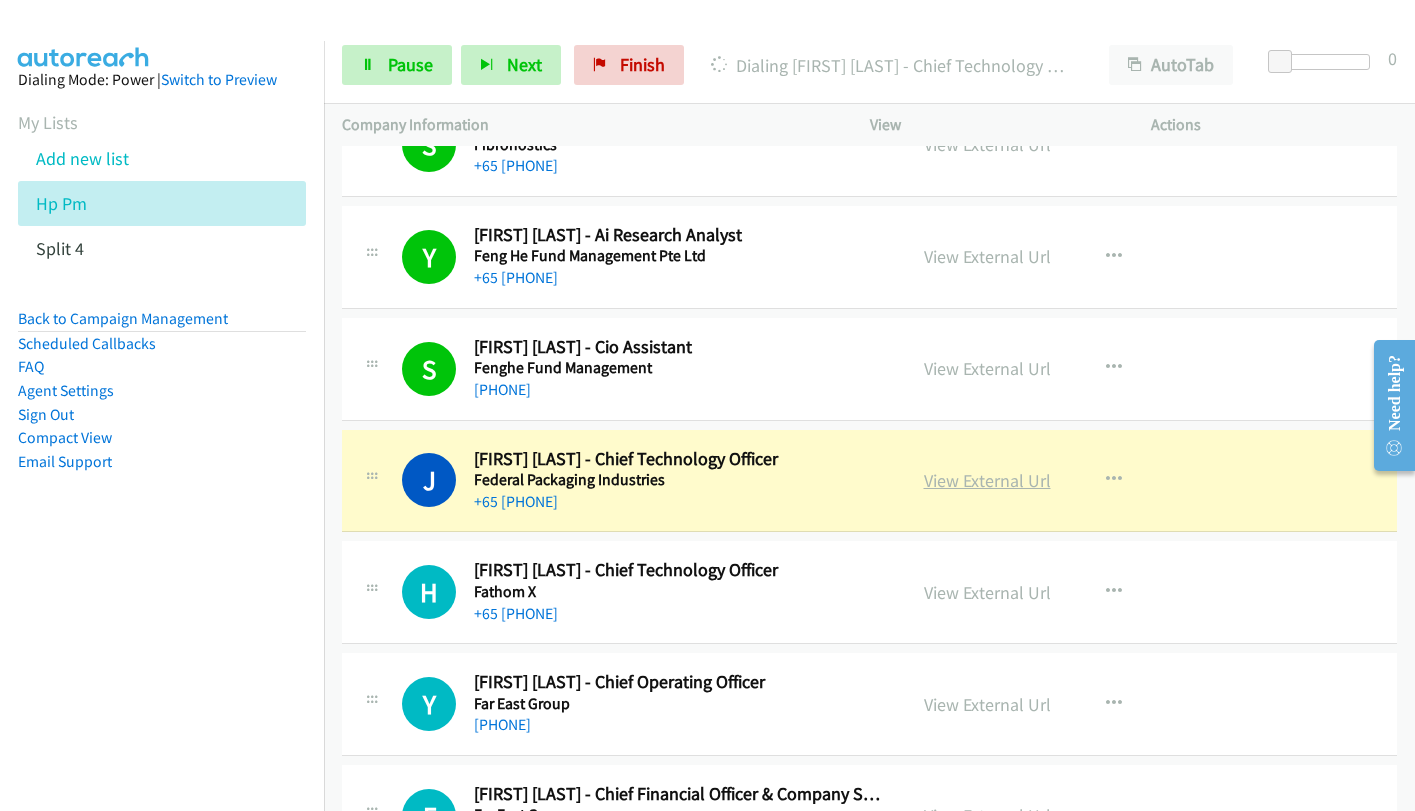 click on "View External Url" at bounding box center (987, 480) 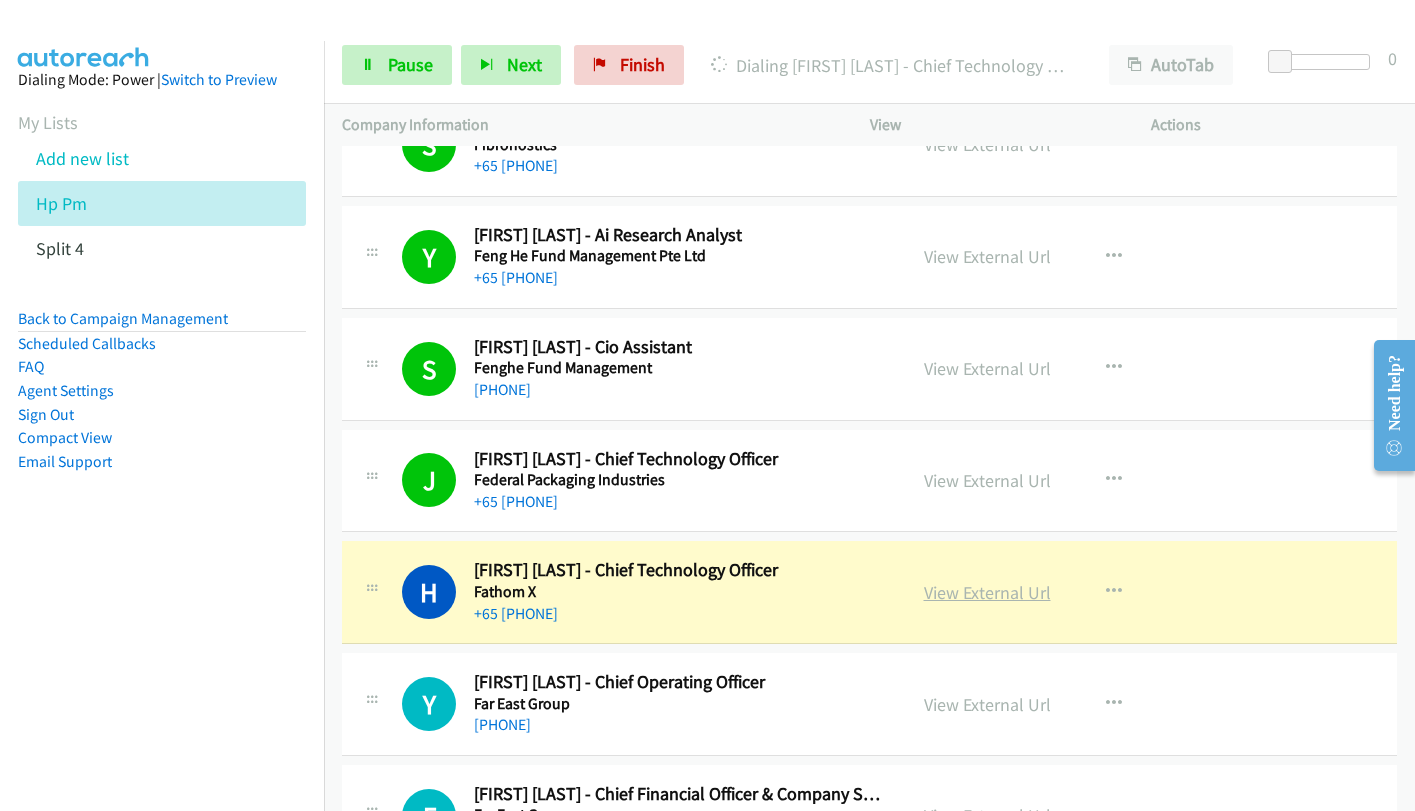 click on "View External Url" at bounding box center (987, 592) 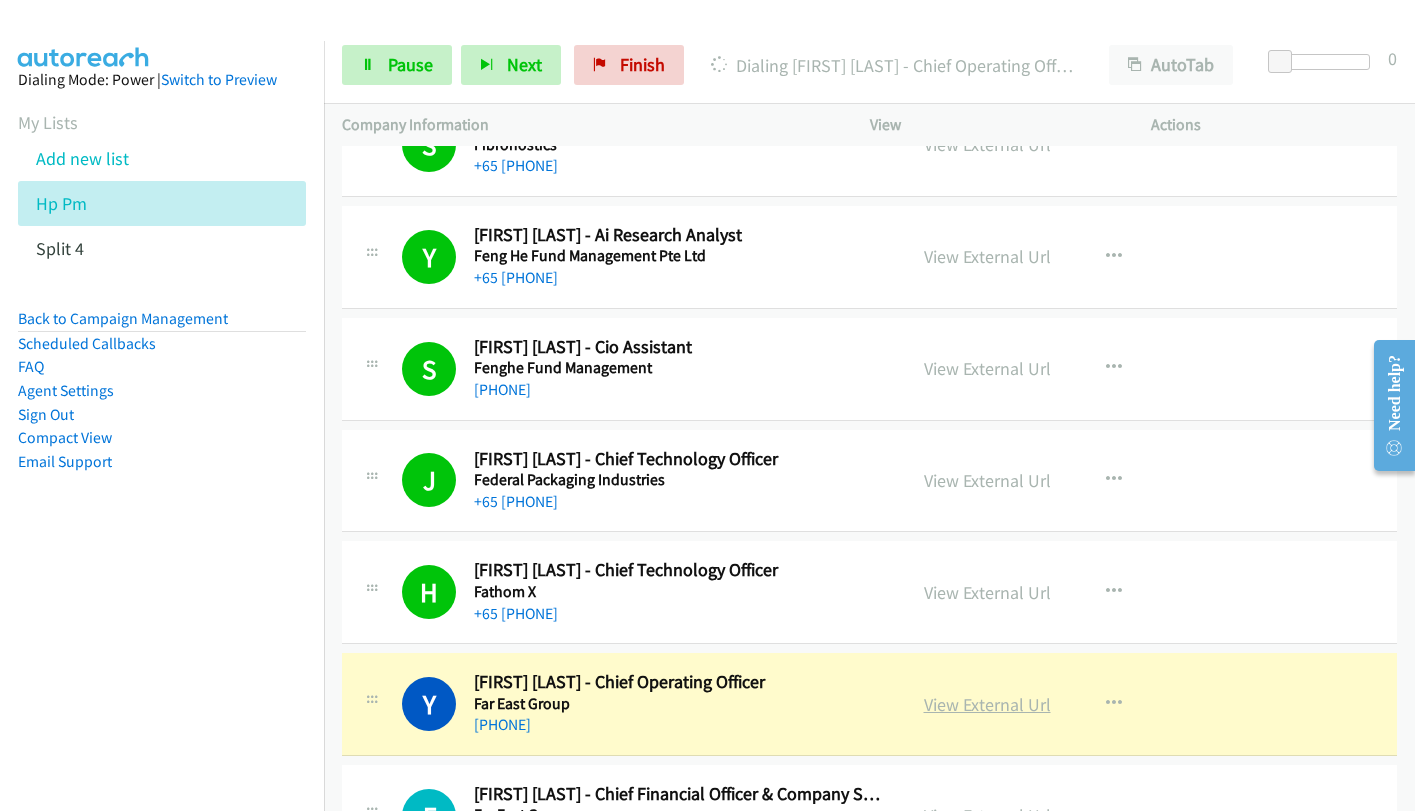 click on "View External Url" at bounding box center [987, 704] 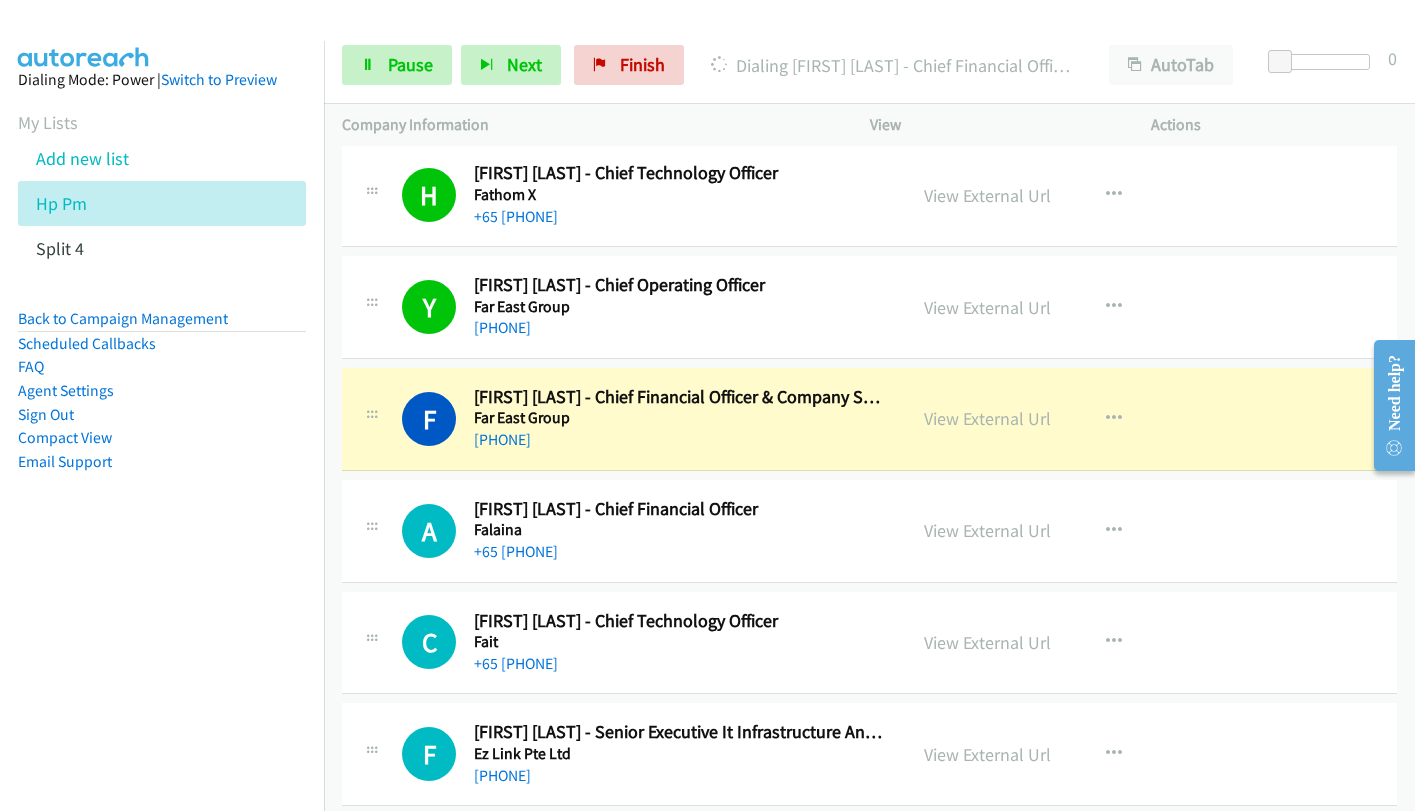 scroll, scrollTop: 19800, scrollLeft: 0, axis: vertical 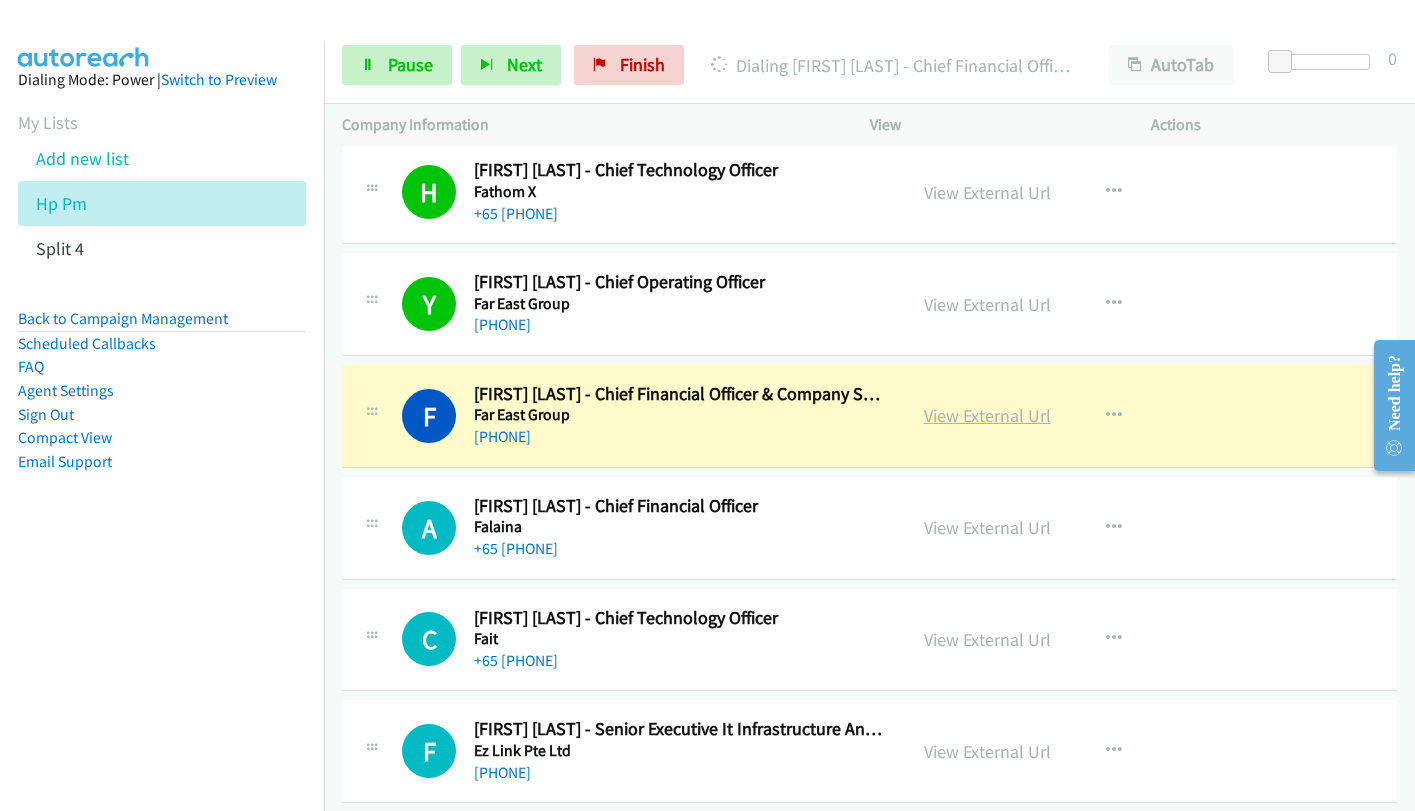 click on "View External Url" at bounding box center (987, 415) 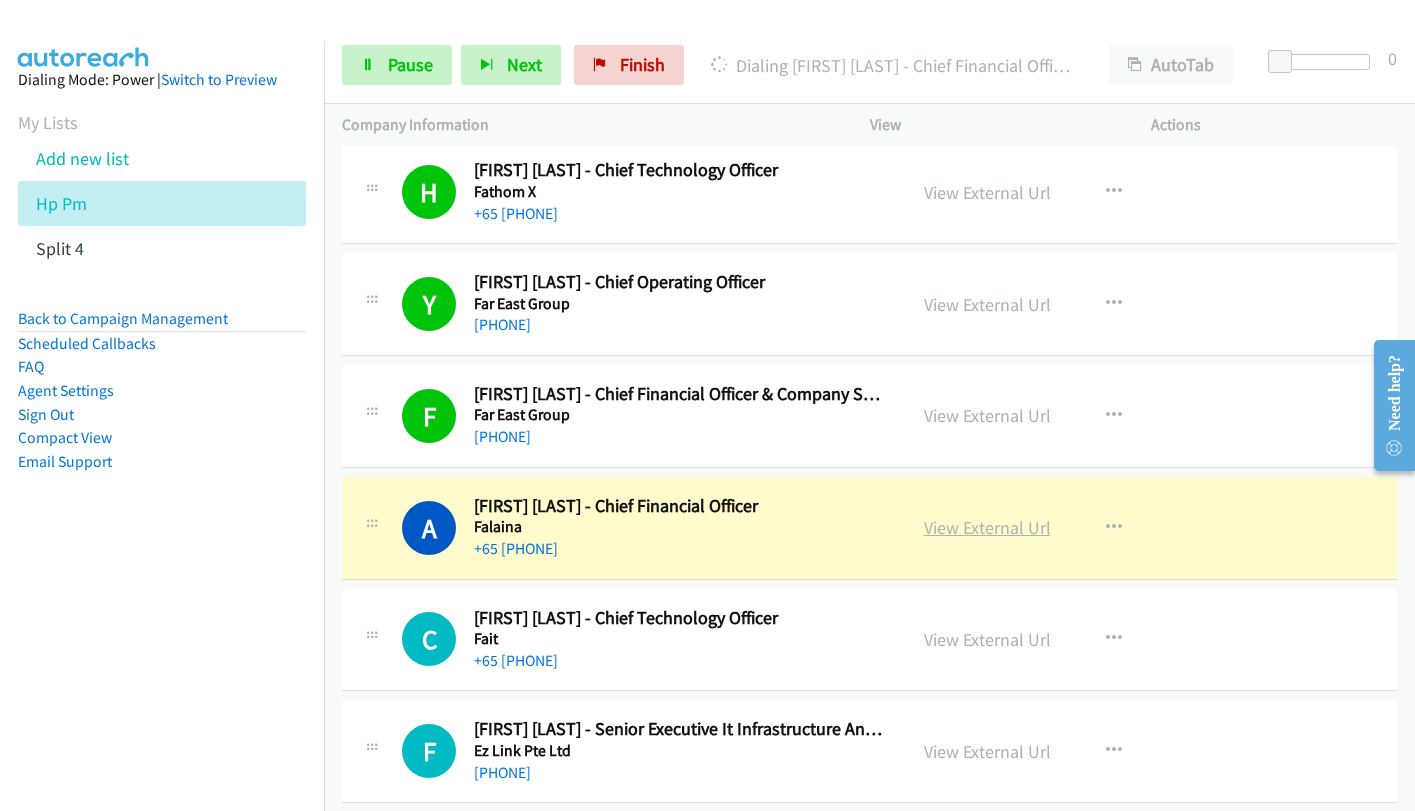 click on "View External Url" at bounding box center [987, 527] 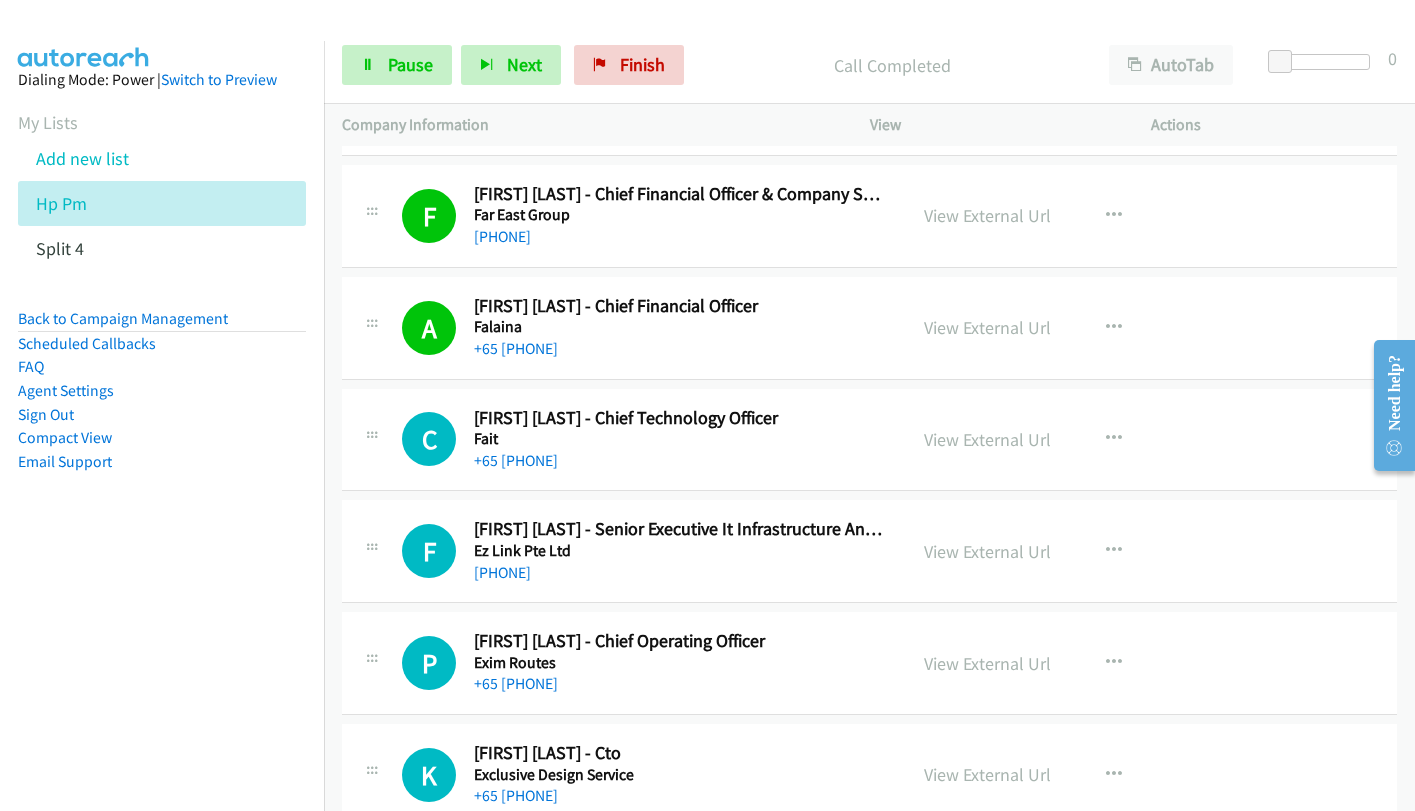 scroll, scrollTop: 20200, scrollLeft: 0, axis: vertical 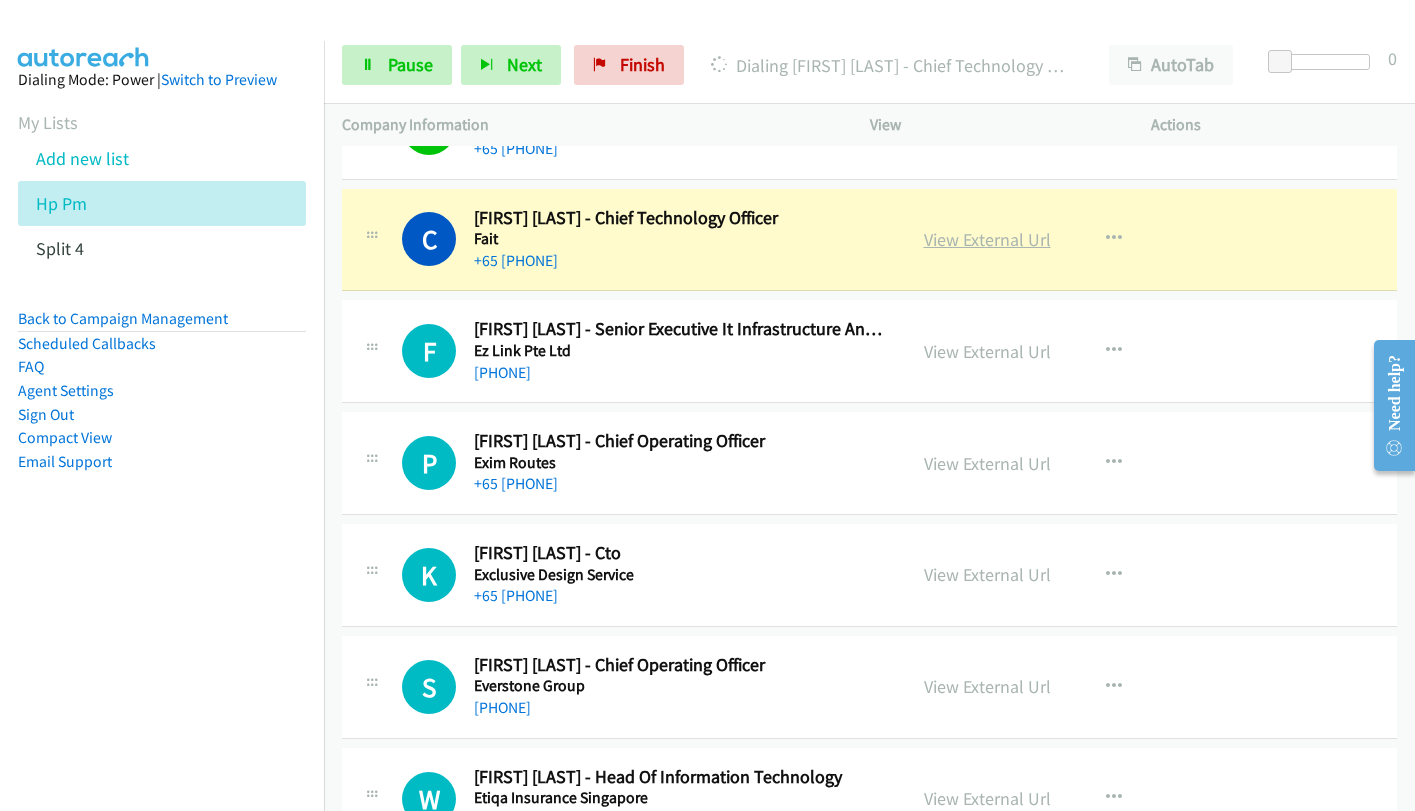 click on "View External Url" at bounding box center (987, 239) 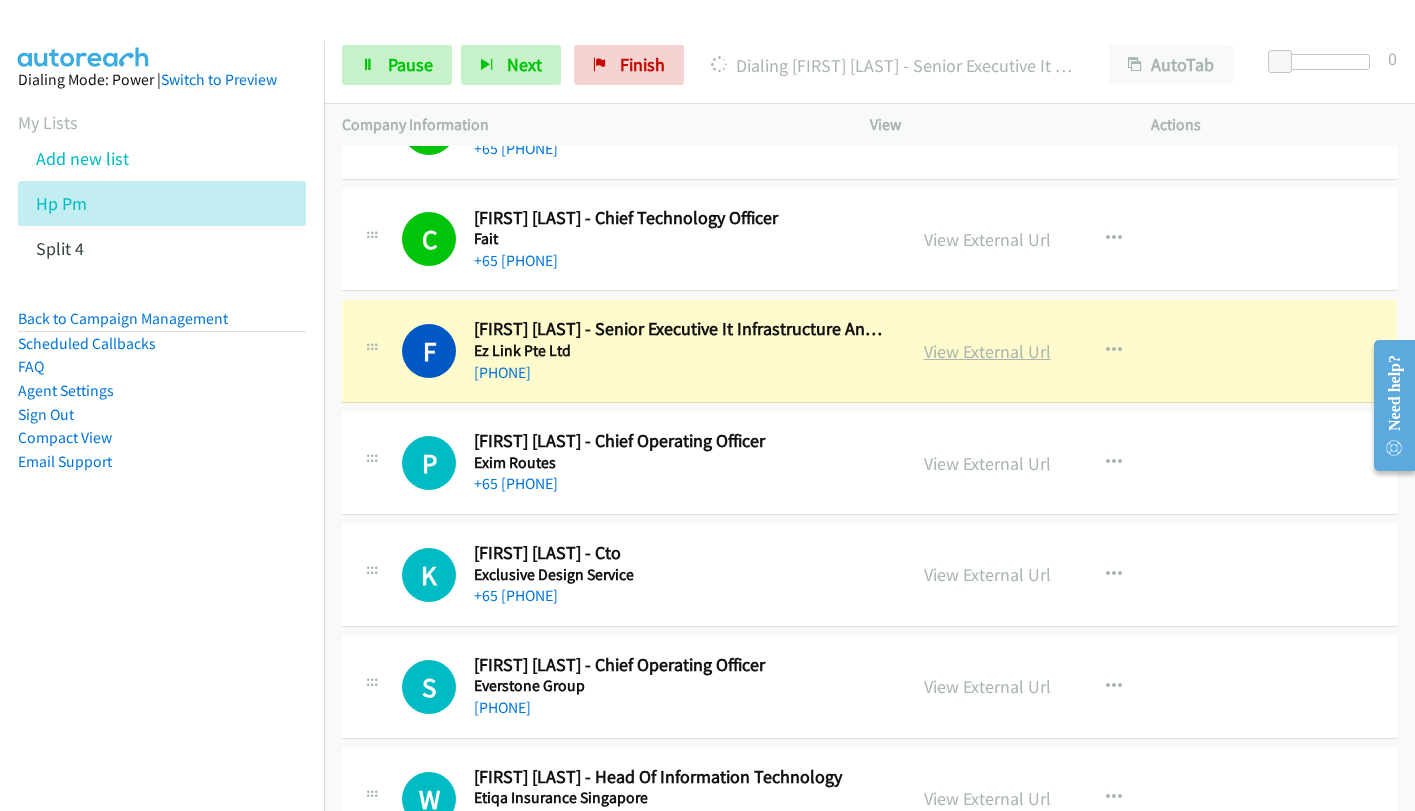 click on "View External Url" at bounding box center (987, 351) 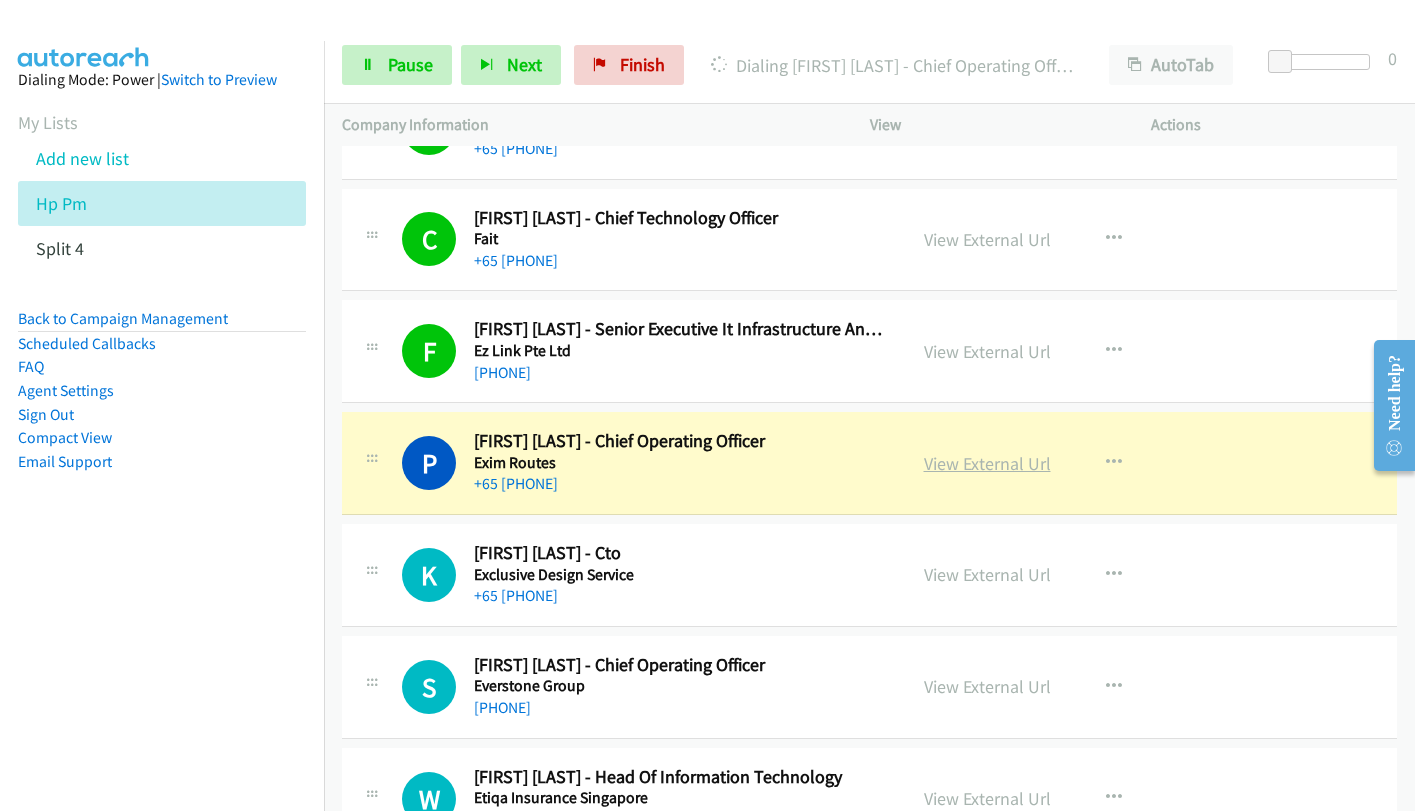 click on "View External Url" at bounding box center (987, 463) 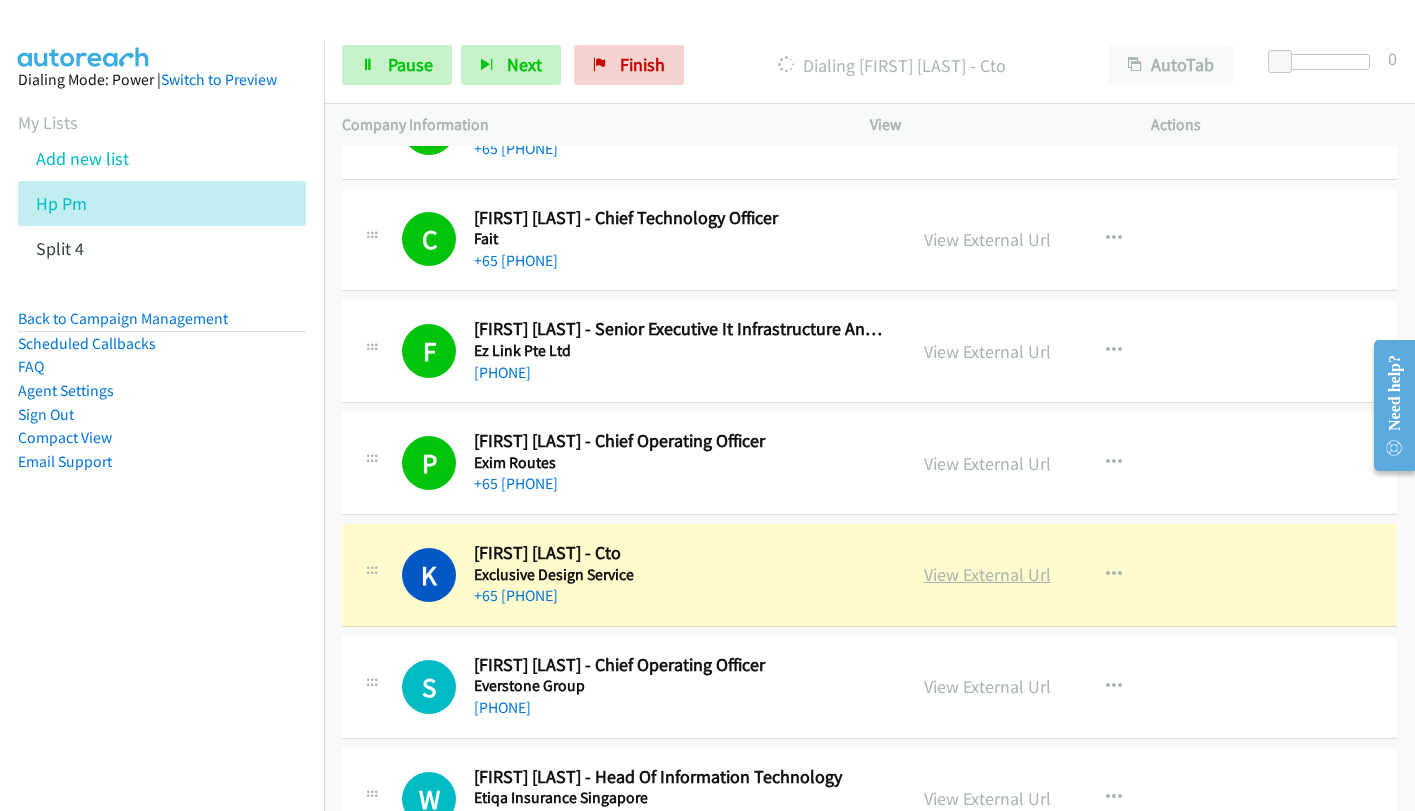 click on "View External Url" at bounding box center [987, 574] 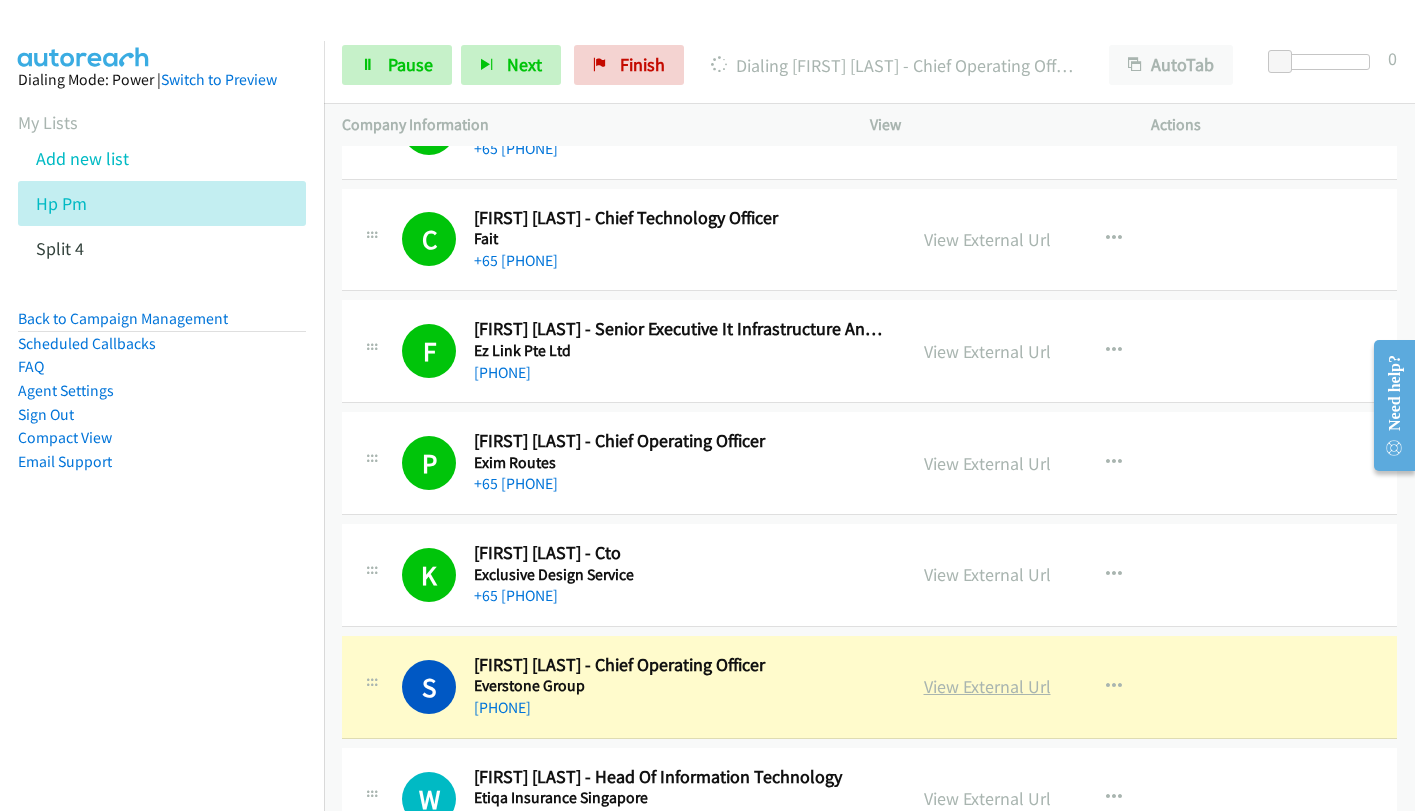 click on "View External Url" at bounding box center [987, 686] 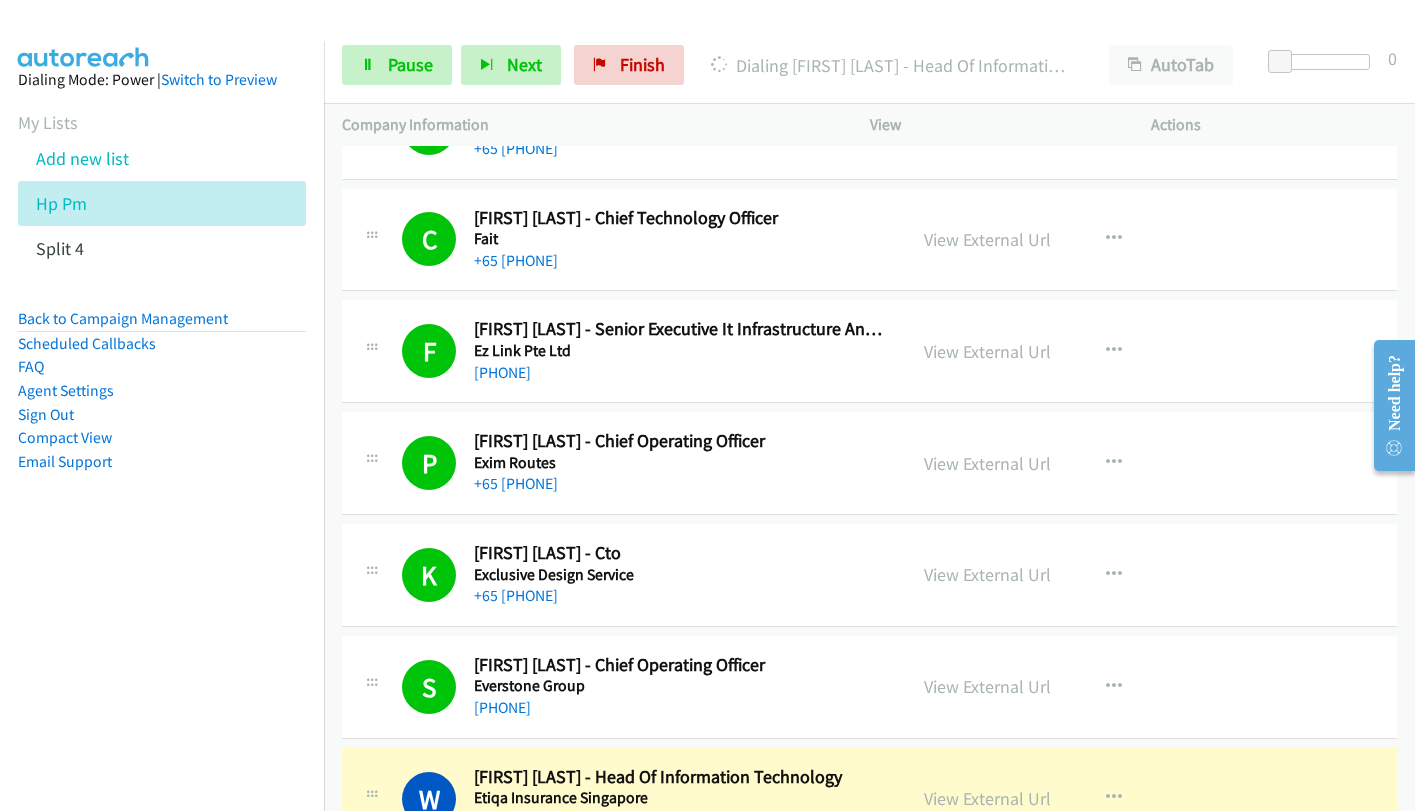 scroll, scrollTop: 20600, scrollLeft: 0, axis: vertical 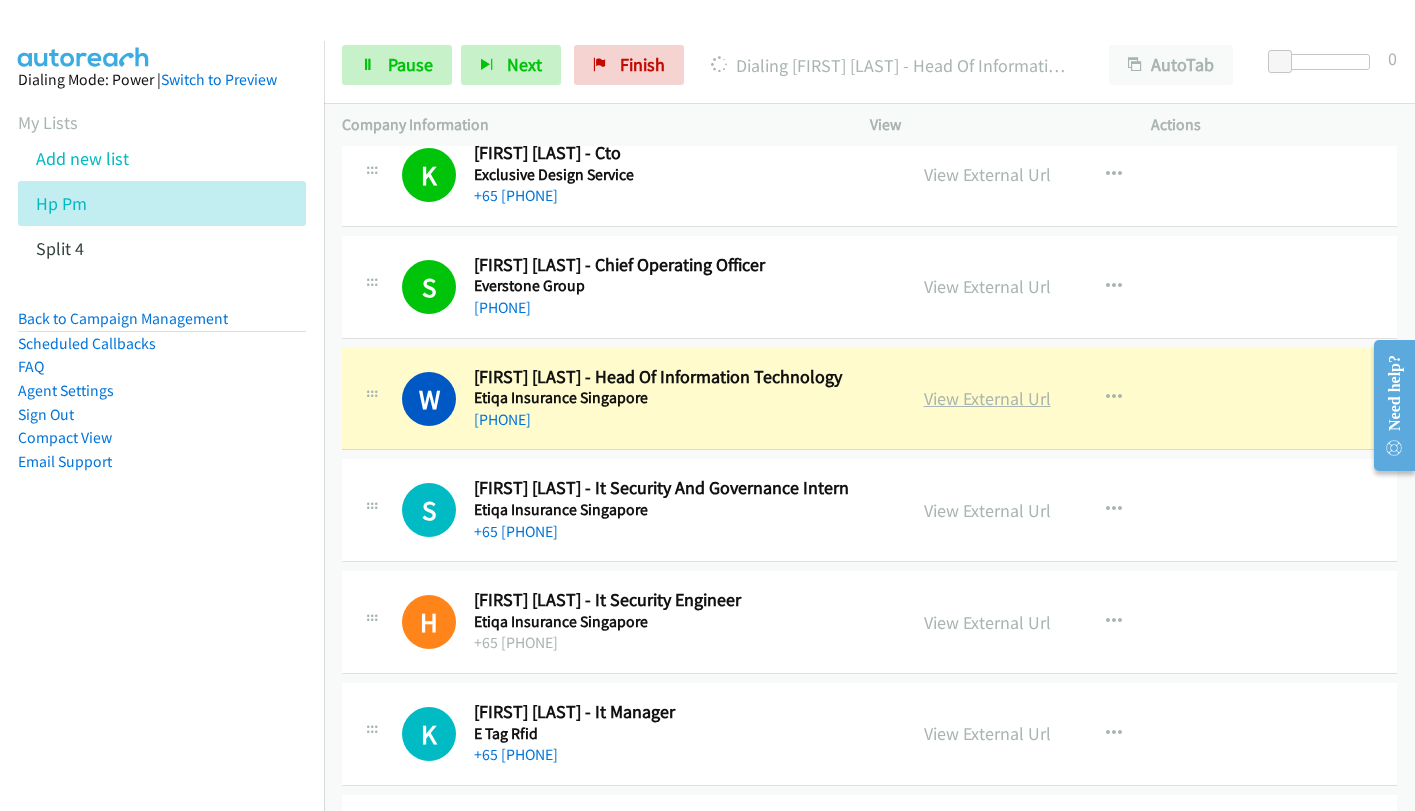 click on "View External Url" at bounding box center (987, 398) 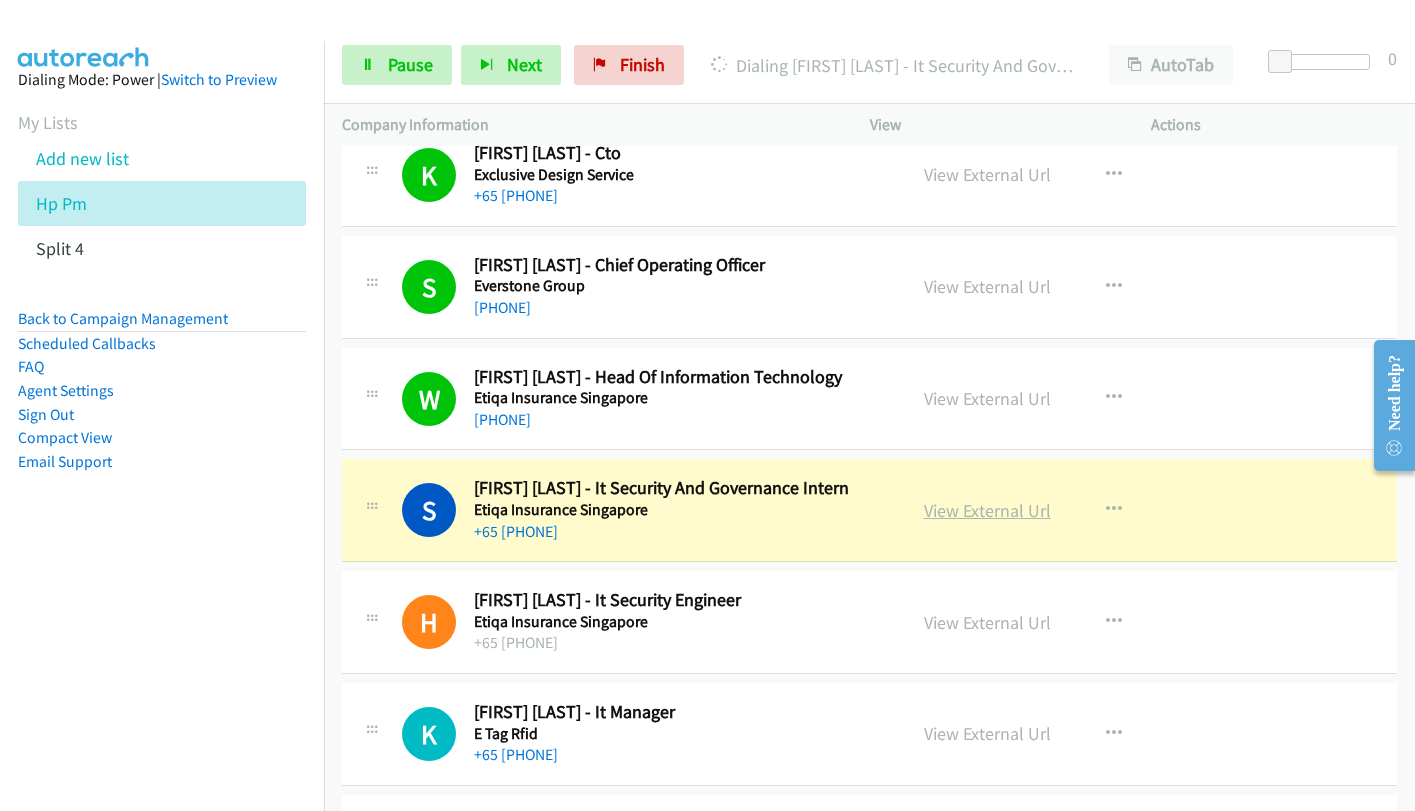click on "View External Url" at bounding box center (987, 510) 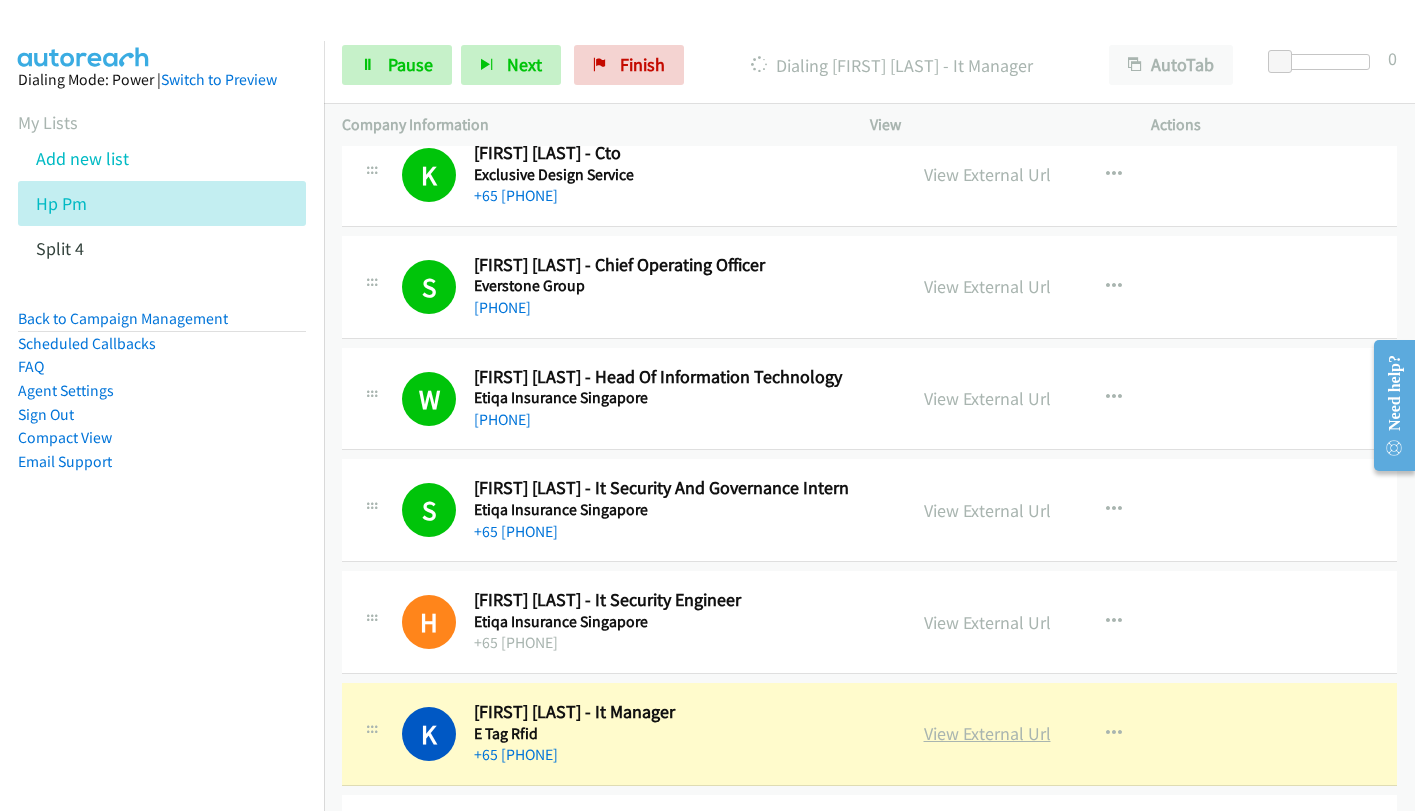 click on "View External Url" at bounding box center (987, 733) 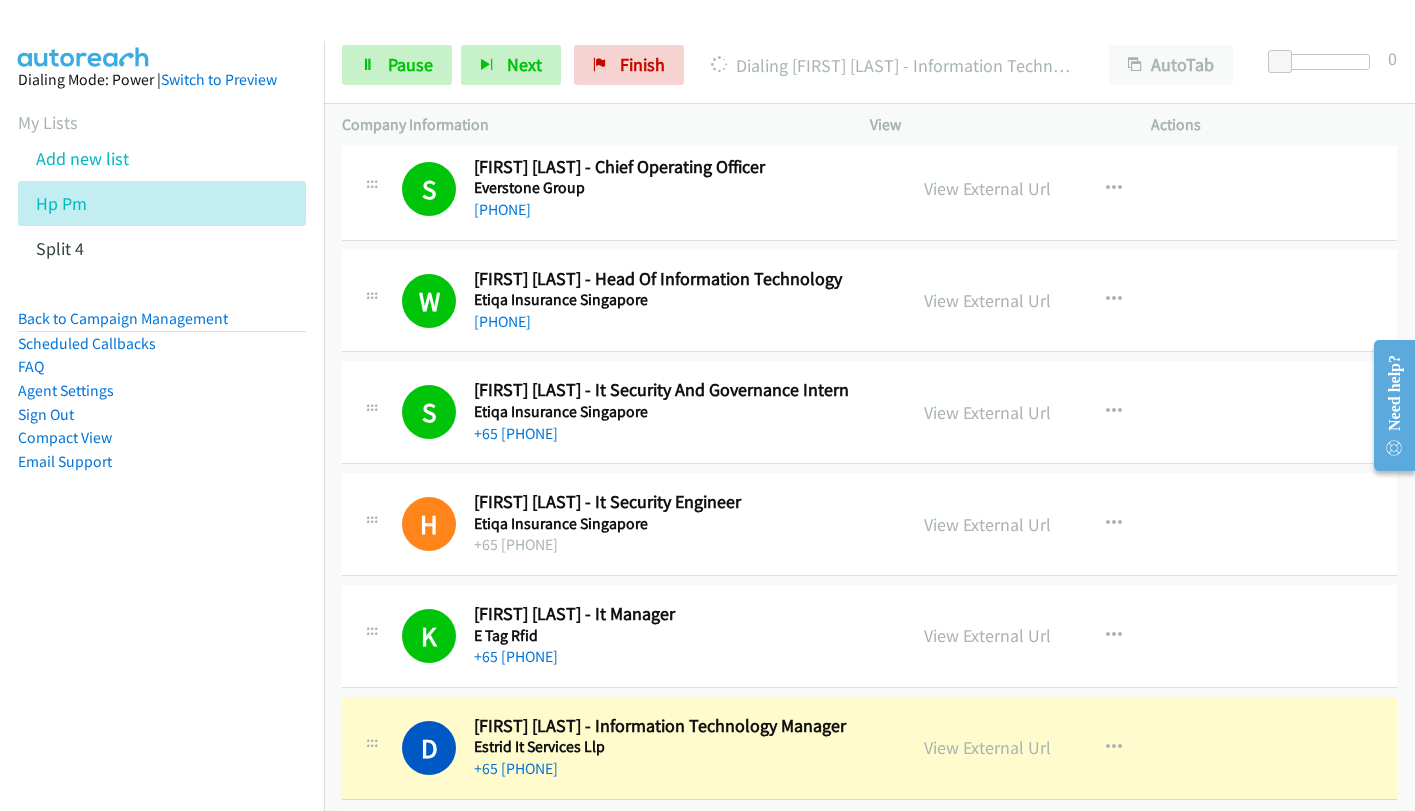 scroll, scrollTop: 20900, scrollLeft: 0, axis: vertical 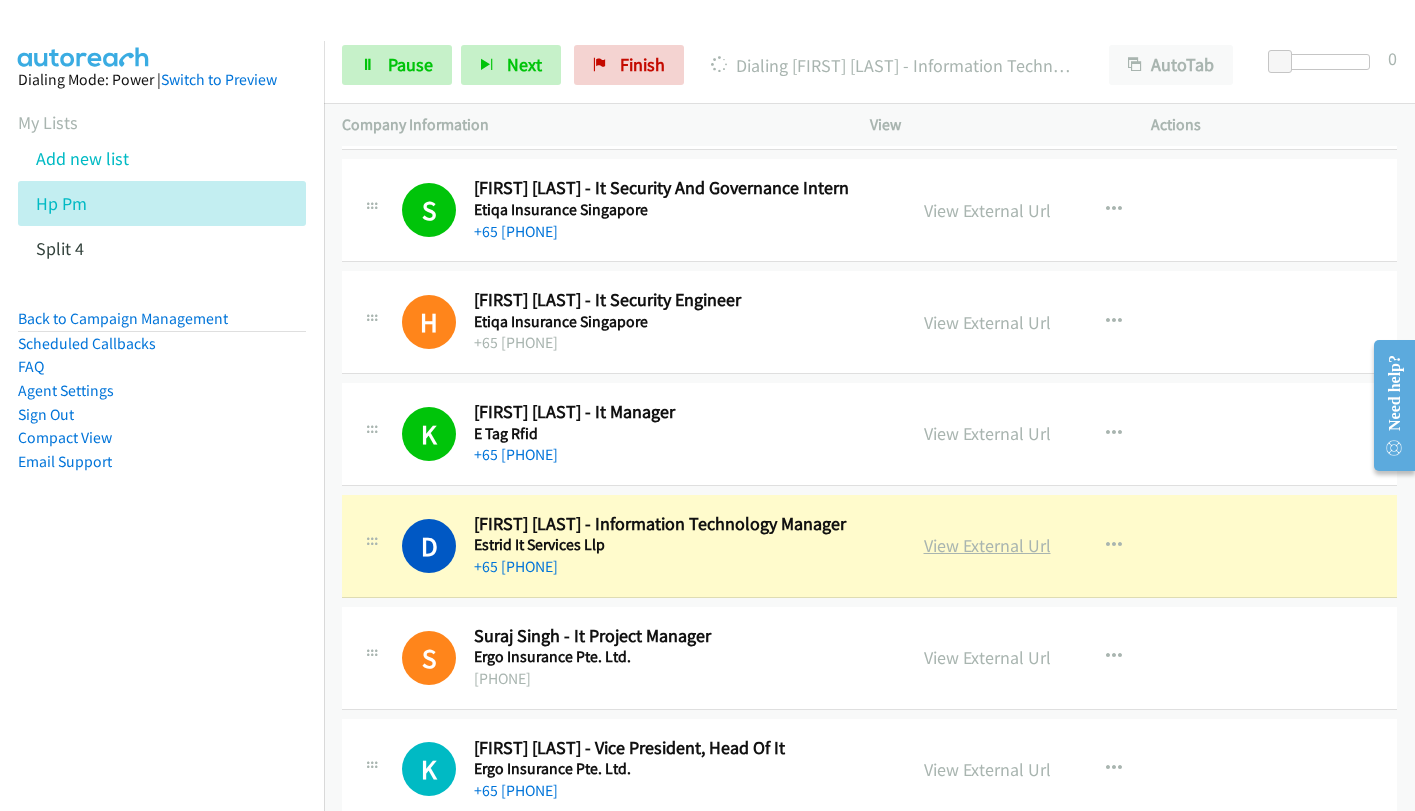 click on "View External Url" at bounding box center [987, 545] 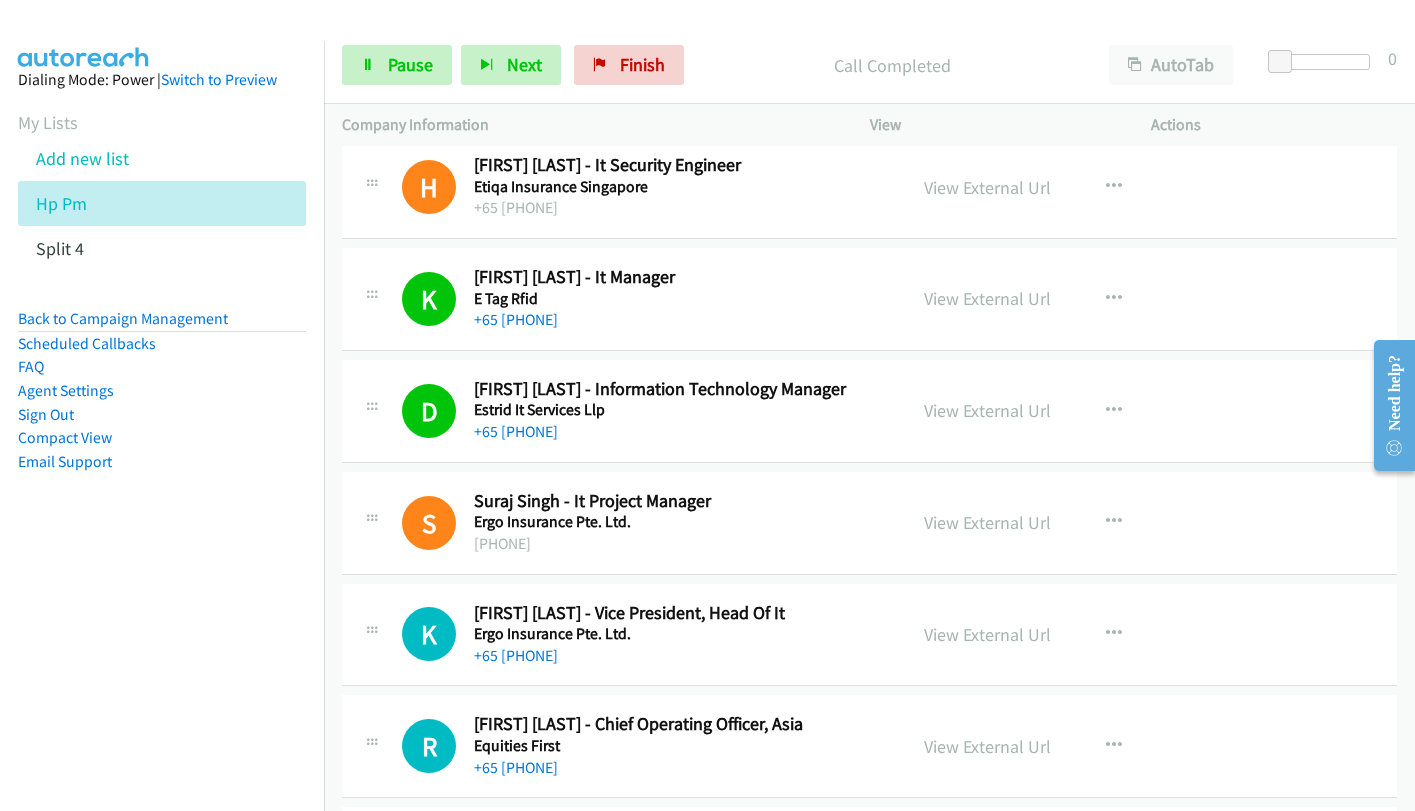scroll, scrollTop: 21400, scrollLeft: 0, axis: vertical 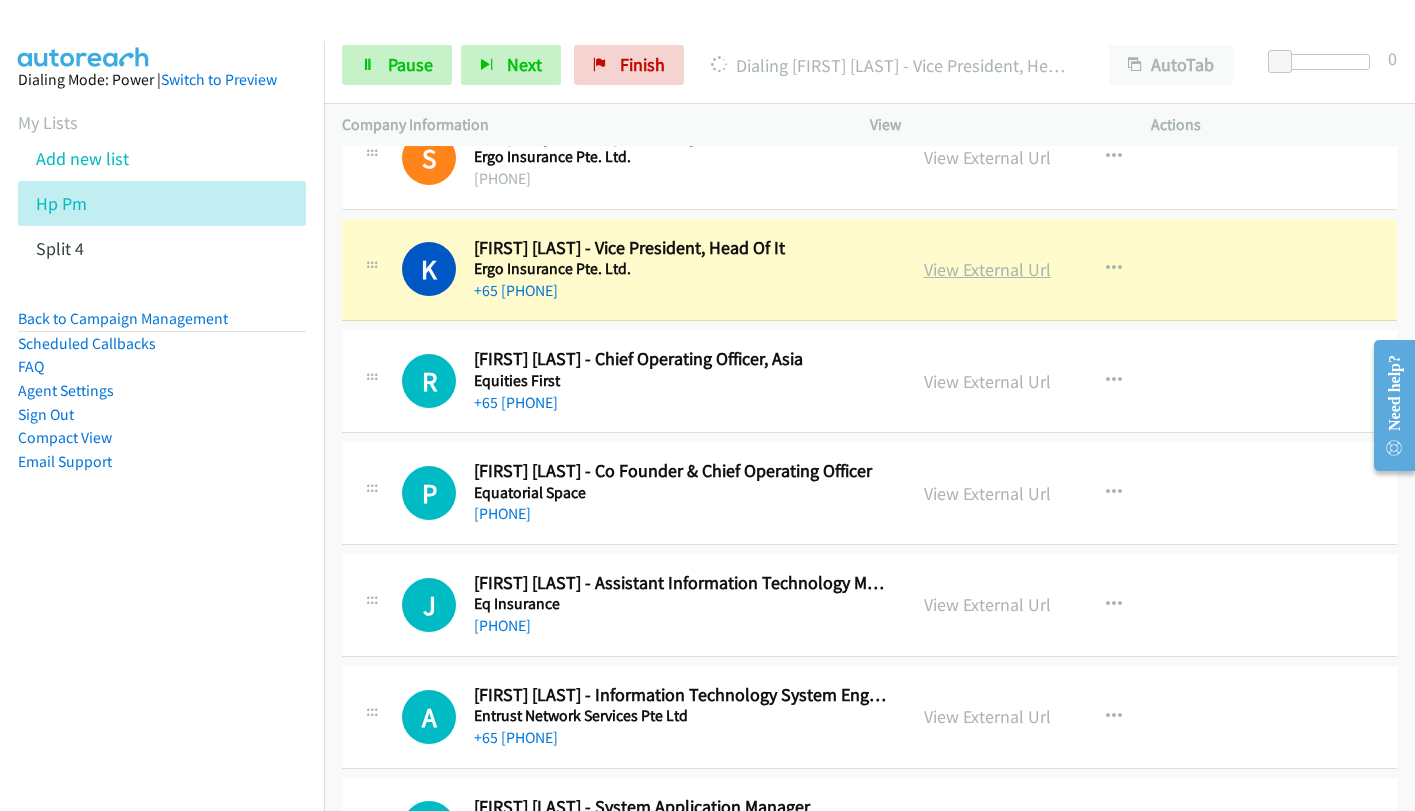 click on "View External Url" at bounding box center (987, 269) 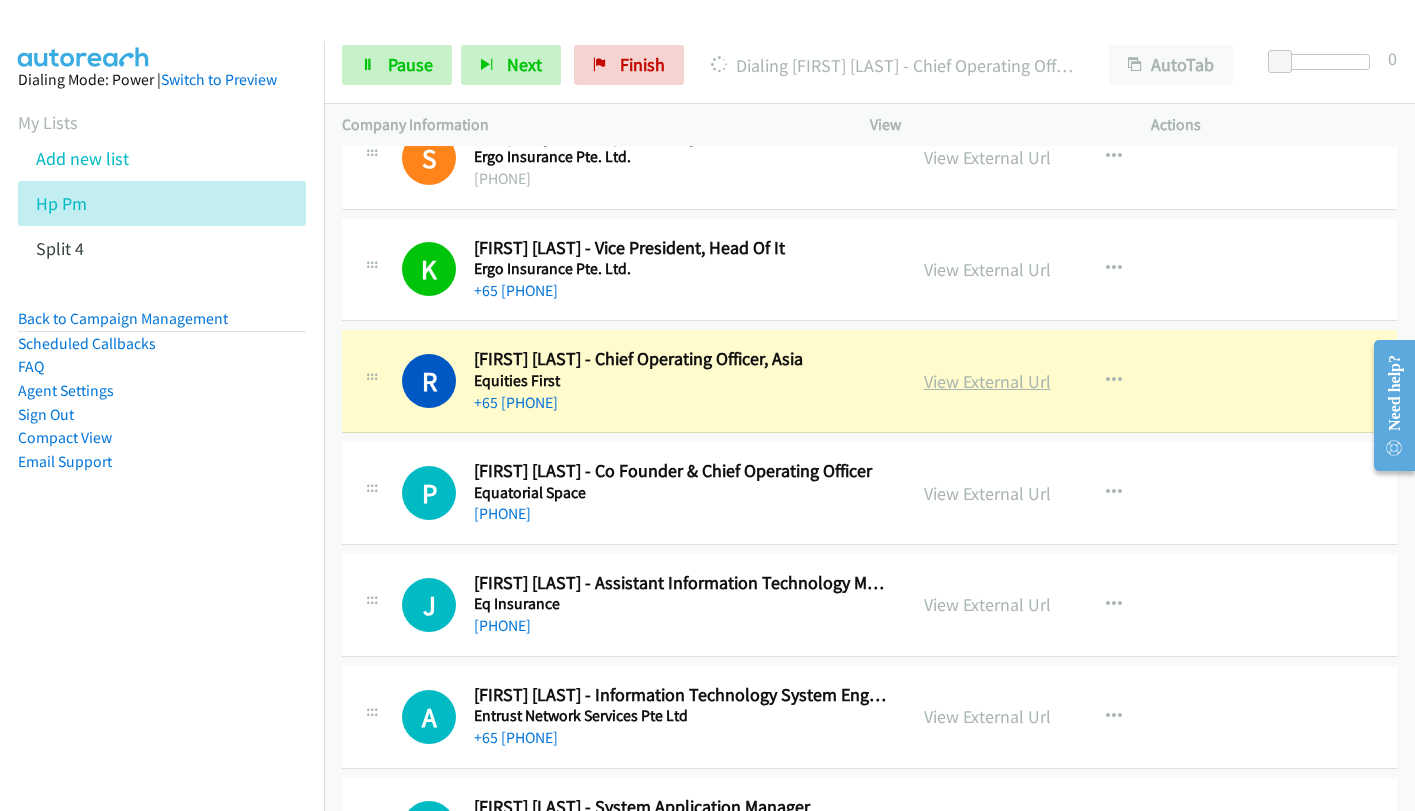 click on "View External Url" at bounding box center (987, 381) 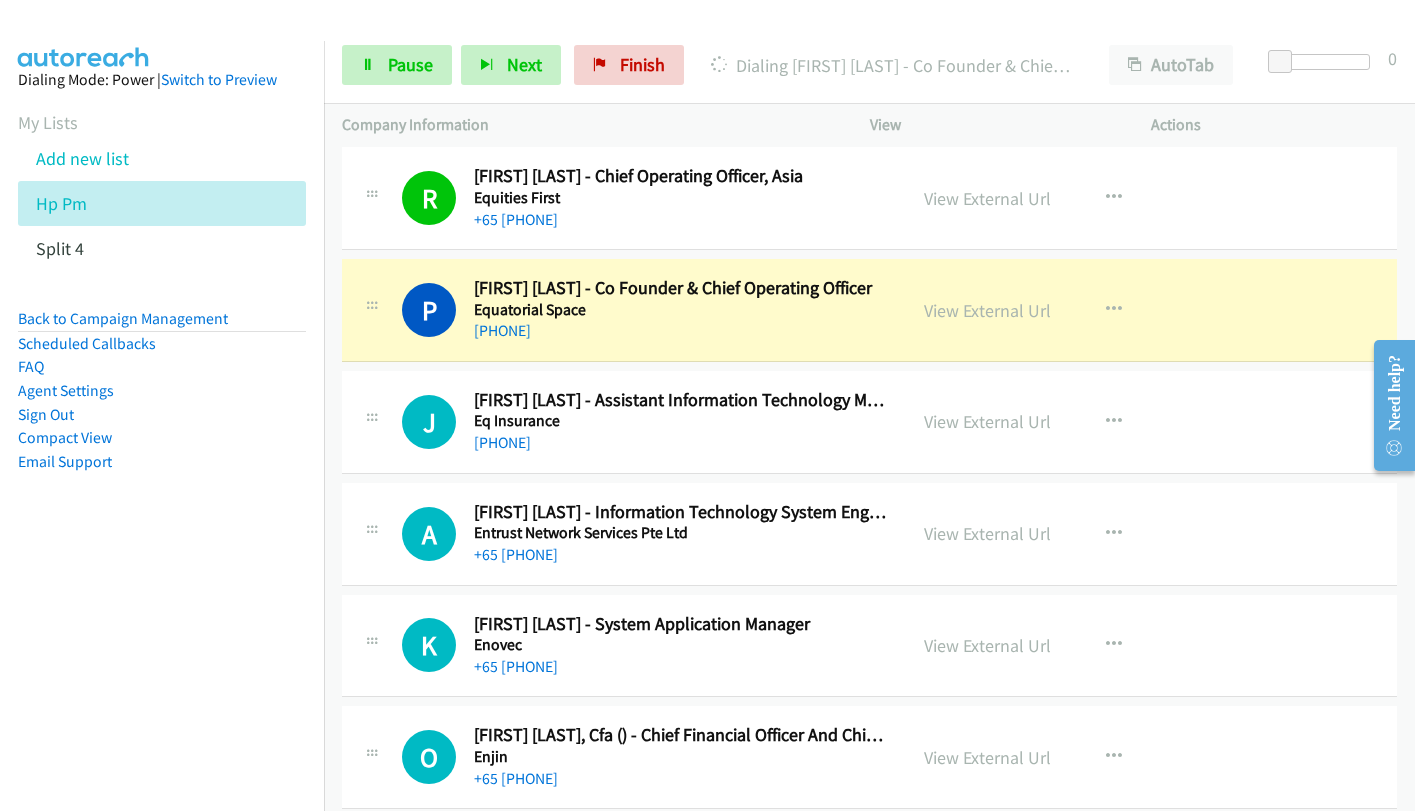 scroll, scrollTop: 21600, scrollLeft: 0, axis: vertical 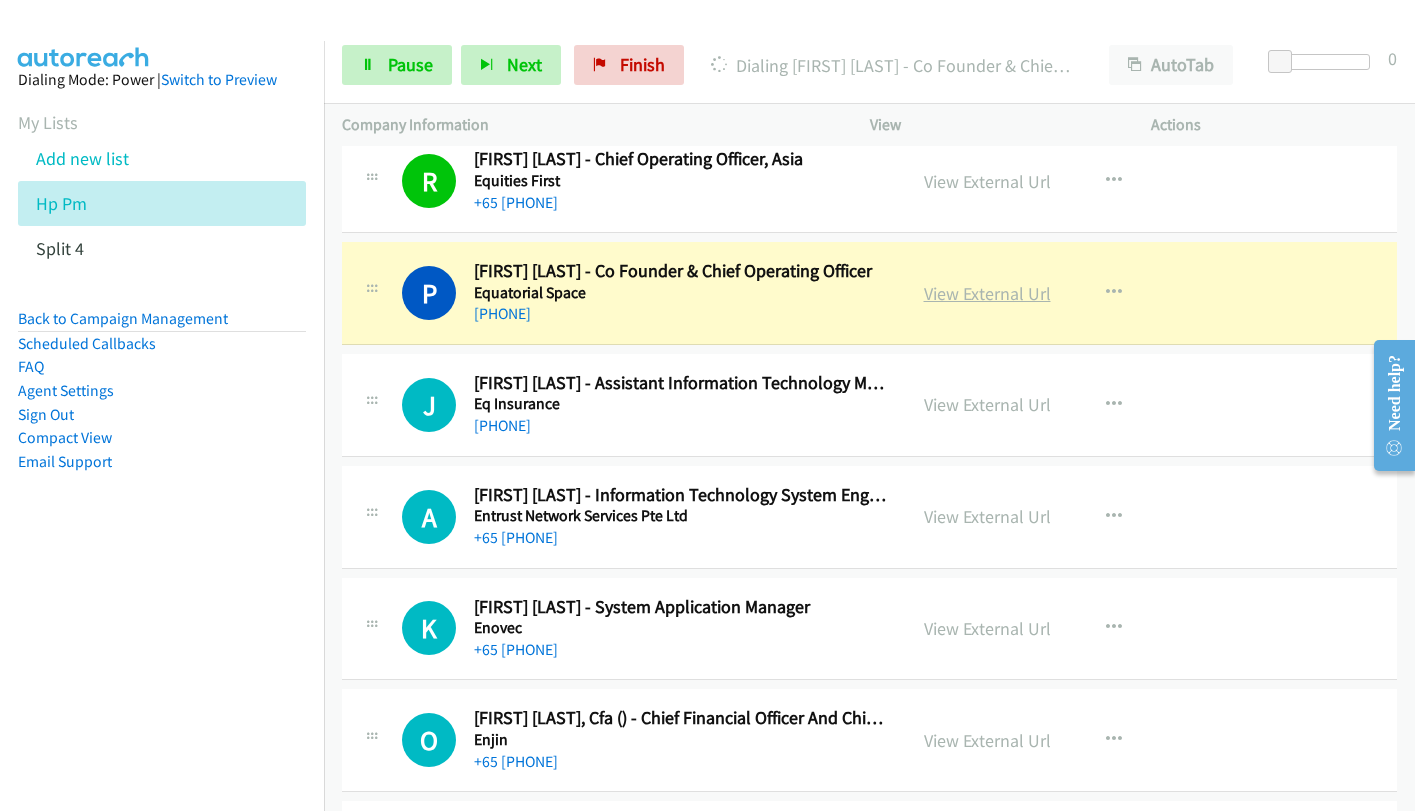 click on "View External Url" at bounding box center (987, 293) 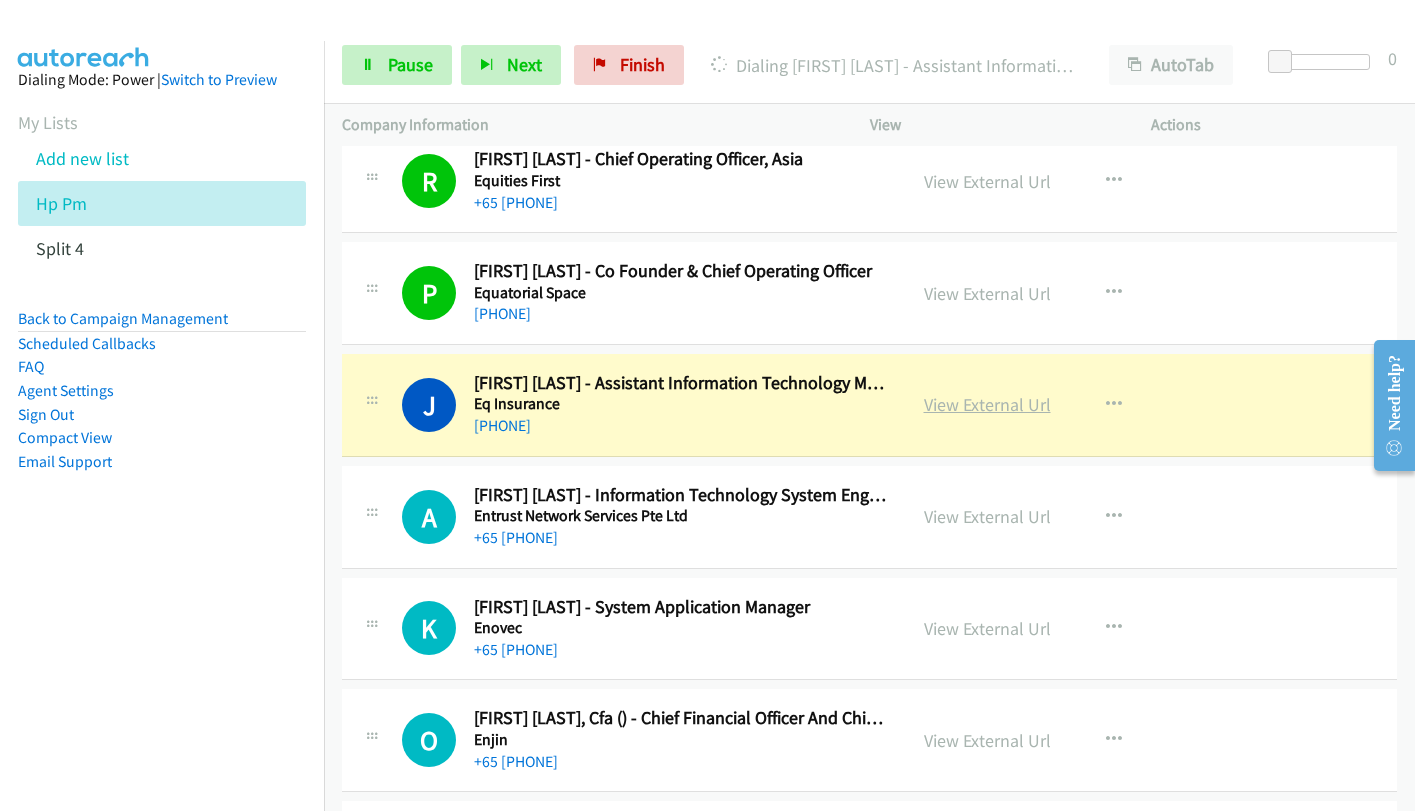 click on "View External Url" at bounding box center (987, 404) 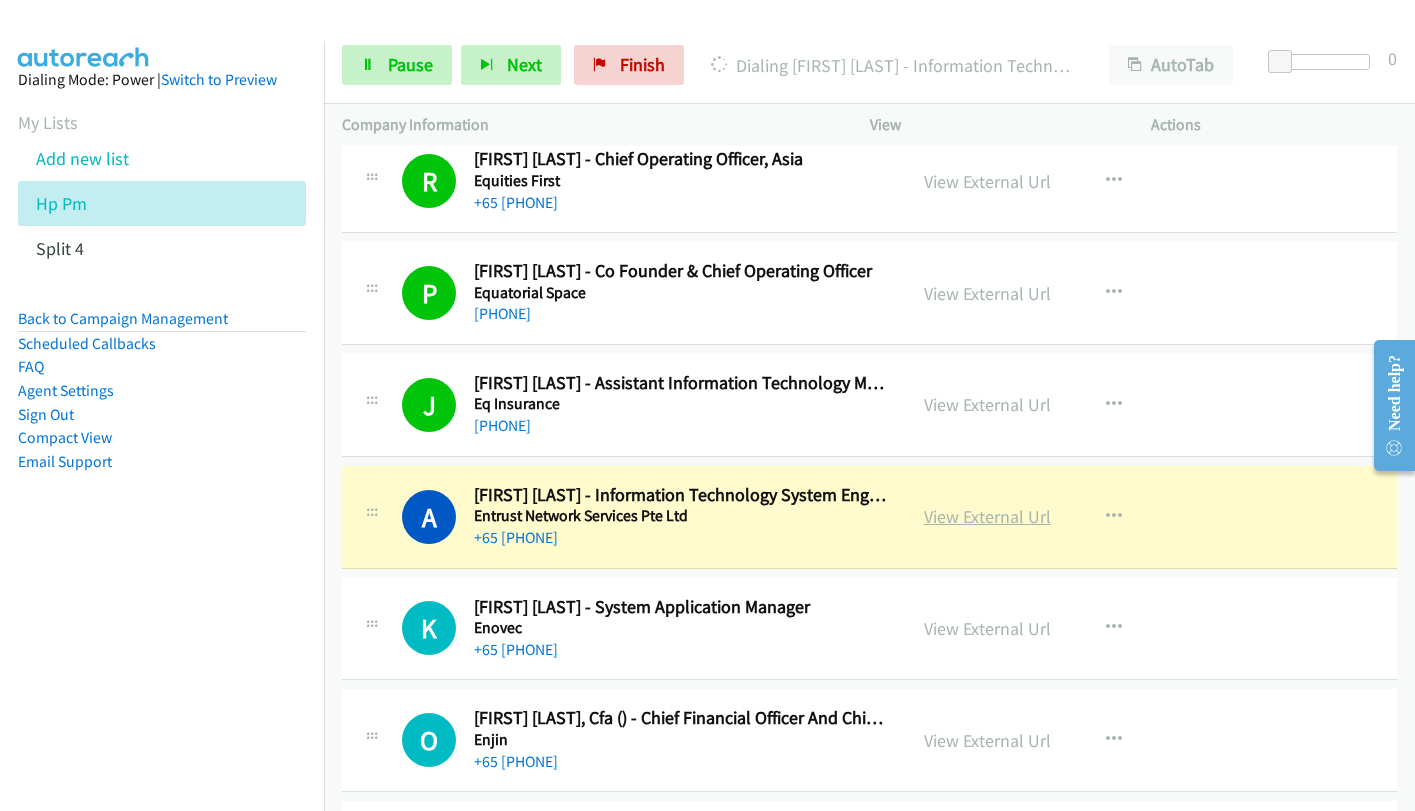 click on "View External Url" at bounding box center (987, 516) 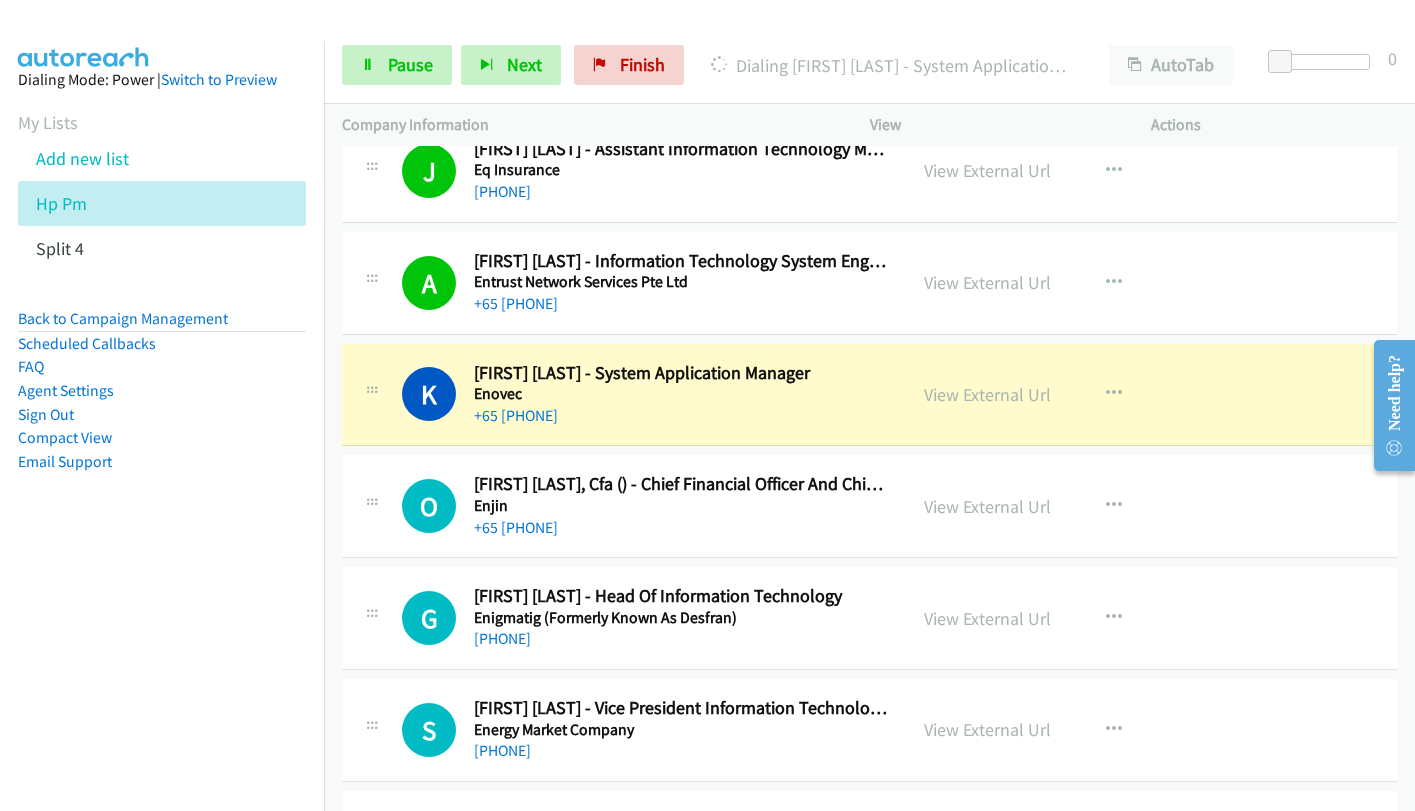 scroll, scrollTop: 22000, scrollLeft: 0, axis: vertical 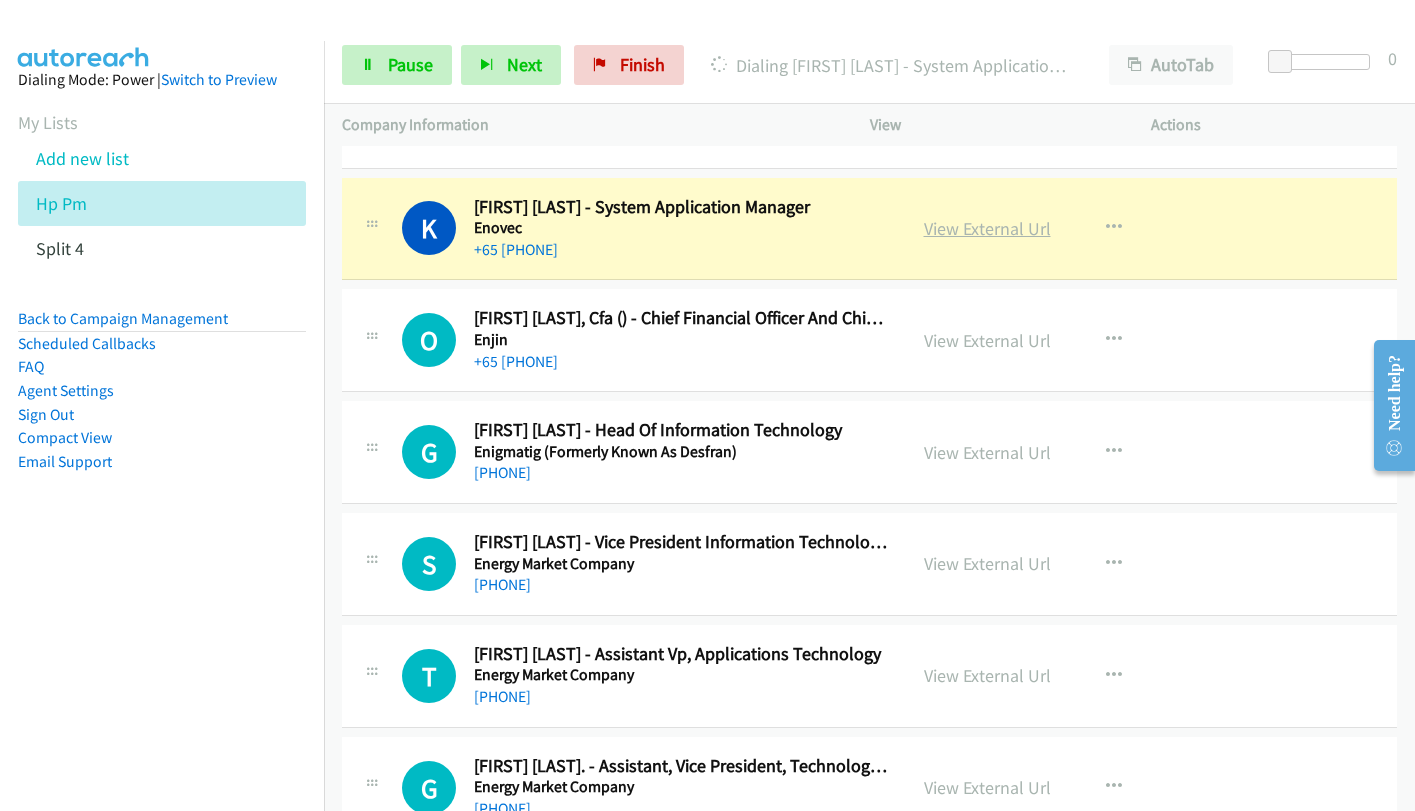 click on "View External Url" at bounding box center [987, 228] 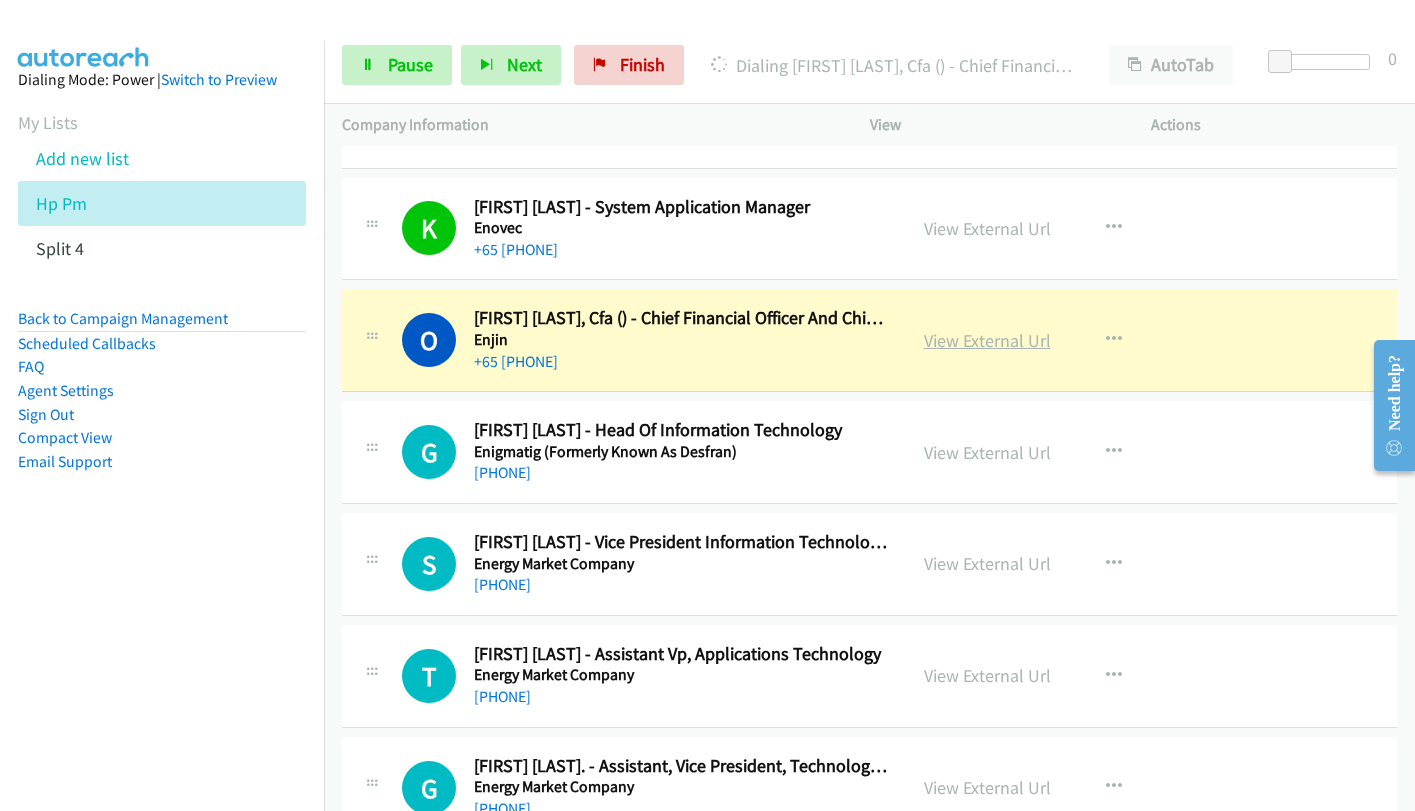click on "View External Url" at bounding box center [987, 340] 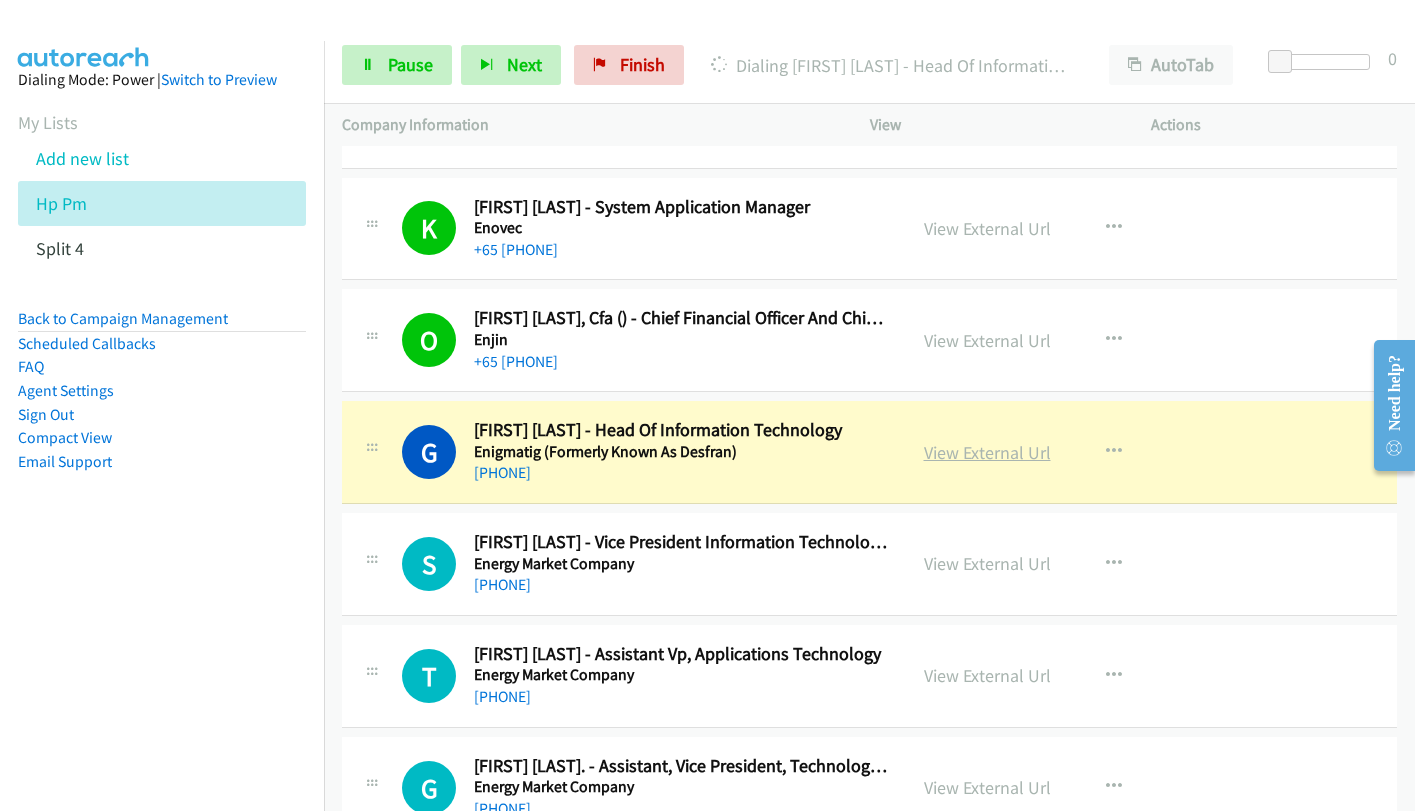 click on "View External Url" at bounding box center [987, 452] 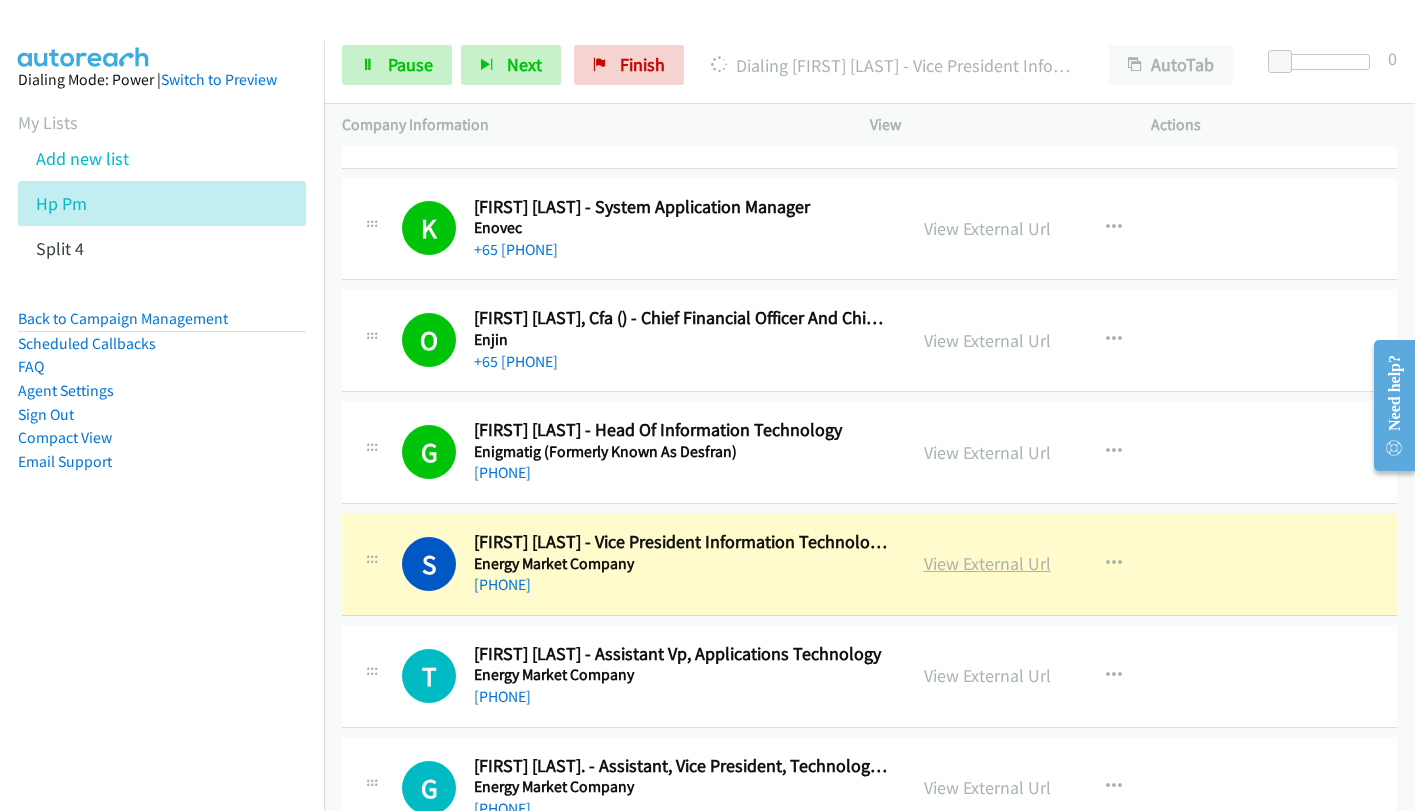 click on "View External Url" at bounding box center [987, 563] 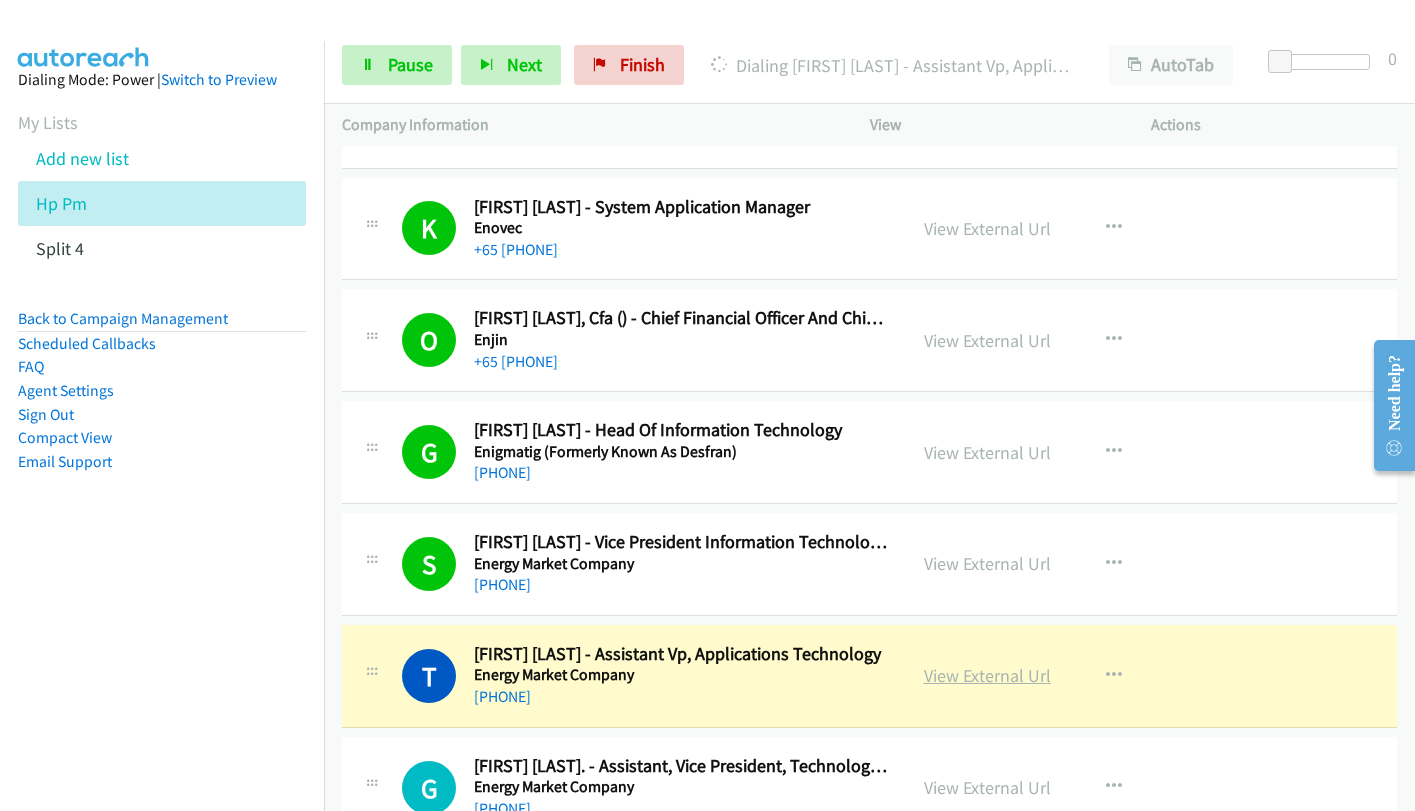 click on "View External Url" at bounding box center [987, 675] 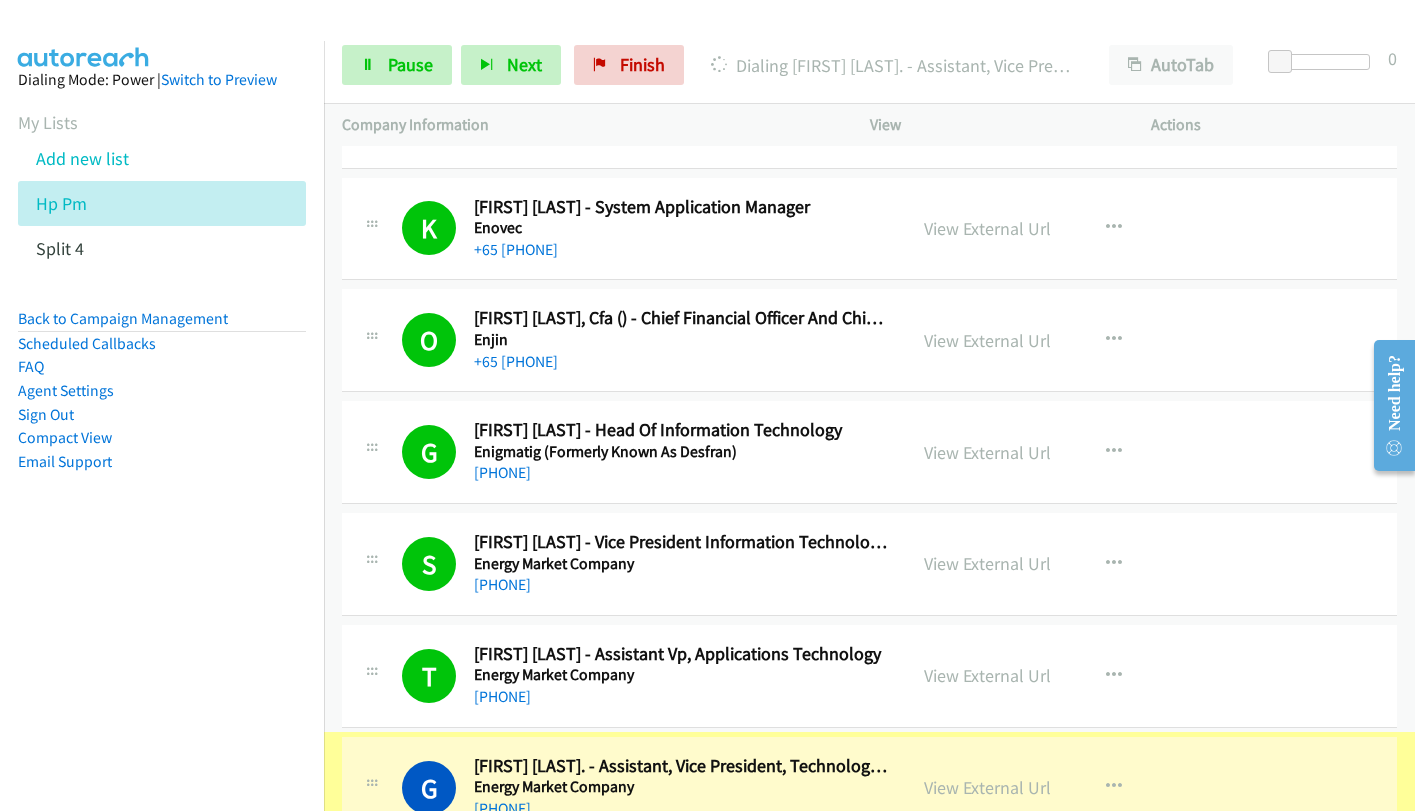 click on "View External Url" at bounding box center [987, 787] 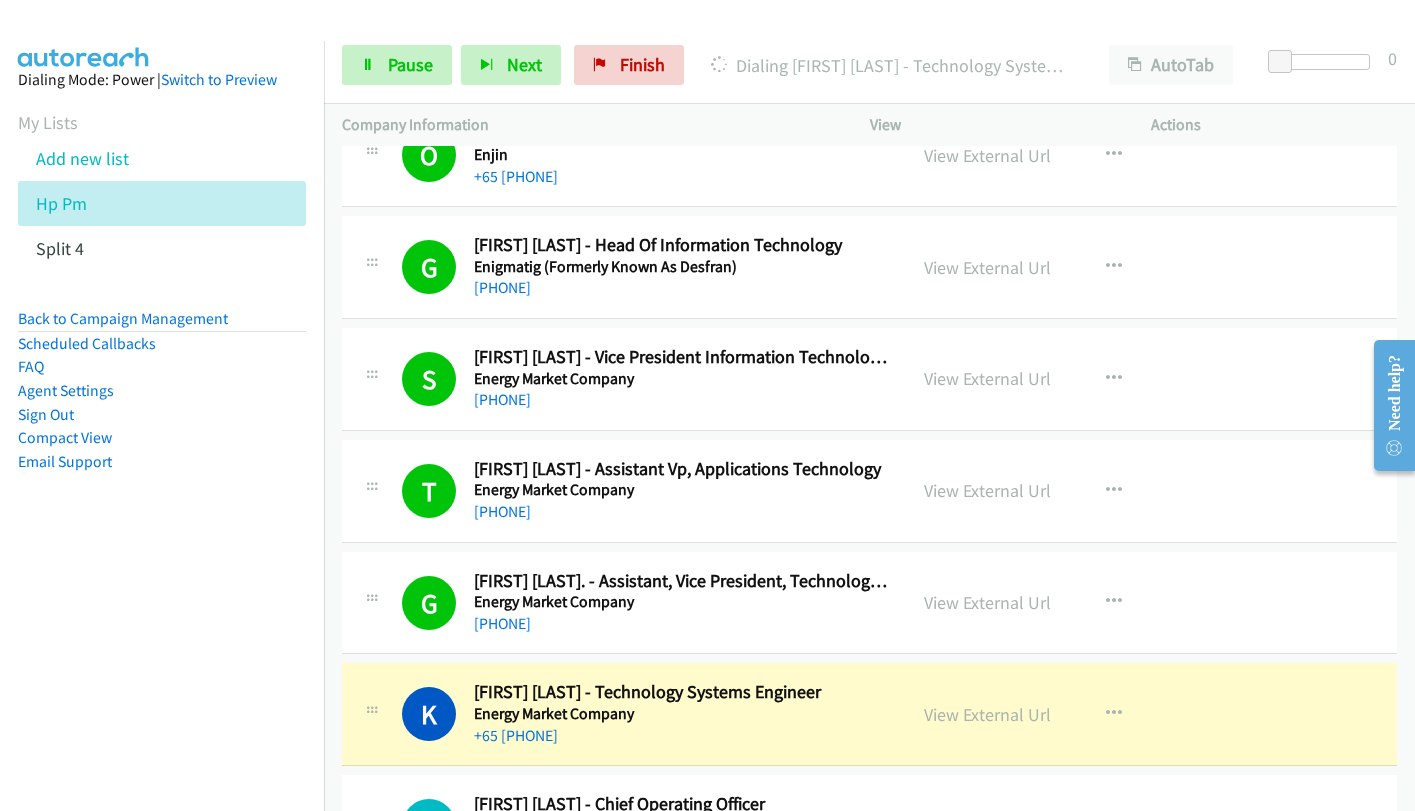 scroll, scrollTop: 22400, scrollLeft: 0, axis: vertical 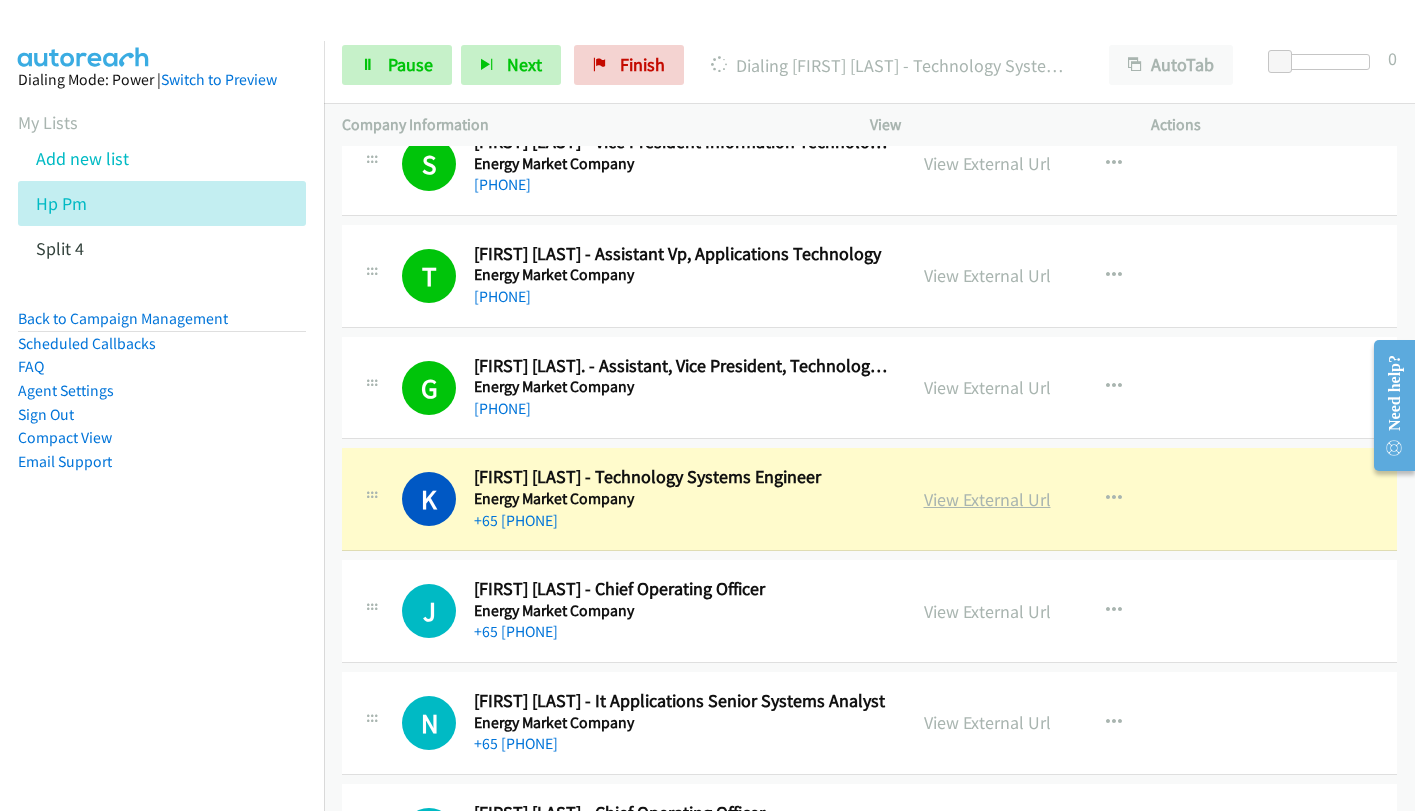 click on "View External Url" at bounding box center (987, 499) 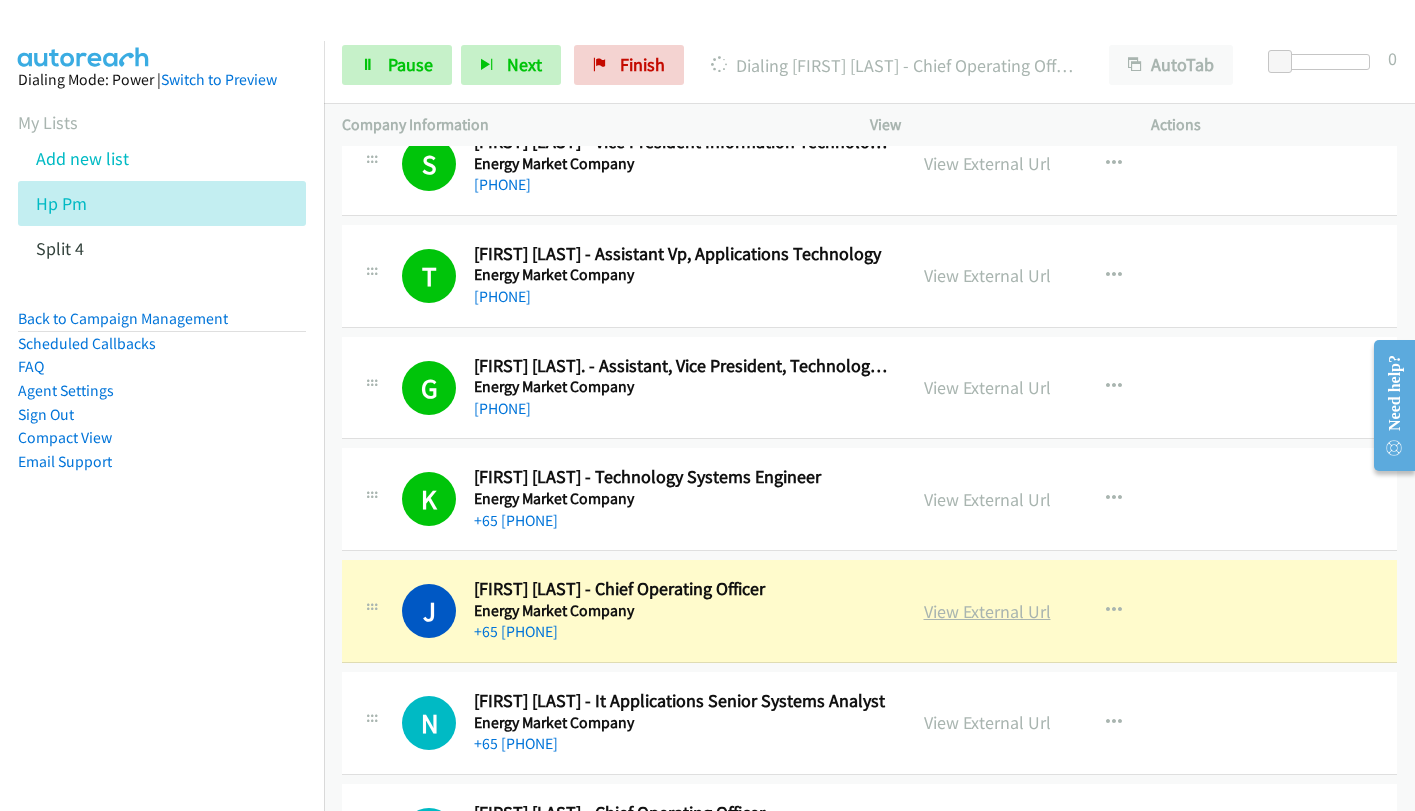 click on "View External Url" at bounding box center [987, 611] 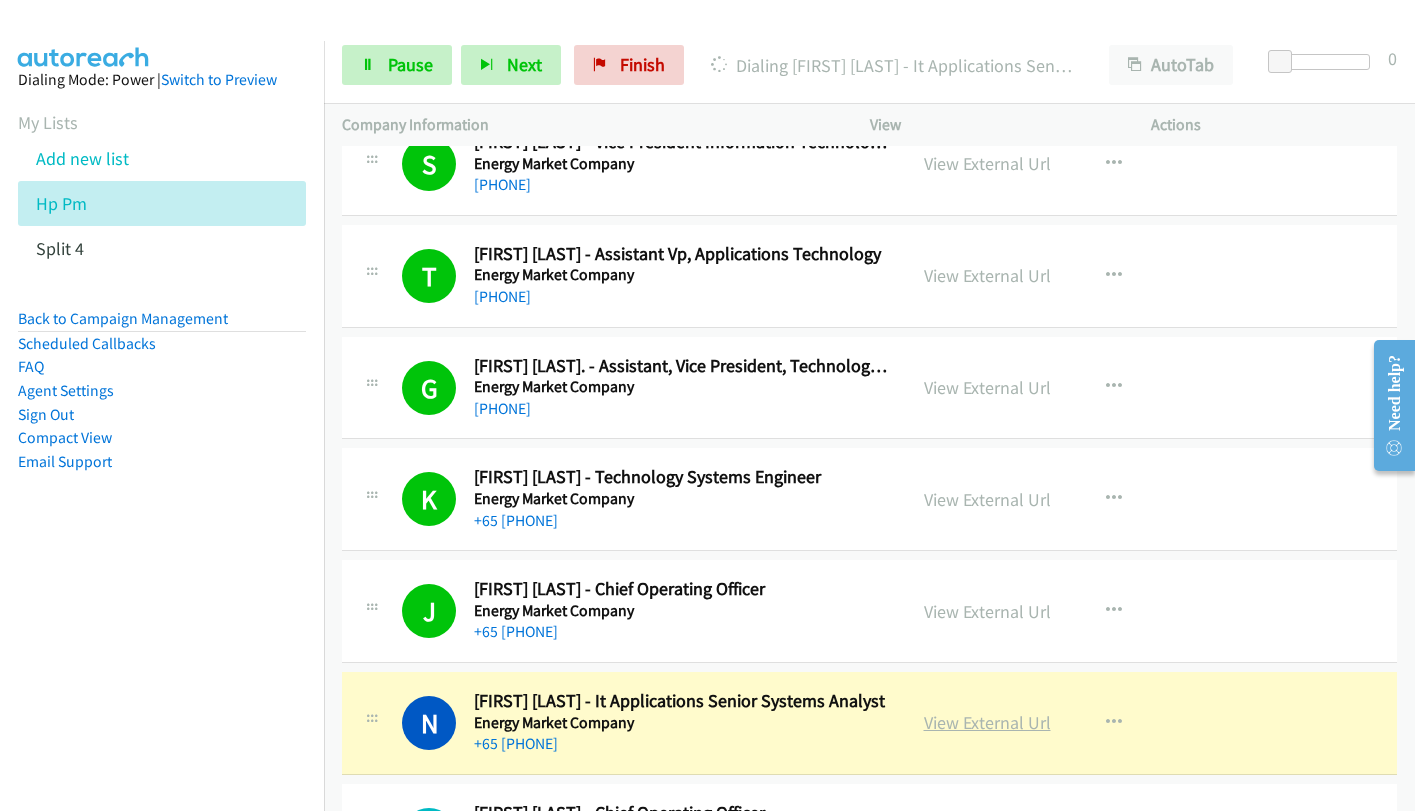 click on "View External Url" at bounding box center [987, 722] 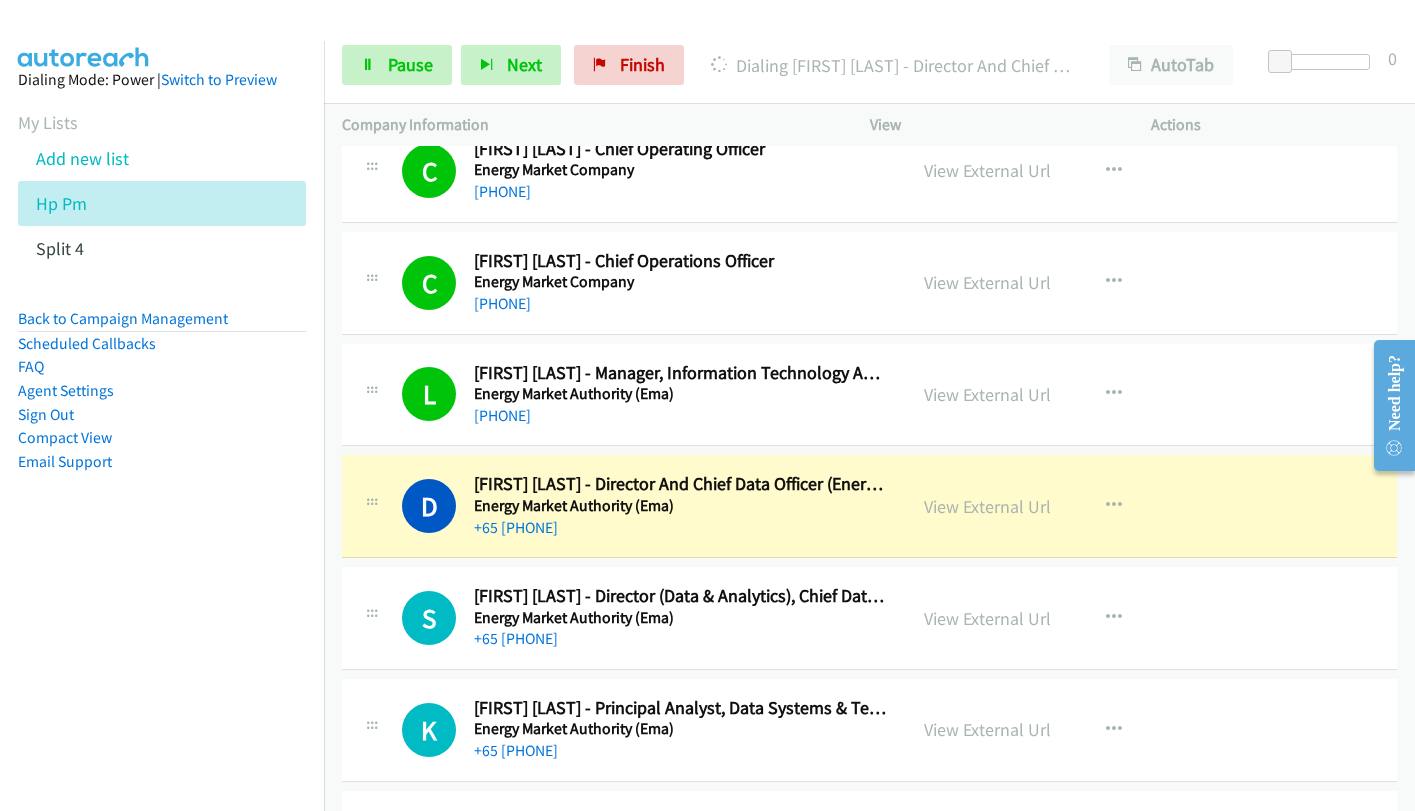 scroll, scrollTop: 23100, scrollLeft: 0, axis: vertical 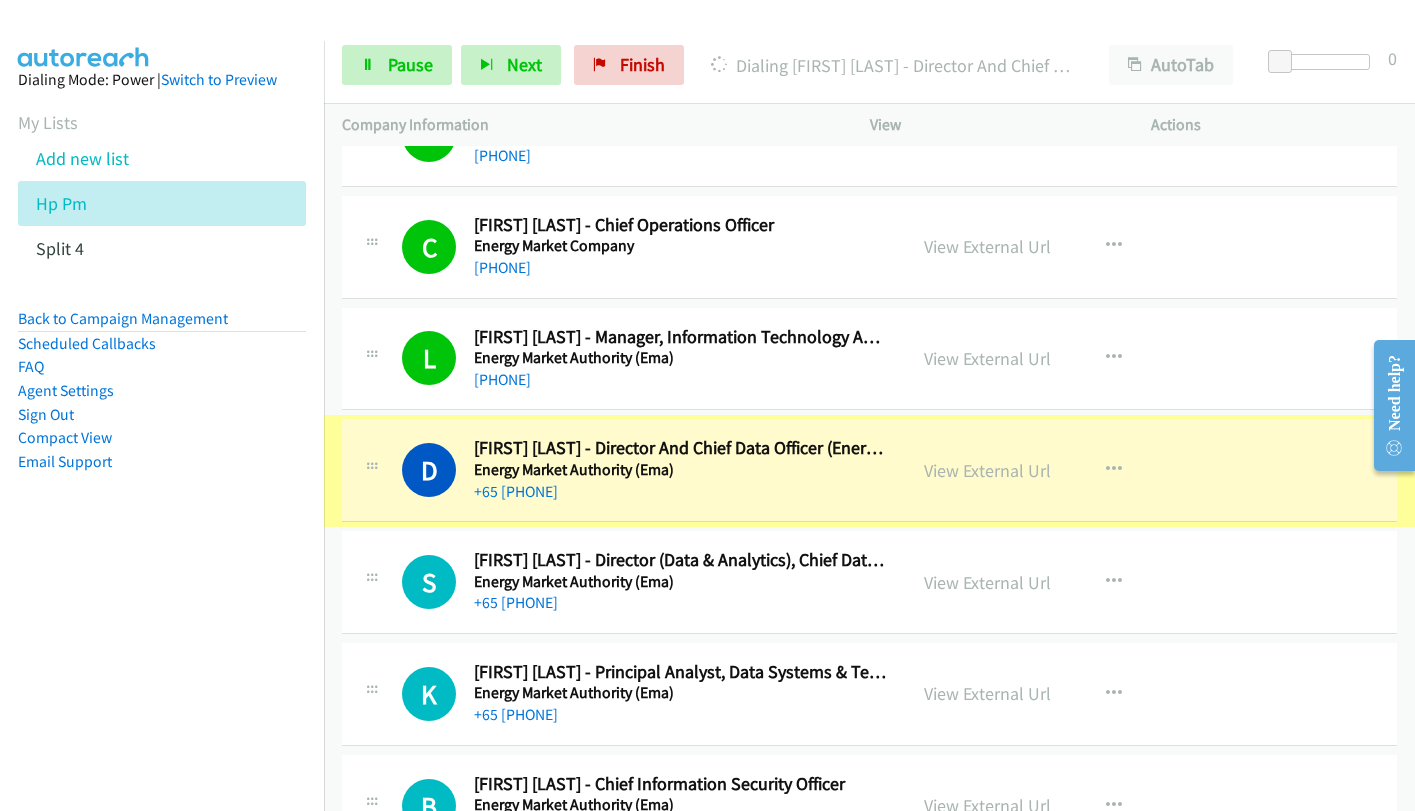 click on "View External Url" at bounding box center (987, 470) 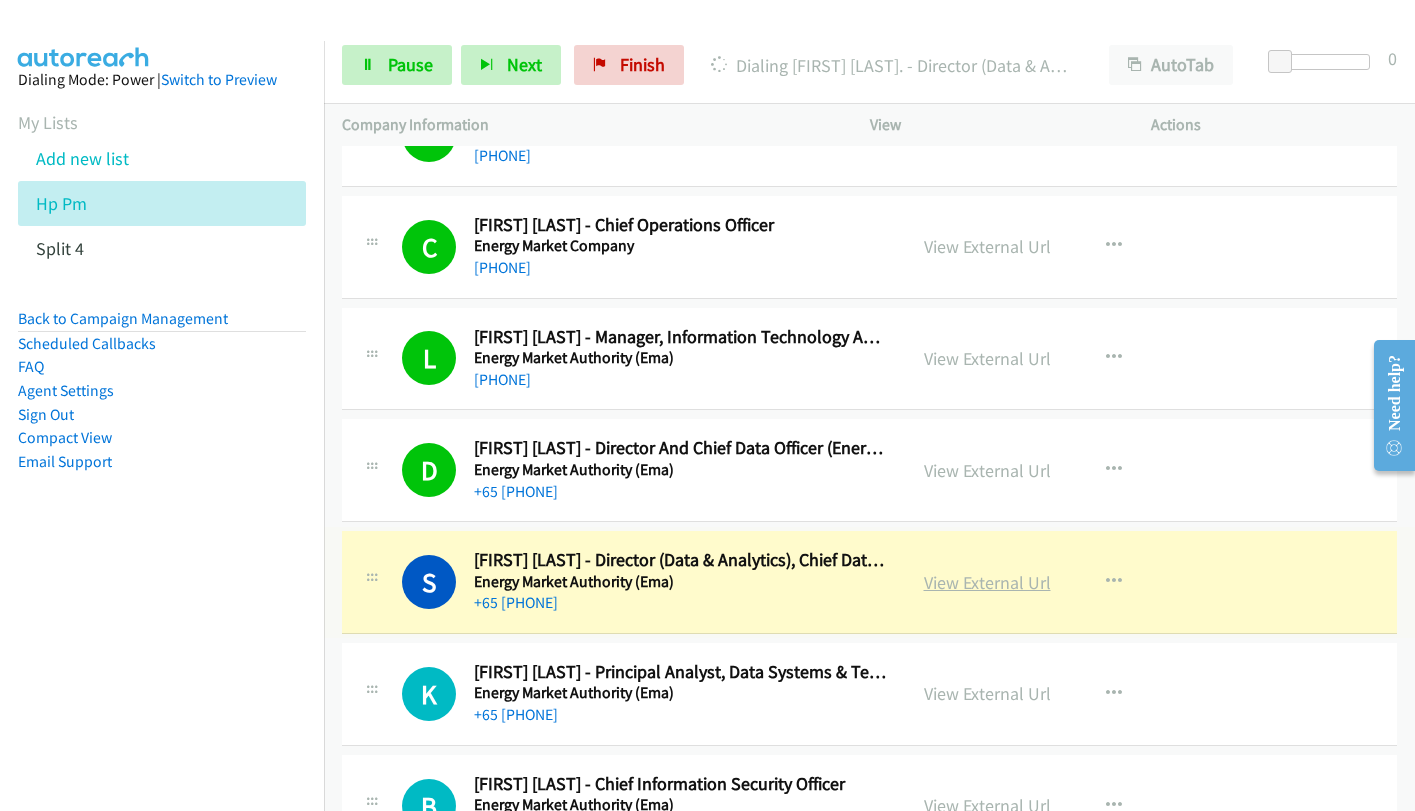drag, startPoint x: 944, startPoint y: 578, endPoint x: 949, endPoint y: 588, distance: 11.18034 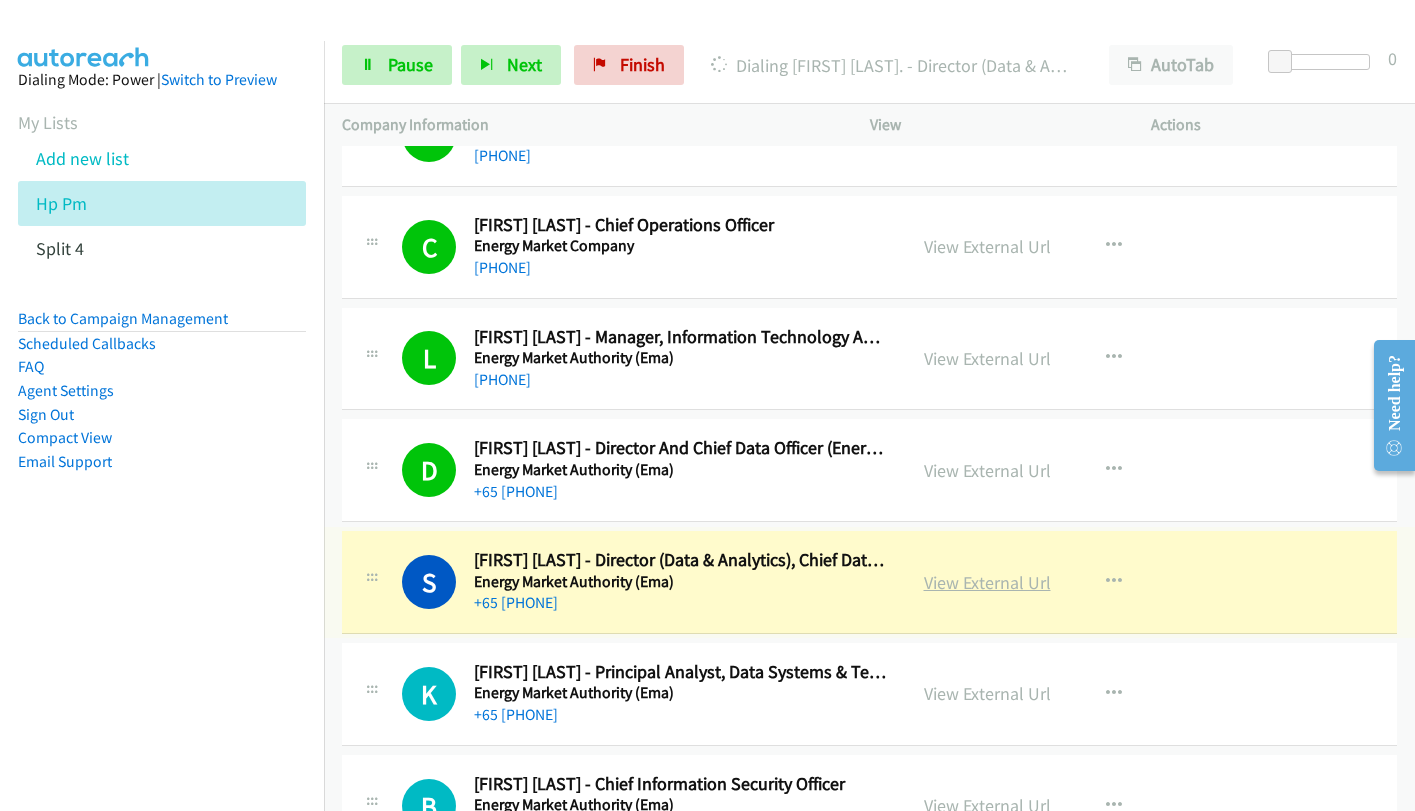 click on "View External Url" at bounding box center (987, 582) 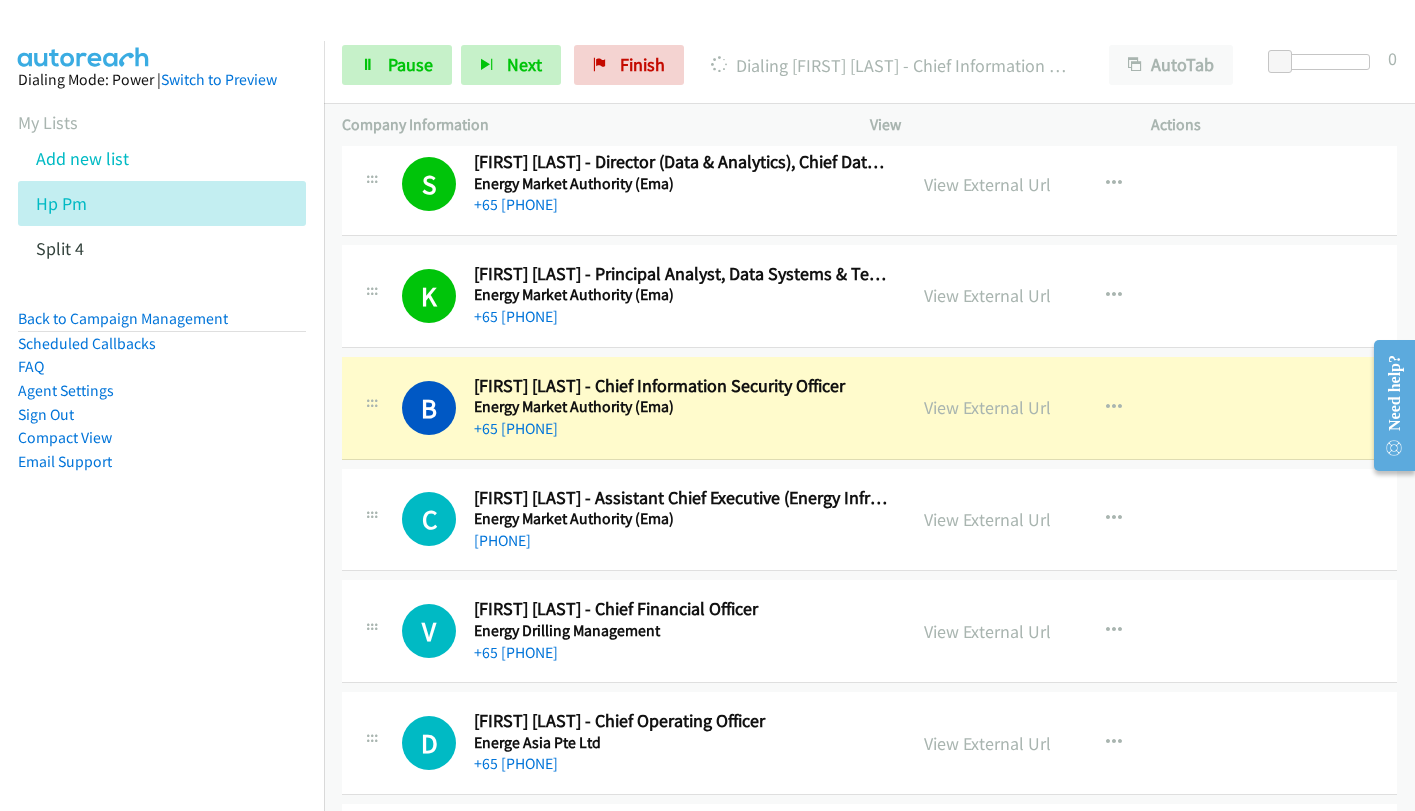 scroll, scrollTop: 23500, scrollLeft: 0, axis: vertical 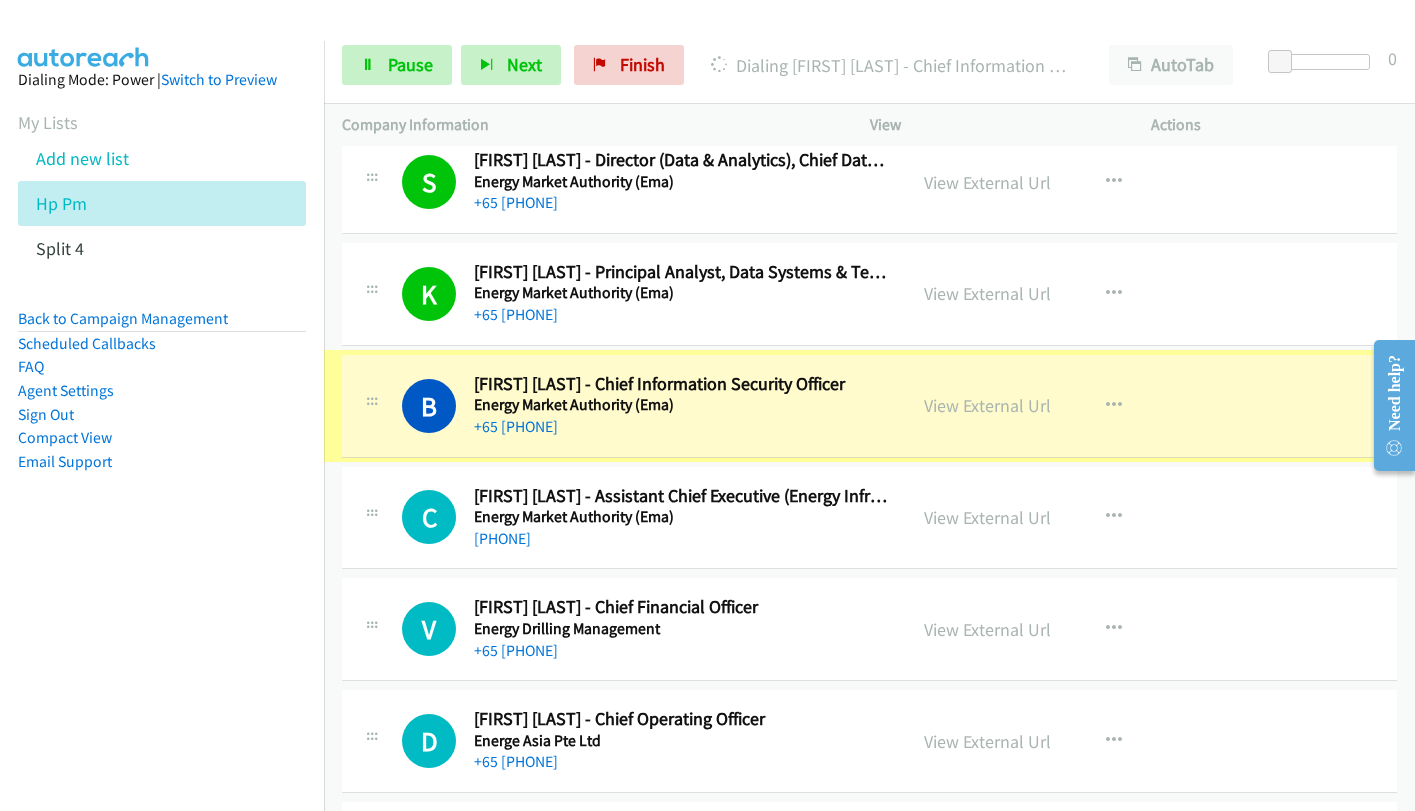 drag, startPoint x: 957, startPoint y: 401, endPoint x: 1009, endPoint y: 501, distance: 112.71202 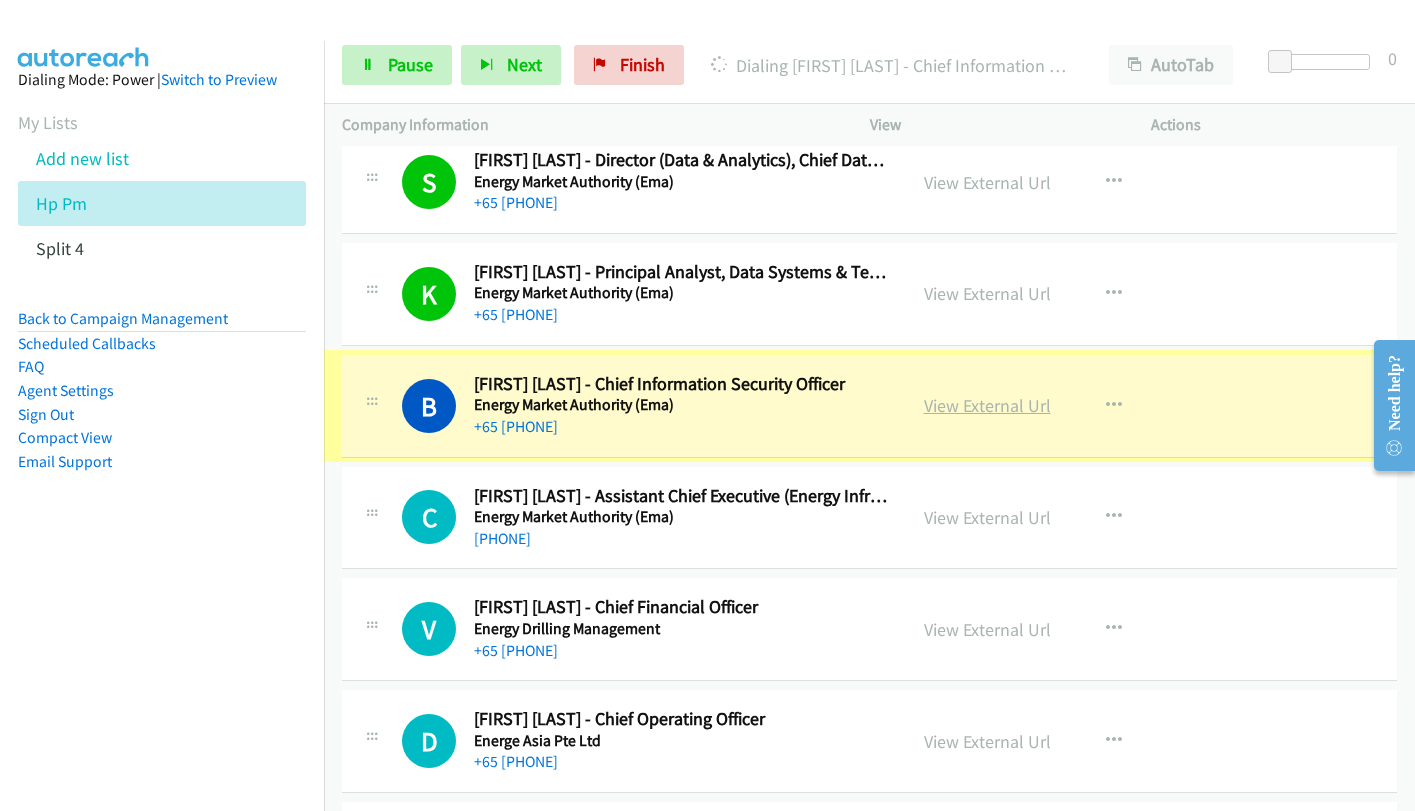 click on "View External Url" at bounding box center [987, 405] 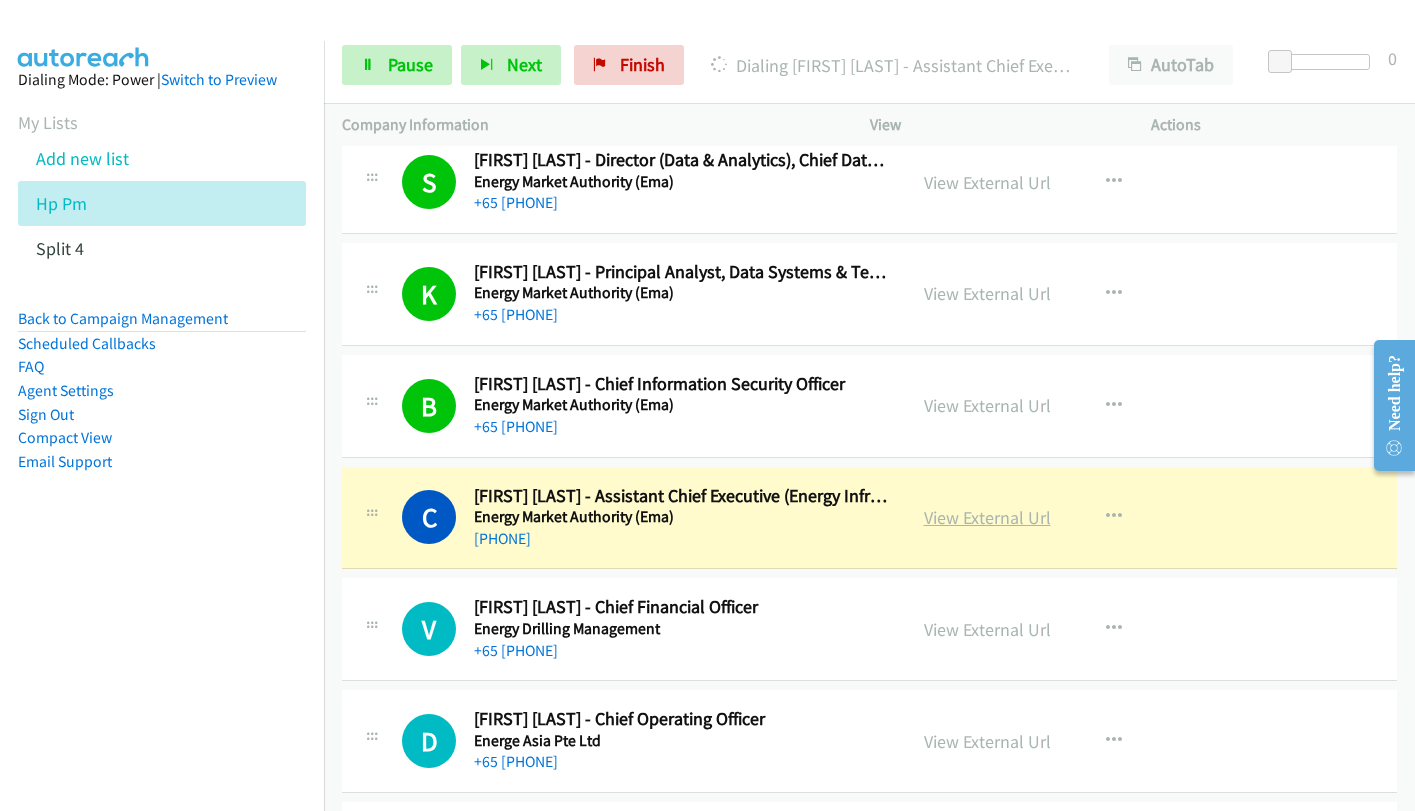 click on "View External Url" at bounding box center (987, 517) 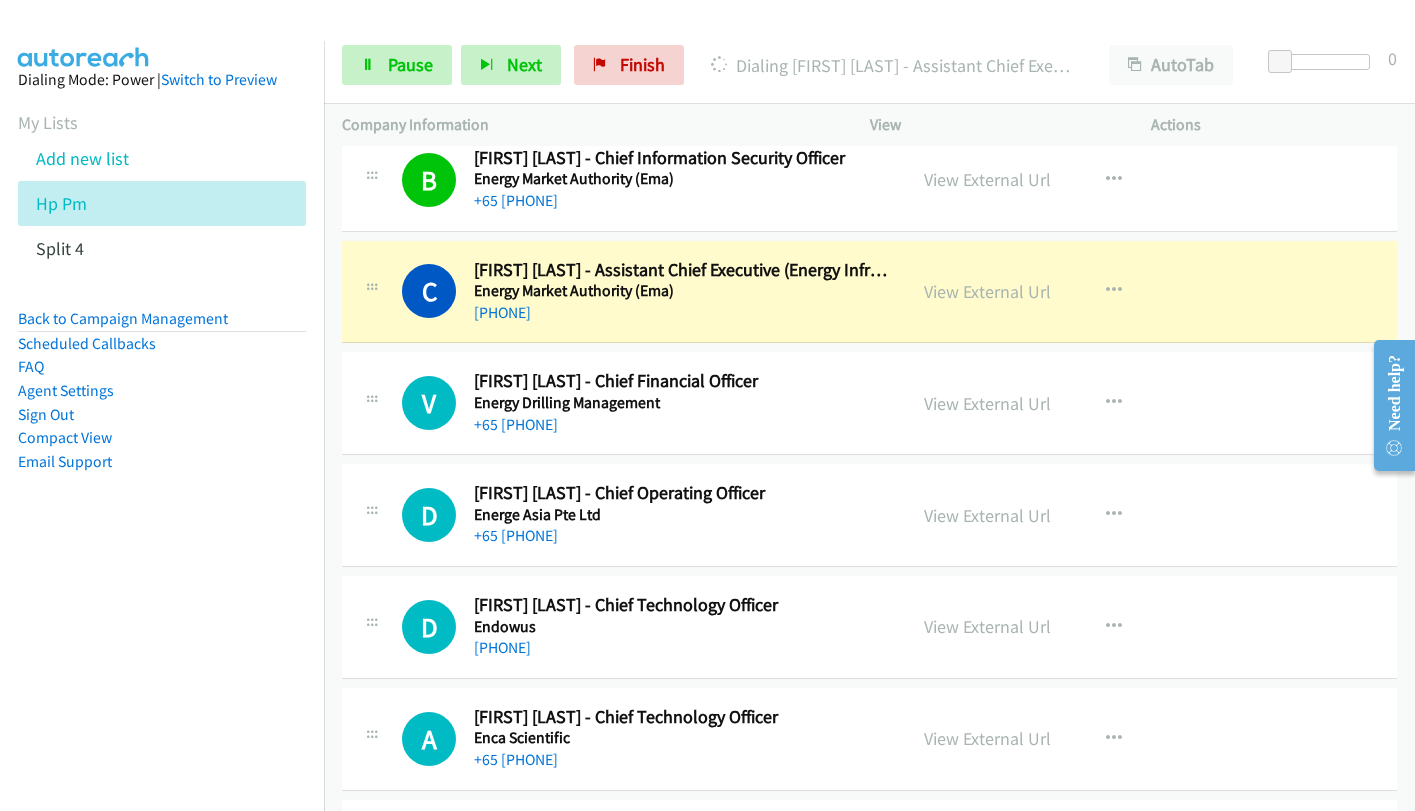 scroll, scrollTop: 23800, scrollLeft: 0, axis: vertical 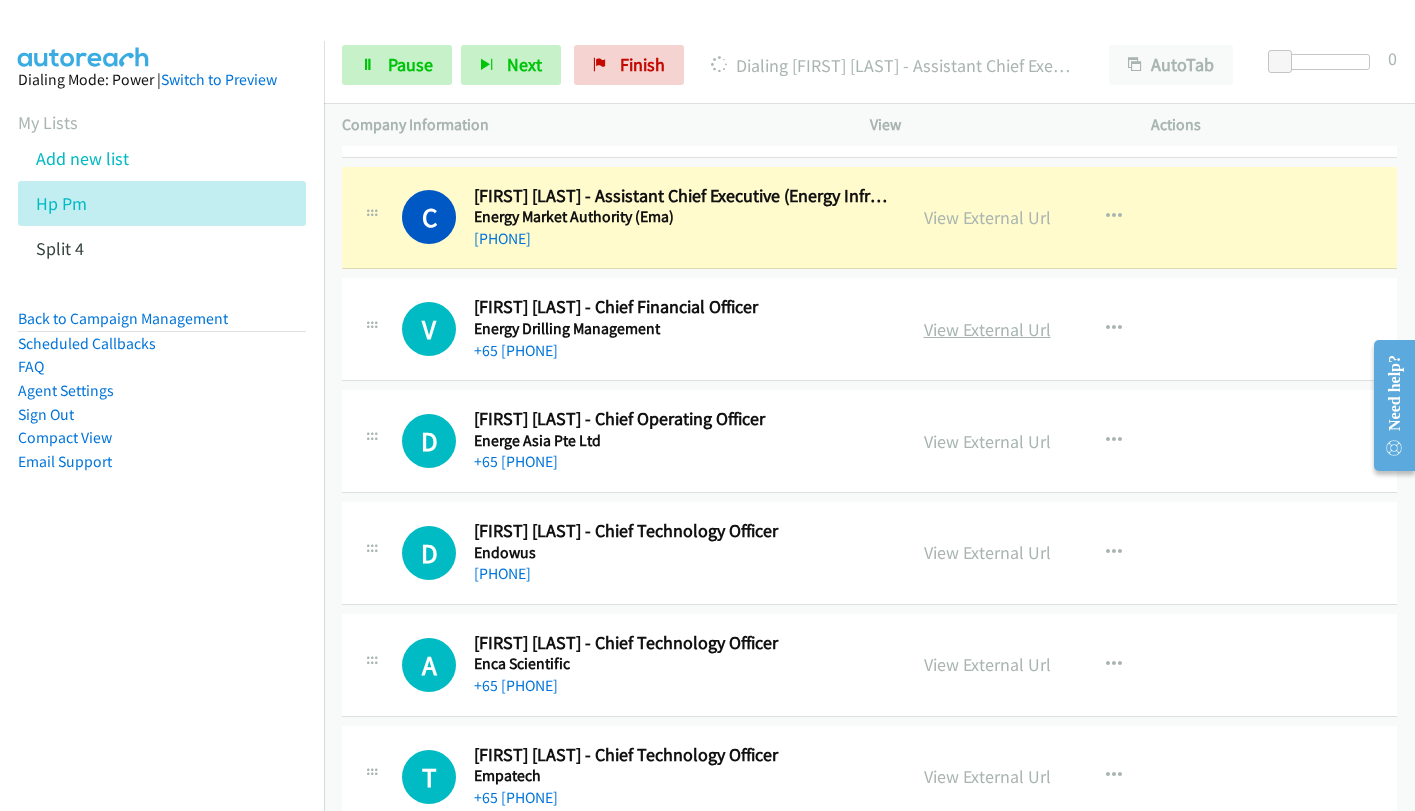 click on "View External Url" at bounding box center [987, 329] 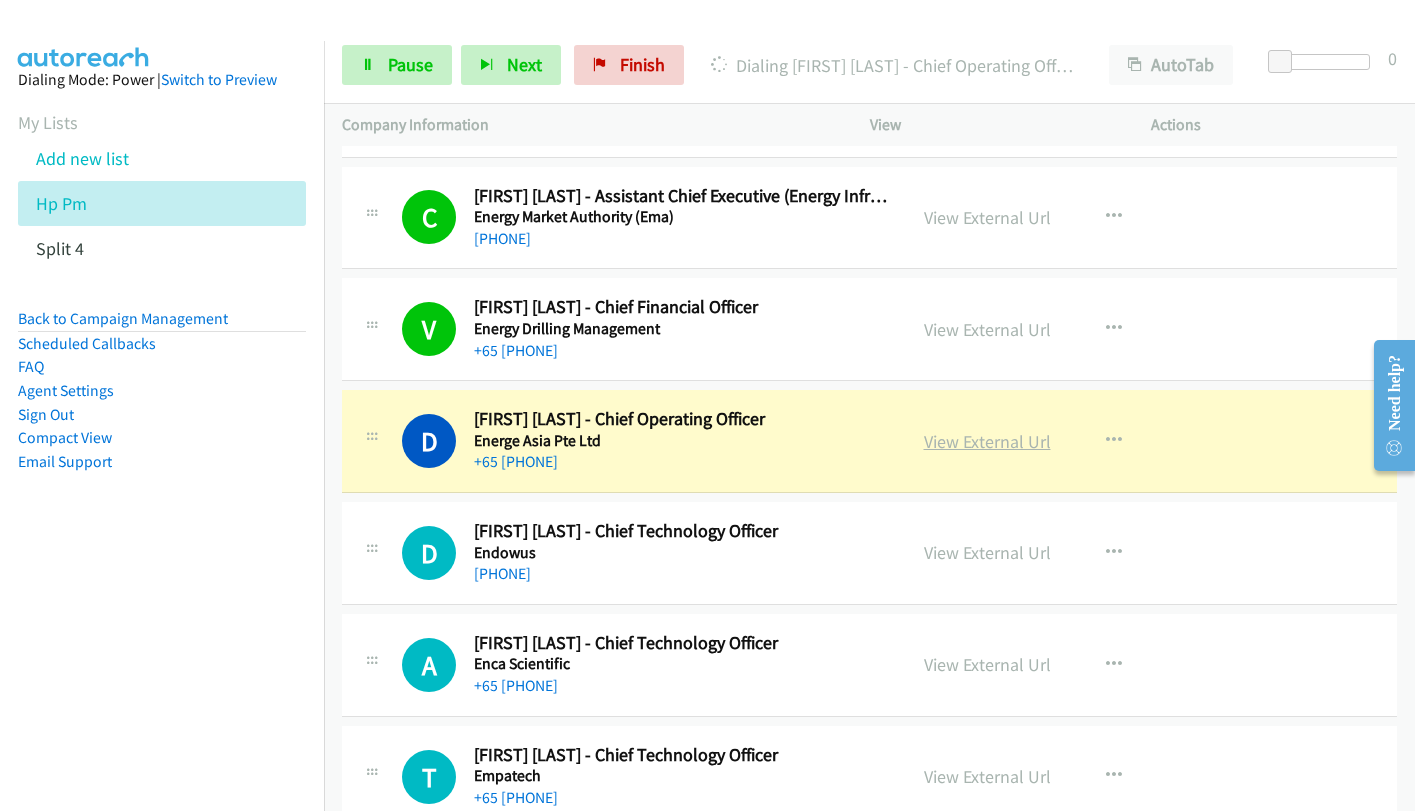 click on "View External Url" at bounding box center (987, 441) 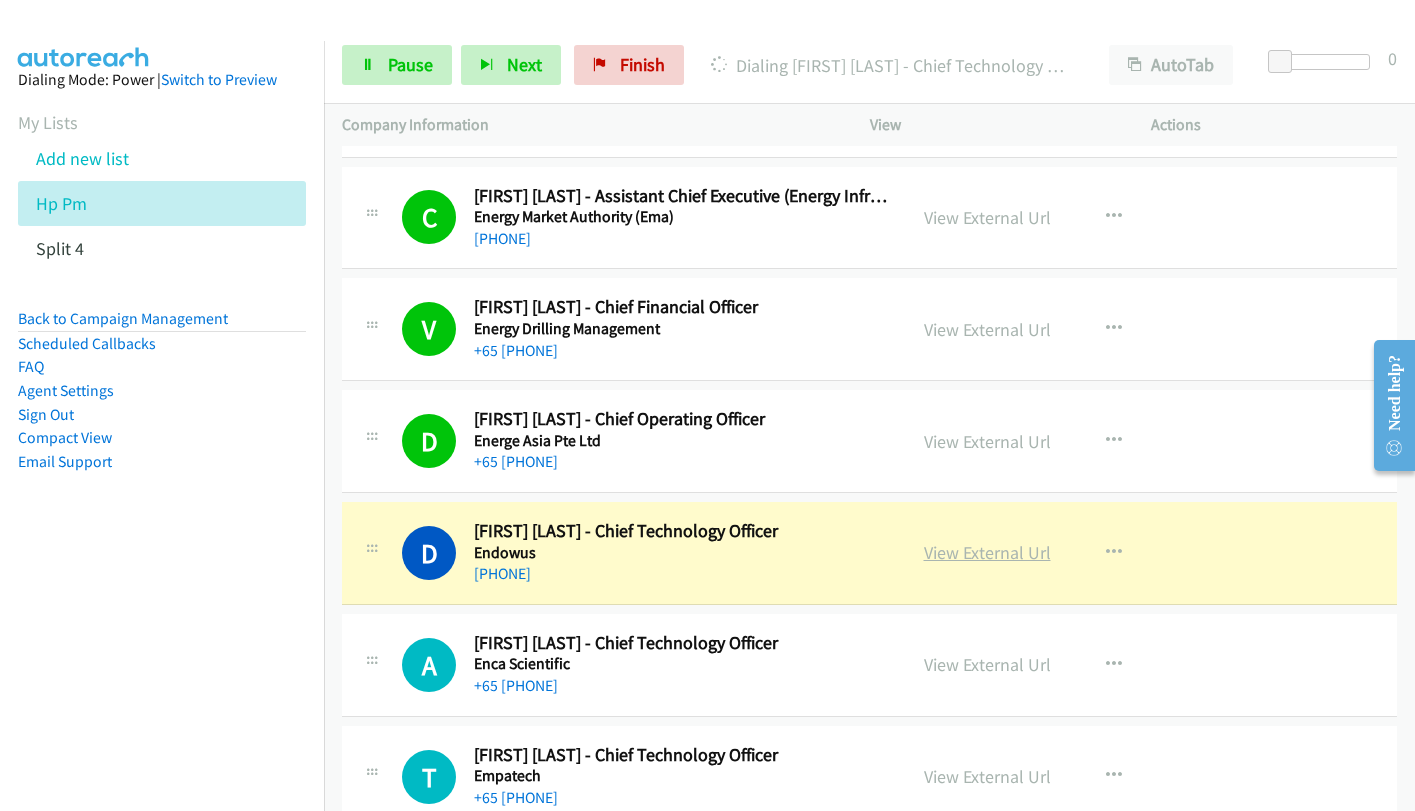 click on "View External Url" at bounding box center (987, 552) 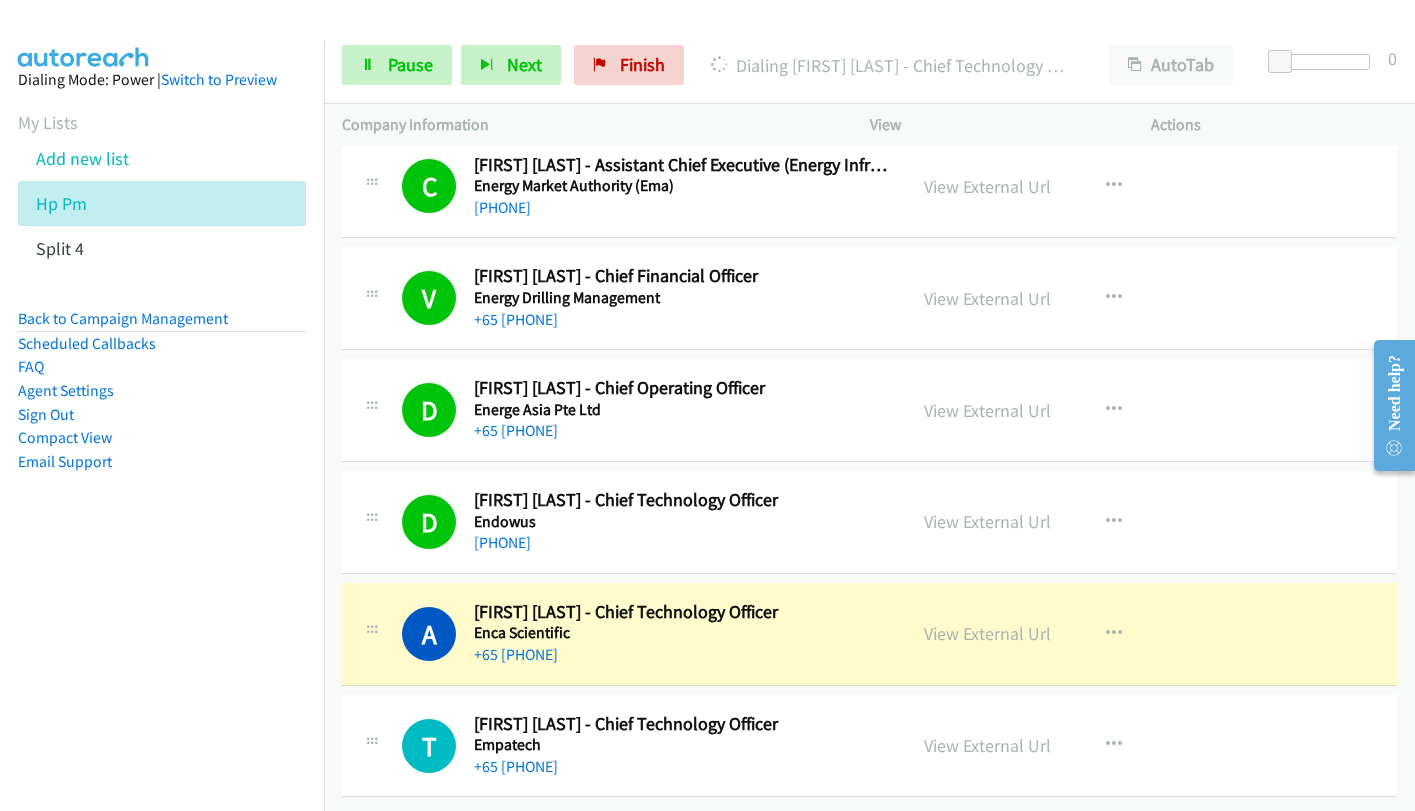 scroll, scrollTop: 23847, scrollLeft: 0, axis: vertical 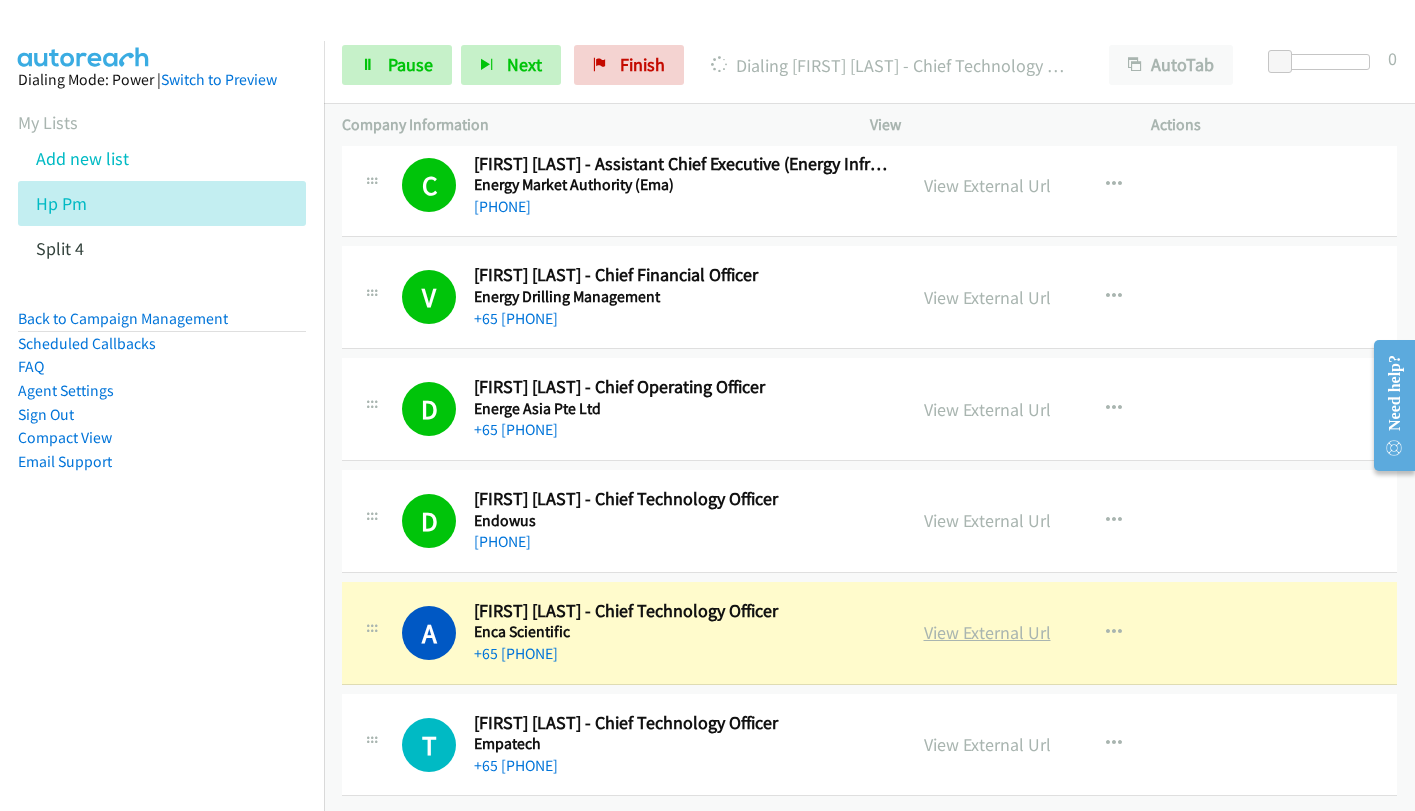 click on "View External Url" at bounding box center [987, 632] 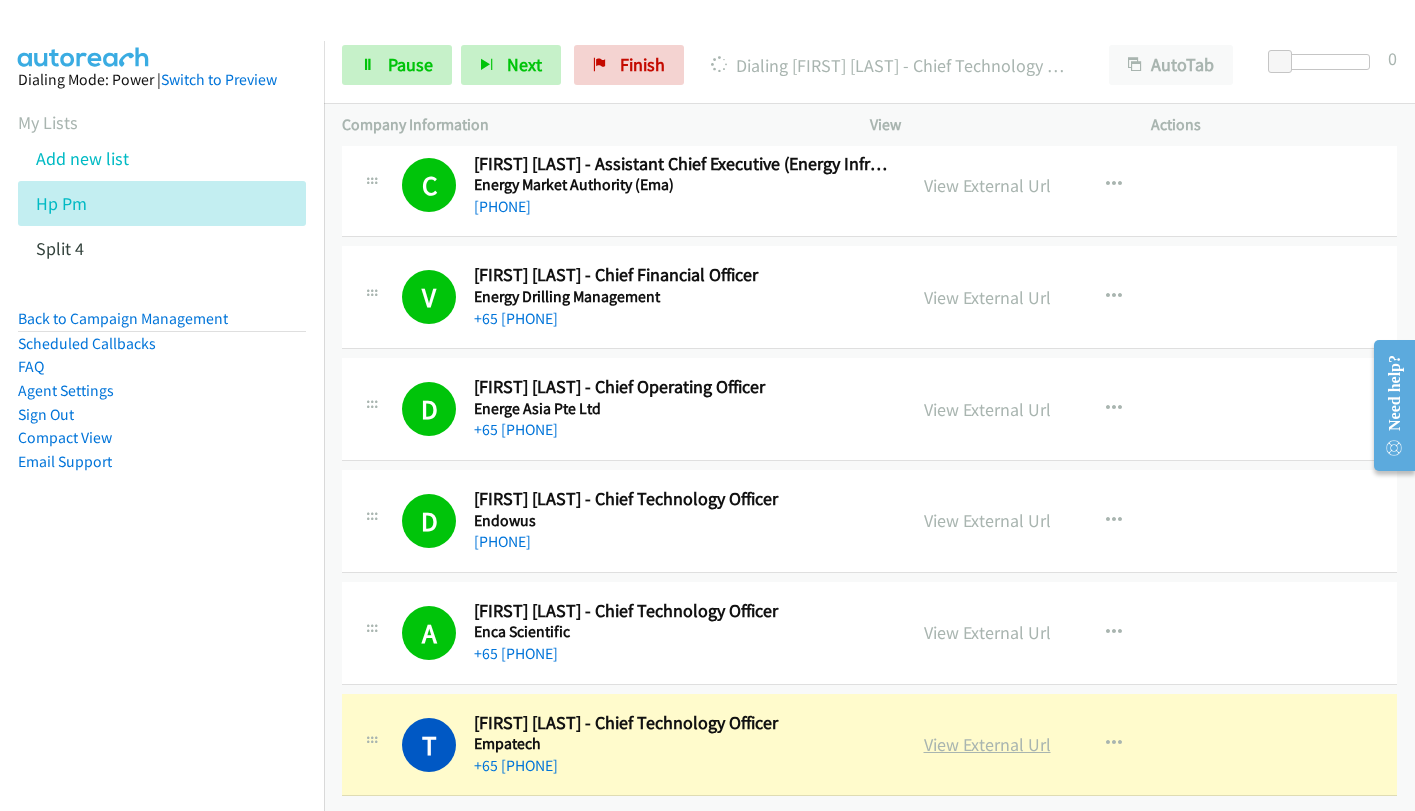 click on "View External Url" at bounding box center [987, 744] 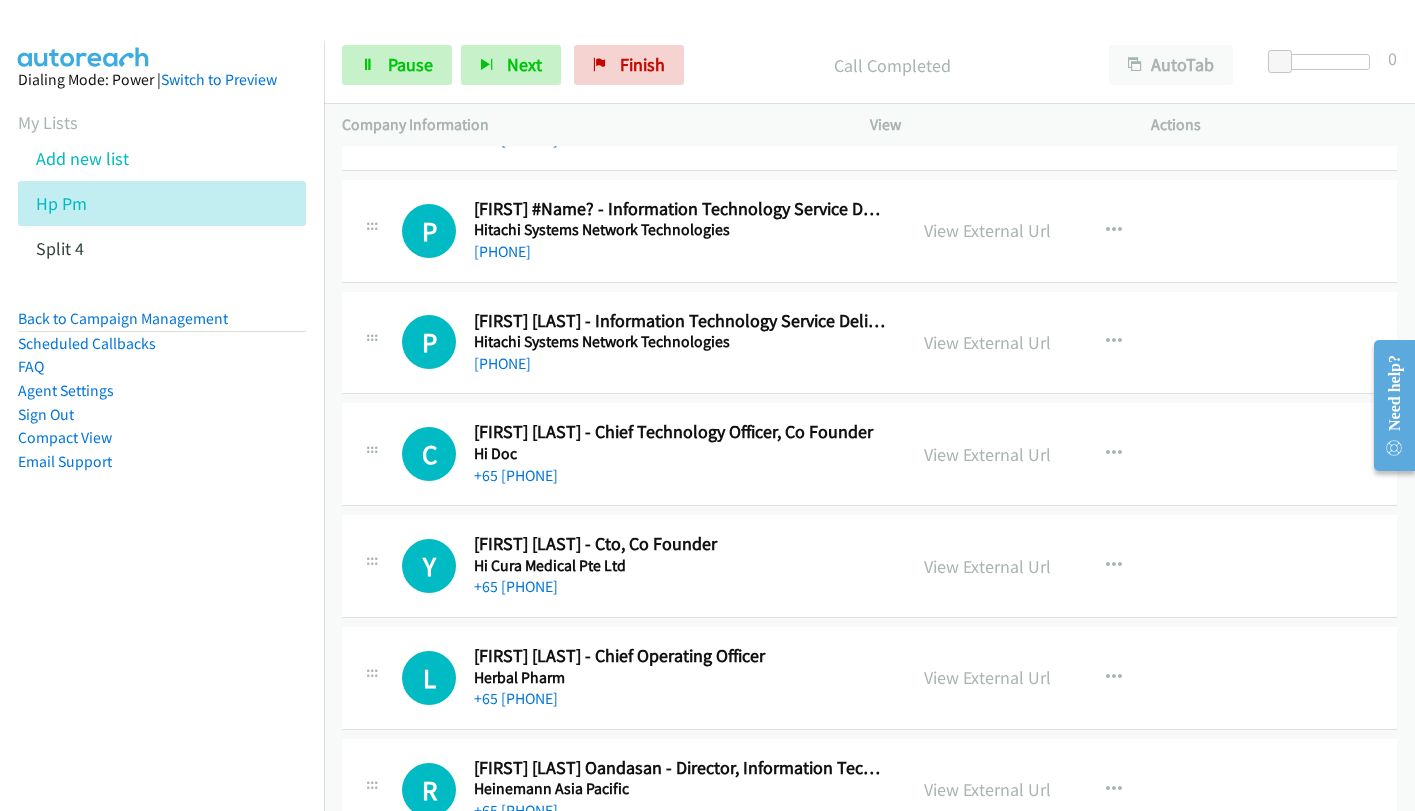 scroll, scrollTop: 10147, scrollLeft: 0, axis: vertical 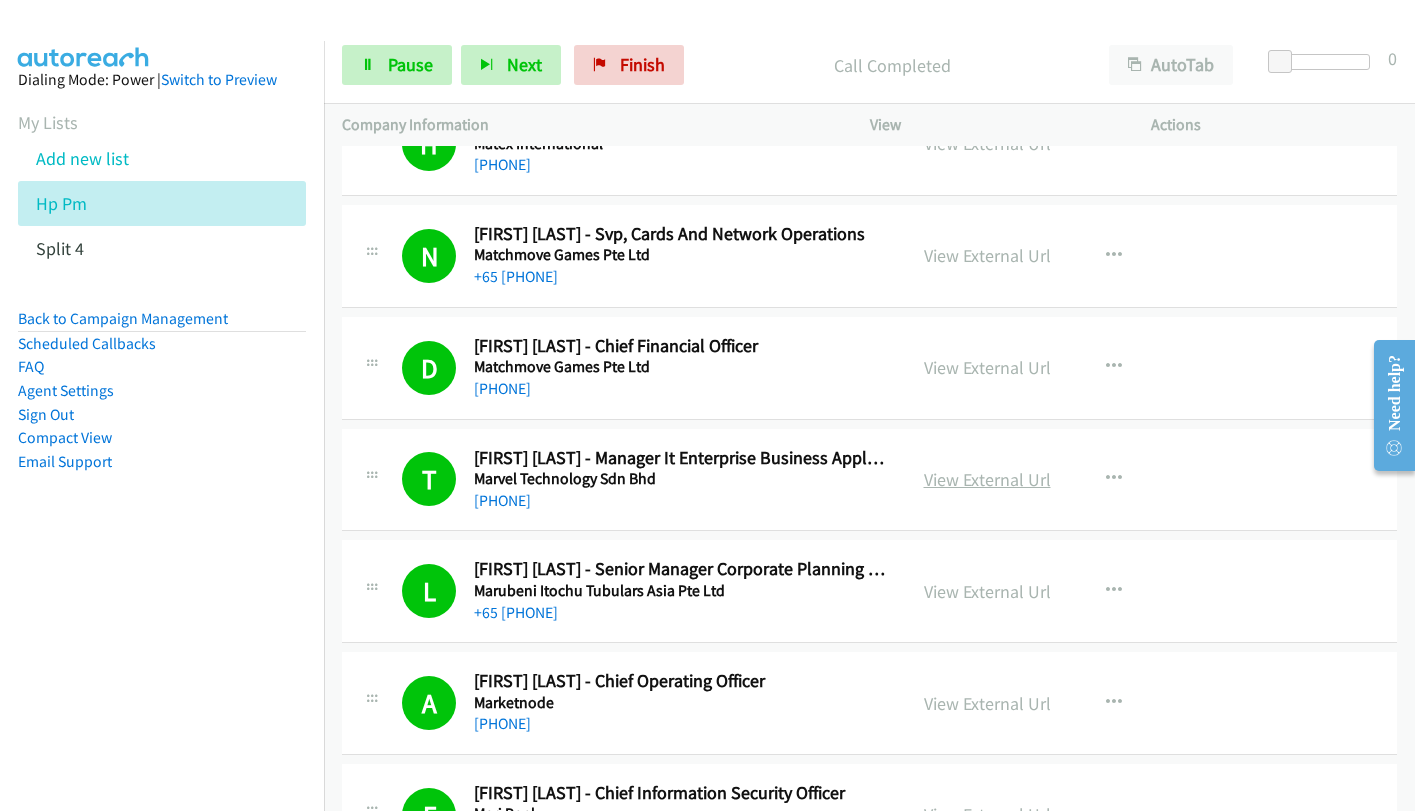 click on "View External Url" at bounding box center (987, 479) 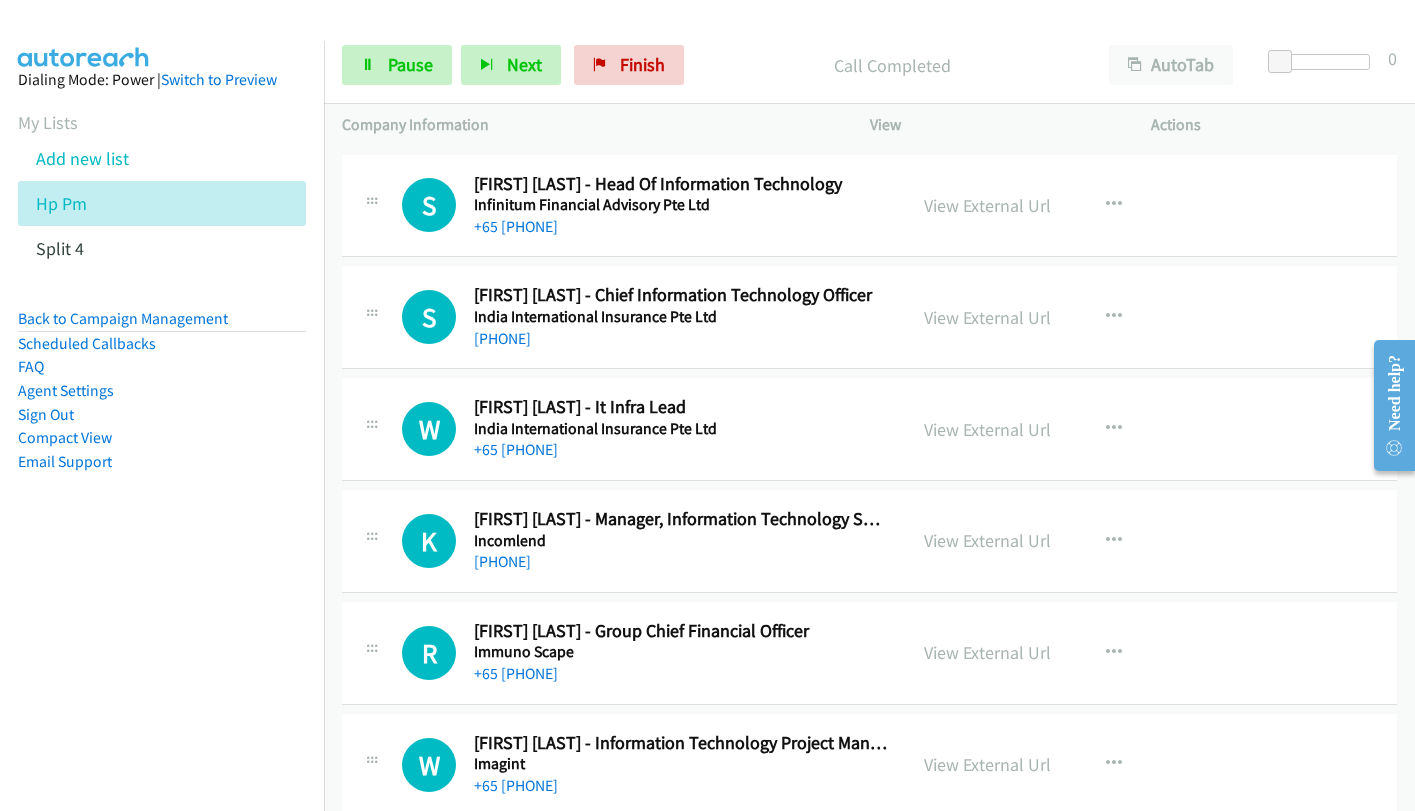 scroll, scrollTop: 7700, scrollLeft: 0, axis: vertical 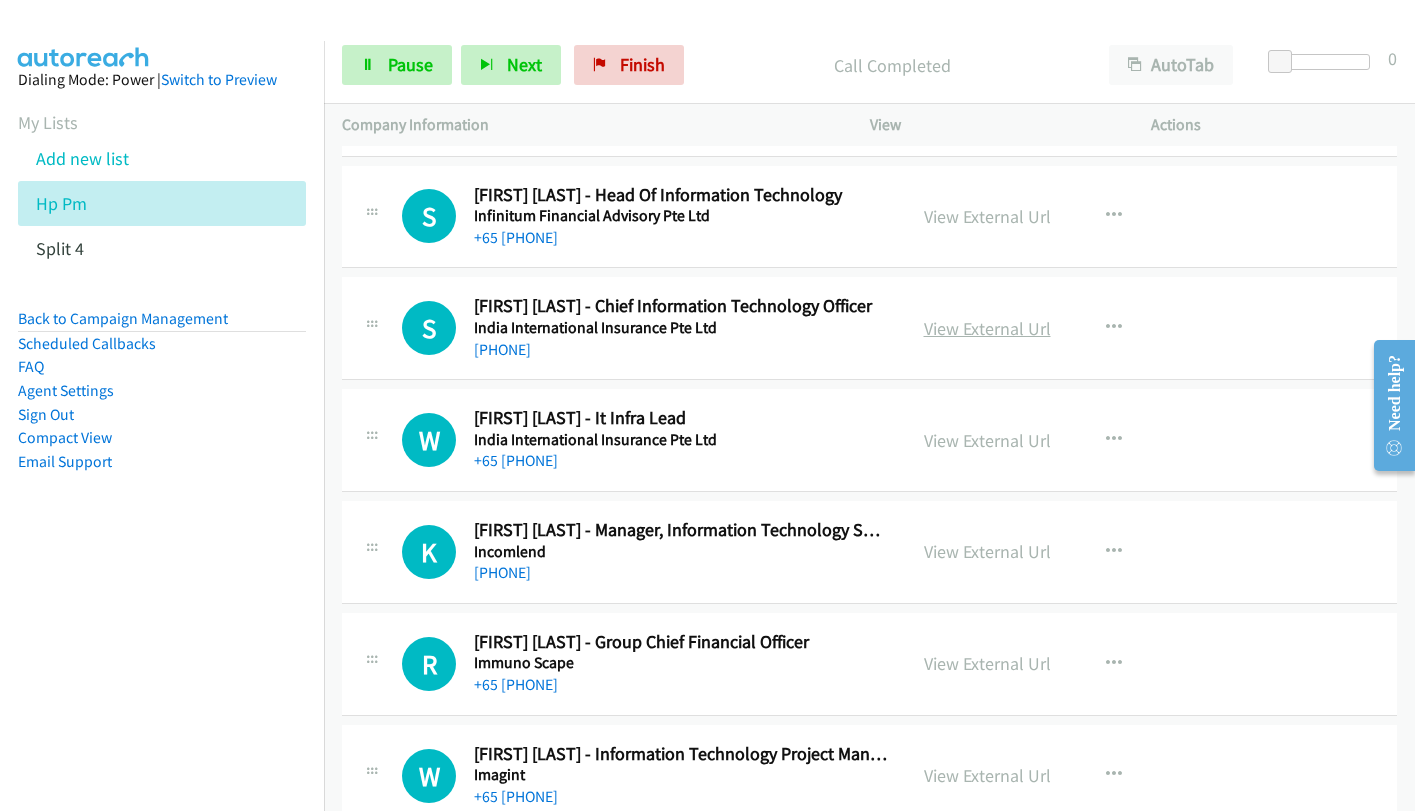 click on "View External Url" at bounding box center (987, 328) 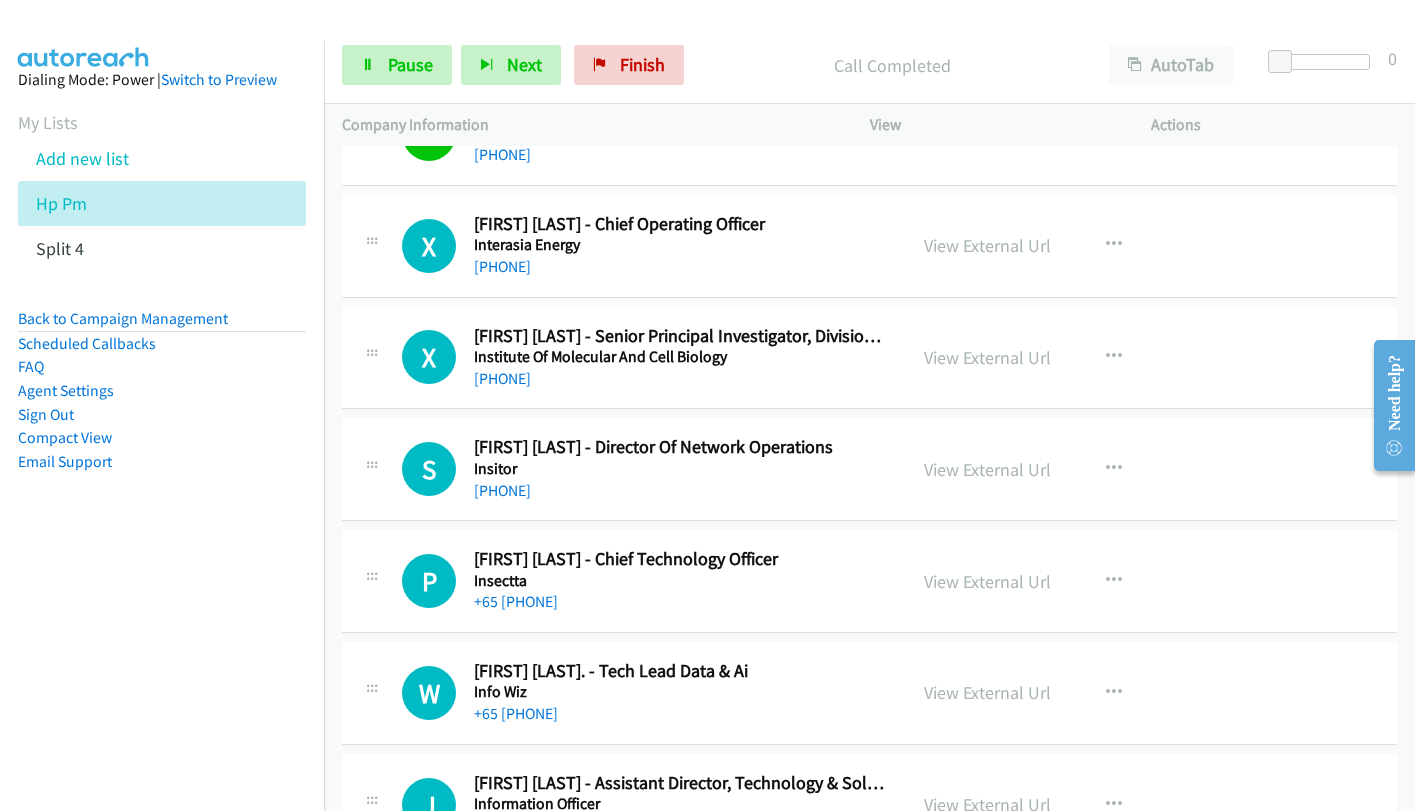 scroll, scrollTop: 6800, scrollLeft: 0, axis: vertical 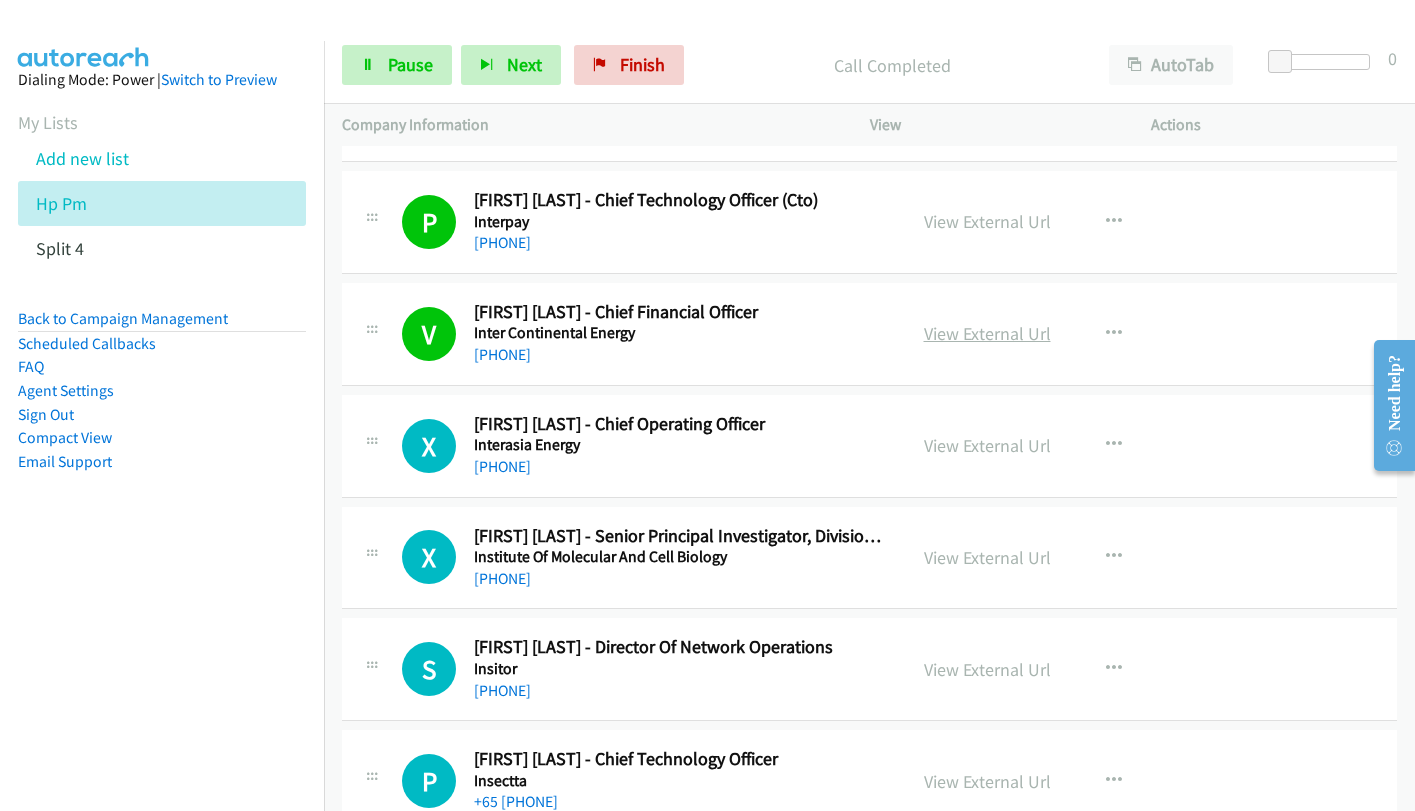 click on "View External Url" at bounding box center [987, 333] 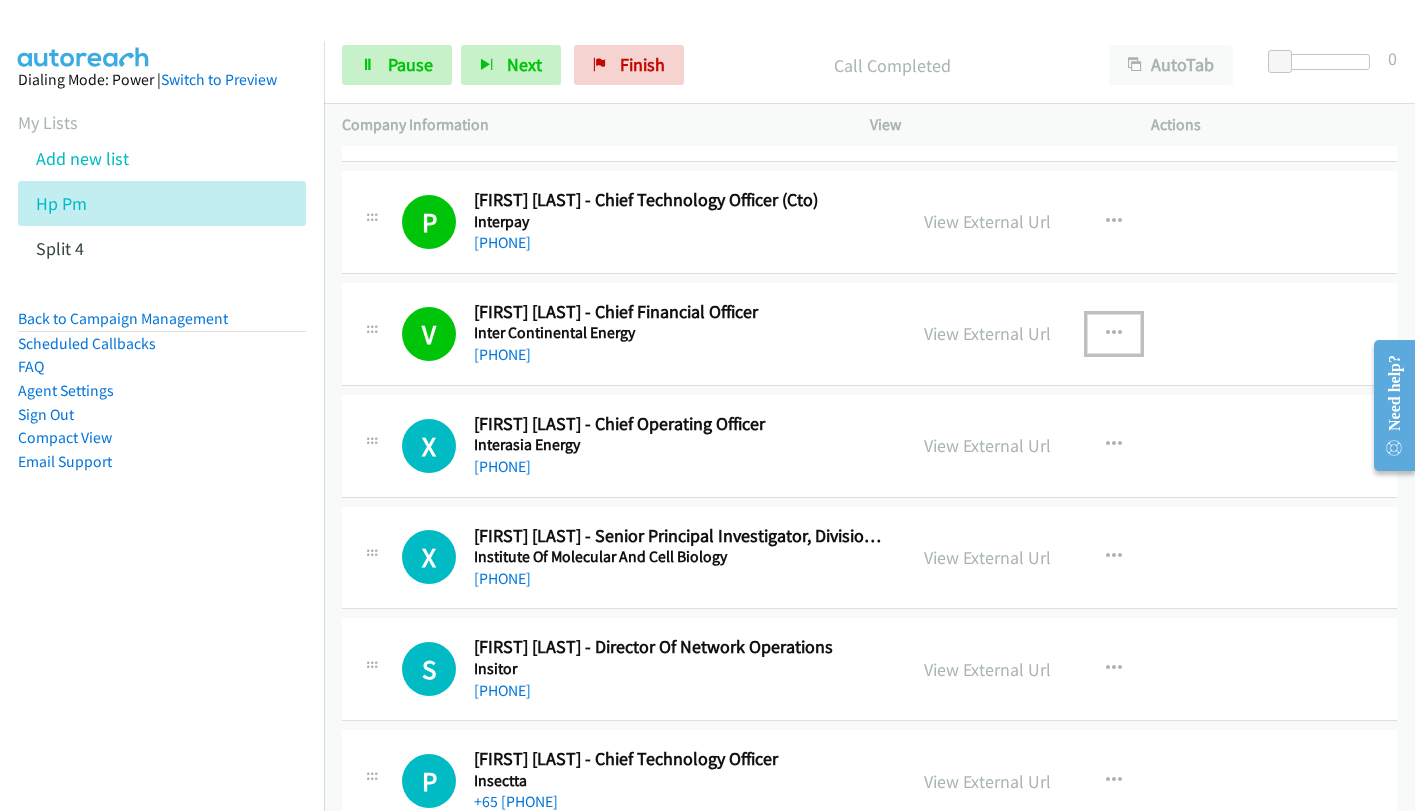click at bounding box center (1114, 334) 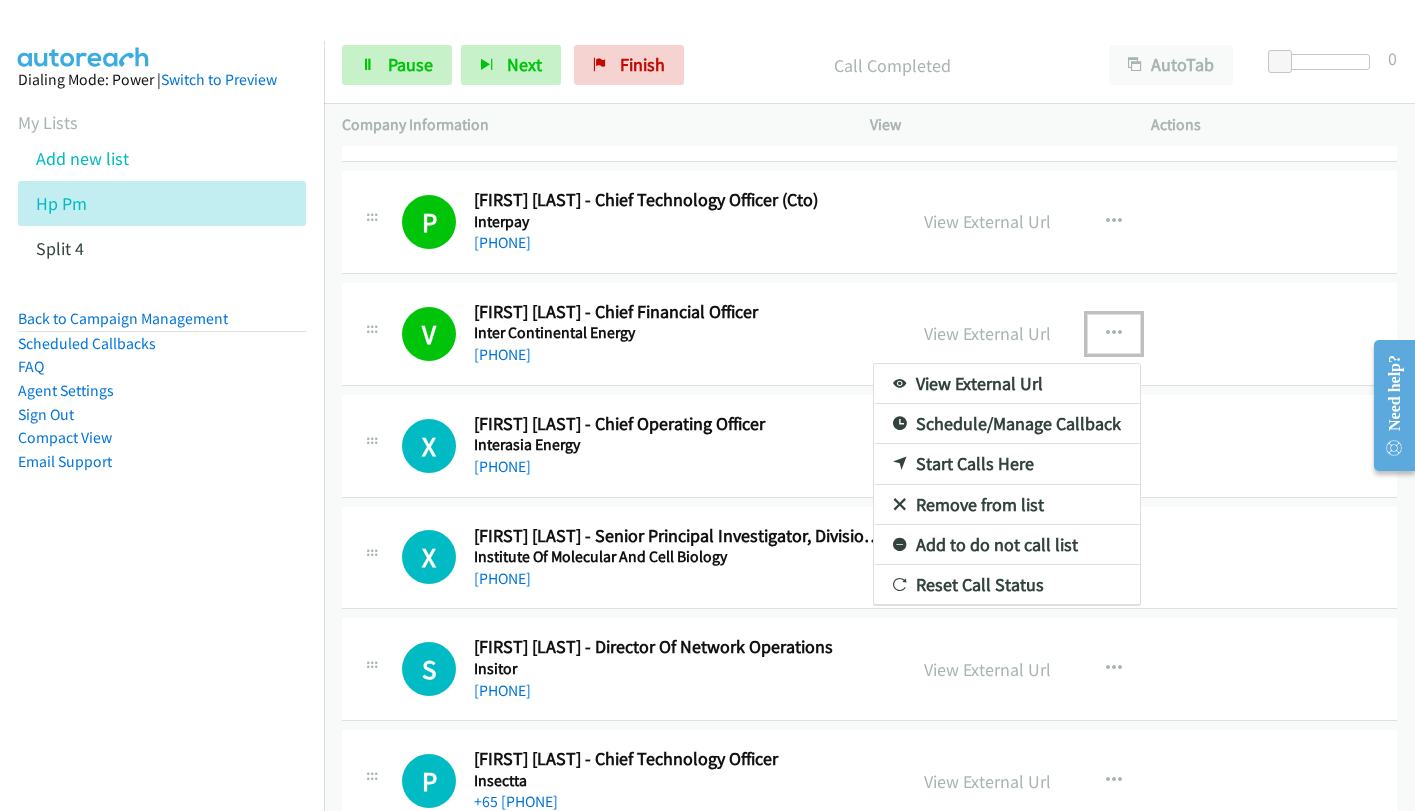 click on "Start Calls Here" at bounding box center [1007, 464] 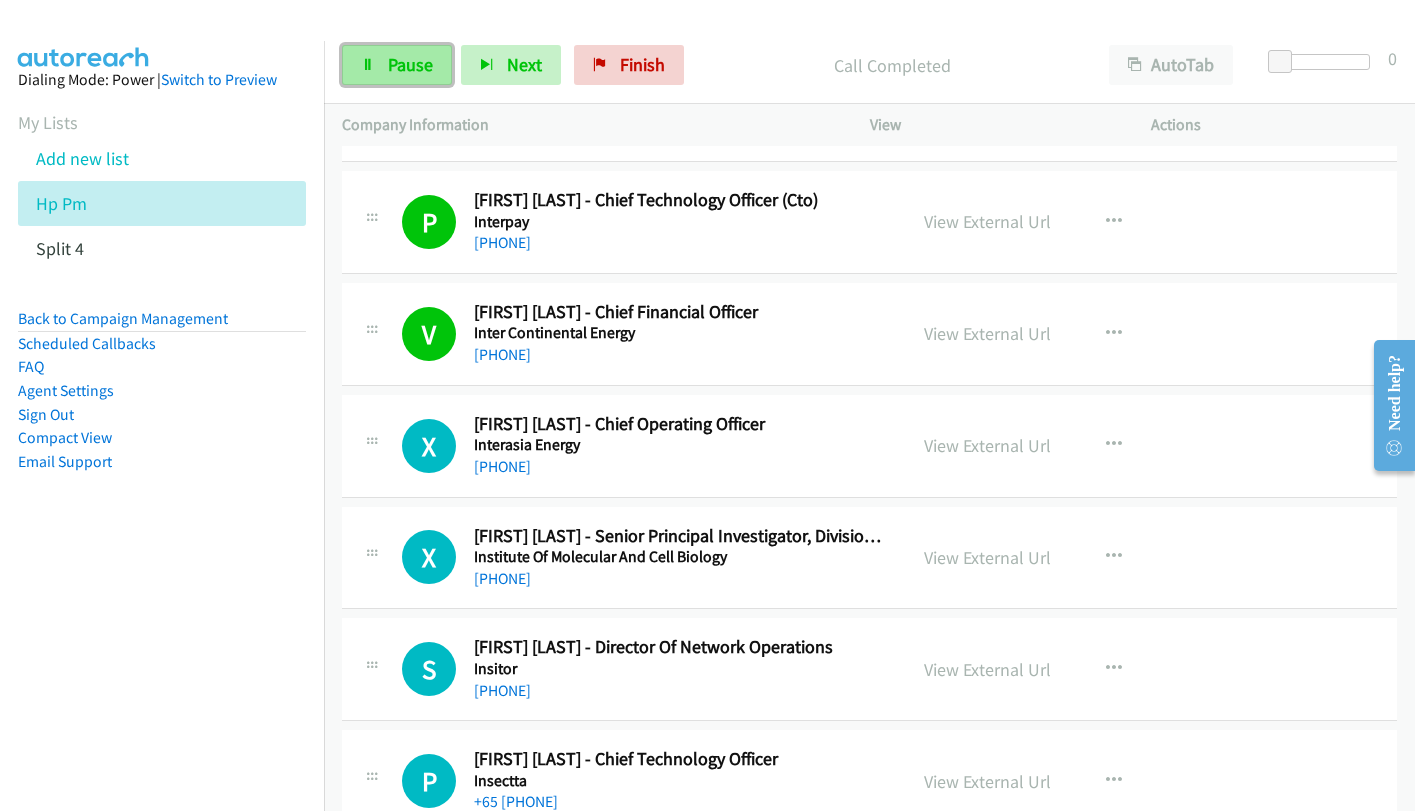 click on "Pause" at bounding box center [410, 64] 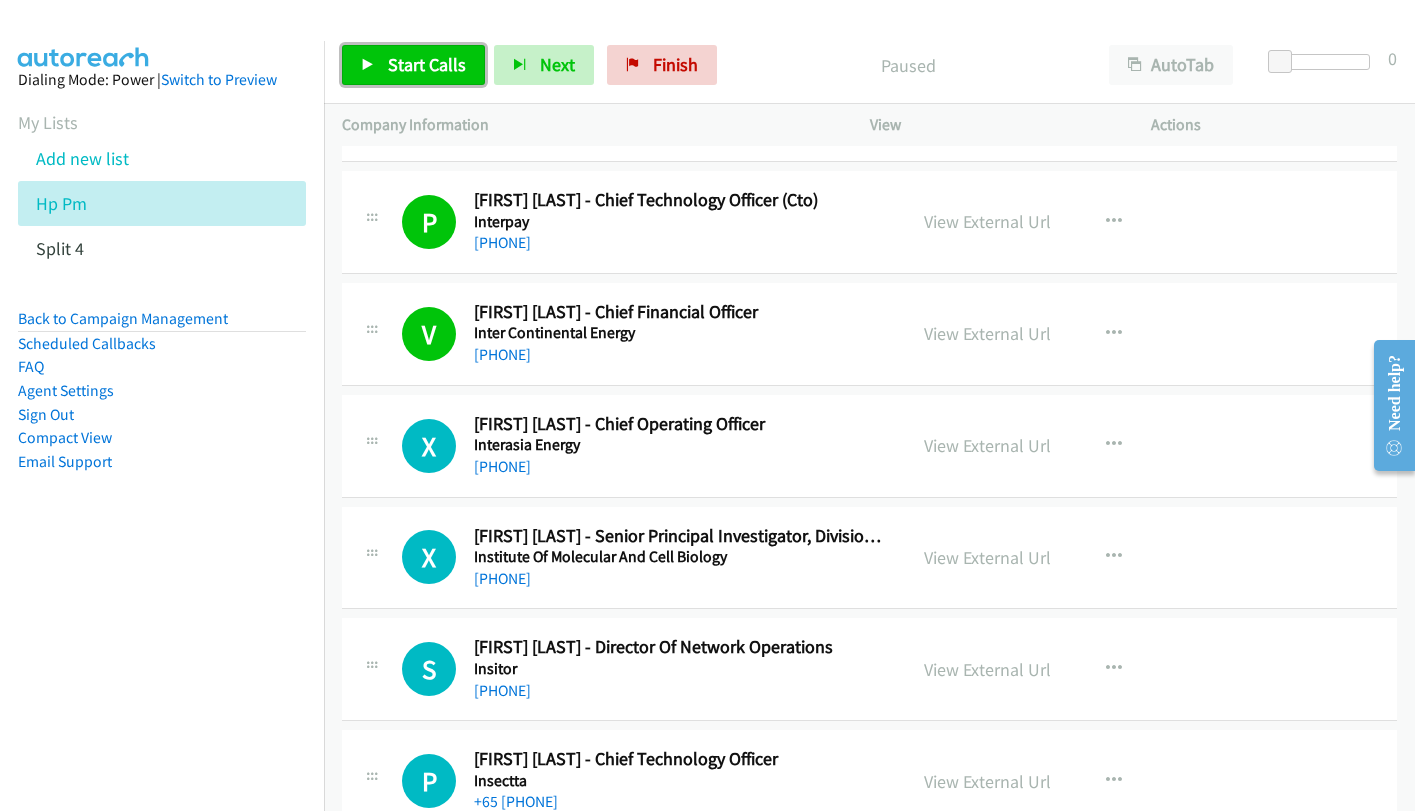 click on "Start Calls" at bounding box center (427, 64) 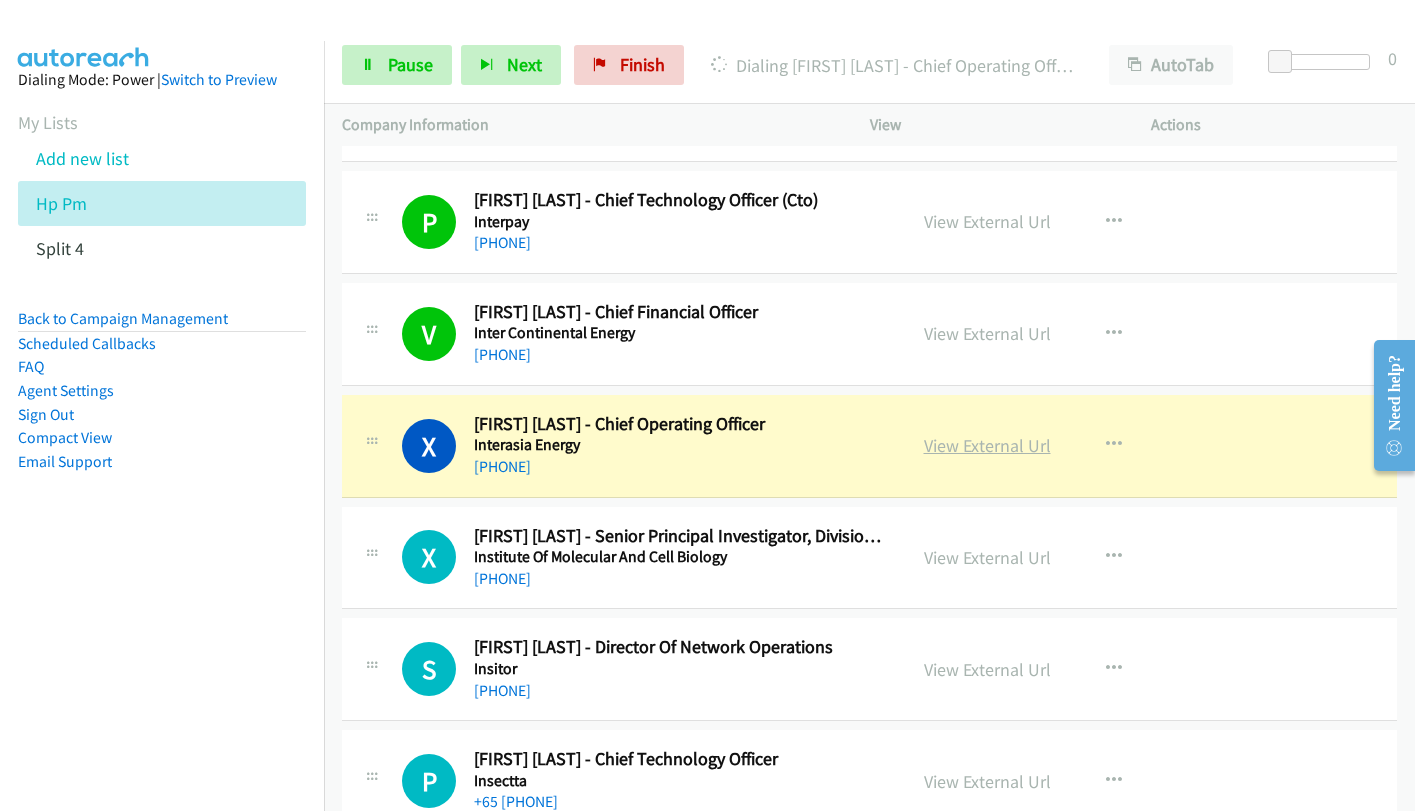 click on "View External Url" at bounding box center (987, 445) 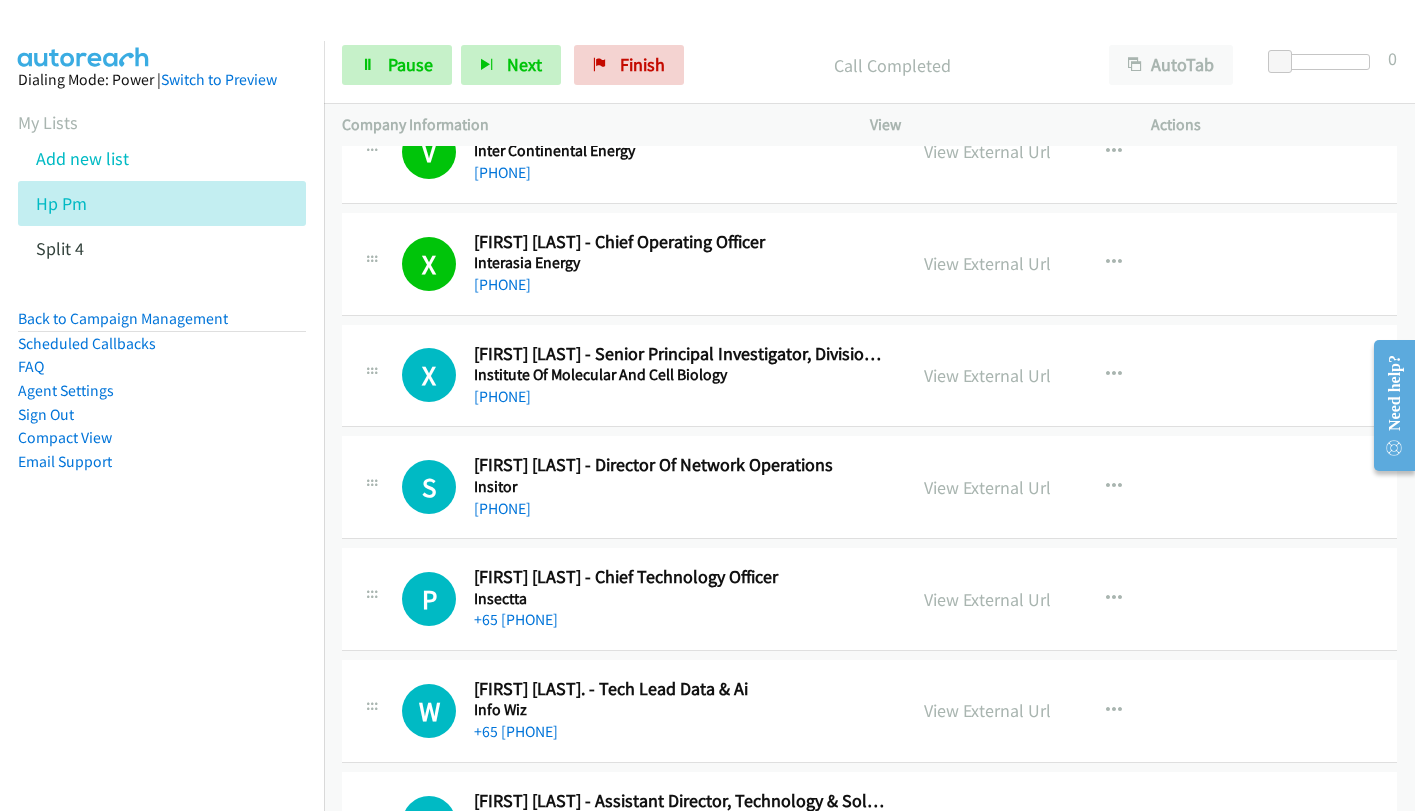 scroll, scrollTop: 7000, scrollLeft: 0, axis: vertical 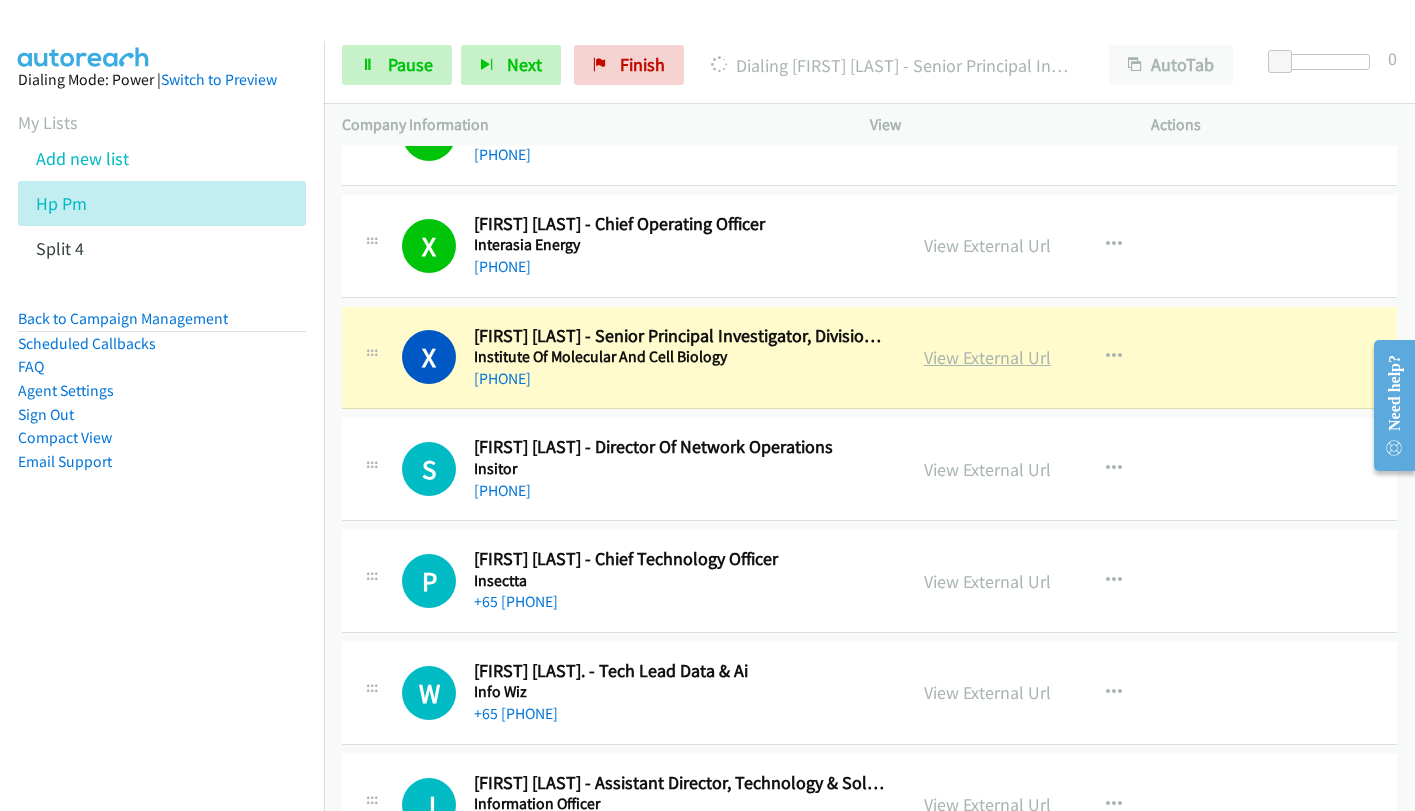 click on "View External Url" at bounding box center (987, 357) 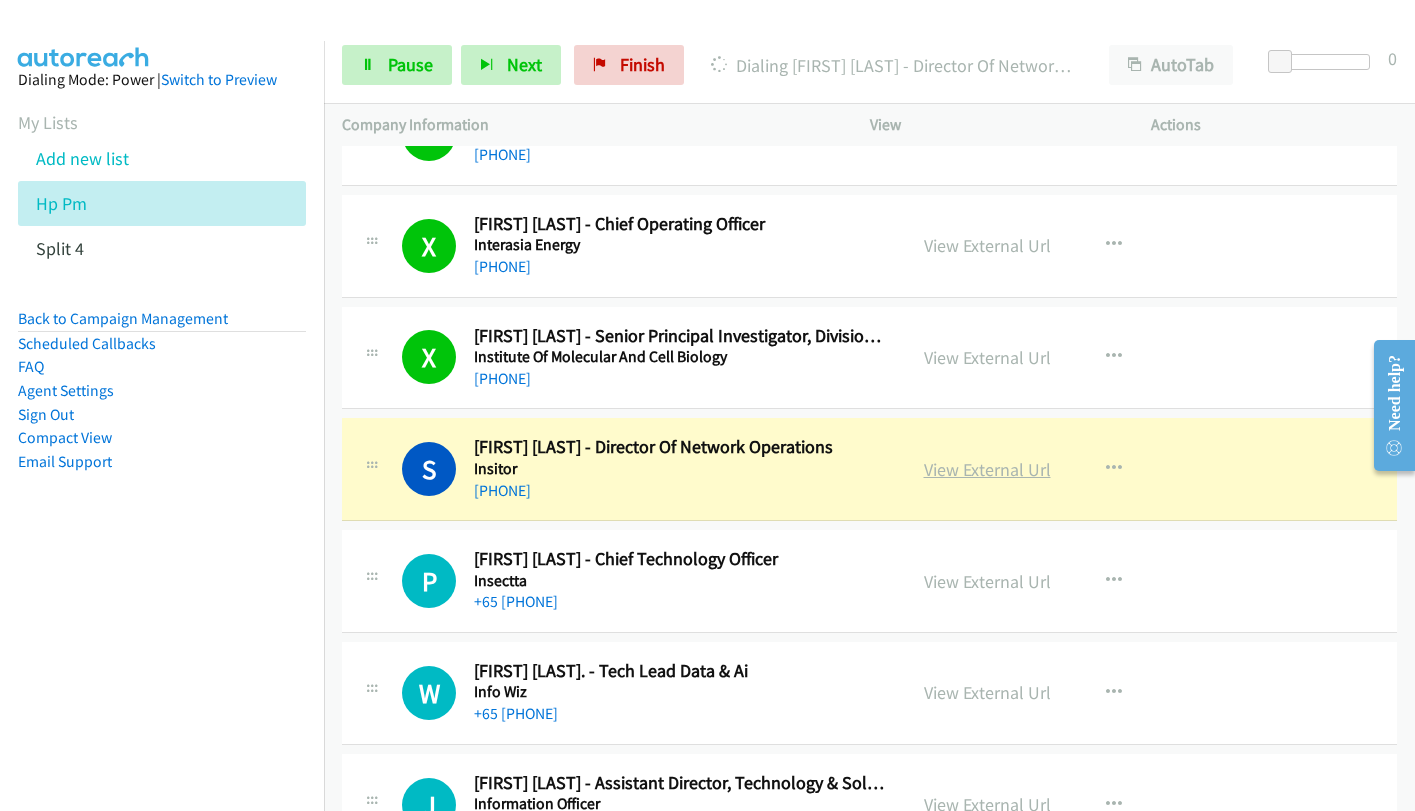click on "View External Url" at bounding box center [987, 469] 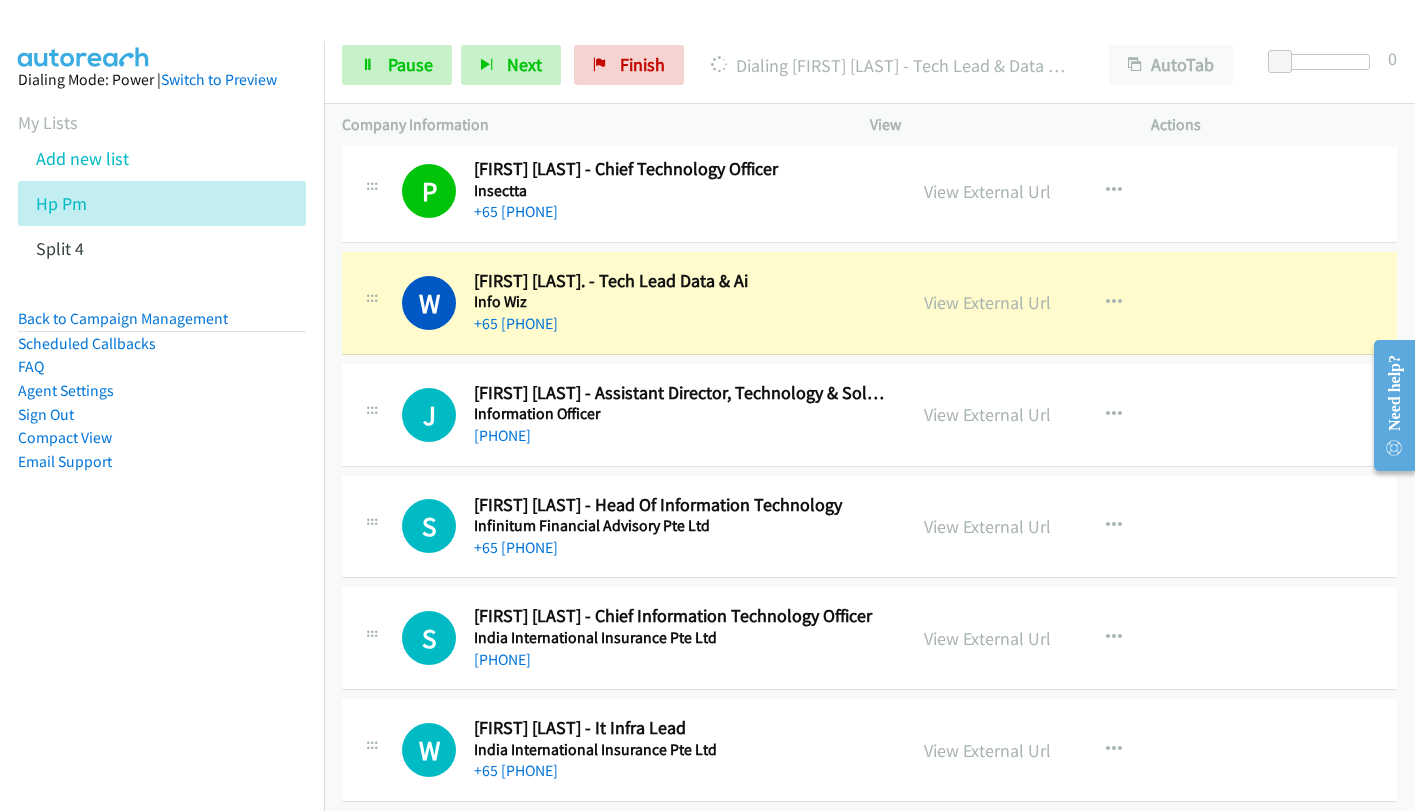 scroll, scrollTop: 7400, scrollLeft: 0, axis: vertical 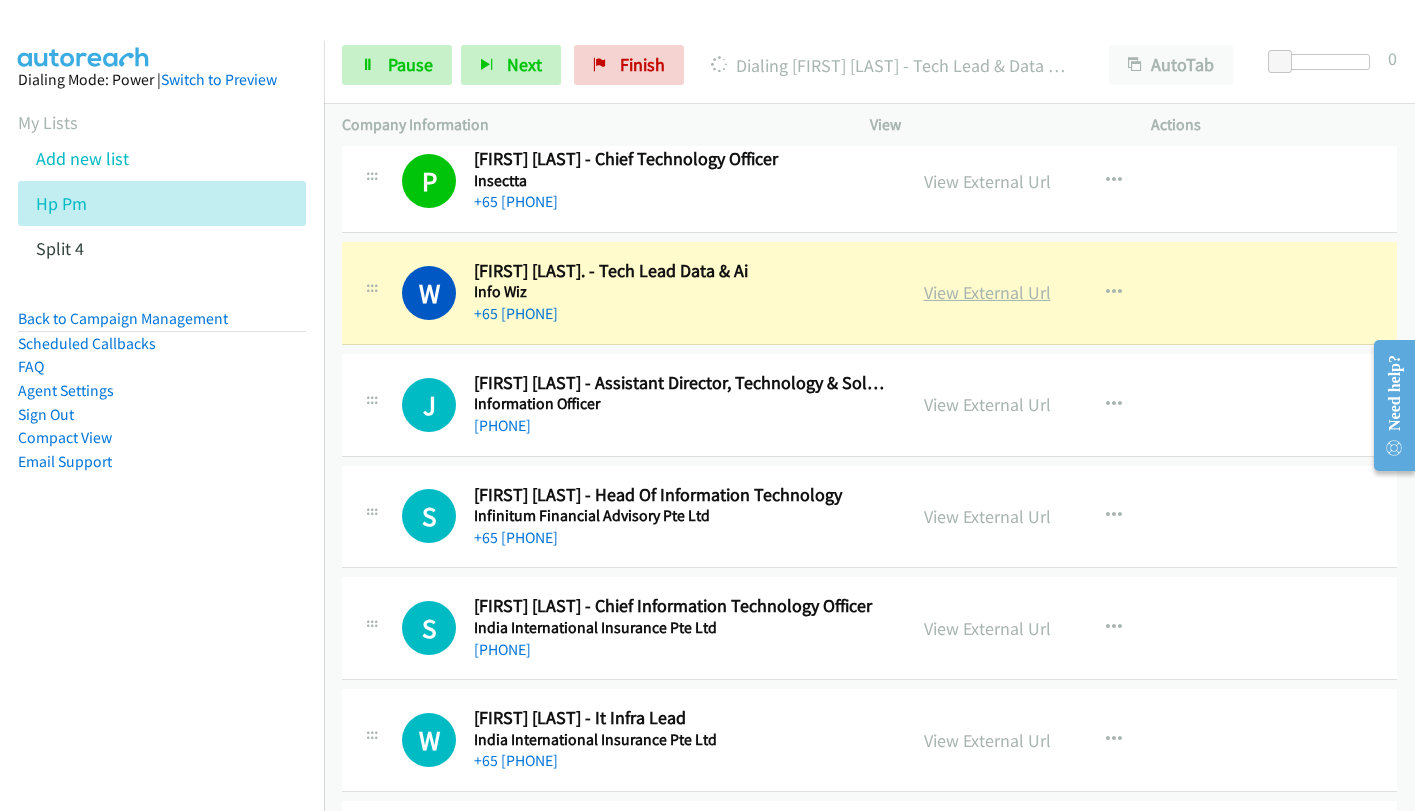 click on "View External Url" at bounding box center (987, 292) 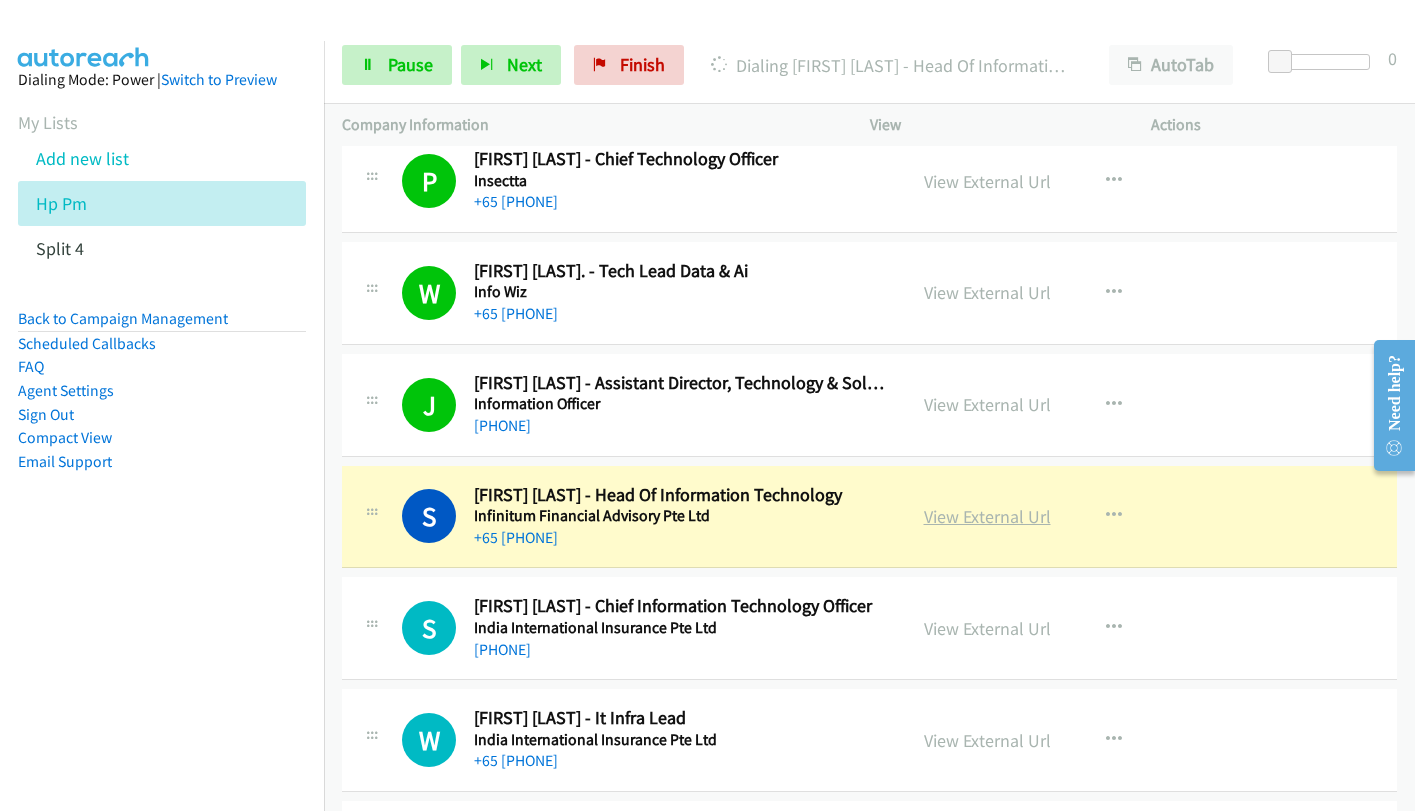 click on "View External Url" at bounding box center (987, 516) 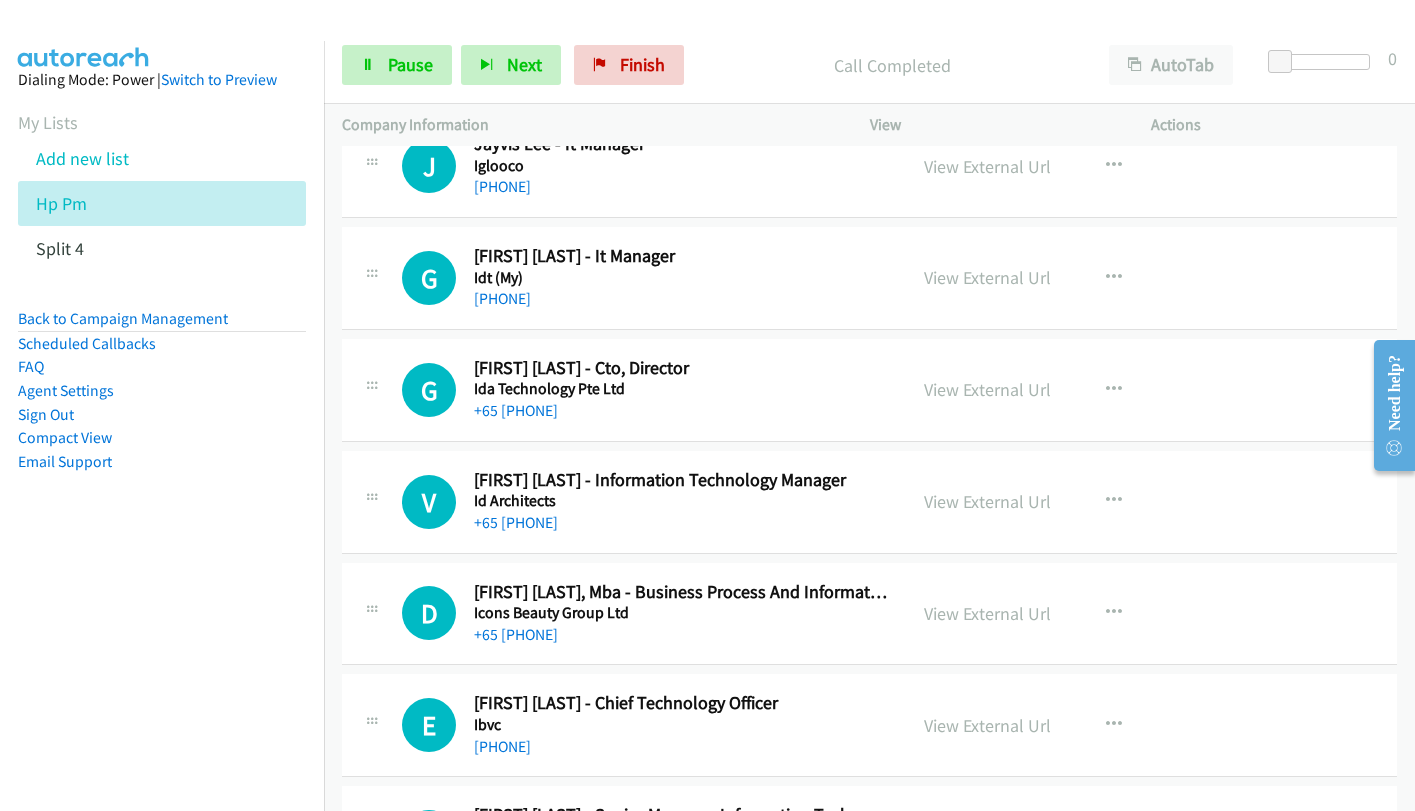 scroll, scrollTop: 8500, scrollLeft: 0, axis: vertical 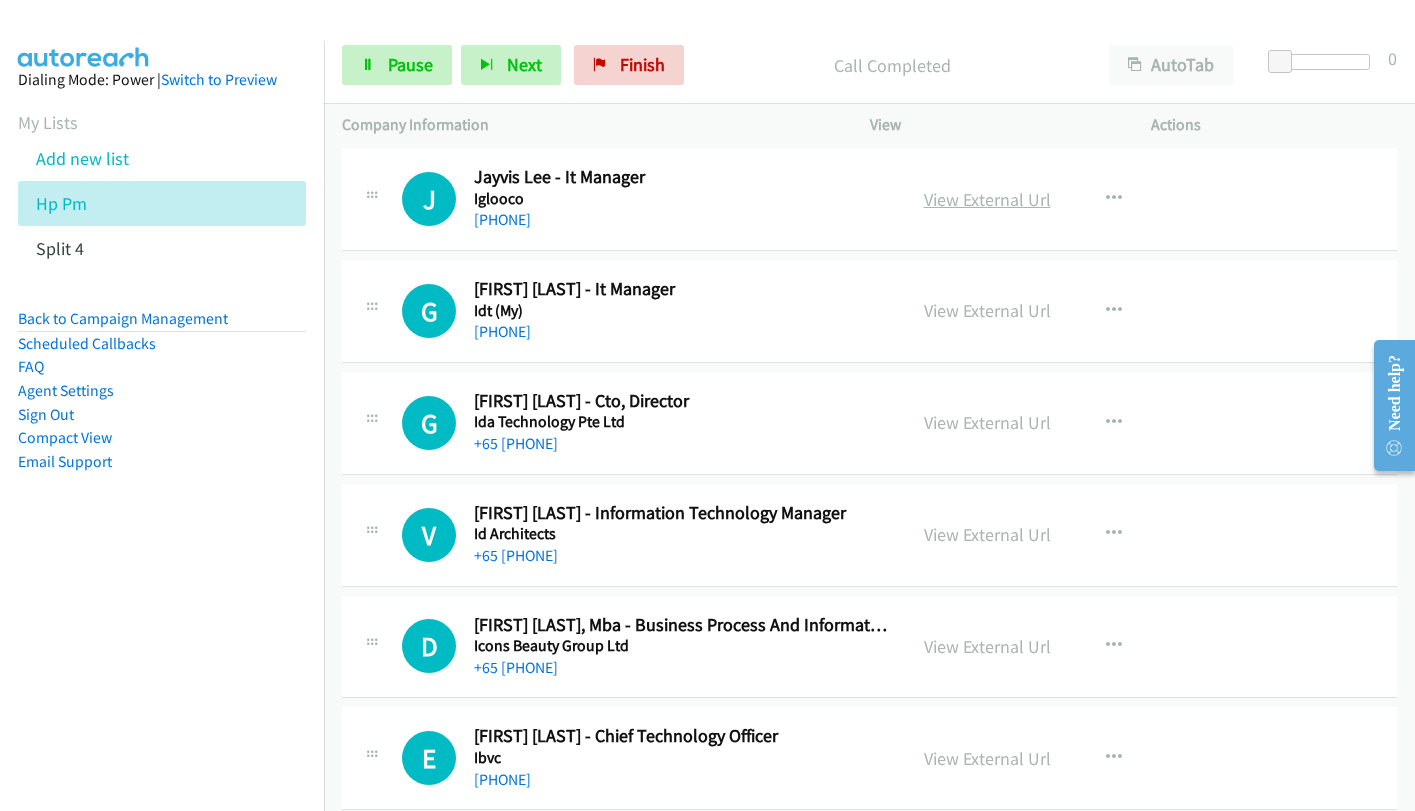 click on "View External Url" at bounding box center [987, 199] 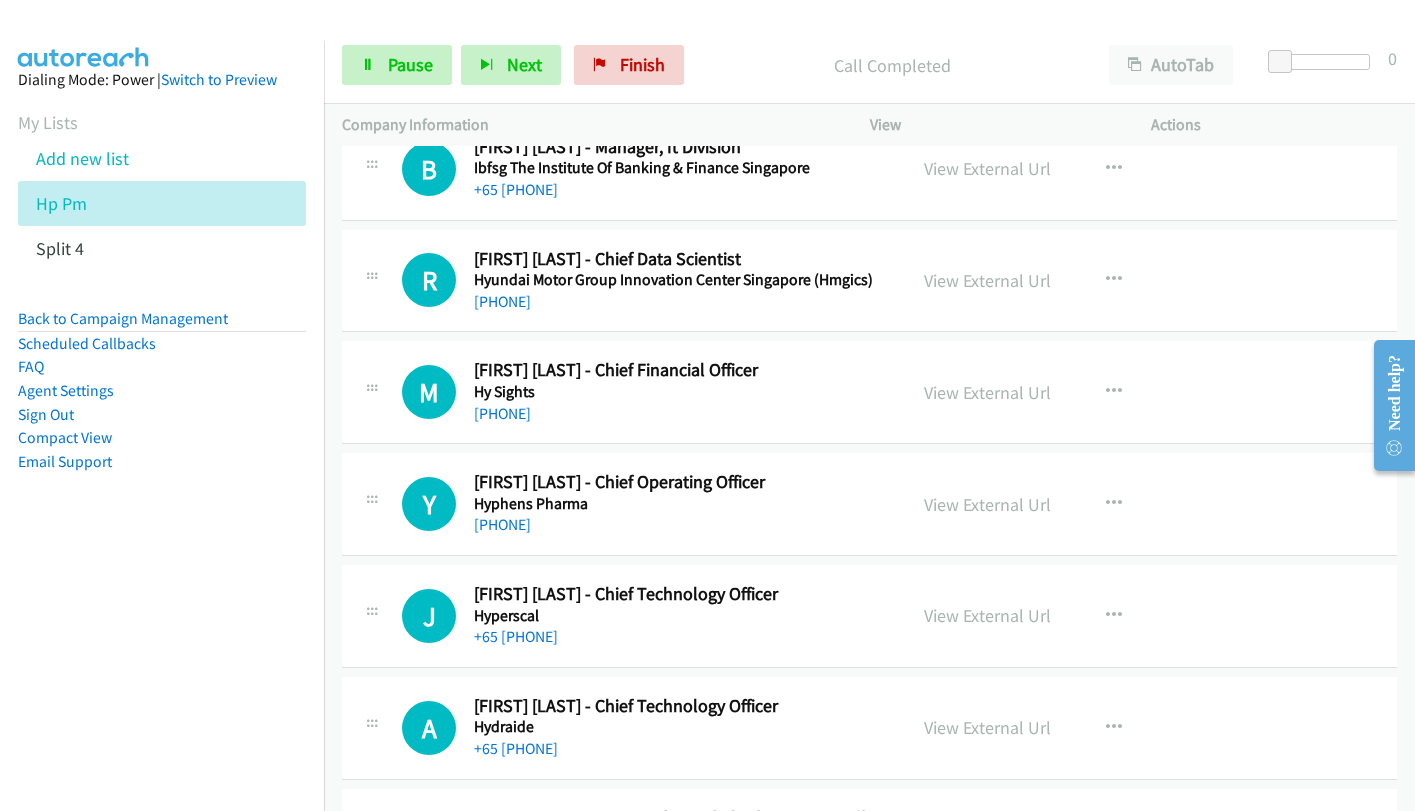 scroll, scrollTop: 9500, scrollLeft: 0, axis: vertical 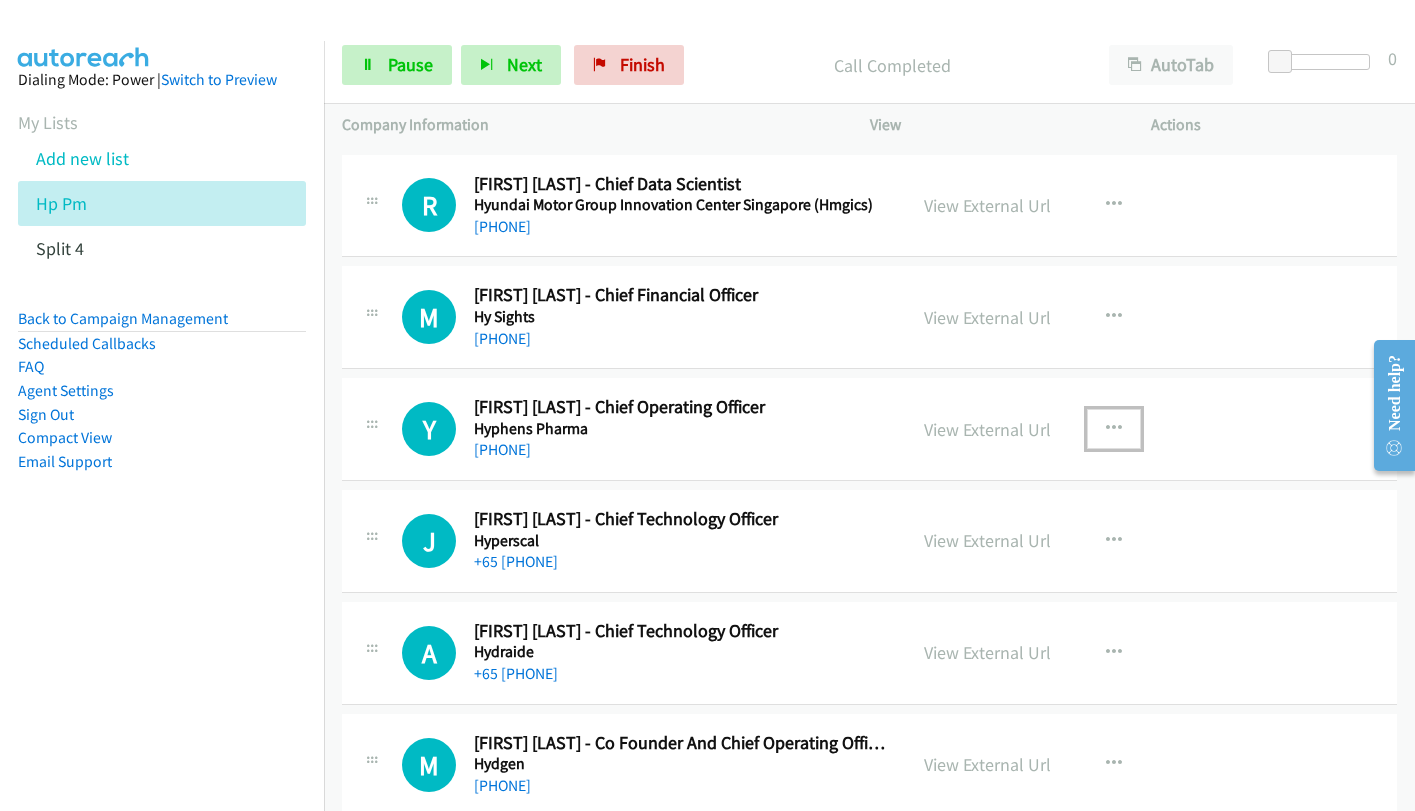 click at bounding box center [1114, 429] 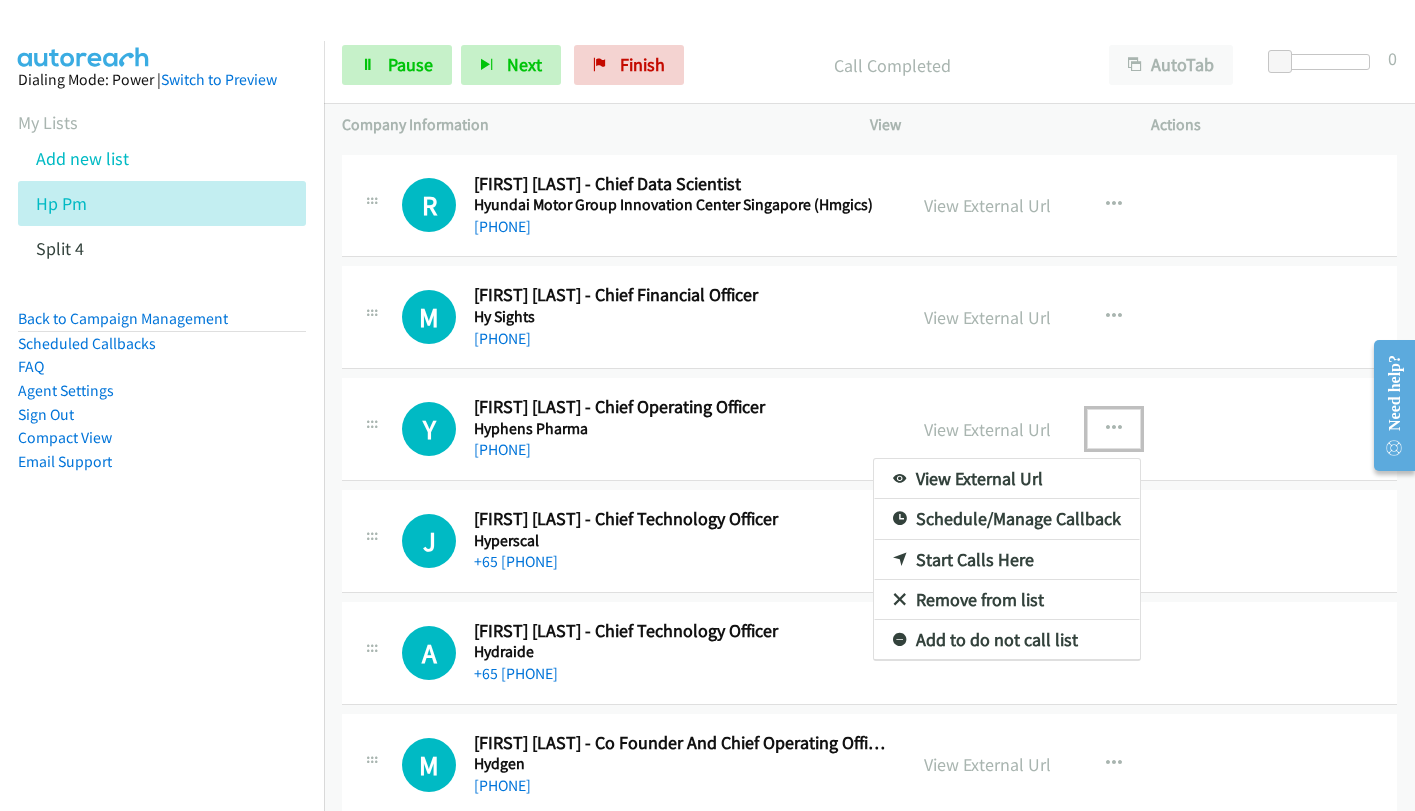 click on "Start Calls Here" at bounding box center [1007, 560] 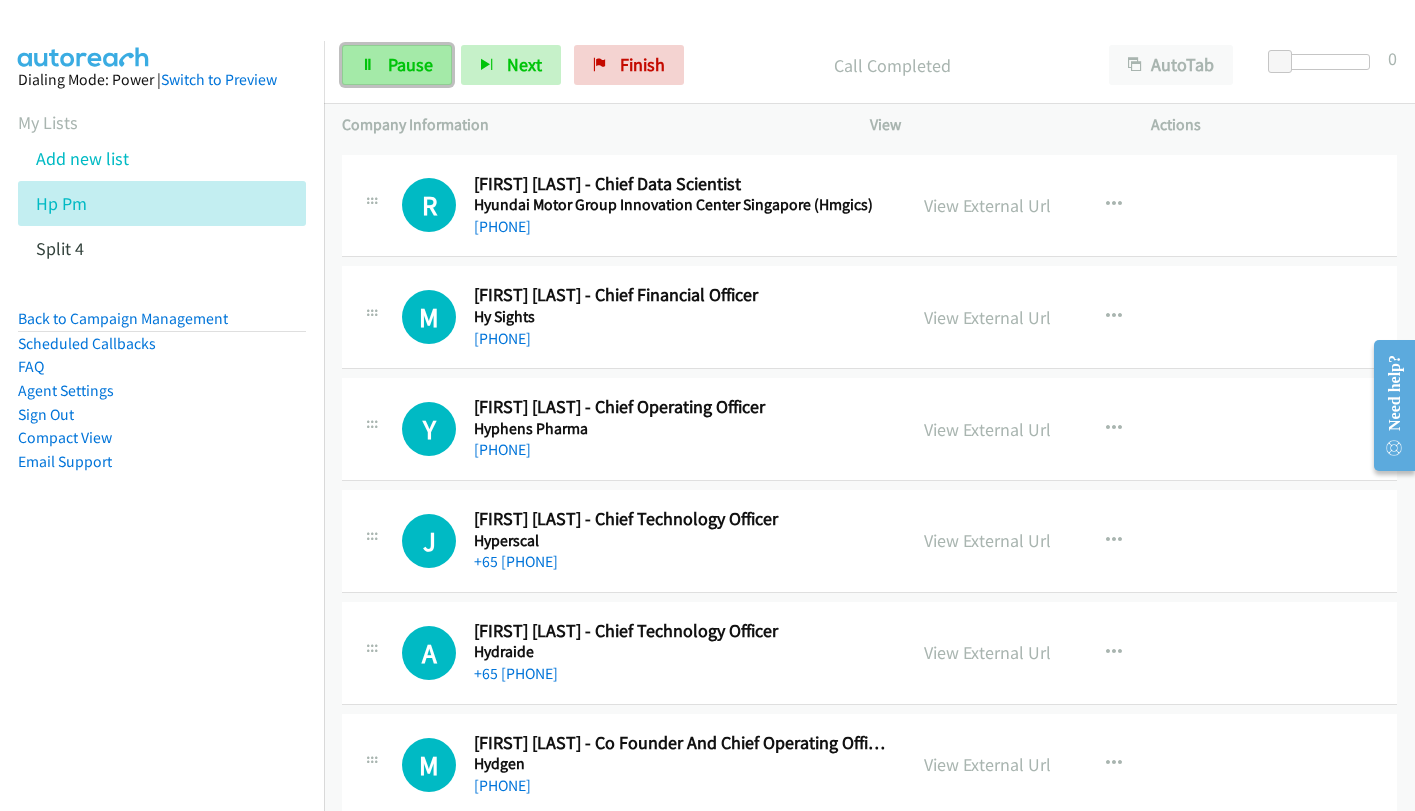 click on "Pause" at bounding box center (410, 64) 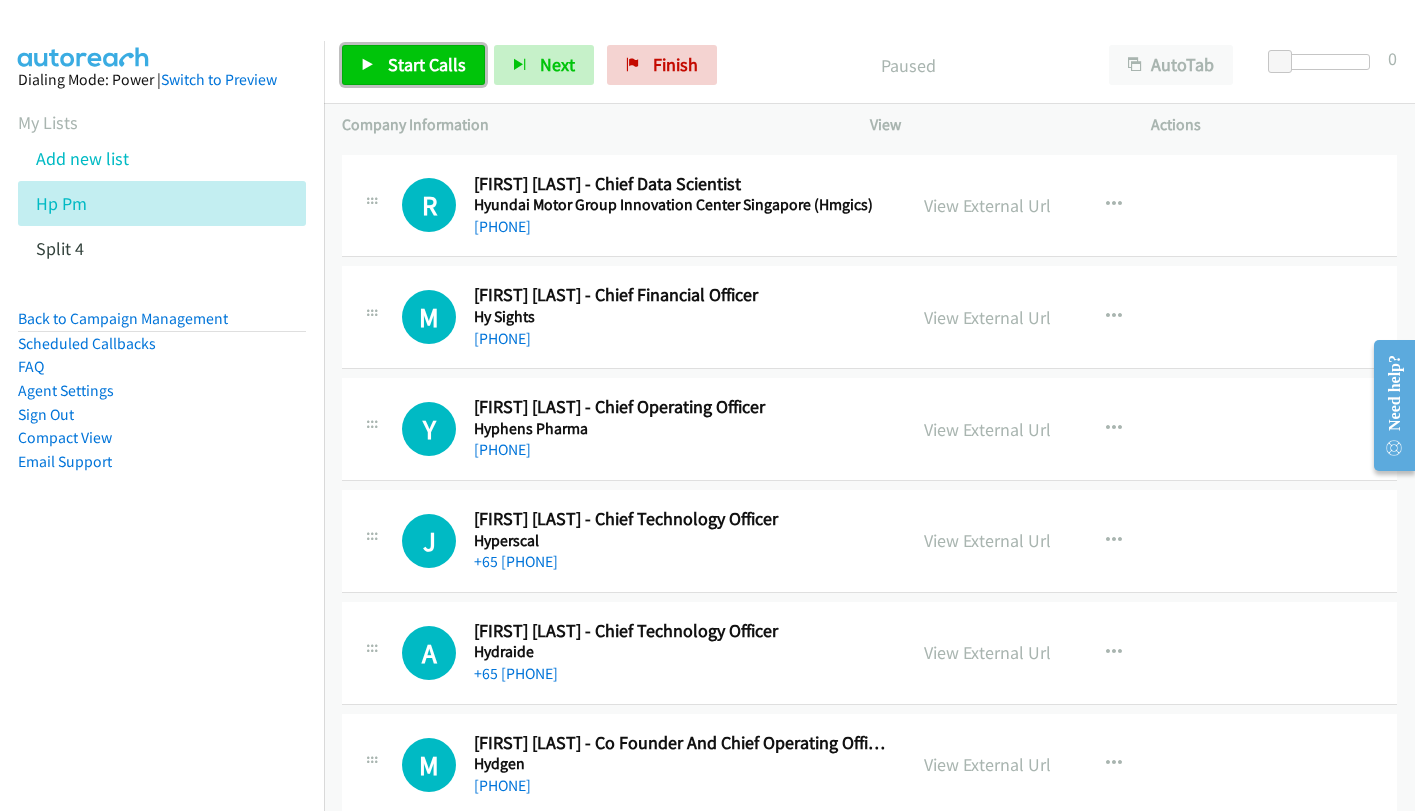click on "Start Calls" at bounding box center (427, 64) 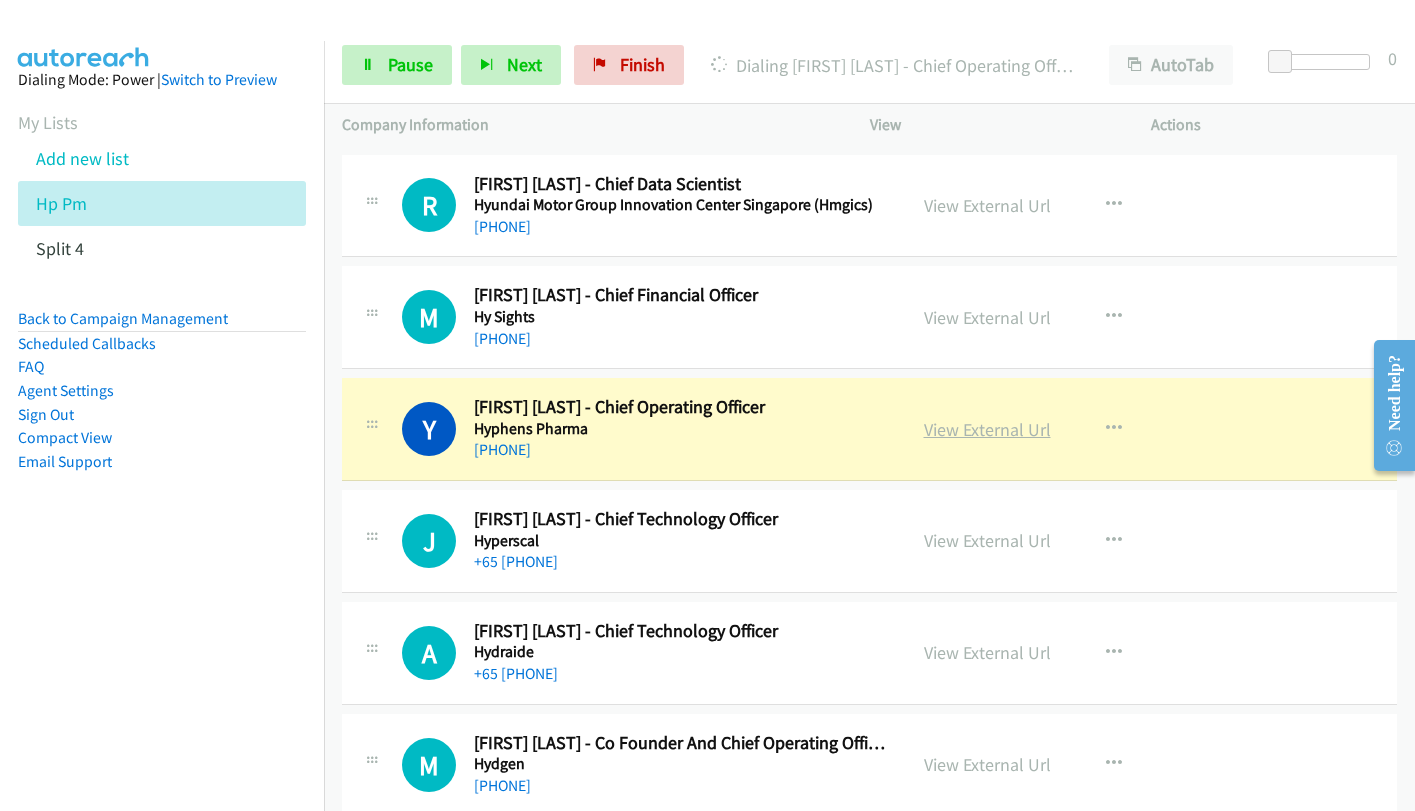 click on "View External Url" at bounding box center (987, 429) 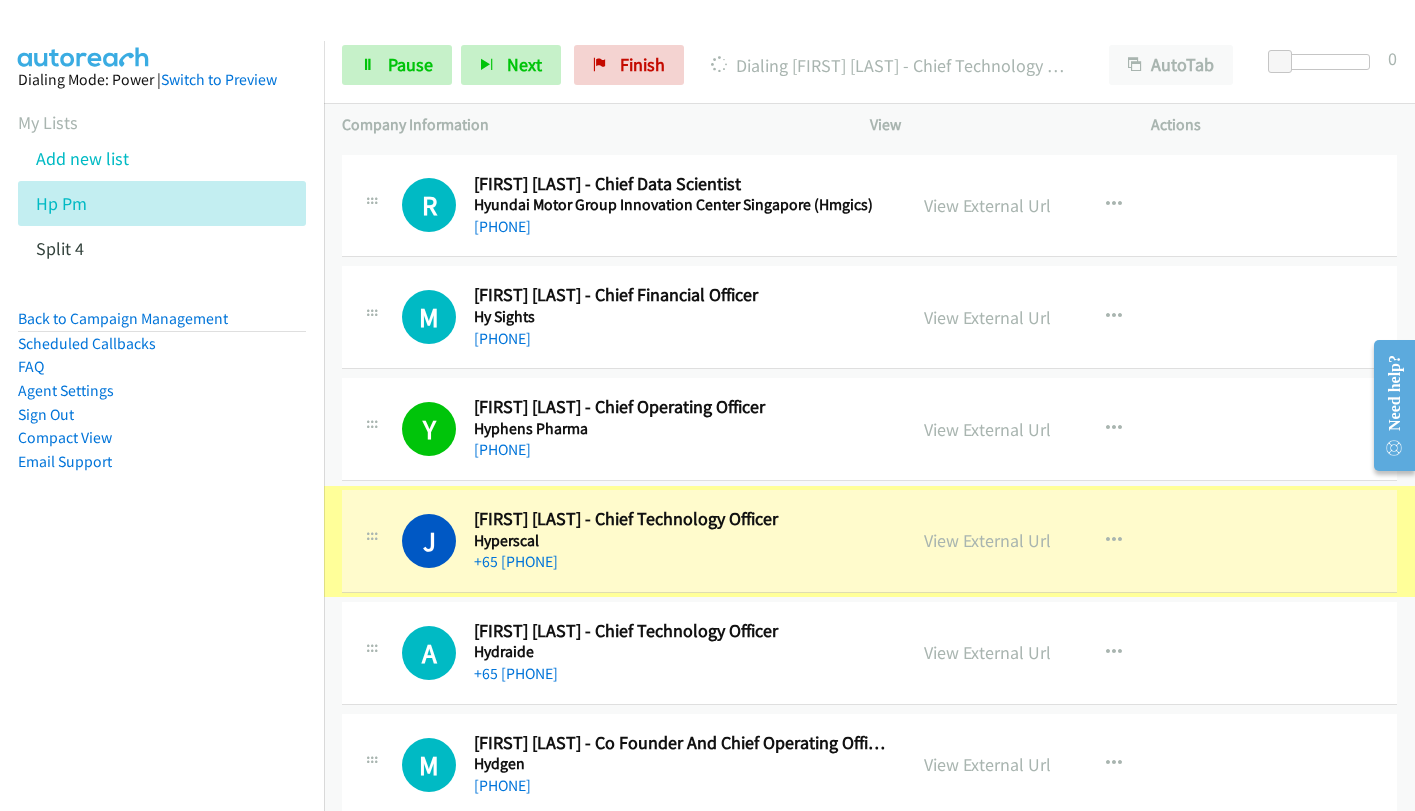 click on "View External Url" at bounding box center [987, 540] 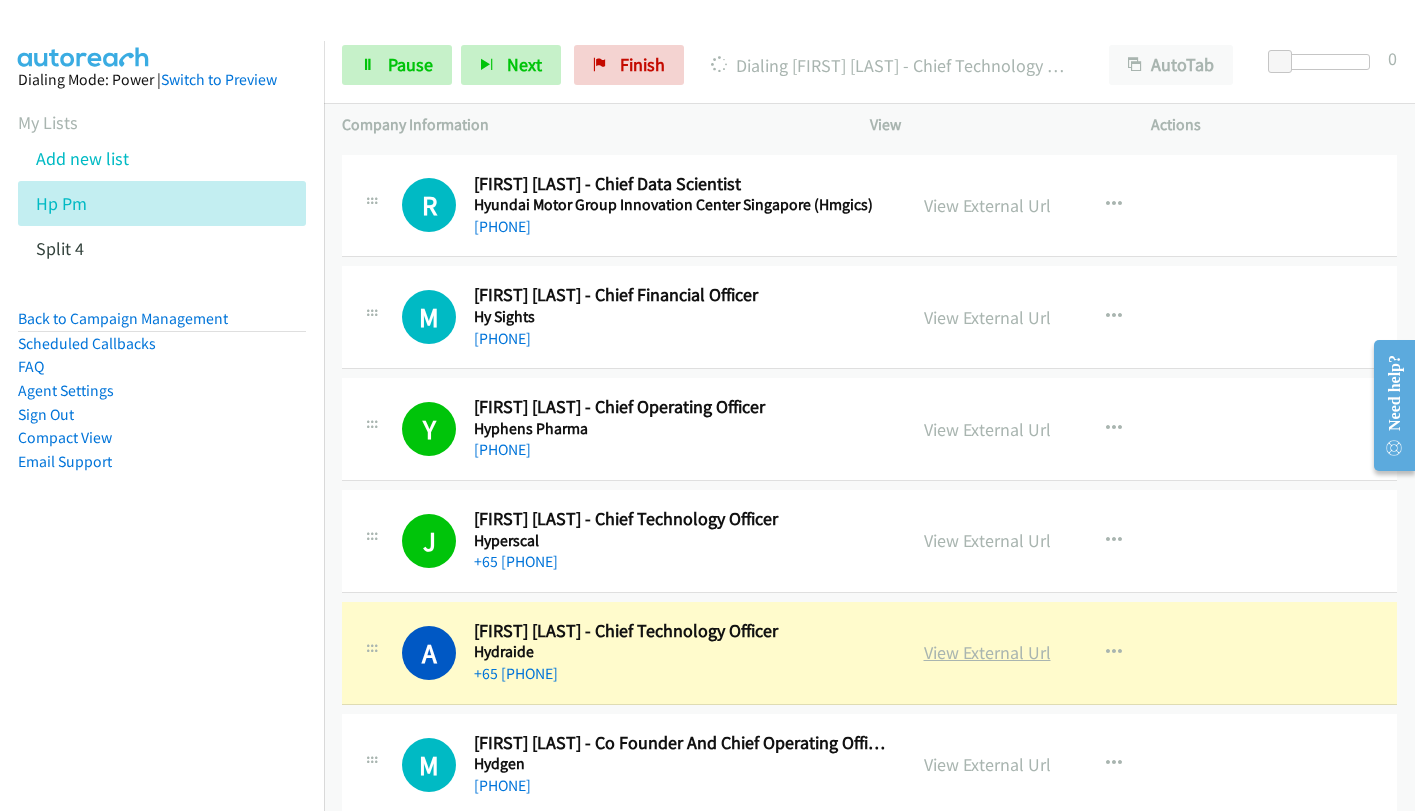 click on "View External Url" at bounding box center (987, 652) 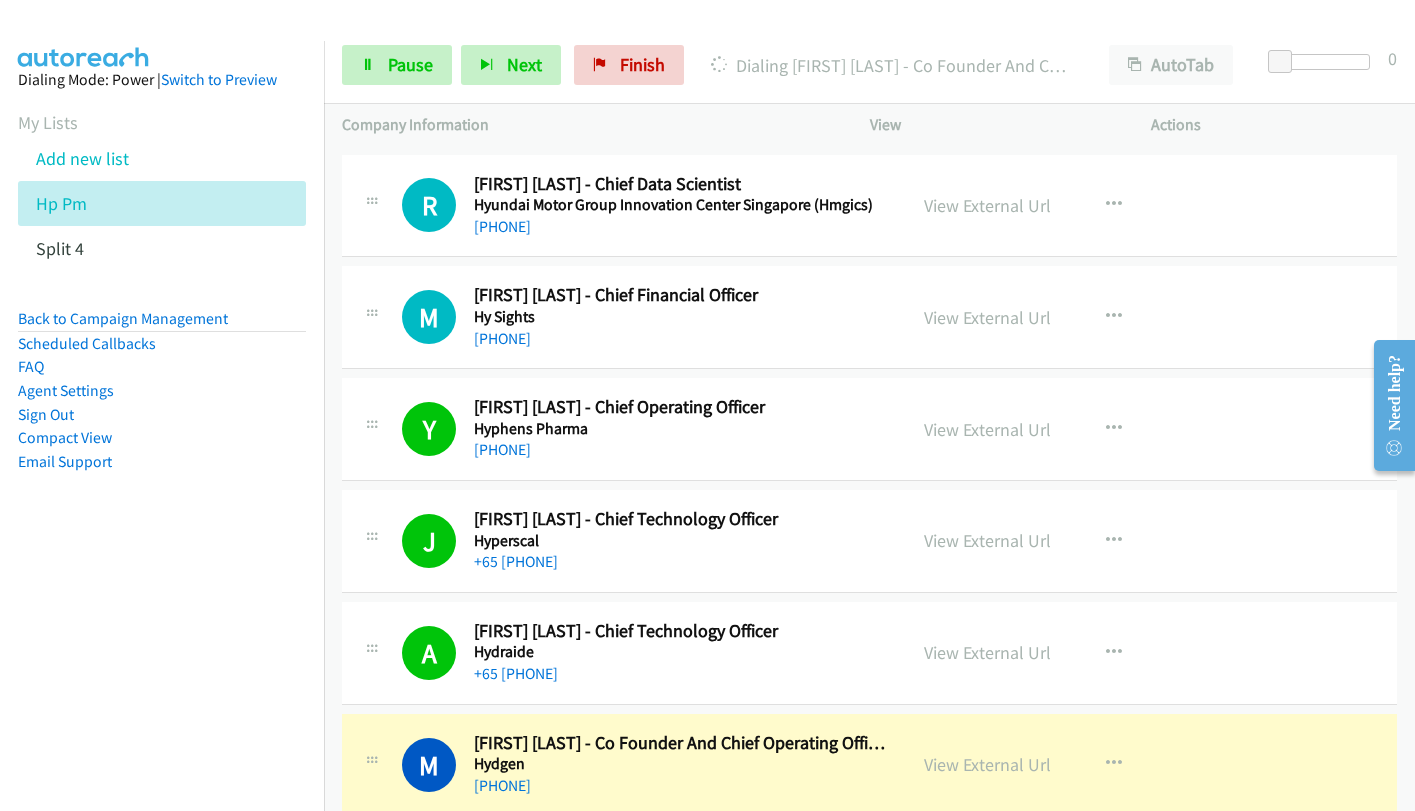 scroll, scrollTop: 9800, scrollLeft: 0, axis: vertical 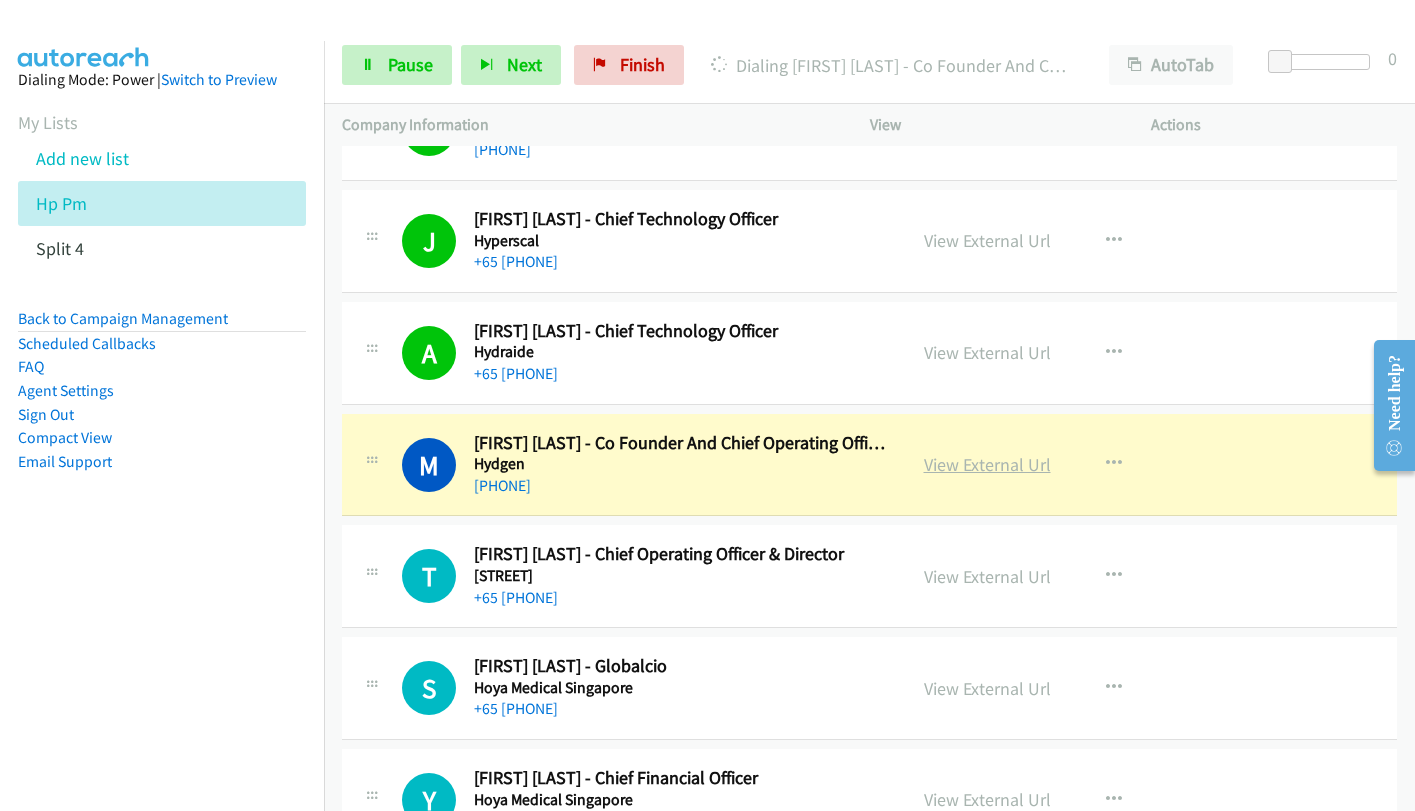 click on "View External Url" at bounding box center (987, 464) 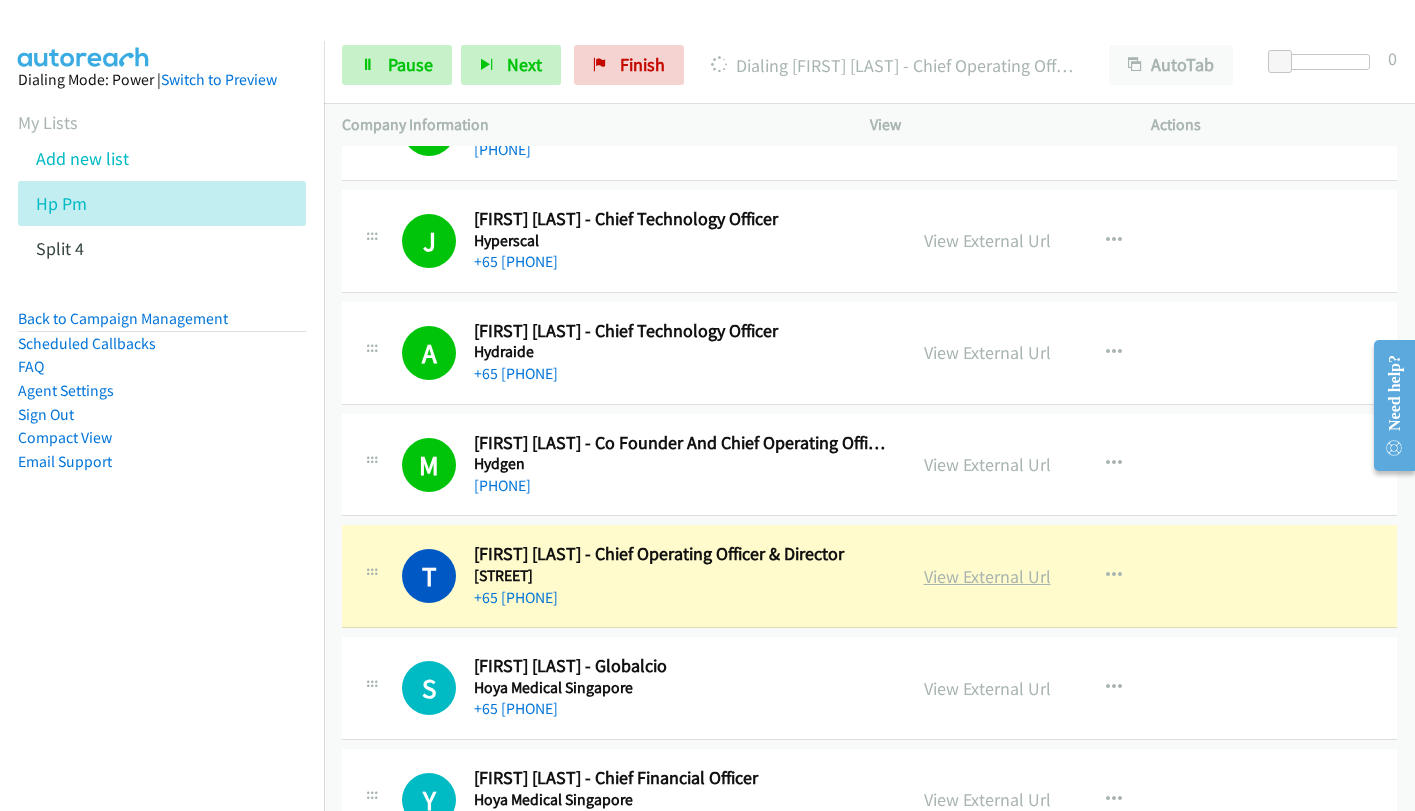 click on "View External Url" at bounding box center (987, 576) 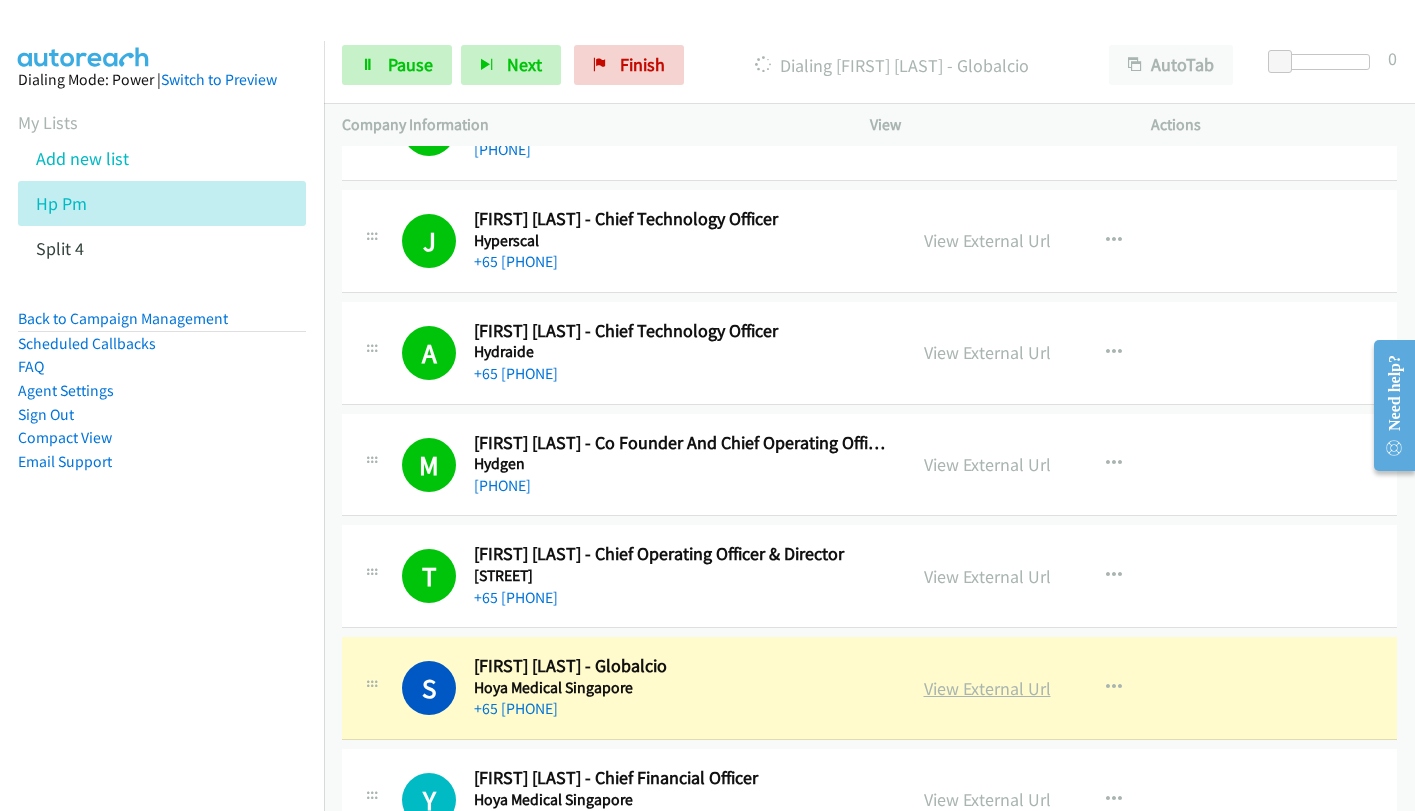 click on "View External Url" at bounding box center [987, 688] 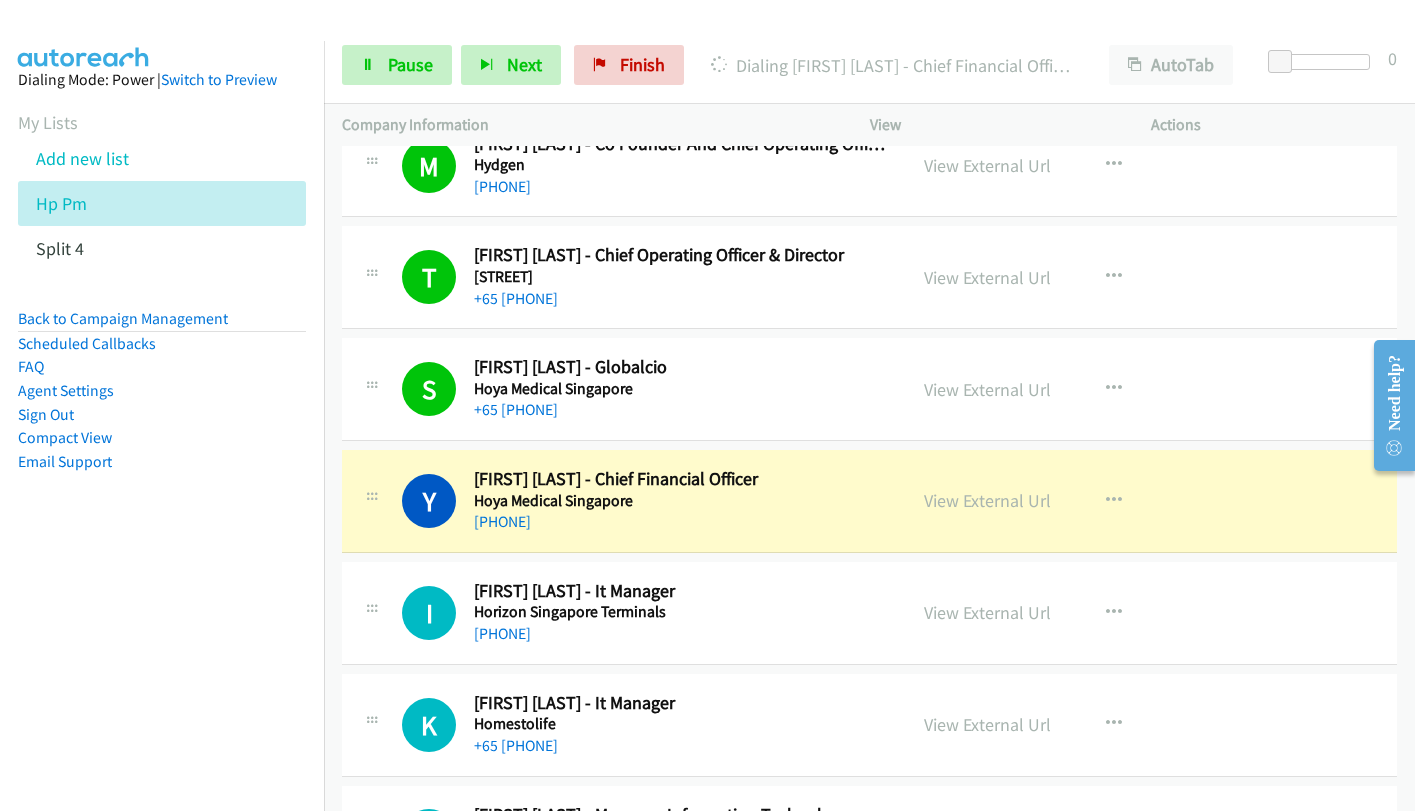 scroll, scrollTop: 10100, scrollLeft: 0, axis: vertical 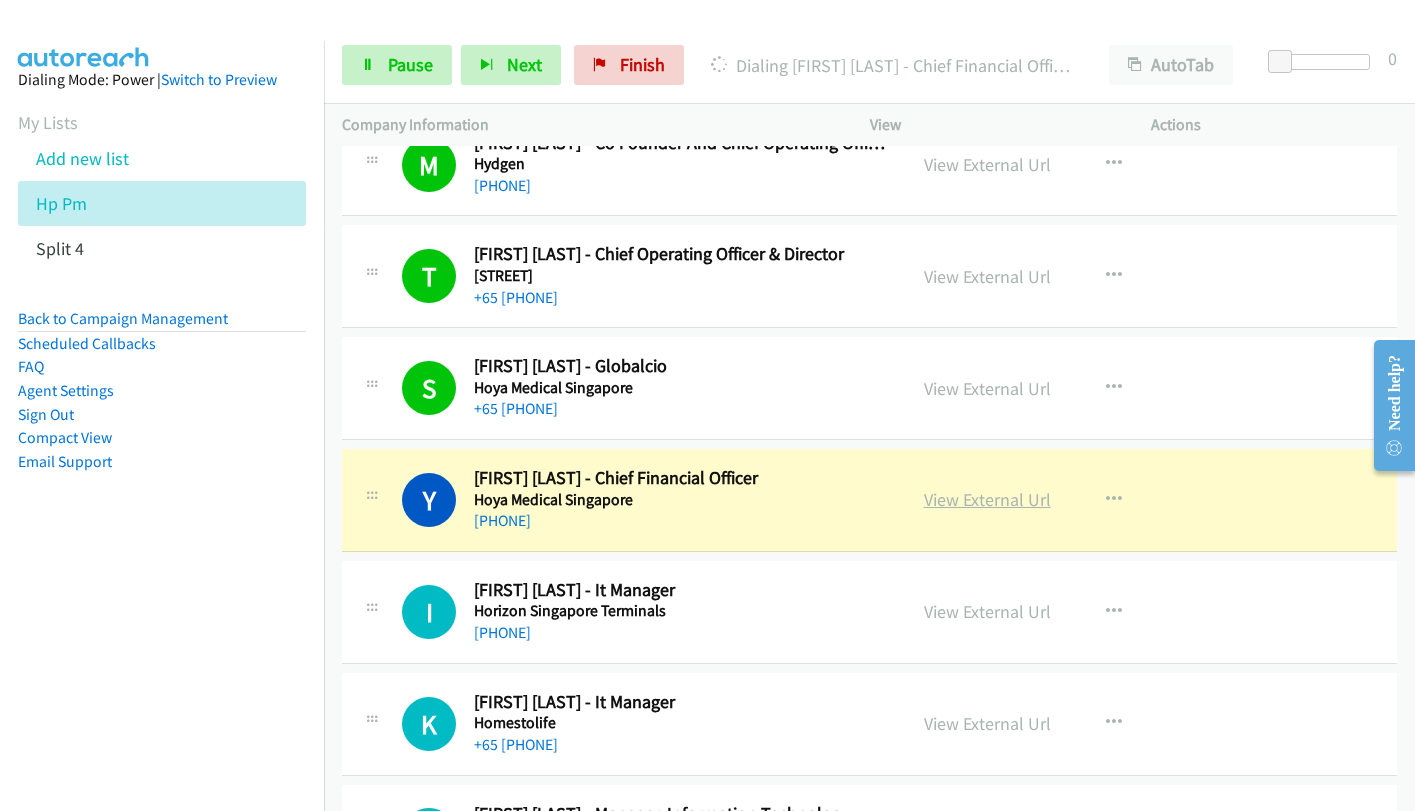 click on "View External Url" at bounding box center [987, 499] 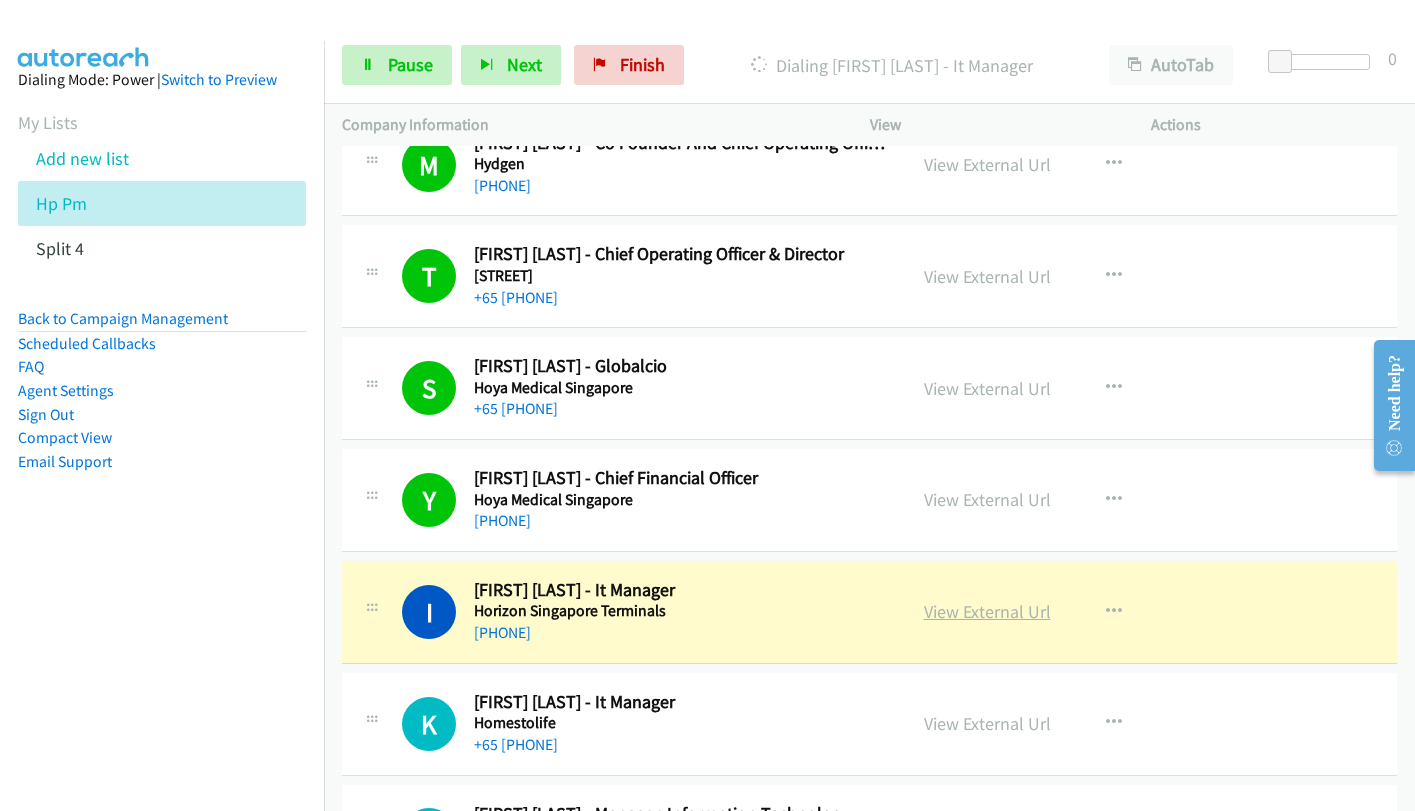 click on "View External Url" at bounding box center (987, 611) 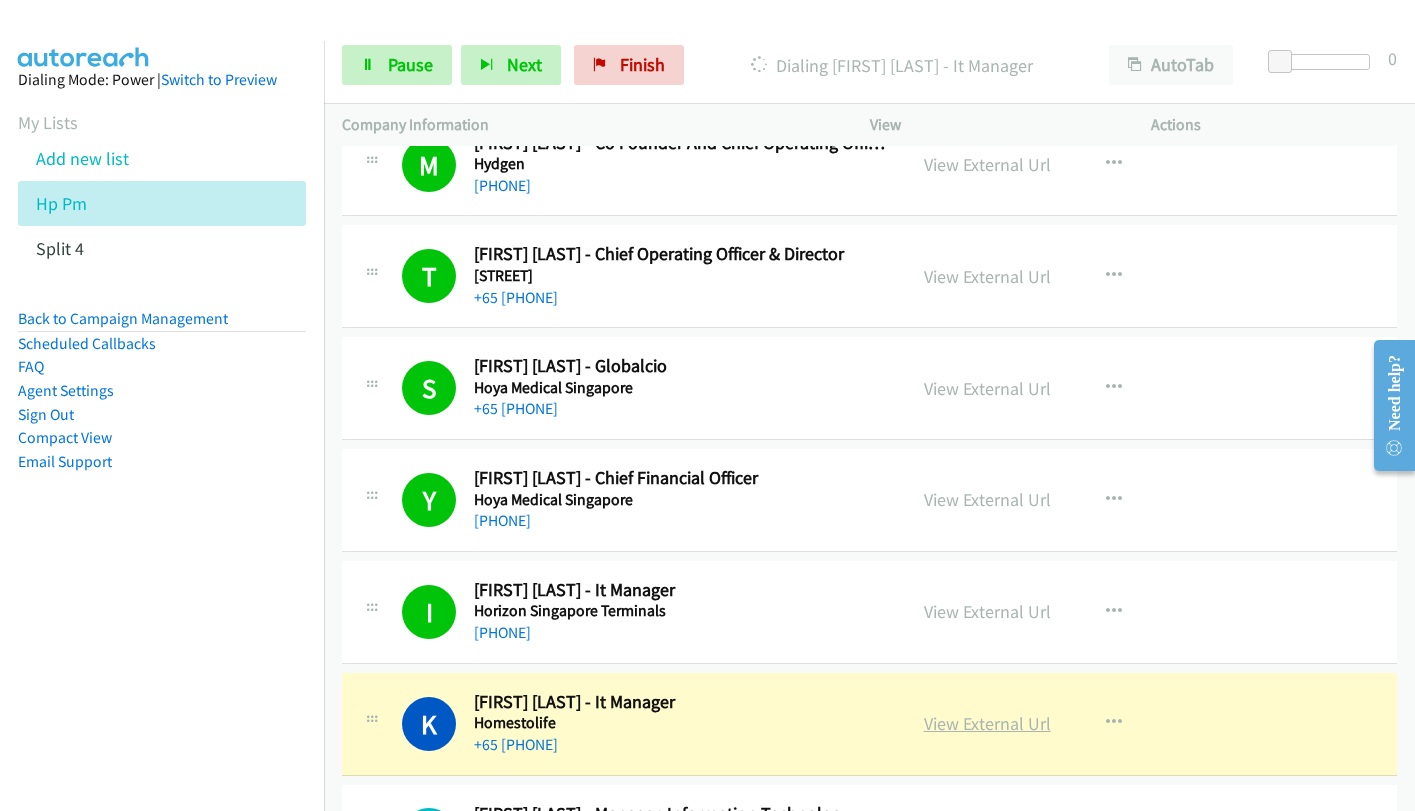 click on "View External Url" at bounding box center (987, 723) 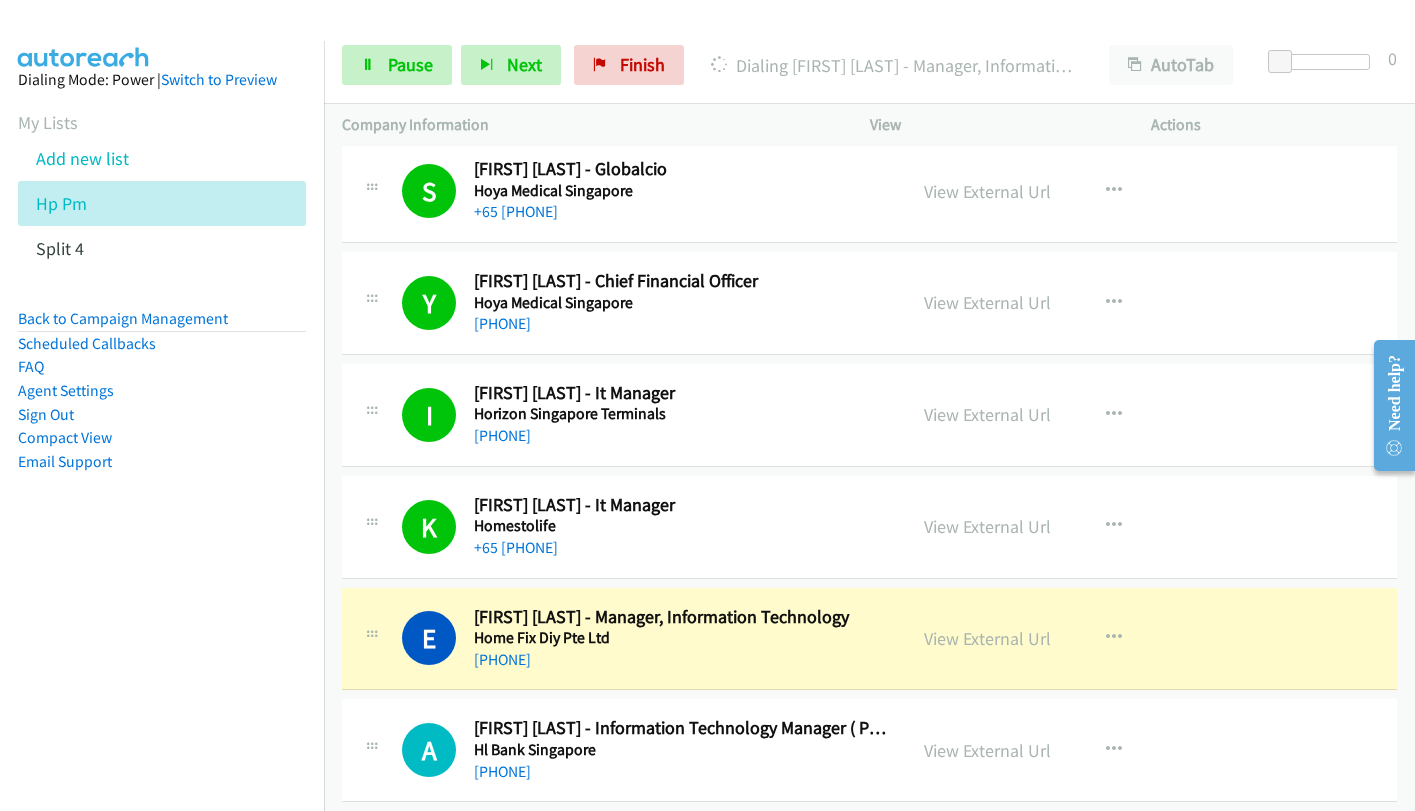 scroll, scrollTop: 10500, scrollLeft: 0, axis: vertical 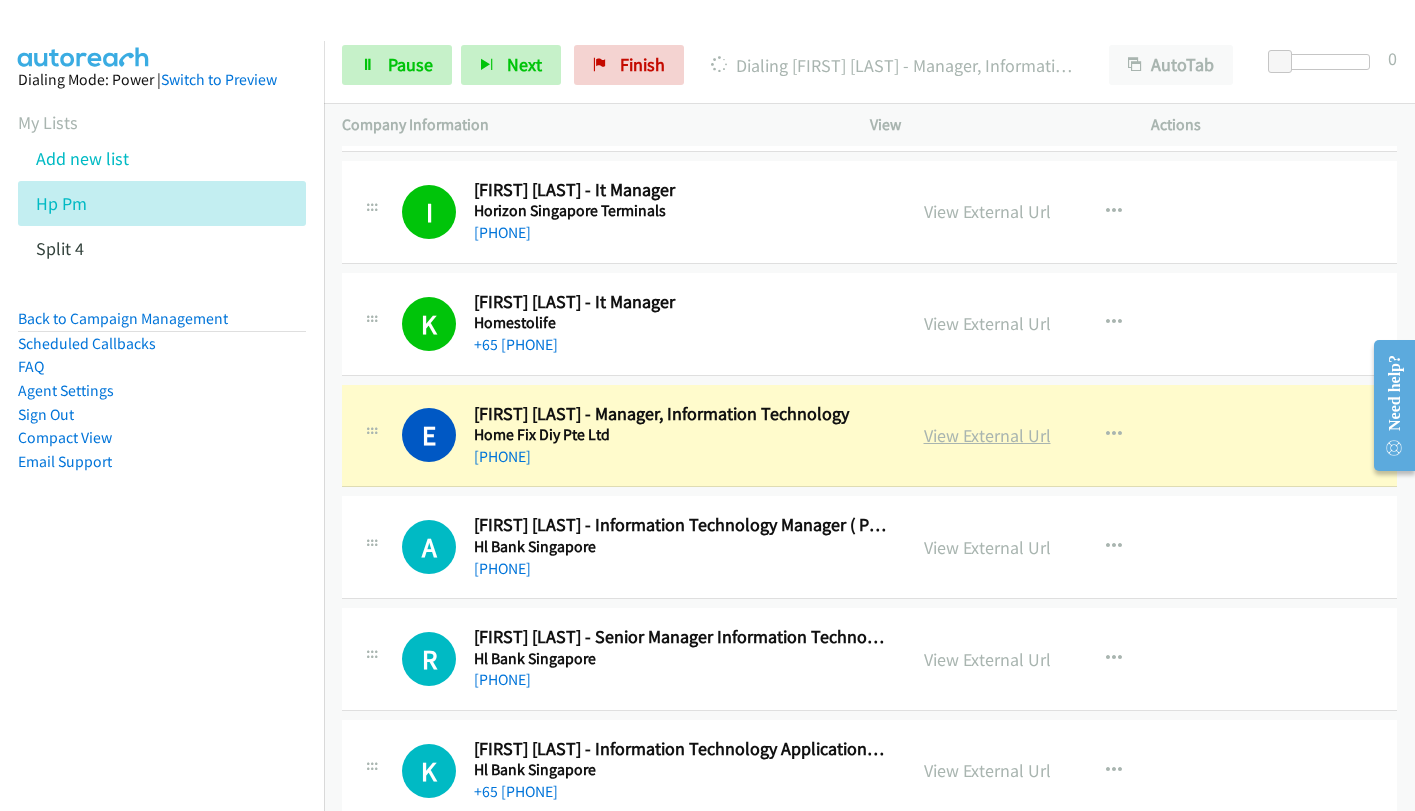click on "View External Url" at bounding box center [987, 435] 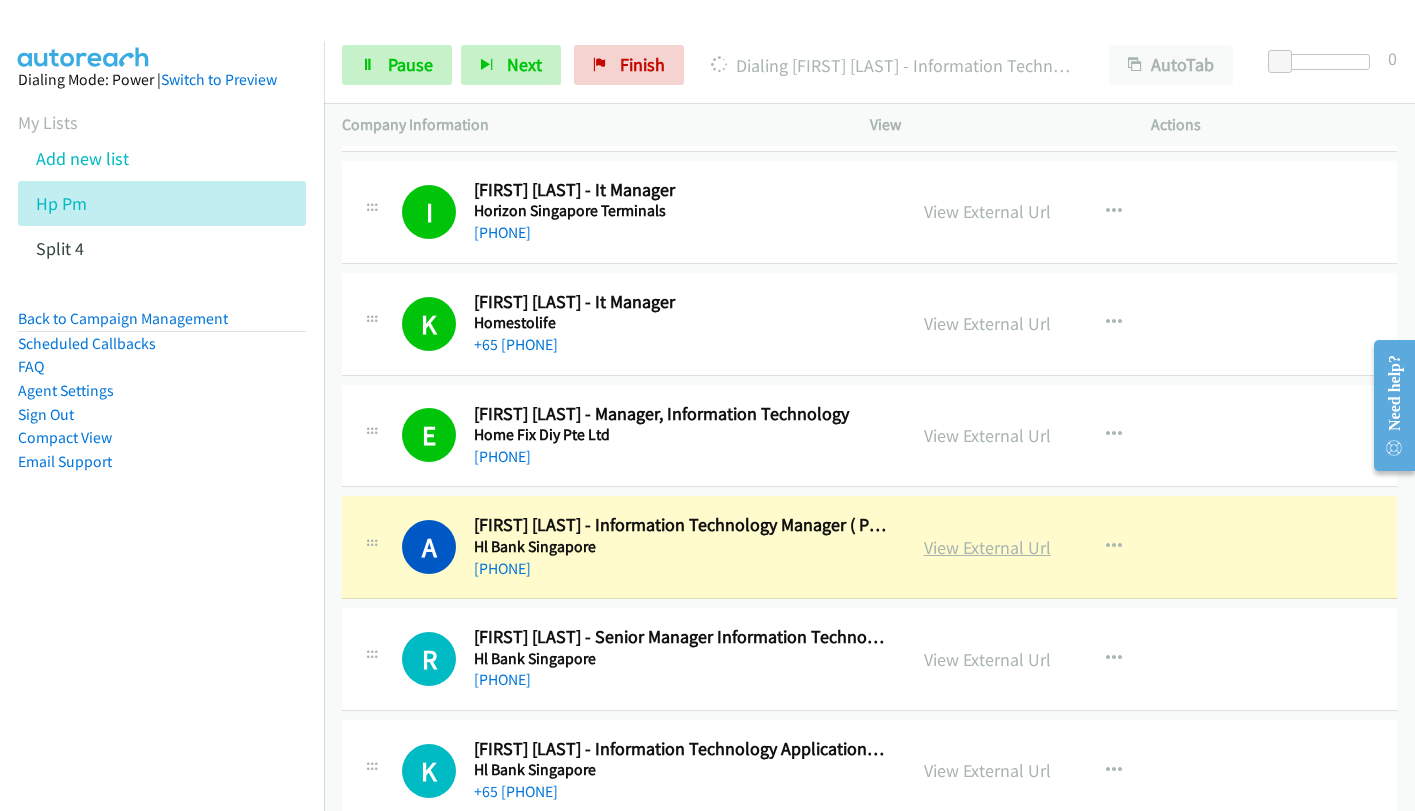 click on "View External Url" at bounding box center [987, 547] 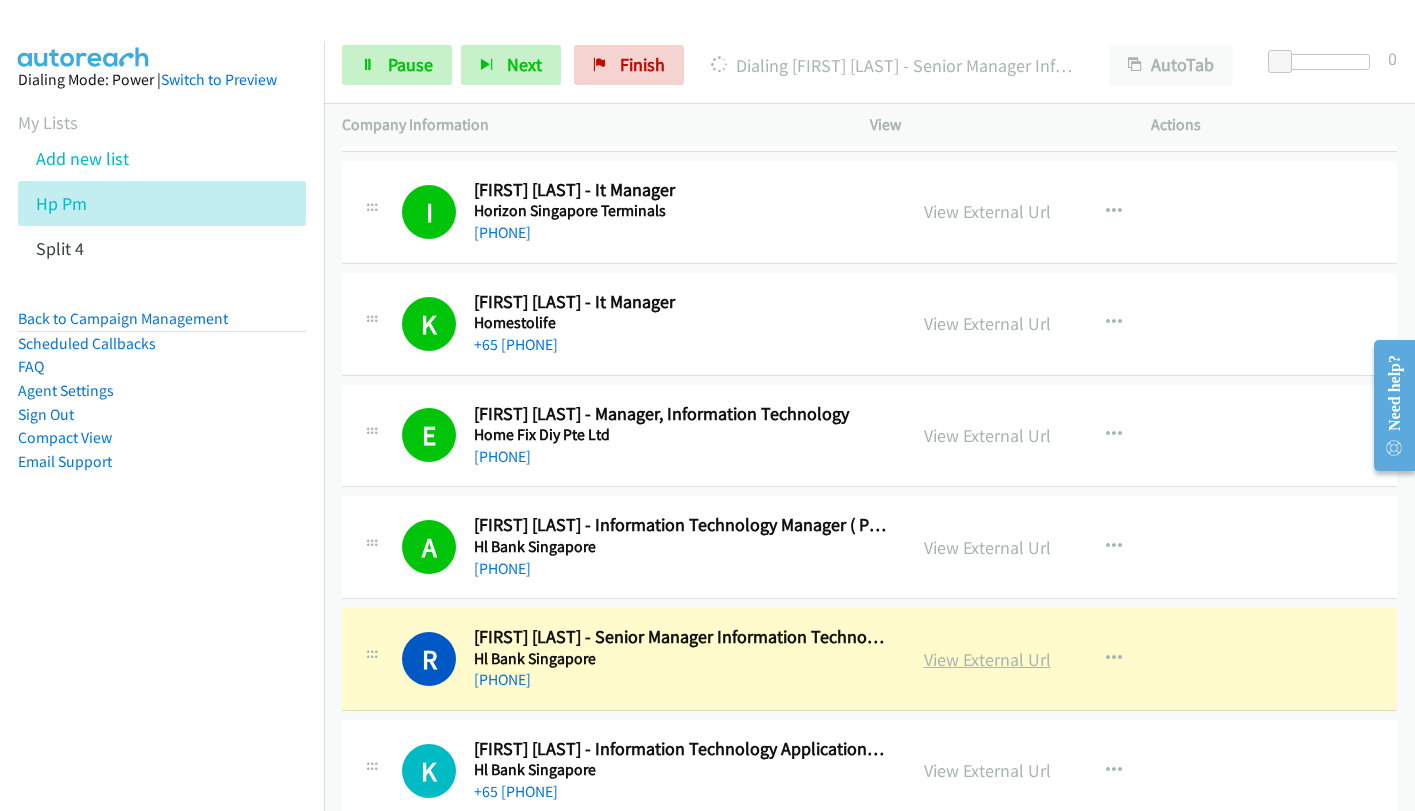 click on "View External Url" at bounding box center (987, 659) 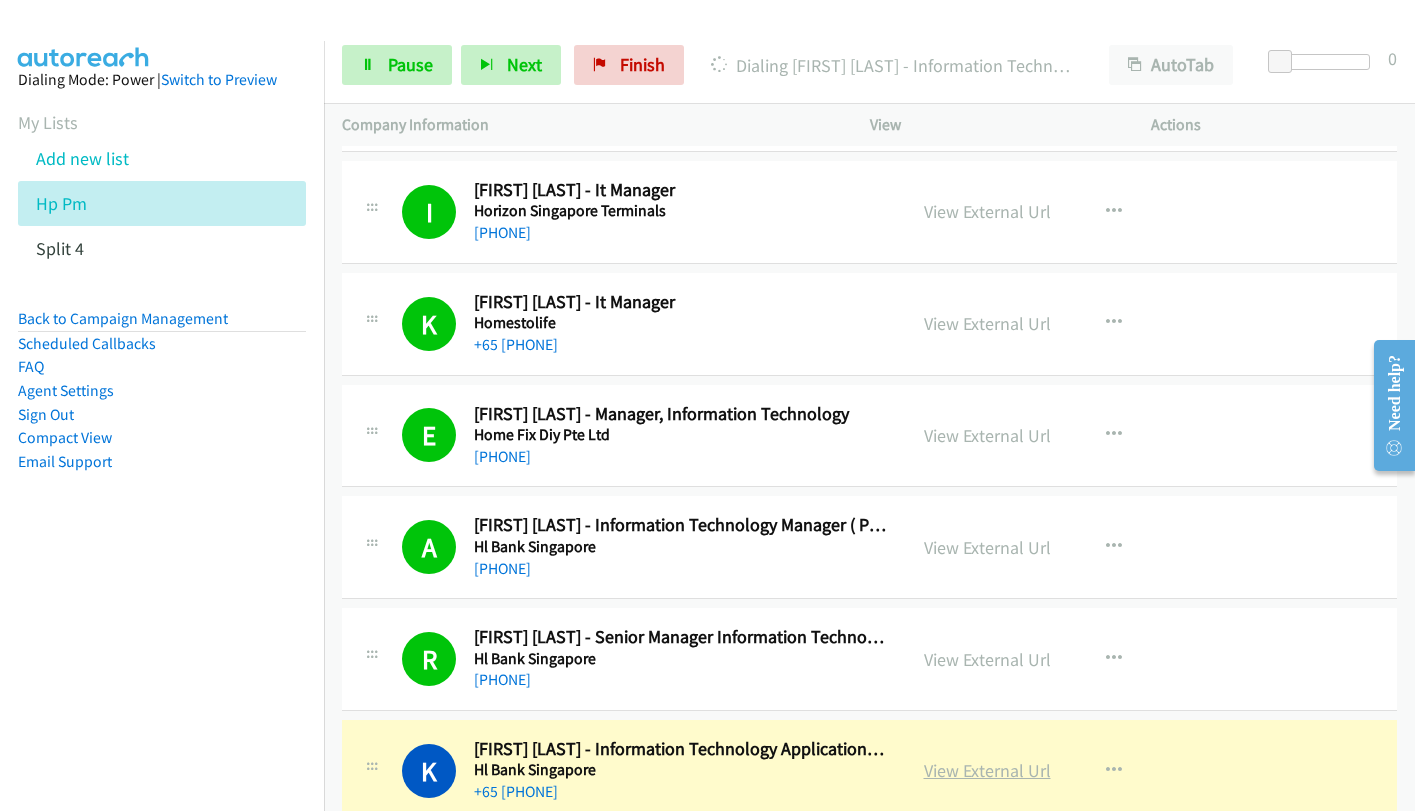 click on "View External Url" at bounding box center [987, 770] 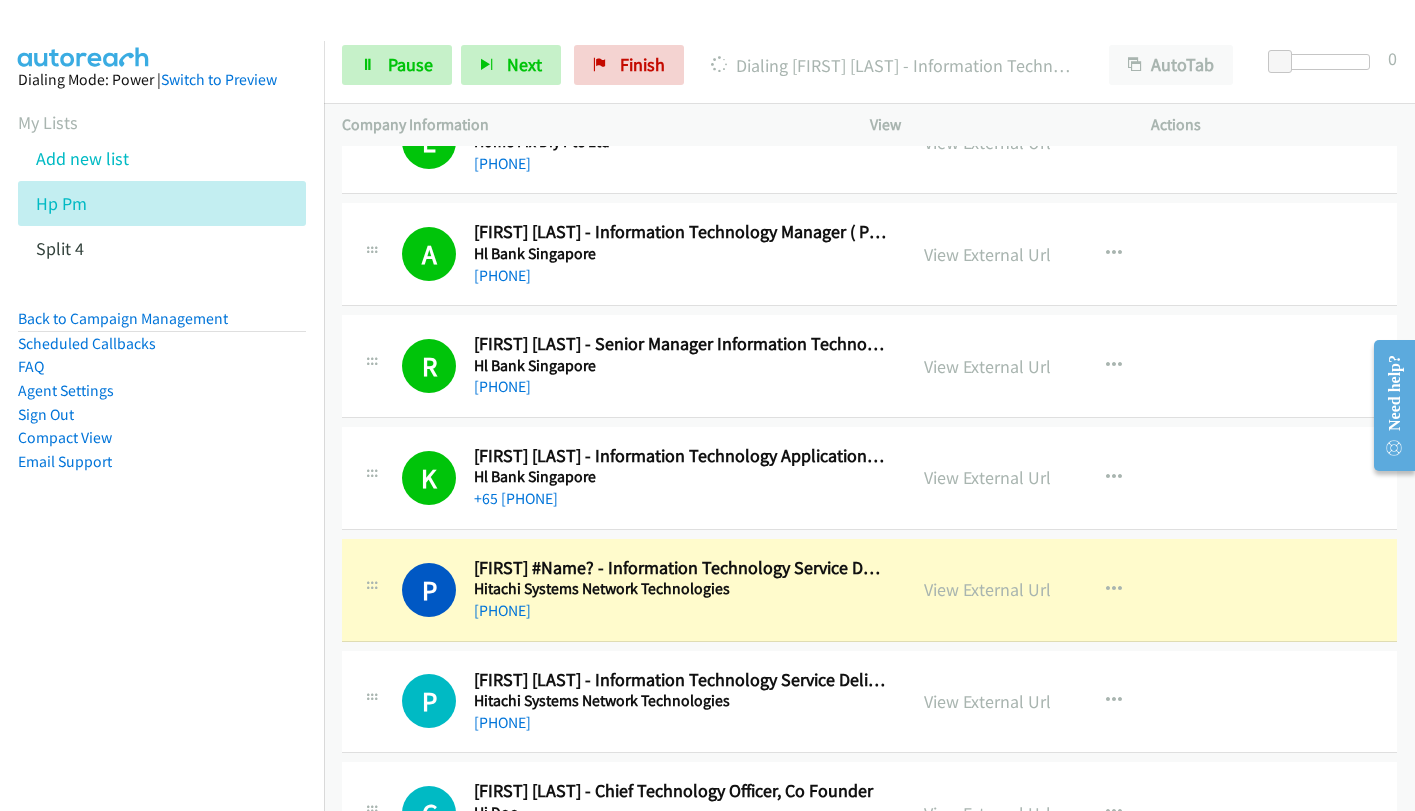 scroll, scrollTop: 10800, scrollLeft: 0, axis: vertical 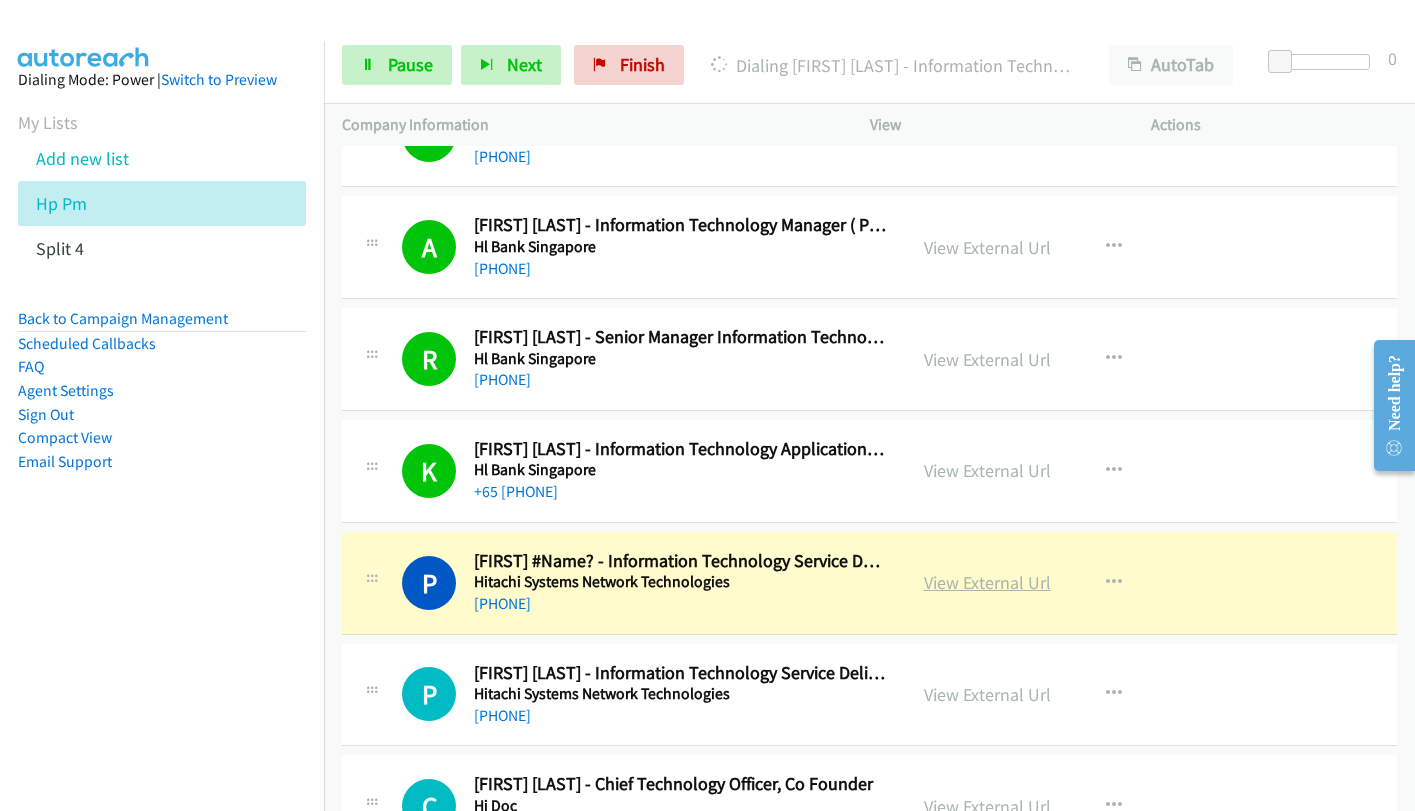 click on "View External Url" at bounding box center (987, 582) 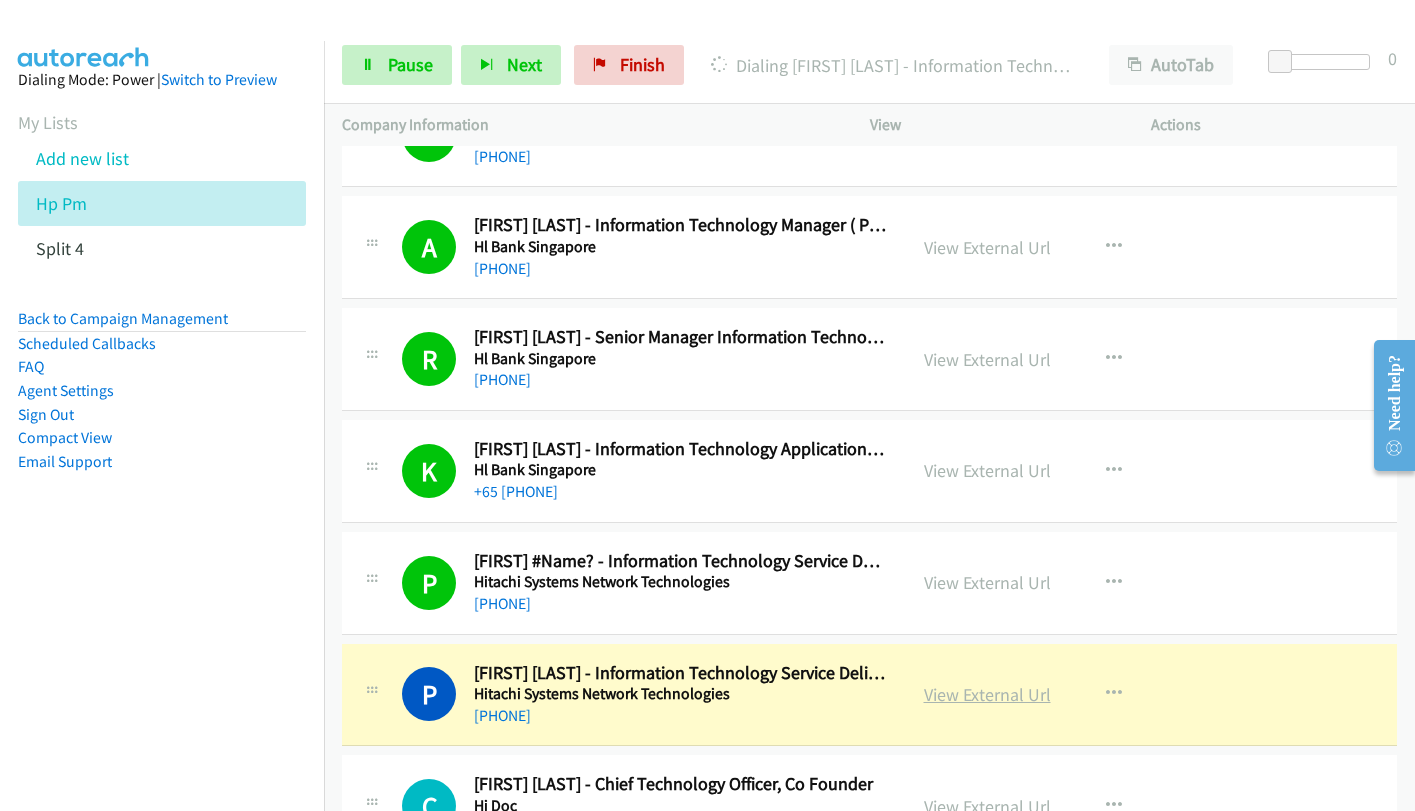 click on "View External Url" at bounding box center (987, 694) 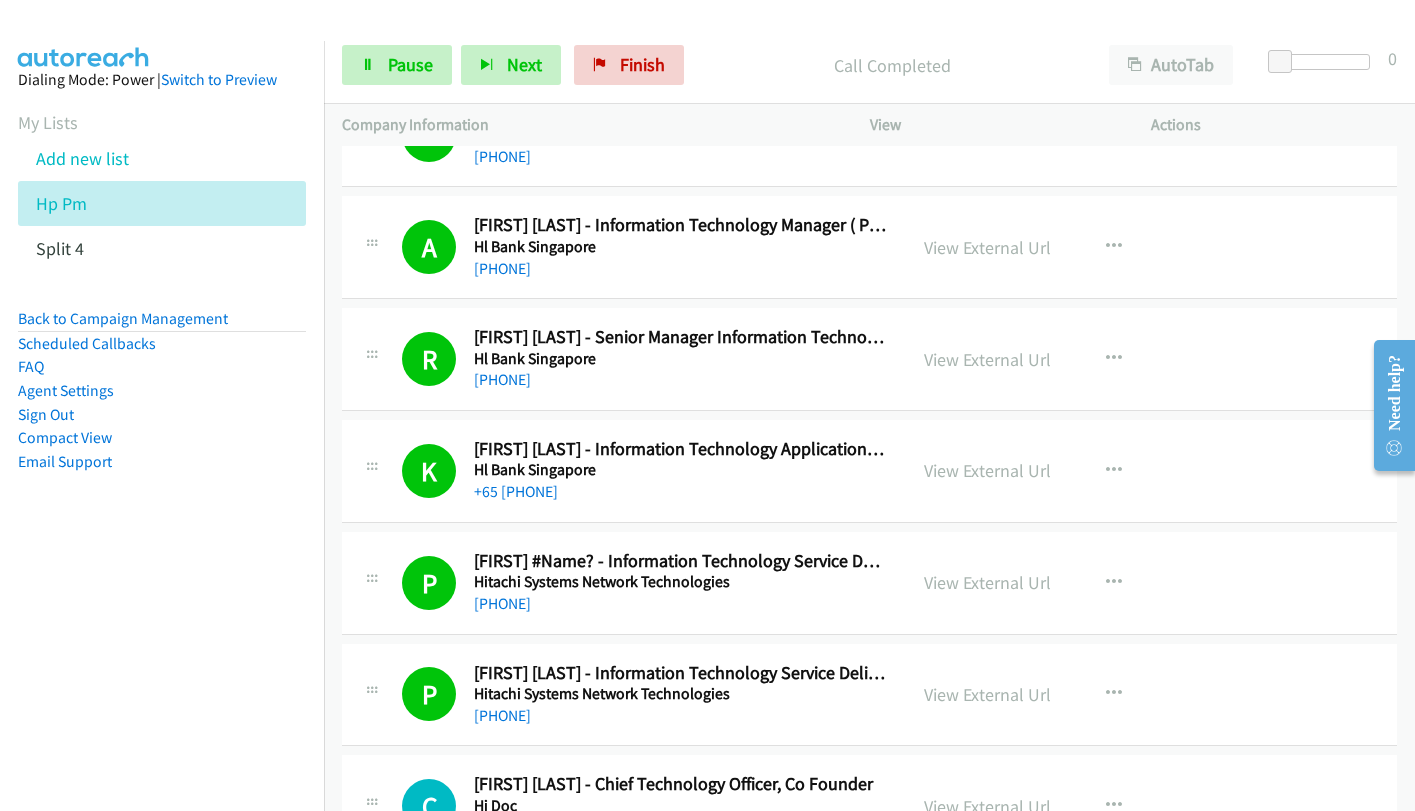 scroll, scrollTop: 11100, scrollLeft: 0, axis: vertical 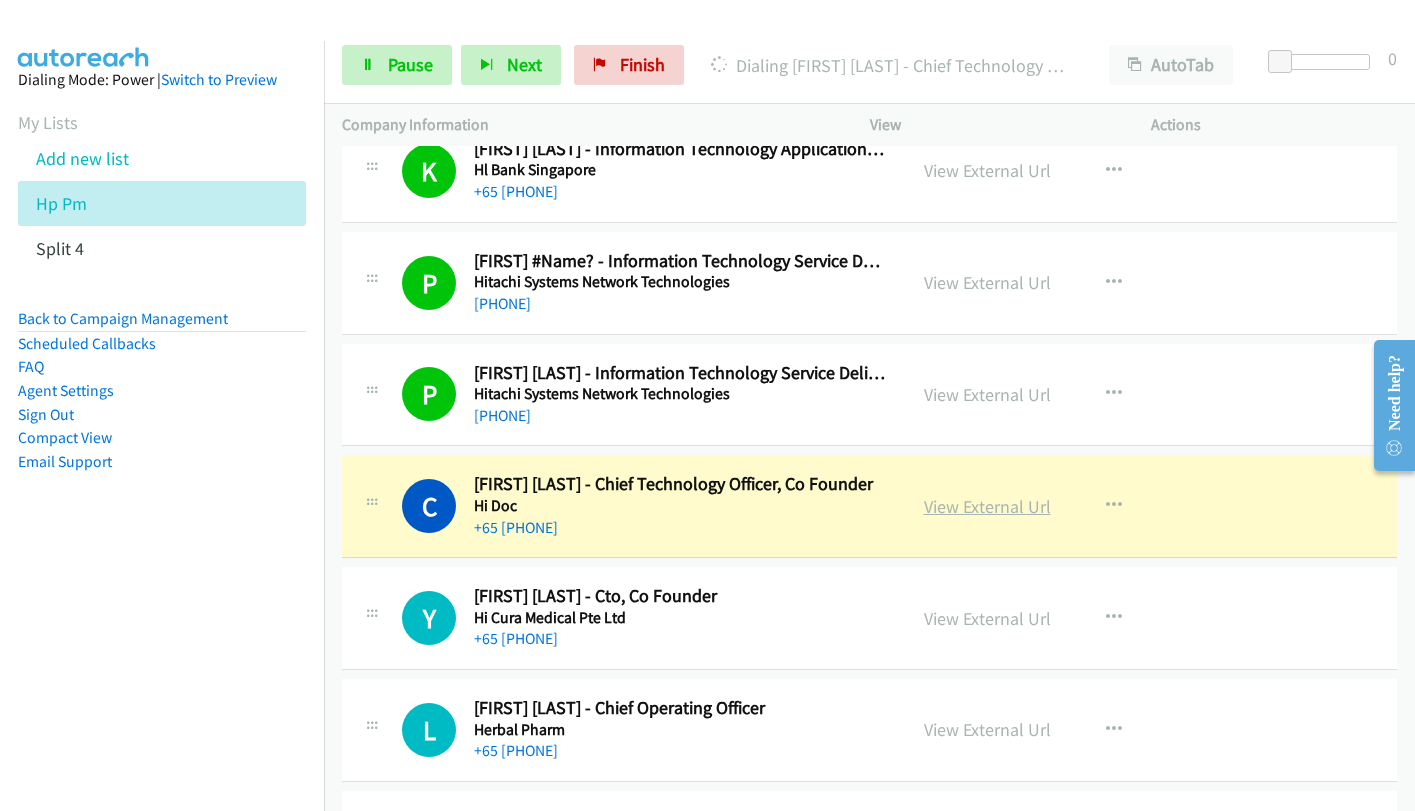click on "View External Url" at bounding box center [987, 506] 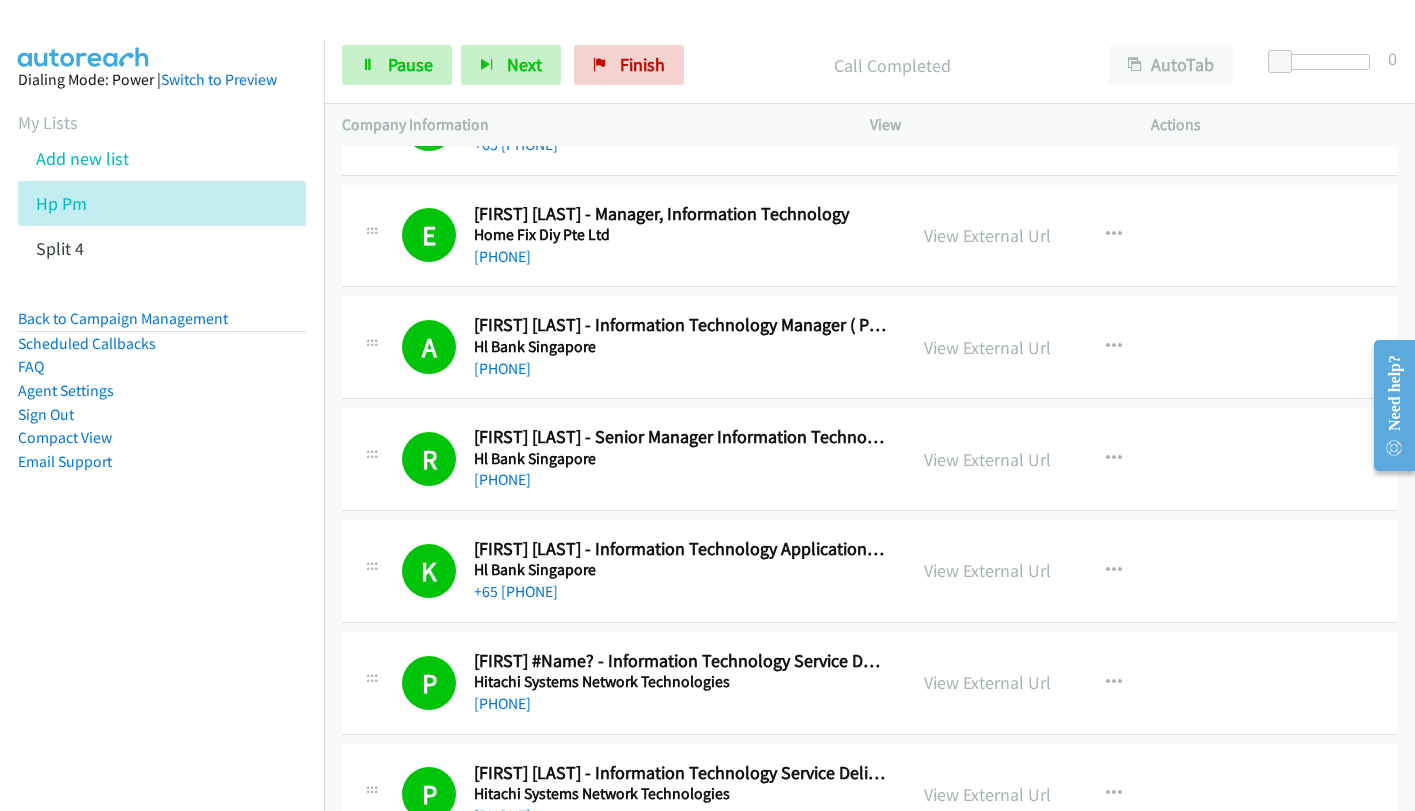 scroll, scrollTop: 10600, scrollLeft: 0, axis: vertical 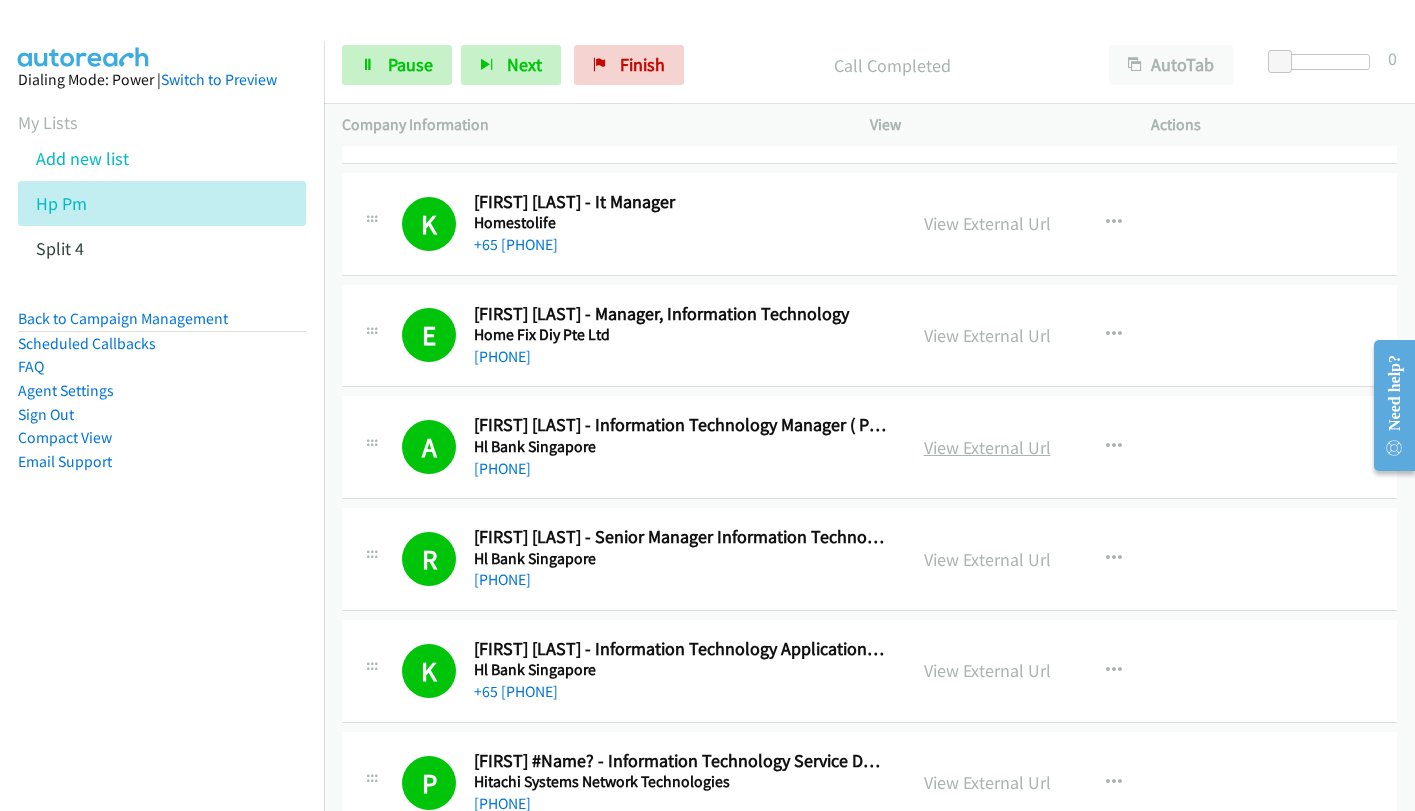 click on "View External Url" at bounding box center (987, 447) 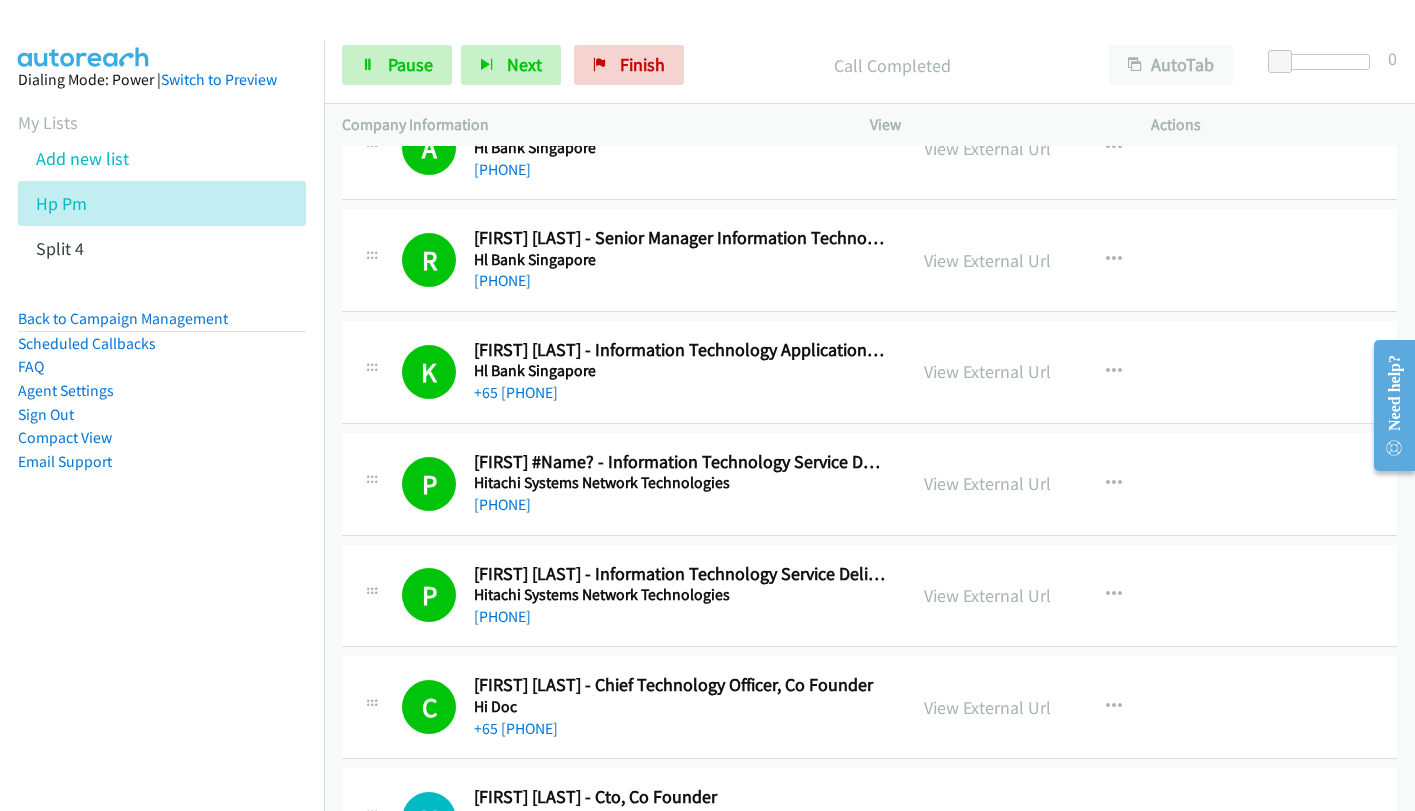 scroll, scrollTop: 10900, scrollLeft: 0, axis: vertical 